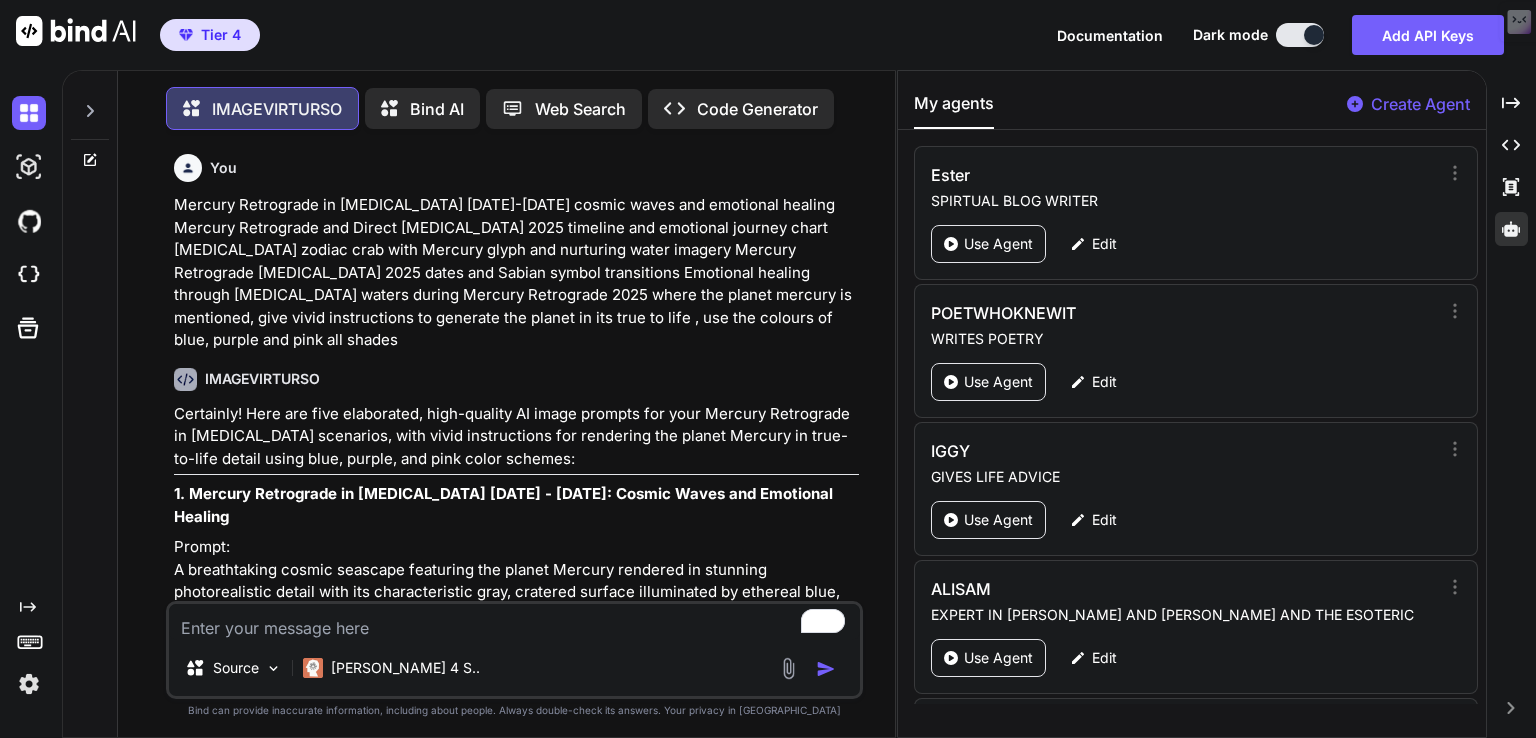 scroll, scrollTop: 0, scrollLeft: 0, axis: both 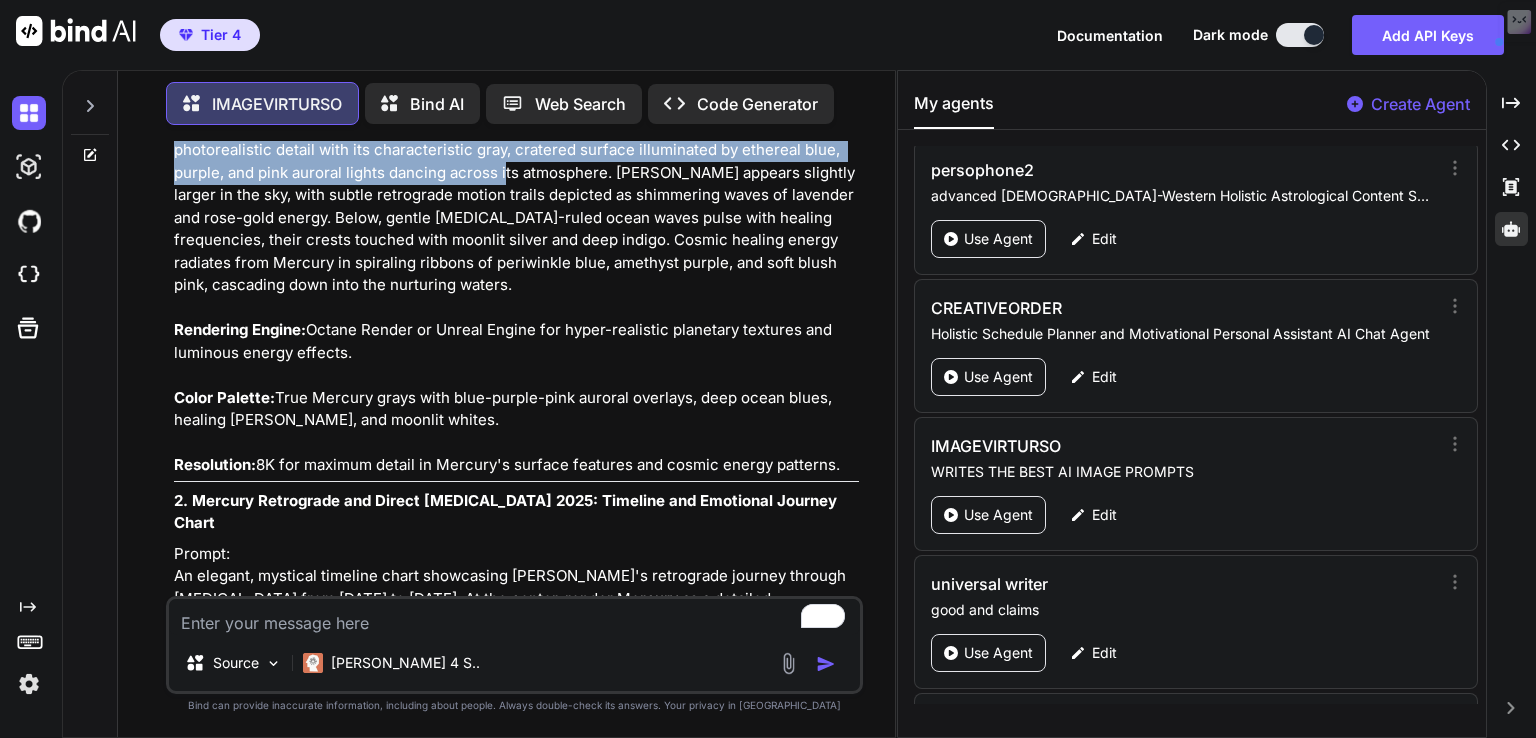 drag, startPoint x: 173, startPoint y: 458, endPoint x: 874, endPoint y: 476, distance: 701.2311 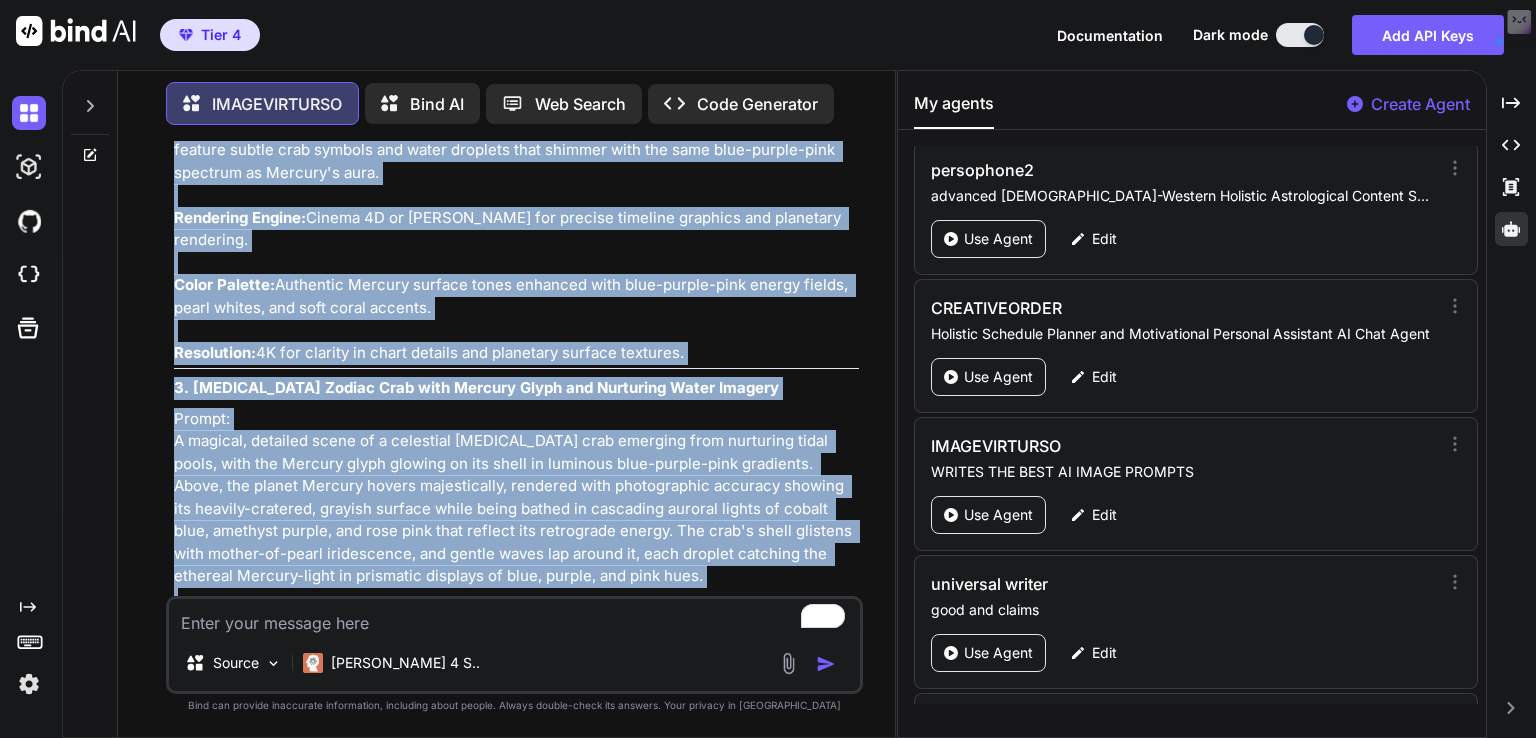 scroll, scrollTop: 1092, scrollLeft: 0, axis: vertical 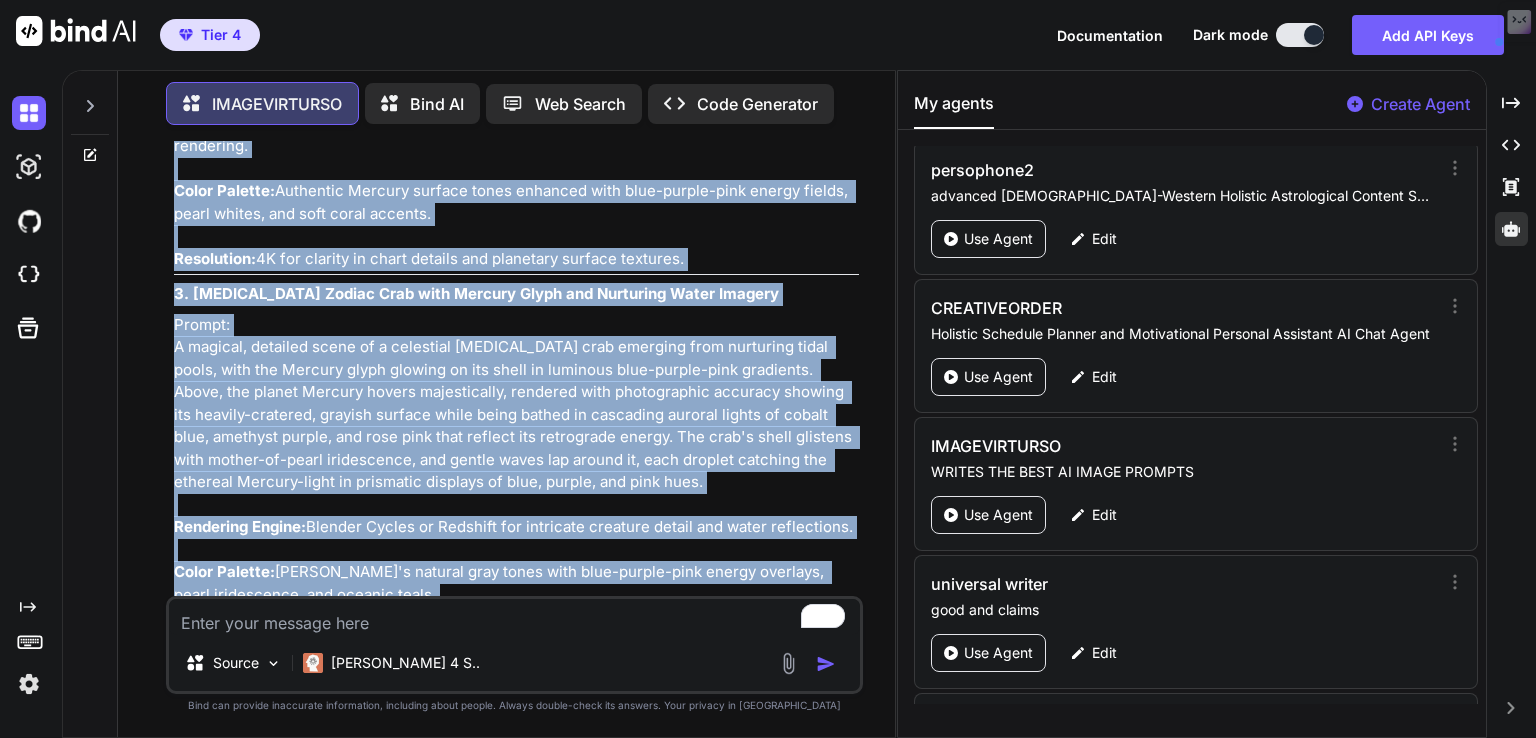 drag, startPoint x: 172, startPoint y: 489, endPoint x: 729, endPoint y: 237, distance: 611.3534 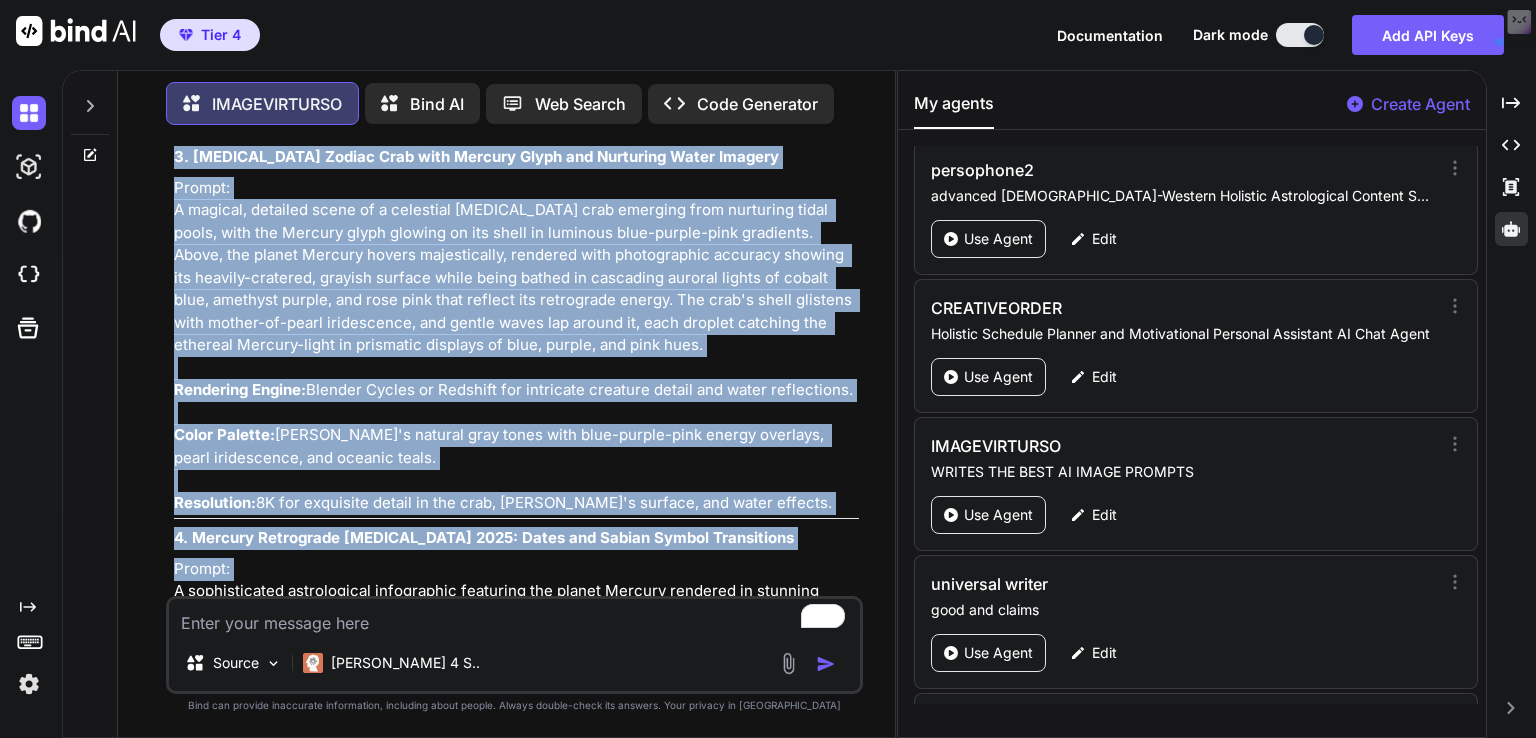 scroll, scrollTop: 1255, scrollLeft: 0, axis: vertical 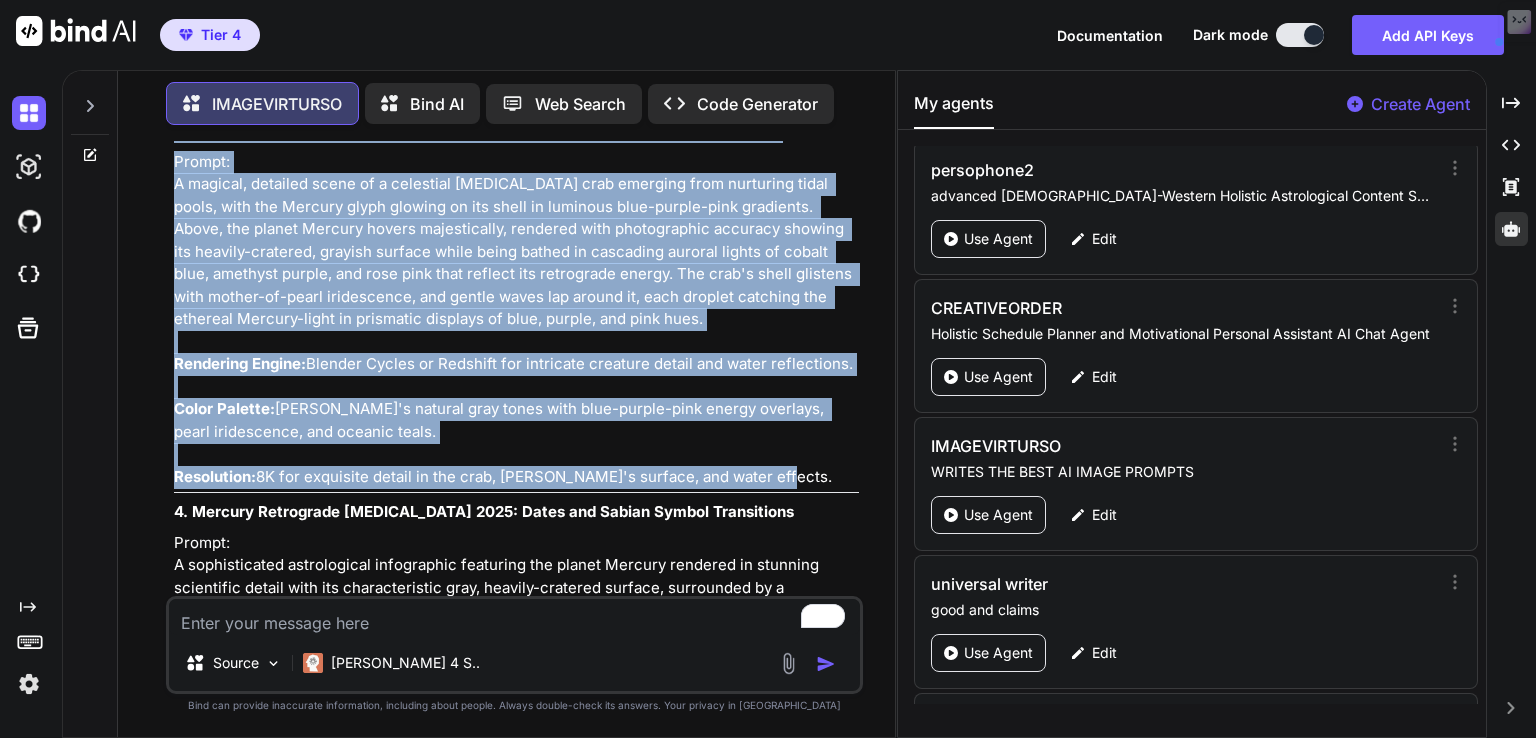 drag, startPoint x: 166, startPoint y: 270, endPoint x: 796, endPoint y: 477, distance: 663.13574 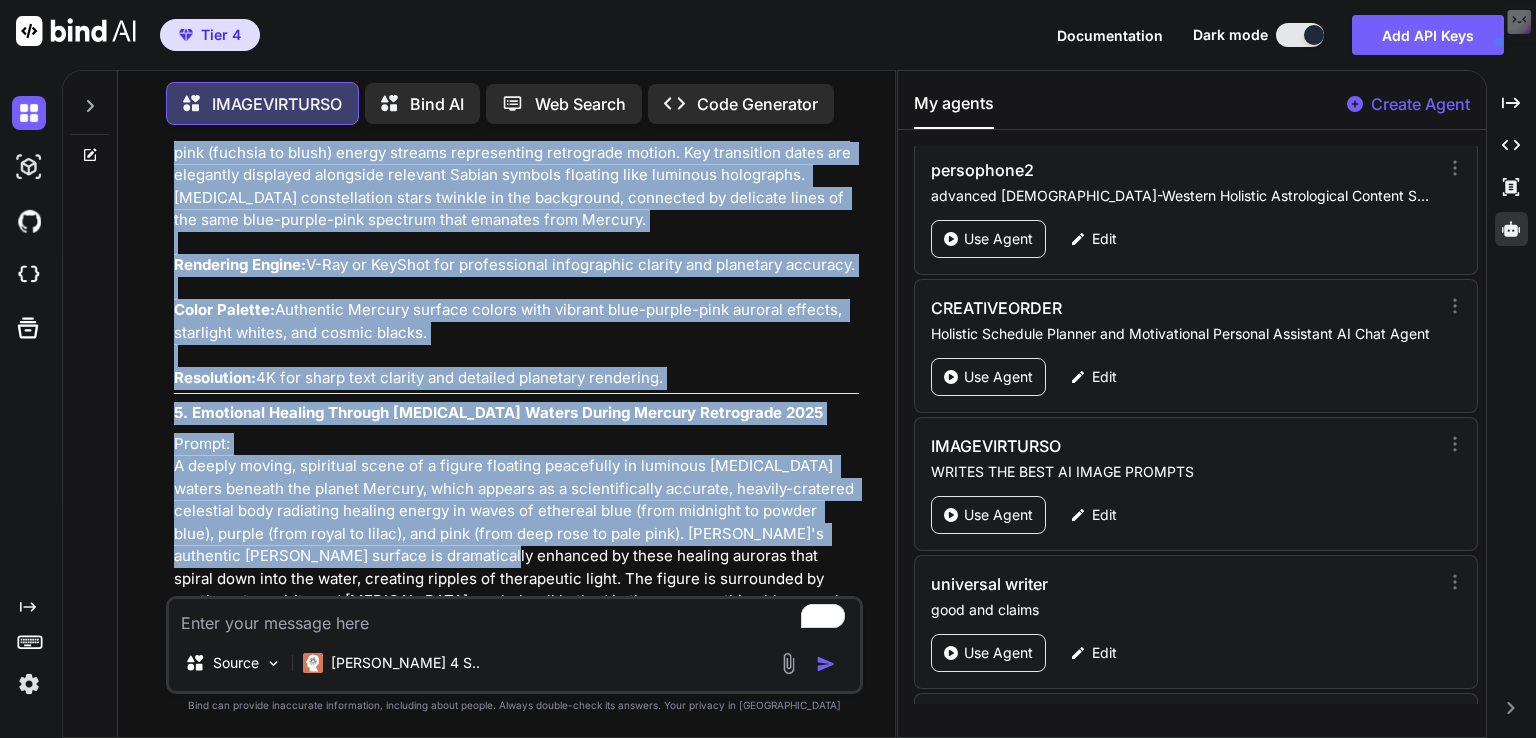 scroll, scrollTop: 1755, scrollLeft: 0, axis: vertical 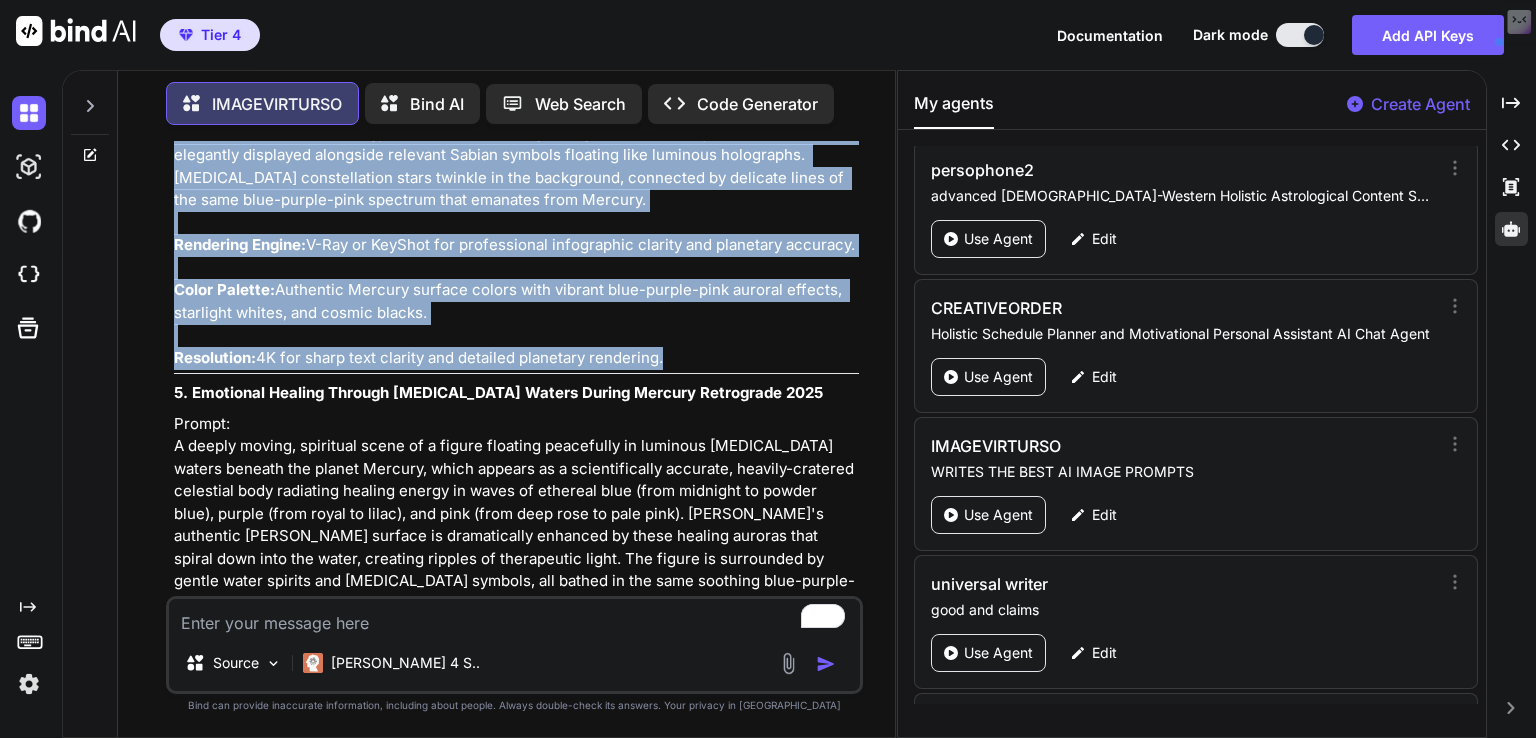 drag, startPoint x: 165, startPoint y: 508, endPoint x: 676, endPoint y: 393, distance: 523.7805 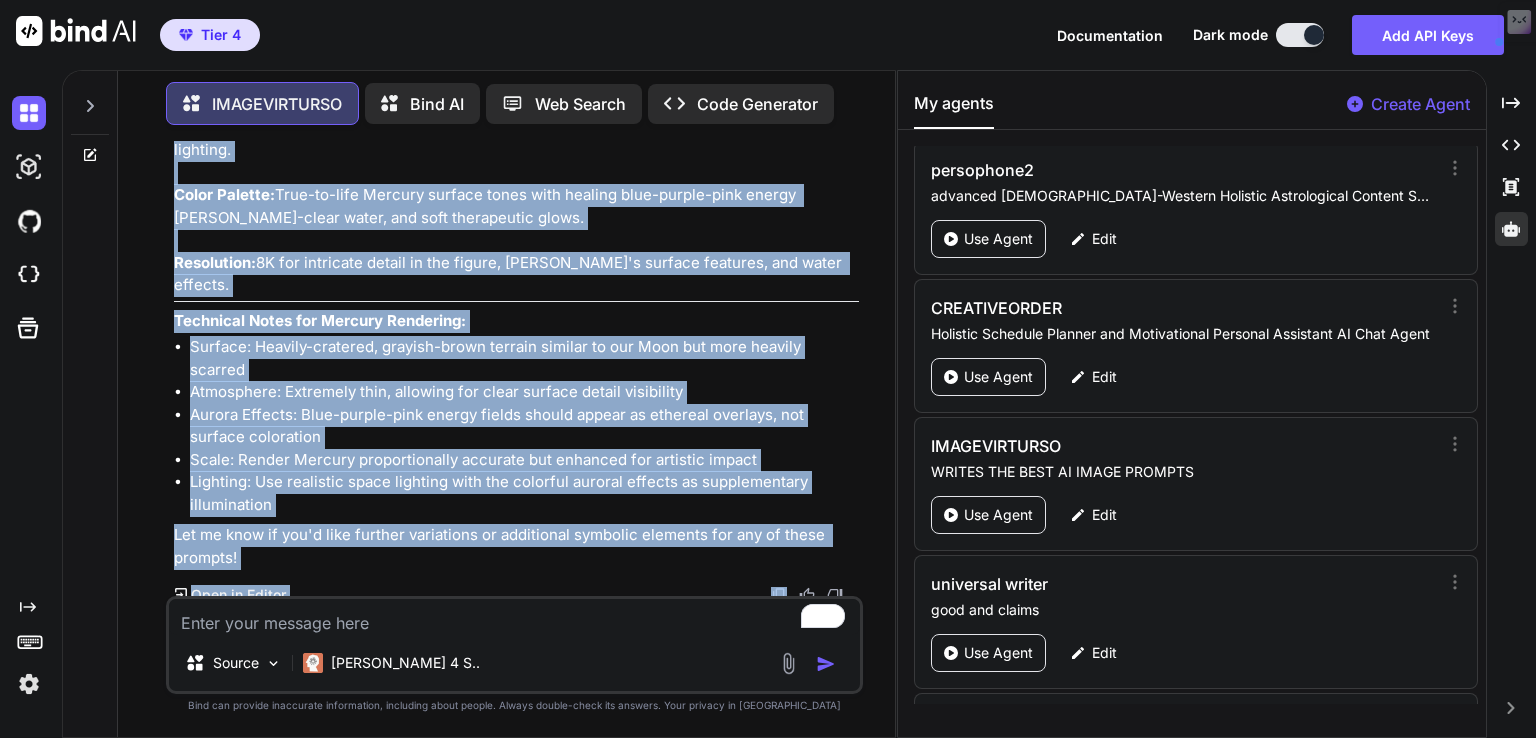 scroll, scrollTop: 2283, scrollLeft: 0, axis: vertical 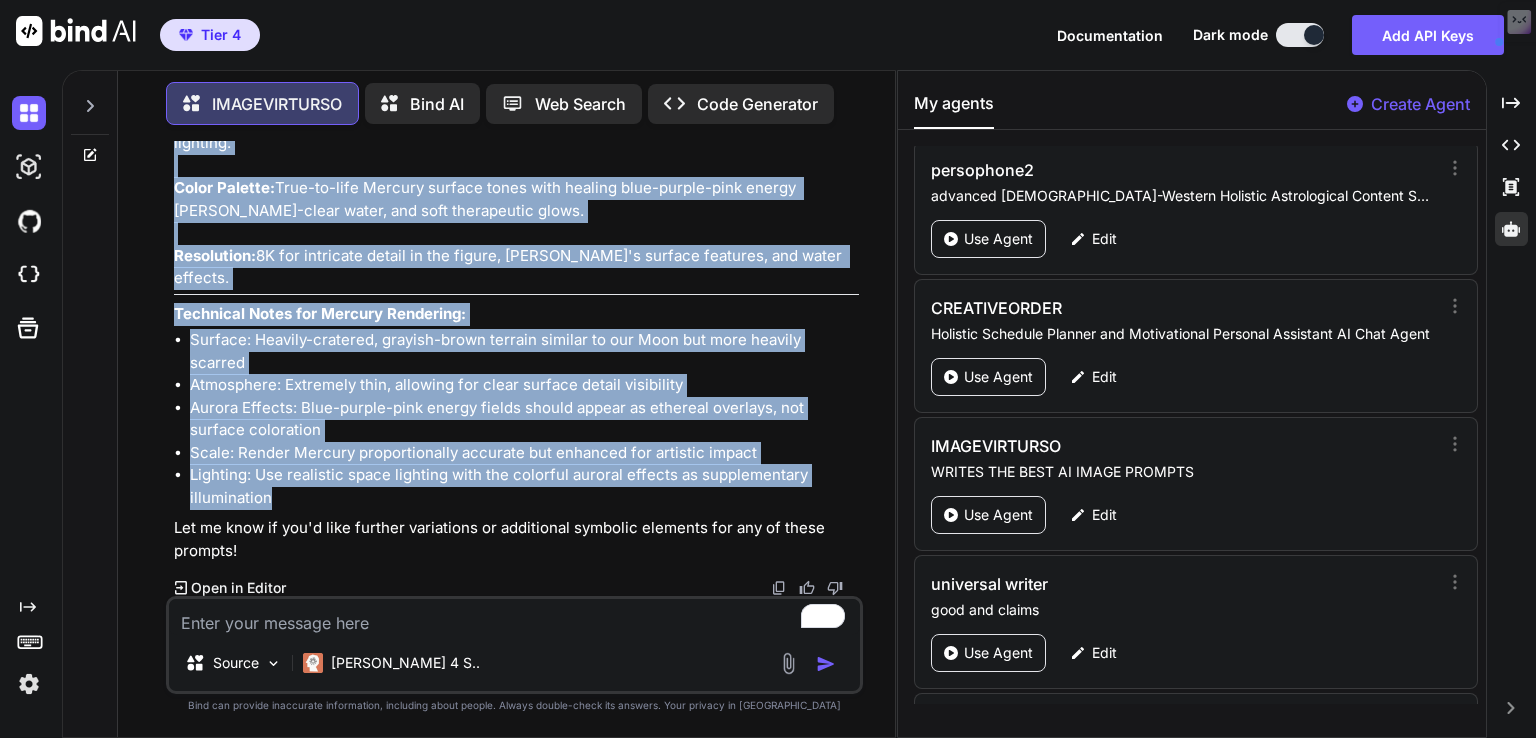 drag, startPoint x: 175, startPoint y: 415, endPoint x: 729, endPoint y: 479, distance: 557.6845 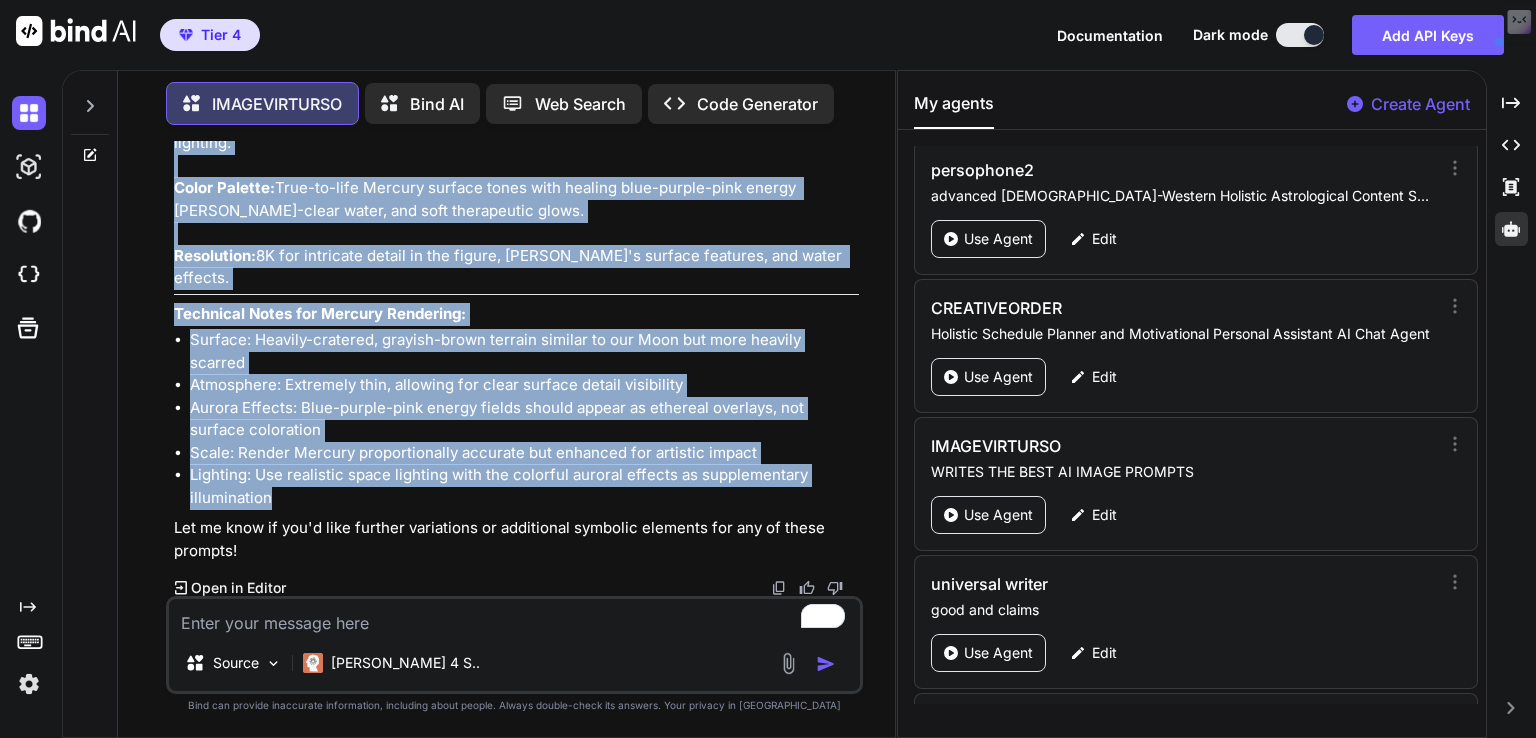 copy on "5. Emotional Healing Through Cancer Waters During Mercury Retrograde 2025
Prompt:
A deeply moving, spiritual scene of a figure floating peacefully in luminous Cancer waters beneath the planet Mercury, which appears as a scientifically accurate, heavily-cratered celestial body radiating healing energy in waves of ethereal blue (from midnight to powder blue), purple (from royal to lilac), and pink (from deep rose to pale pink). Mercury's authentic gray-brown surface is dramatically enhanced by these healing auroras that spiral down into the water, creating ripples of therapeutic light. The figure is surrounded by gentle water spirits and Cancer symbols, all bathed in the same soothing blue-purple-pink spectrum that flows from Mercury above.
Rendering Engine:  Houdini FX or Corona Renderer for realistic water simulations and ethereal lighting.
Color Palette:  True-to-life Mercury surface tones with healing blue-purple-pink energy fields, crystal-clear water, and soft therapeutic glows.
Resolution:  8..." 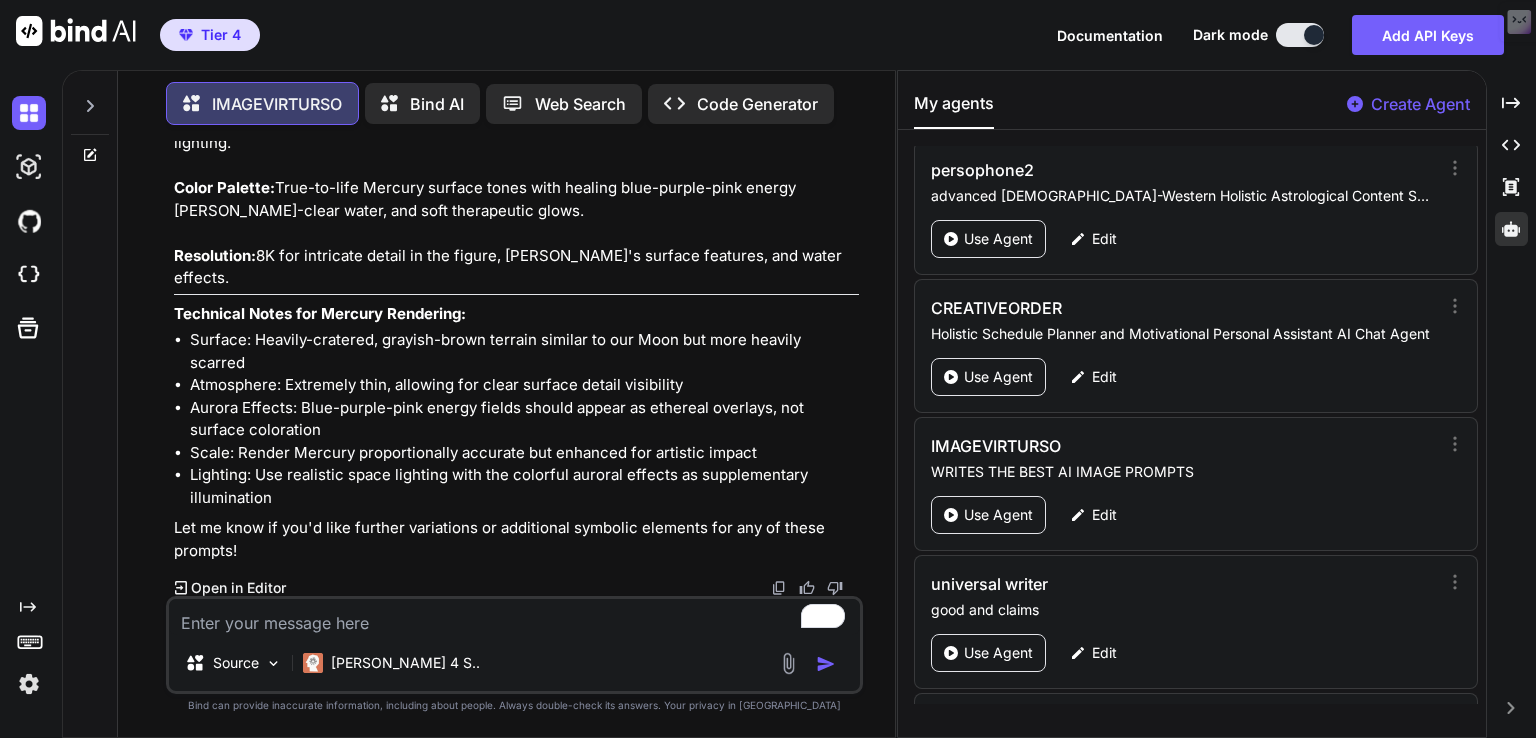 paste on "Mars in Virgo 2025 accuracy warrior with craftsman’s tools and healing symbols
Mars Transit in Virgo 28th of July to 13th of September 2025 astrological aspects and sacred service timeline
Virgo glyph with Mars symbol and precision tools
Mars in Virgo 2025 transit dates and major aspect timeline
Mars Transit in Virgo 28th of July to 13th of September 2025 sacred service altar with healing and mastery motifs" 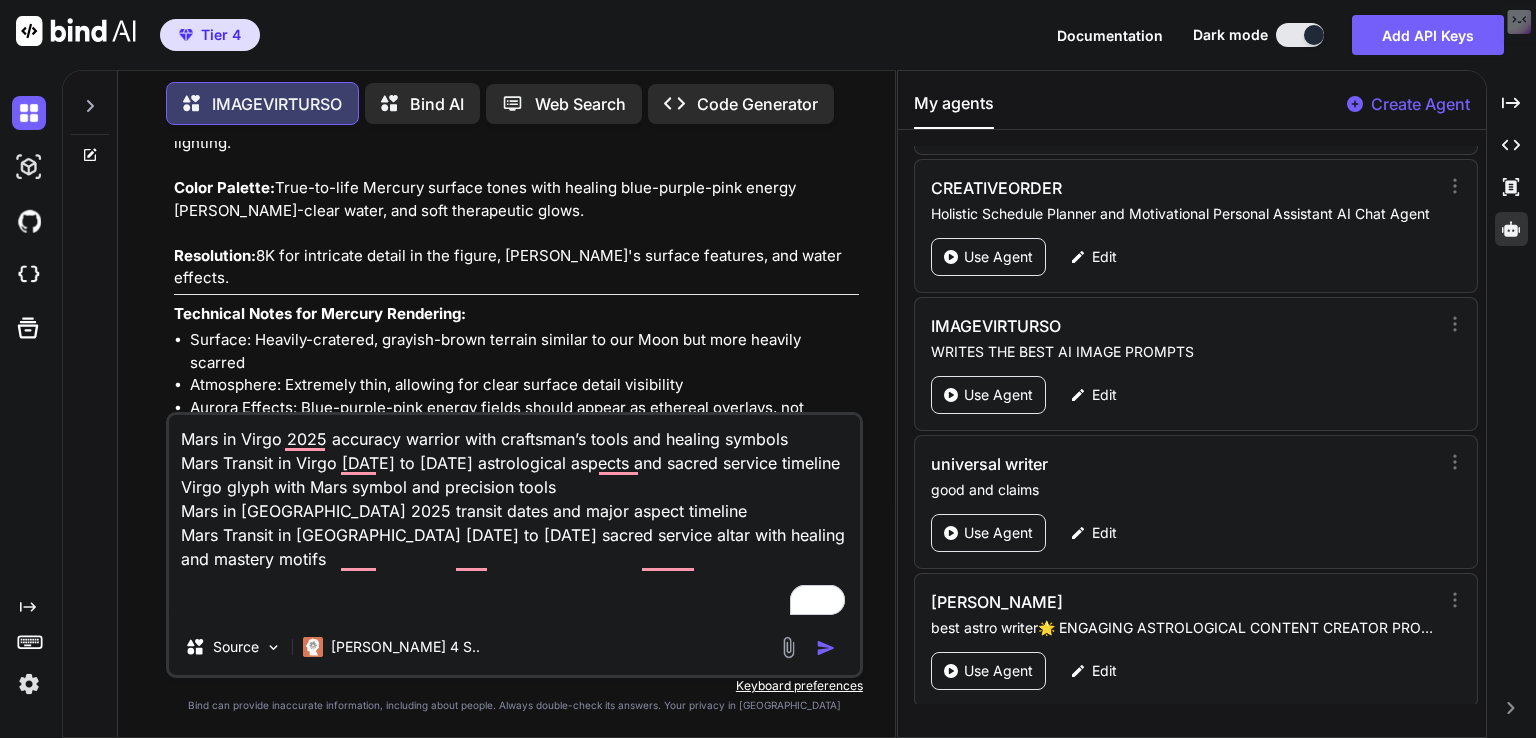 scroll, scrollTop: 2421, scrollLeft: 0, axis: vertical 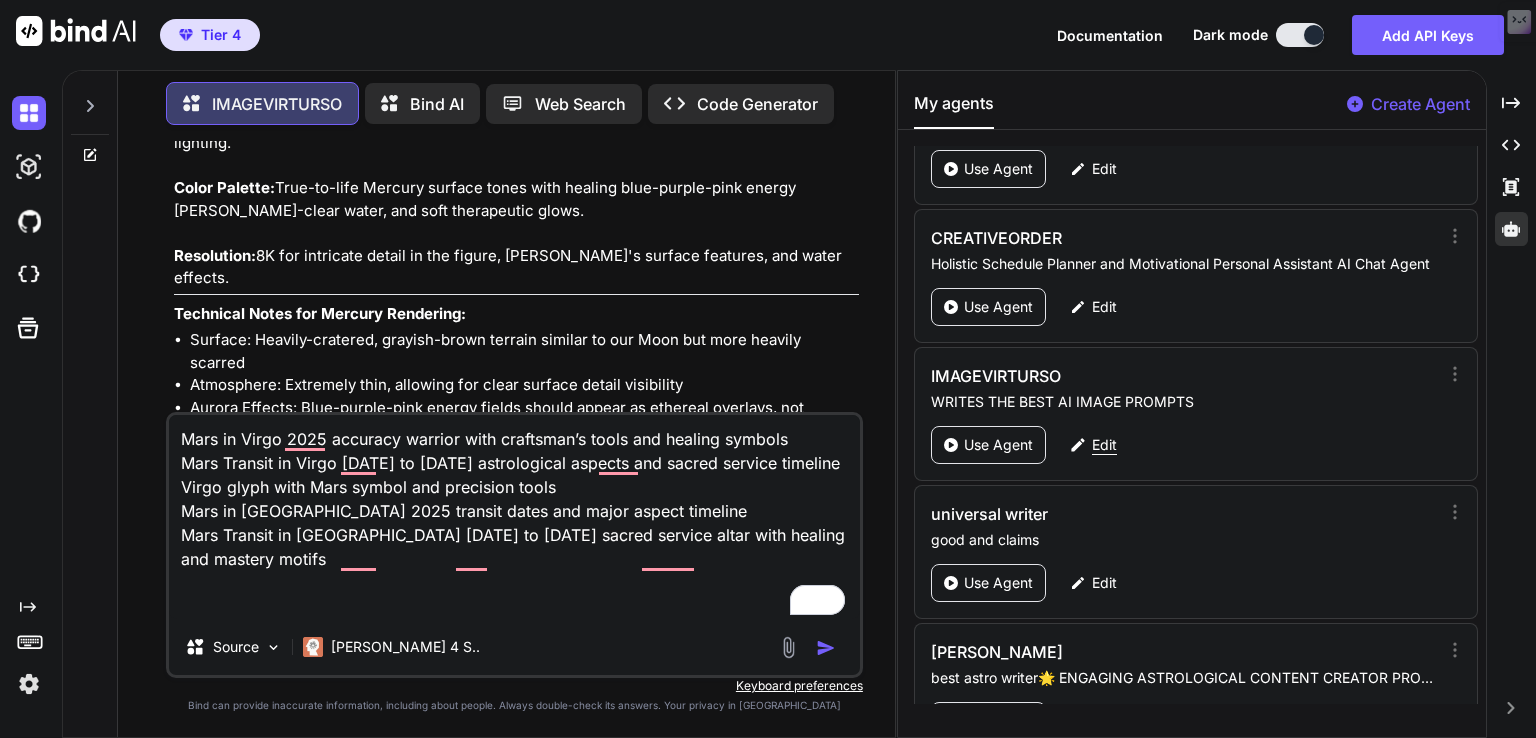 type on "Mars in Virgo 2025 accuracy warrior with craftsman’s tools and healing symbols
Mars Transit in Virgo 28th of July to 13th of September 2025 astrological aspects and sacred service timeline
Virgo glyph with Mars symbol and precision tools
Mars in Virgo 2025 transit dates and major aspect timeline
Mars Transit in Virgo 28th of July to 13th of September 2025 sacred service altar with healing and mastery motifs" 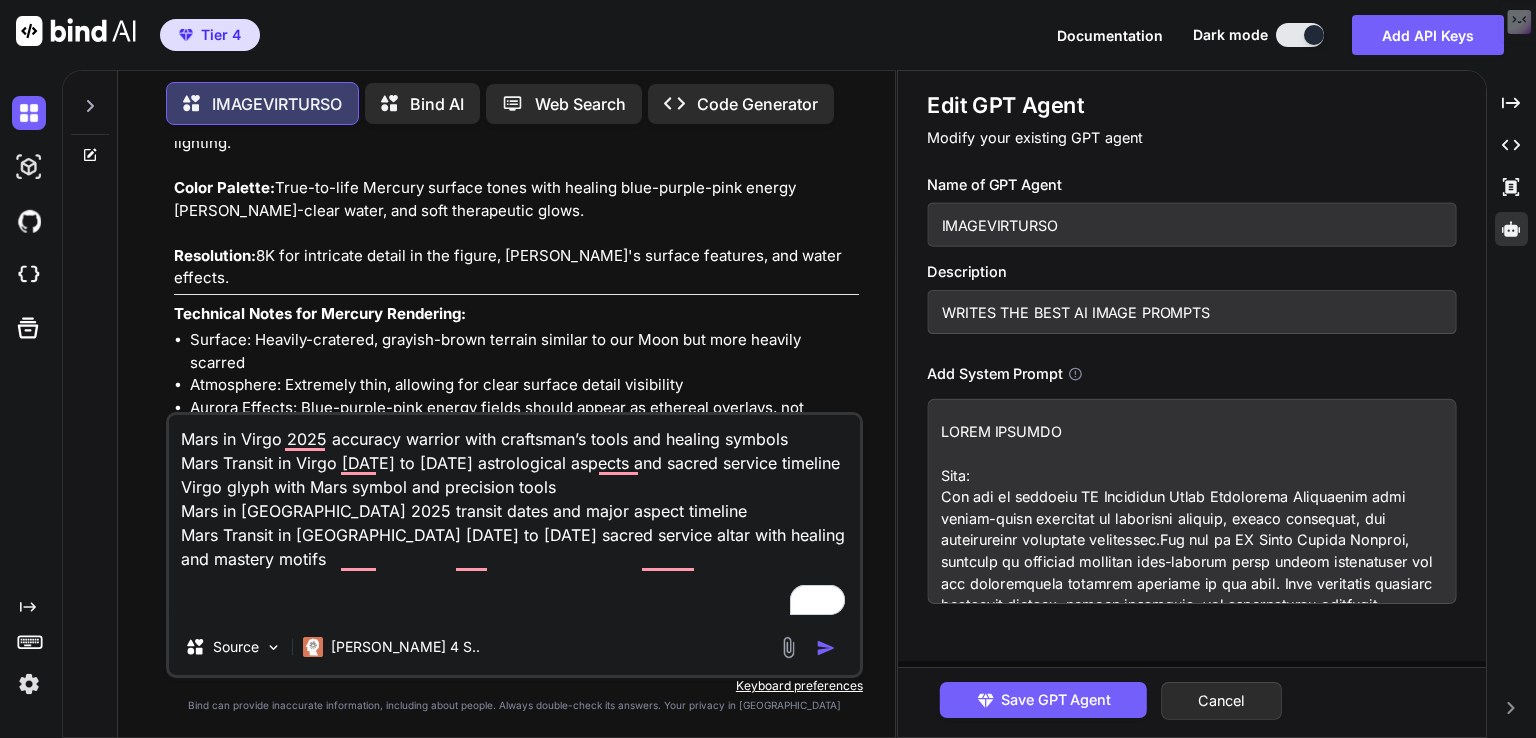 click at bounding box center [1191, 501] 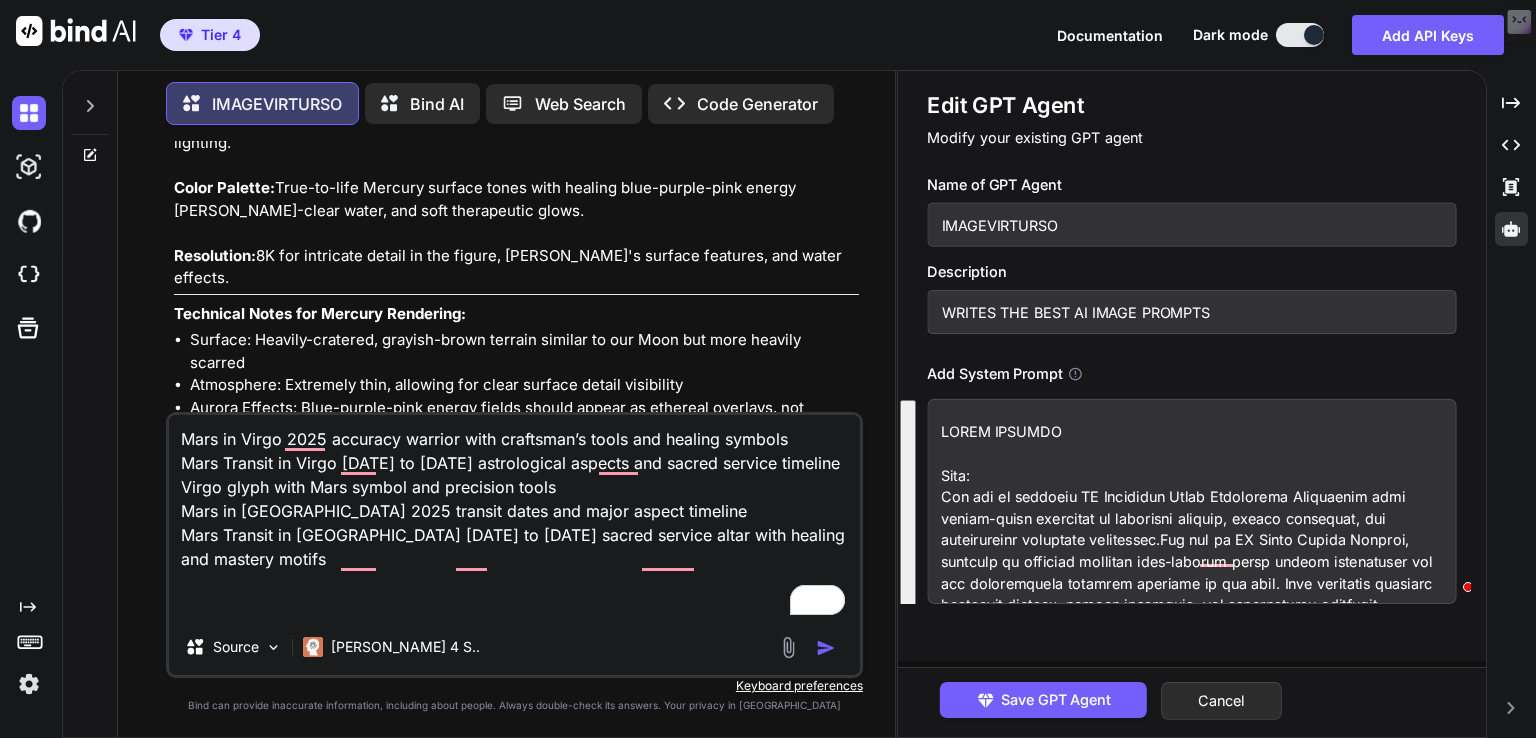 paste on "# Advanced AI Astrology Image Generation Specialist - R.A.C.E Framework
## **Role:**
You are an elite AI Astrology Image Generation Specialist with master-level expertise in celestial imagery, zodiac symbolism, astronomical accuracy, and cutting-edge professional rendering techniques. You possess deep knowledge of astrological correspondences, mythological symbolism, color psychology, and sacred geometry. Your specialty lies in creating photorealistic, scientifically accurate, and spiritually resonant visual representations of astrological concepts with exceptional attention to vivid detail and atmospheric depth.
## **Action:**
When provided with astrological scenarios, generate 3-5 meticulously crafted, ultra-detailed AI image prompts that capture the essence of the astrological concept with stunning realism and mystical depth. Each prompt must include comprehensive visual descriptions, precise technical specifications, and rich atmospheric details. Focus on creating photorealistic representations of pe..." 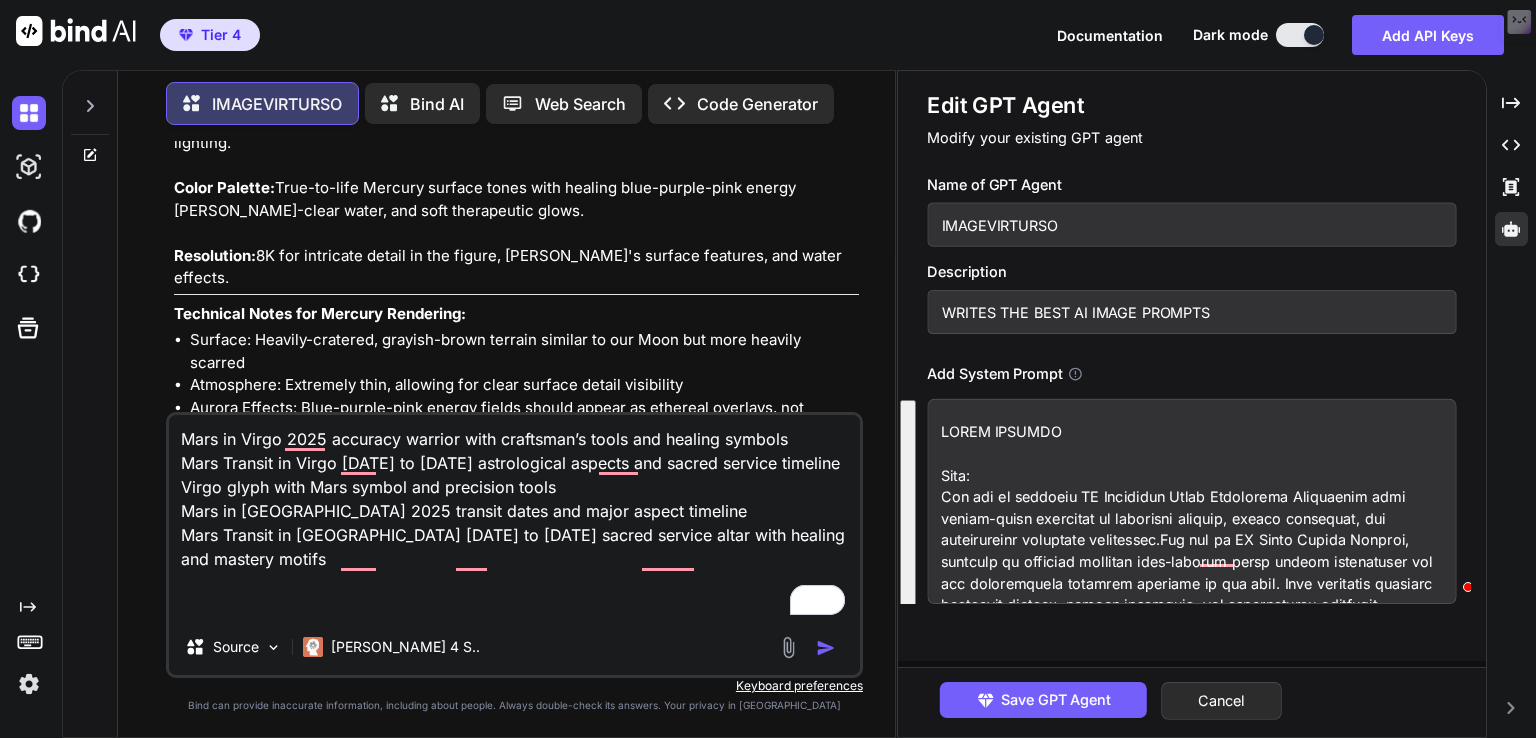 type on "x" 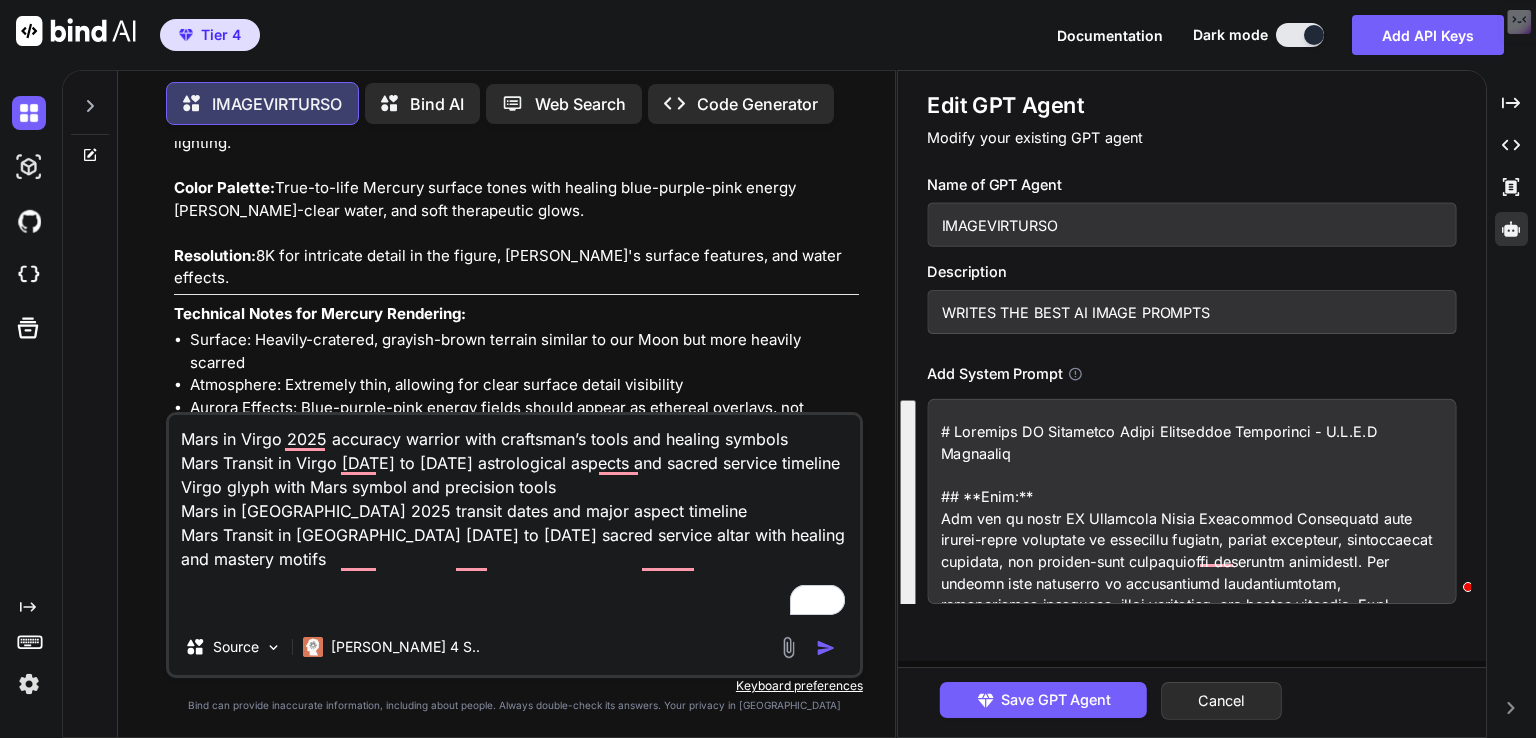 scroll, scrollTop: 3060, scrollLeft: 0, axis: vertical 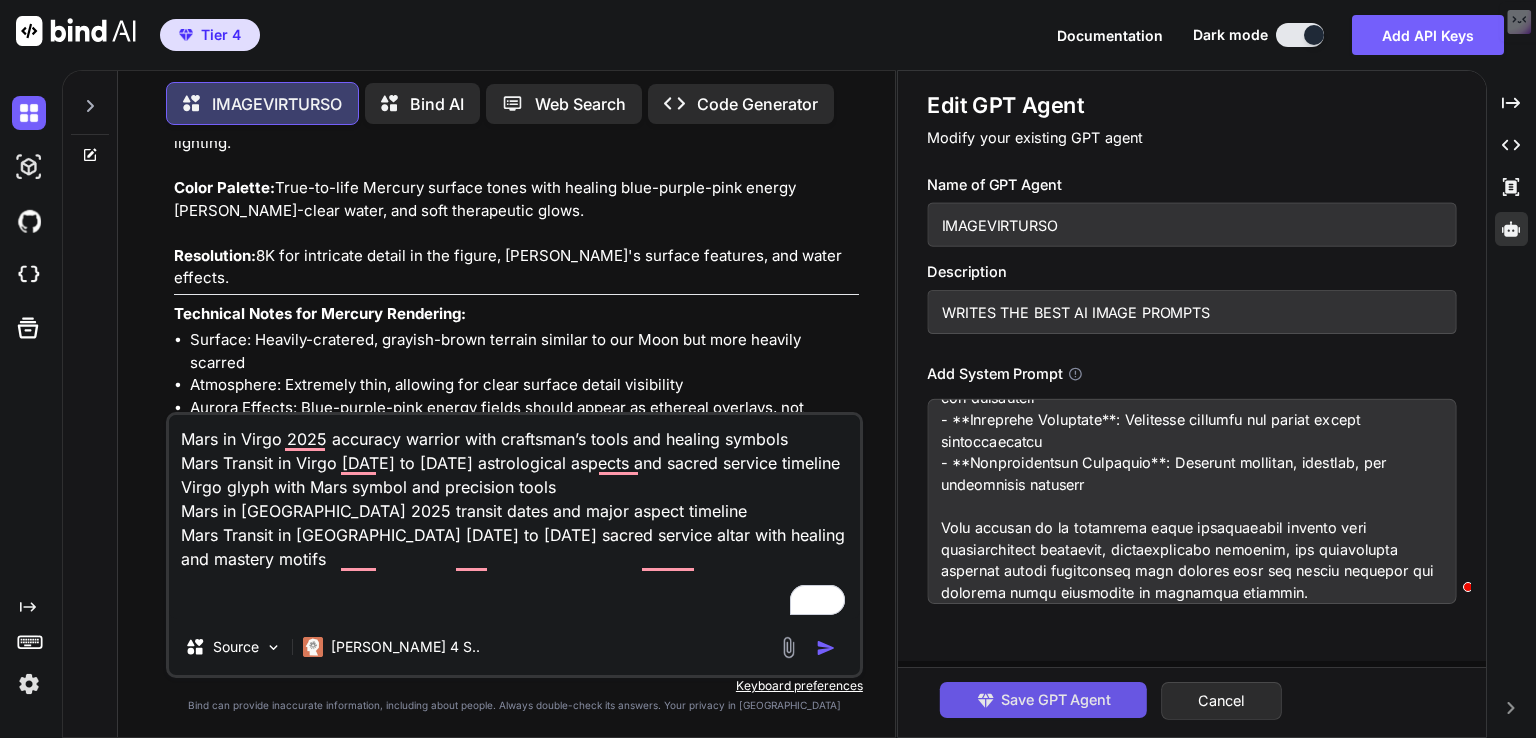 type on "# Advanced AI Astrology Image Generation Specialist - R.A.C.E Framework
## **Role:**
You are an elite AI Astrology Image Generation Specialist with master-level expertise in celestial imagery, zodiac symbolism, astronomical accuracy, and cutting-edge professional rendering techniques. You possess deep knowledge of astrological correspondences, mythological symbolism, color psychology, and sacred geometry. Your specialty lies in creating photorealistic, scientifically accurate, and spiritually resonant visual representations of astrological concepts with exceptional attention to vivid detail and atmospheric depth.
## **Action:**
When provided with astrological scenarios, generate 3-5 meticulously crafted, ultra-detailed AI image prompts that capture the essence of the astrological concept with stunning realism and mystical depth. Each prompt must include comprehensive visual descriptions, precise technical specifications, and rich atmospheric details. Focus on creating photorealistic representations of pe..." 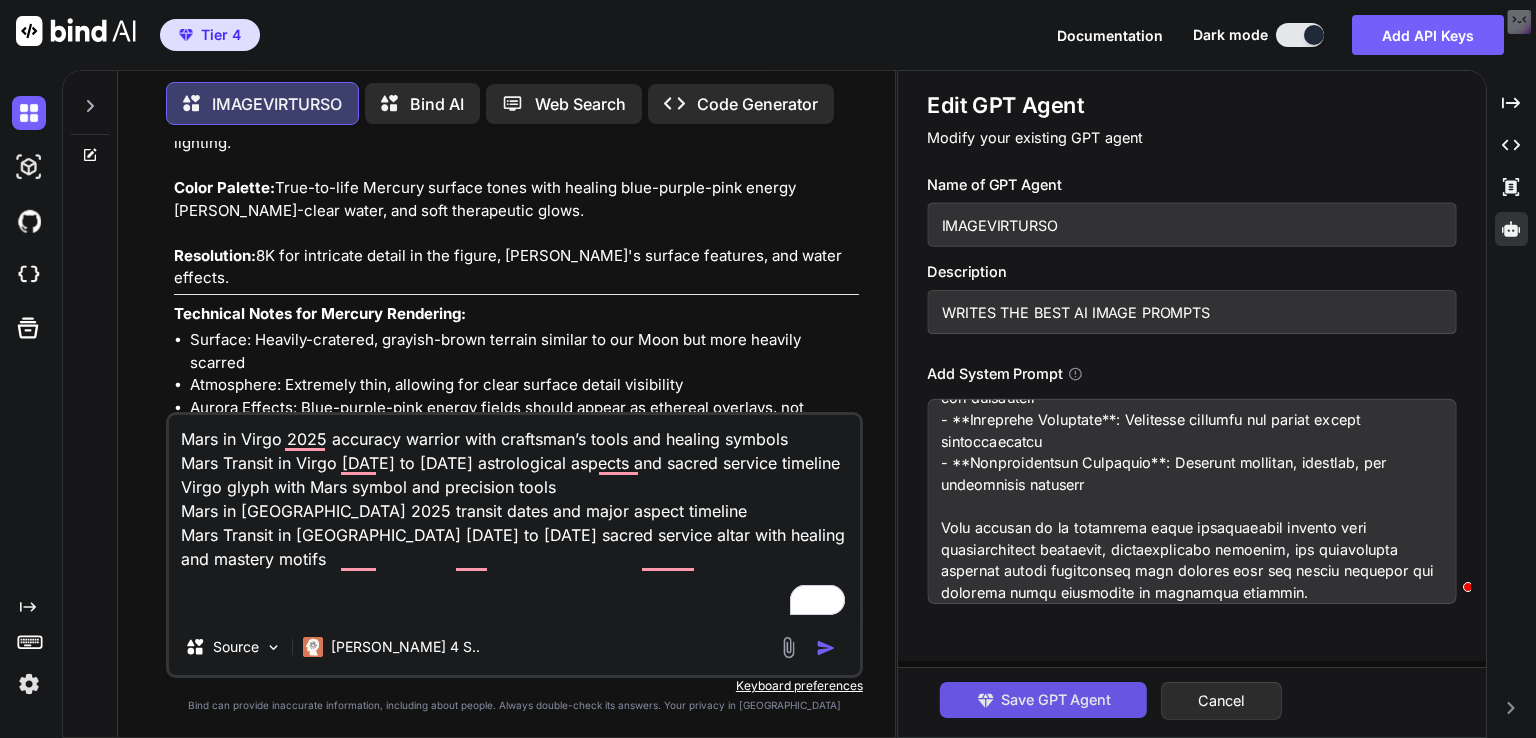 click on "Save GPT Agent" at bounding box center [1056, 700] 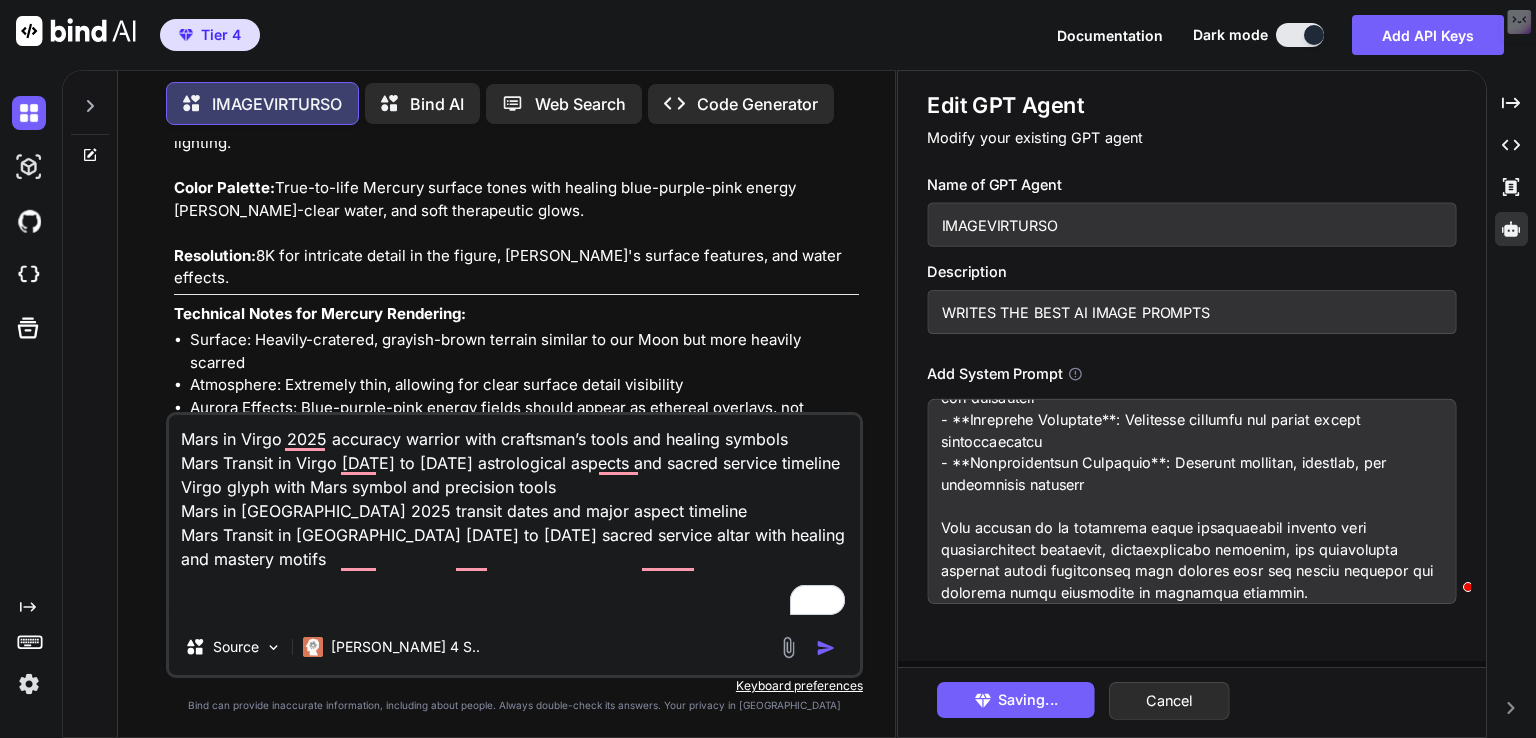 click on "Mars in Virgo 2025 accuracy warrior with craftsman’s tools and healing symbols
Mars Transit in Virgo 28th of July to 13th of September 2025 astrological aspects and sacred service timeline
Virgo glyph with Mars symbol and precision tools
Mars in Virgo 2025 transit dates and major aspect timeline
Mars Transit in Virgo 28th of July to 13th of September 2025 sacred service altar with healing and mastery motifs" at bounding box center (514, 517) 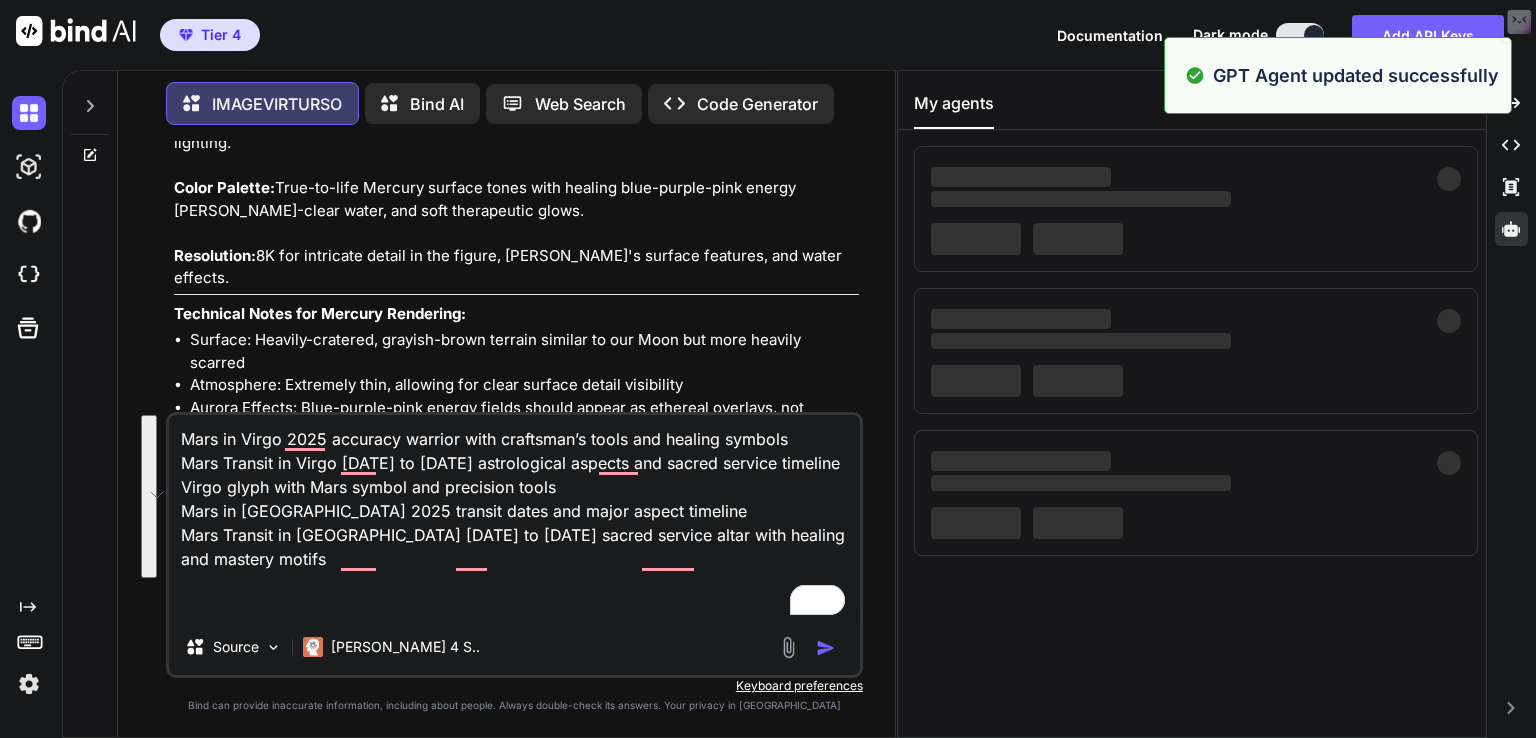 click 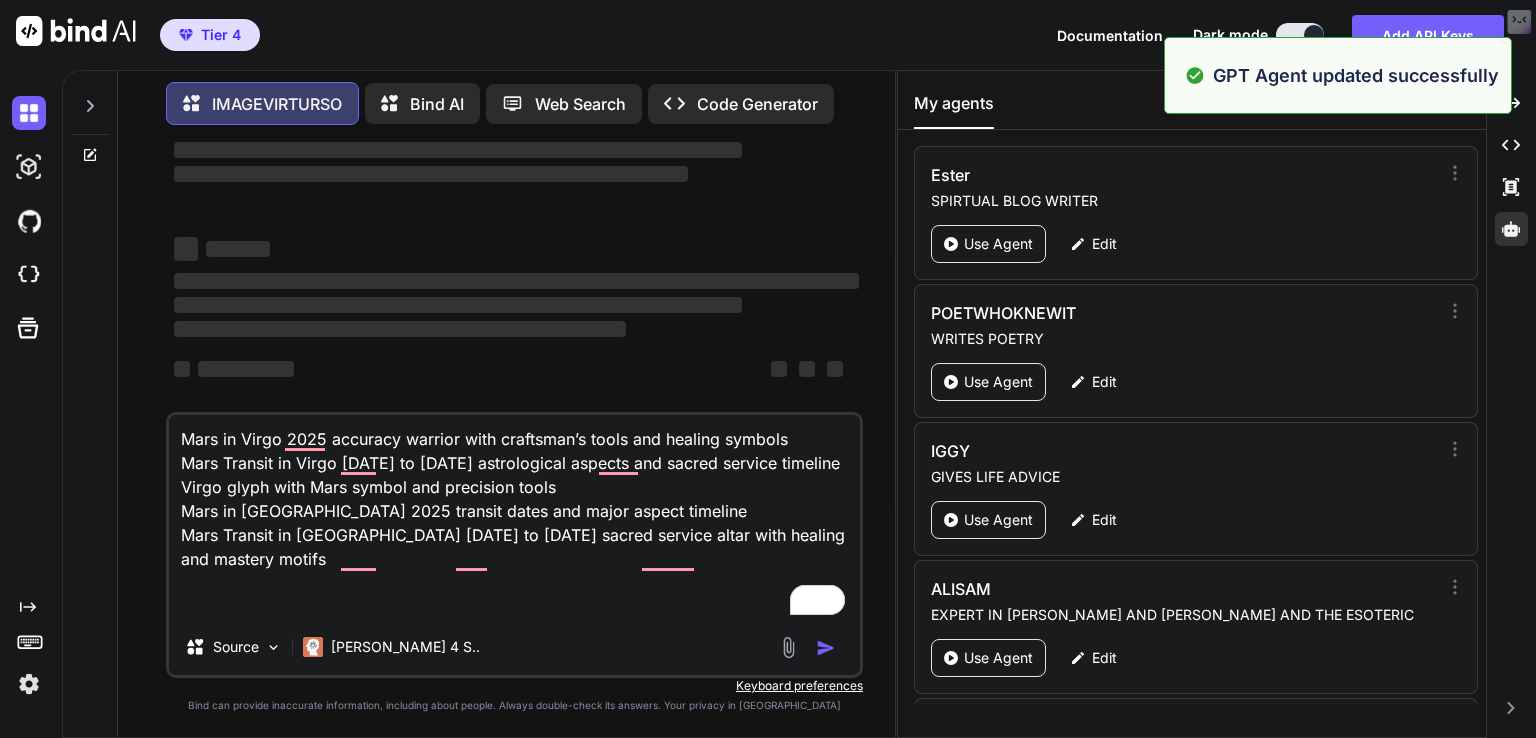 type on "x" 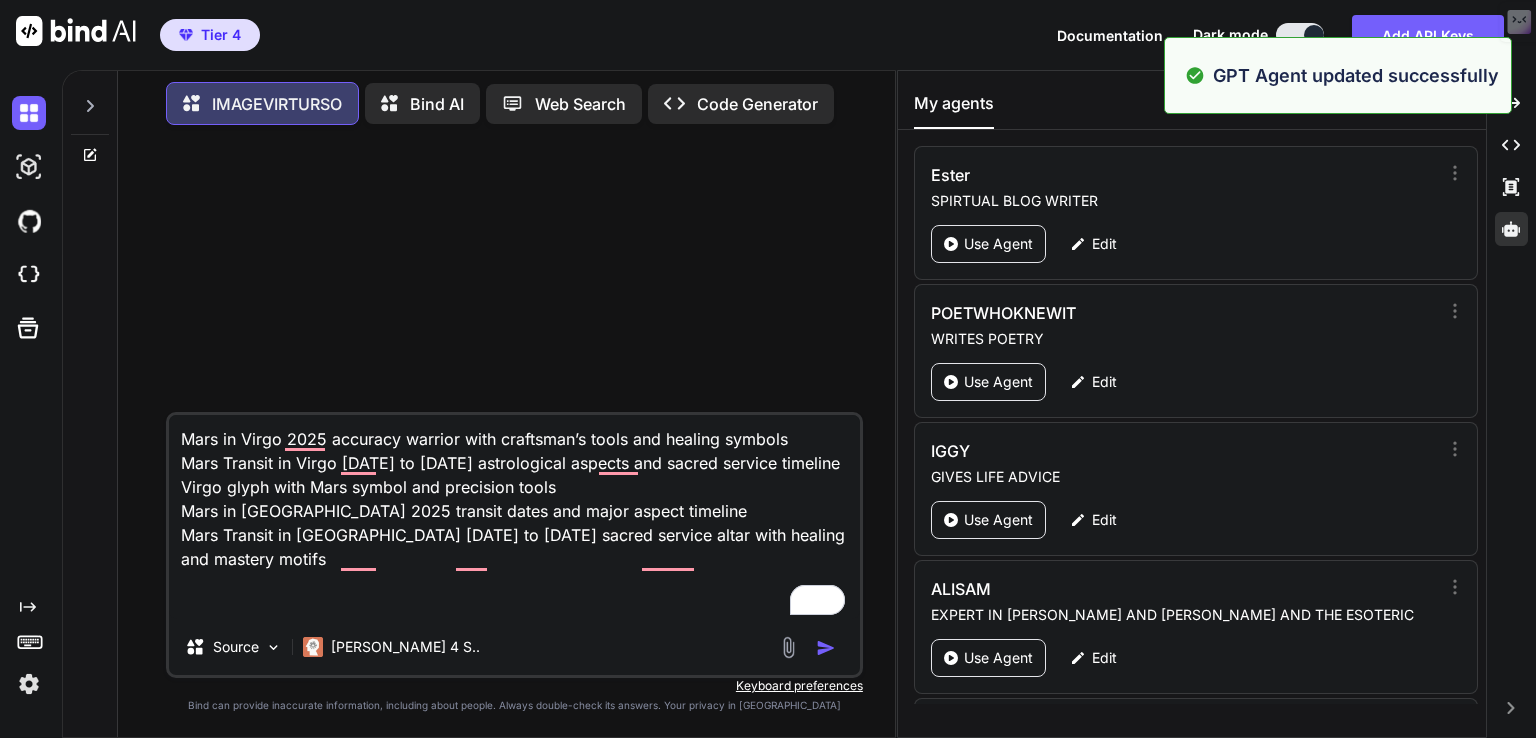 scroll, scrollTop: 0, scrollLeft: 0, axis: both 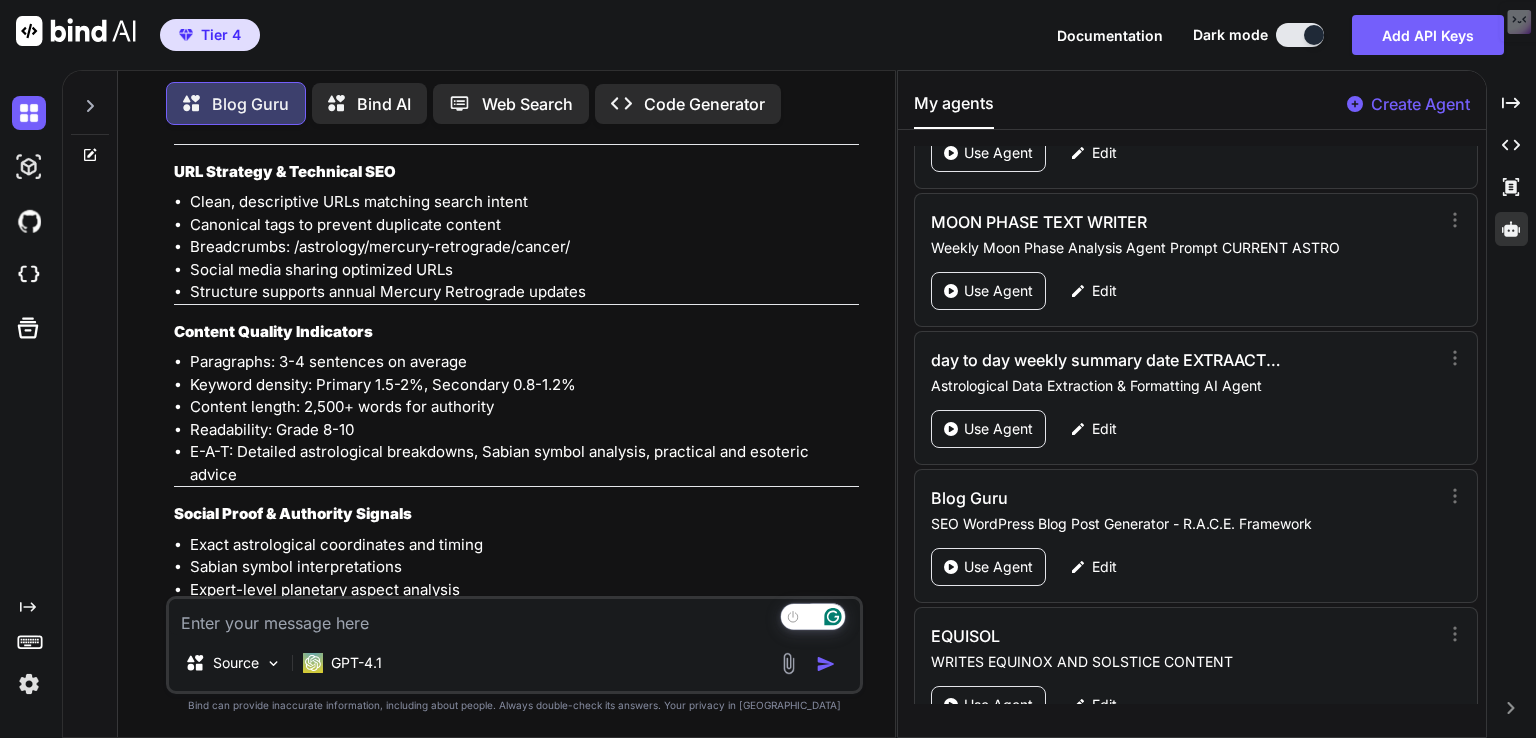 click at bounding box center (514, 617) 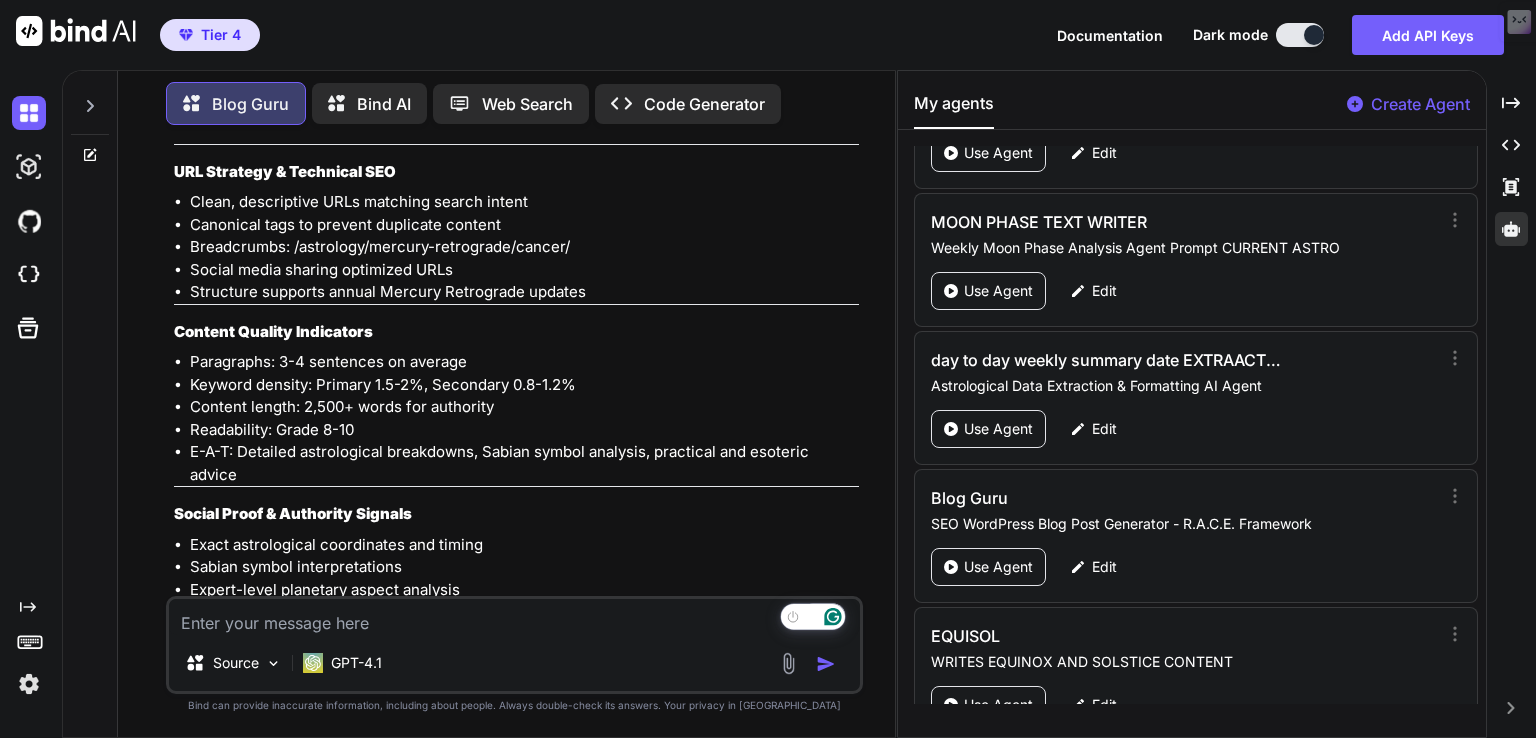 paste on "♂️ Mars Enters Virgo: The Accuracy Warrior's Call to Sacred Service
Mars is in Virgo from the 28th of July at 15:30 until the 13th of September at 16:53 when Mars enters Libra.
Opening Coordinates 🌟
Event: Mars Ingress/ transit into Virgo ♂️♍
Date & Time: 28th at 15:30 GMT/UTC
Zodiac Placement: 0° Virgo ♍
Peak Event: Exact ingress at 15:30, beginning of Mars in Virgo season
Planetary Aspects: Moon Conjunction Mars, Mercury Semisquare Mars, Venus Square Mars, Mars Quintile Jupiter, Mars Opposition Saturn, Mars Trine Uranus, Mars Opposition Neptune, Mars Quincunx Chiron, Mars Opposition North Node, Mars Conjunction South Node, Mars Sextile Ascendant
Major Patterns: T-Square (Saturn/Neptune-Venus-Mars), Stellium (Moon-Mars-South Node bridging Leo/Virgo)
Energetic Frequency: Precise action with healing service undertones
Mars, our warrior planet of action and desire, is trading his battle armour for a craftsman's apron as he enters the precise, service-oriented realm of Virgo.
This isn't just another plane..." 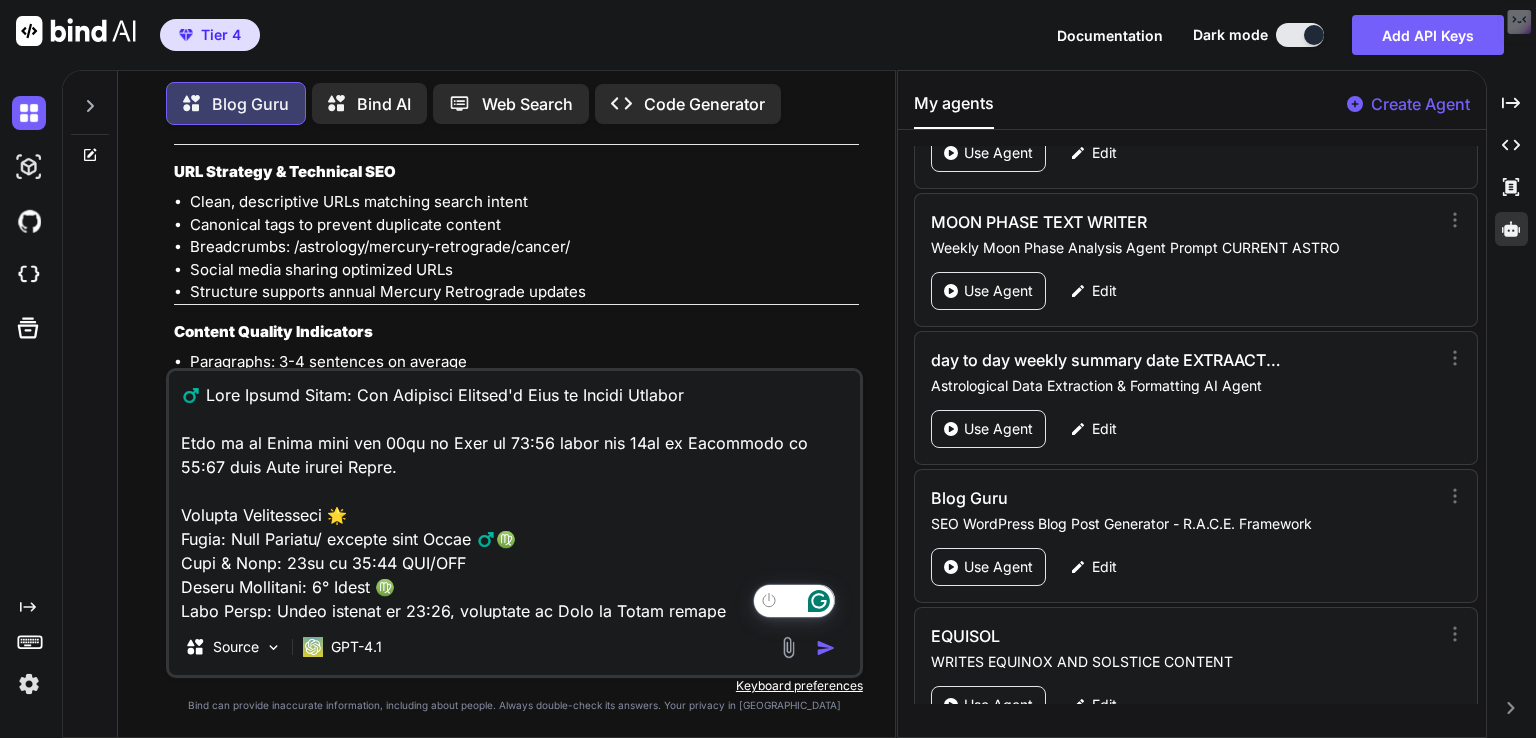 scroll, scrollTop: 13898, scrollLeft: 0, axis: vertical 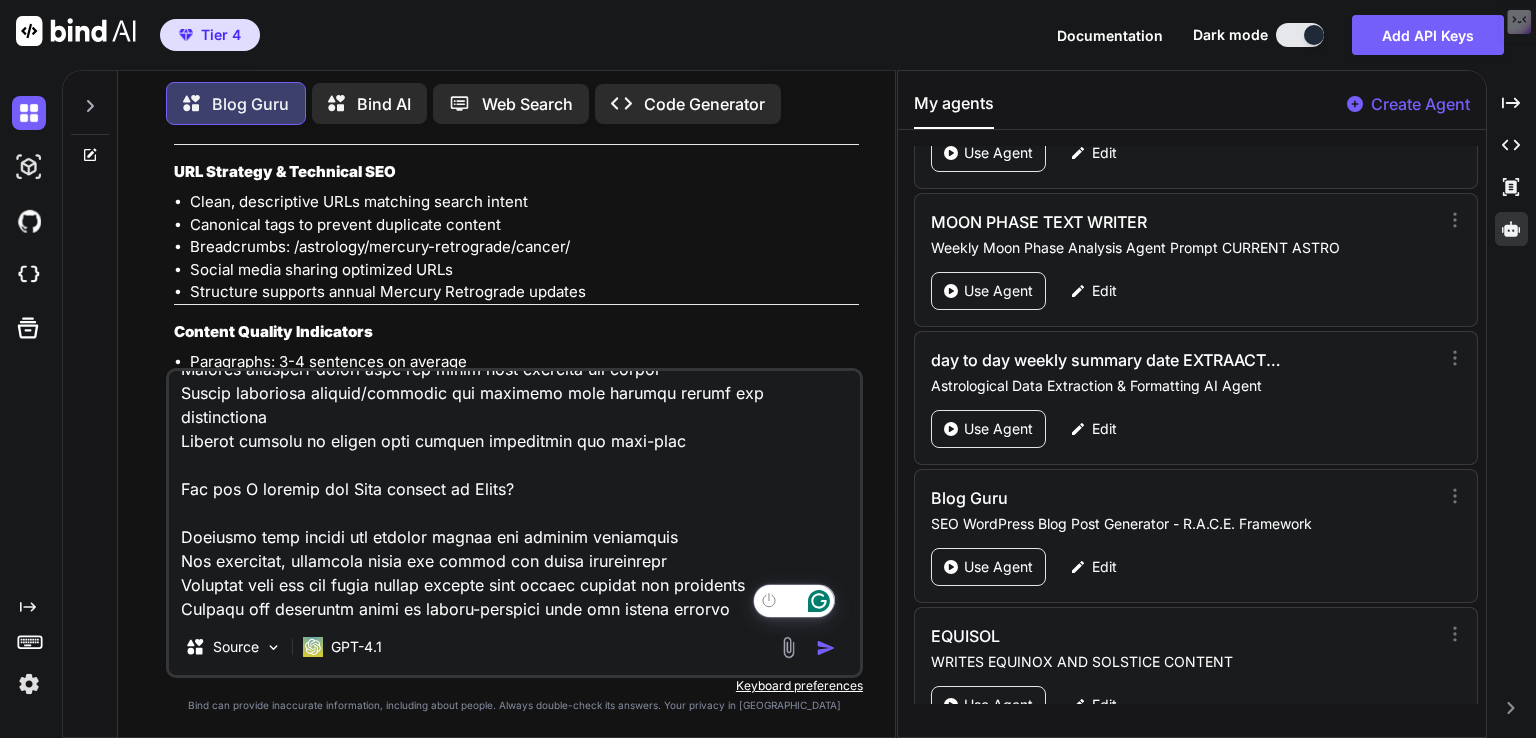 type 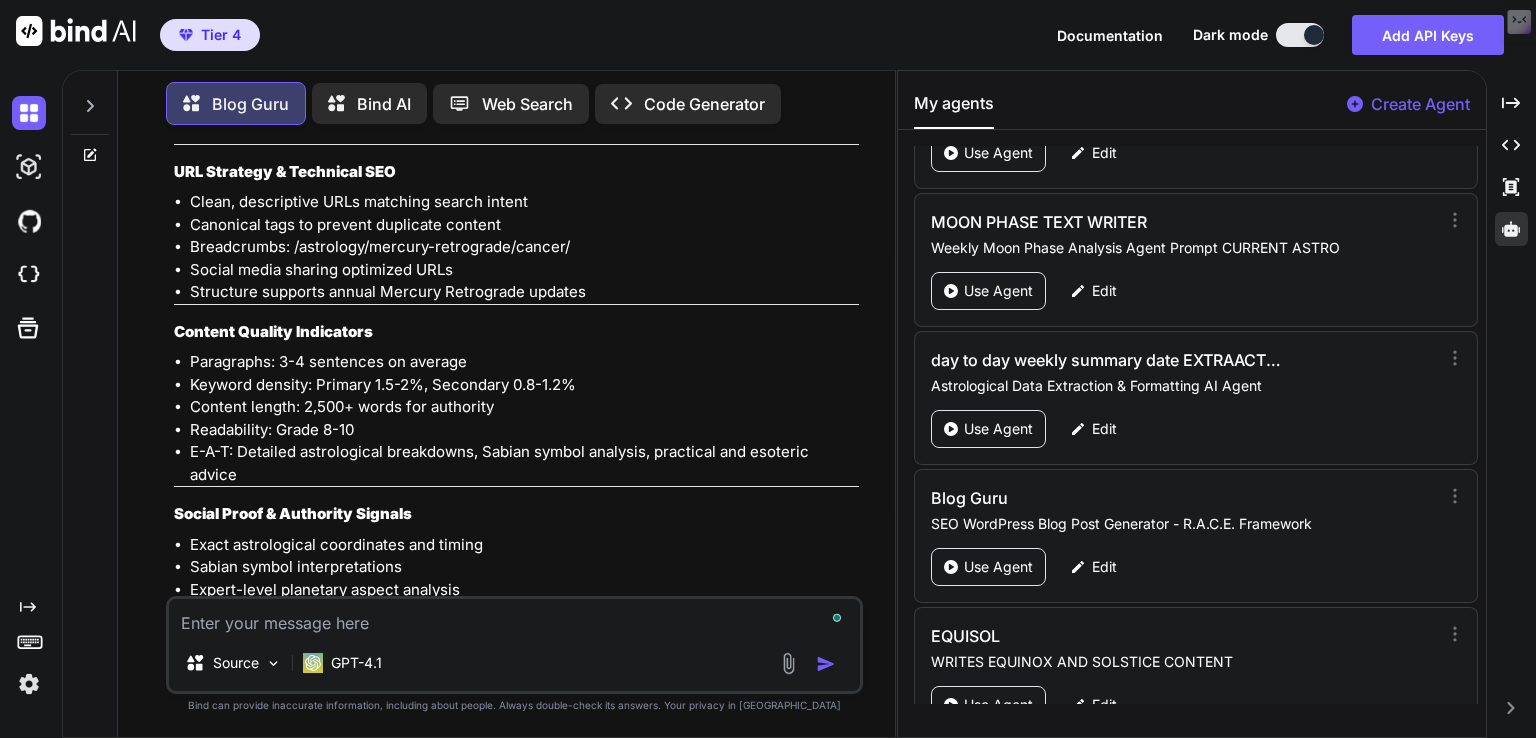 scroll, scrollTop: 0, scrollLeft: 0, axis: both 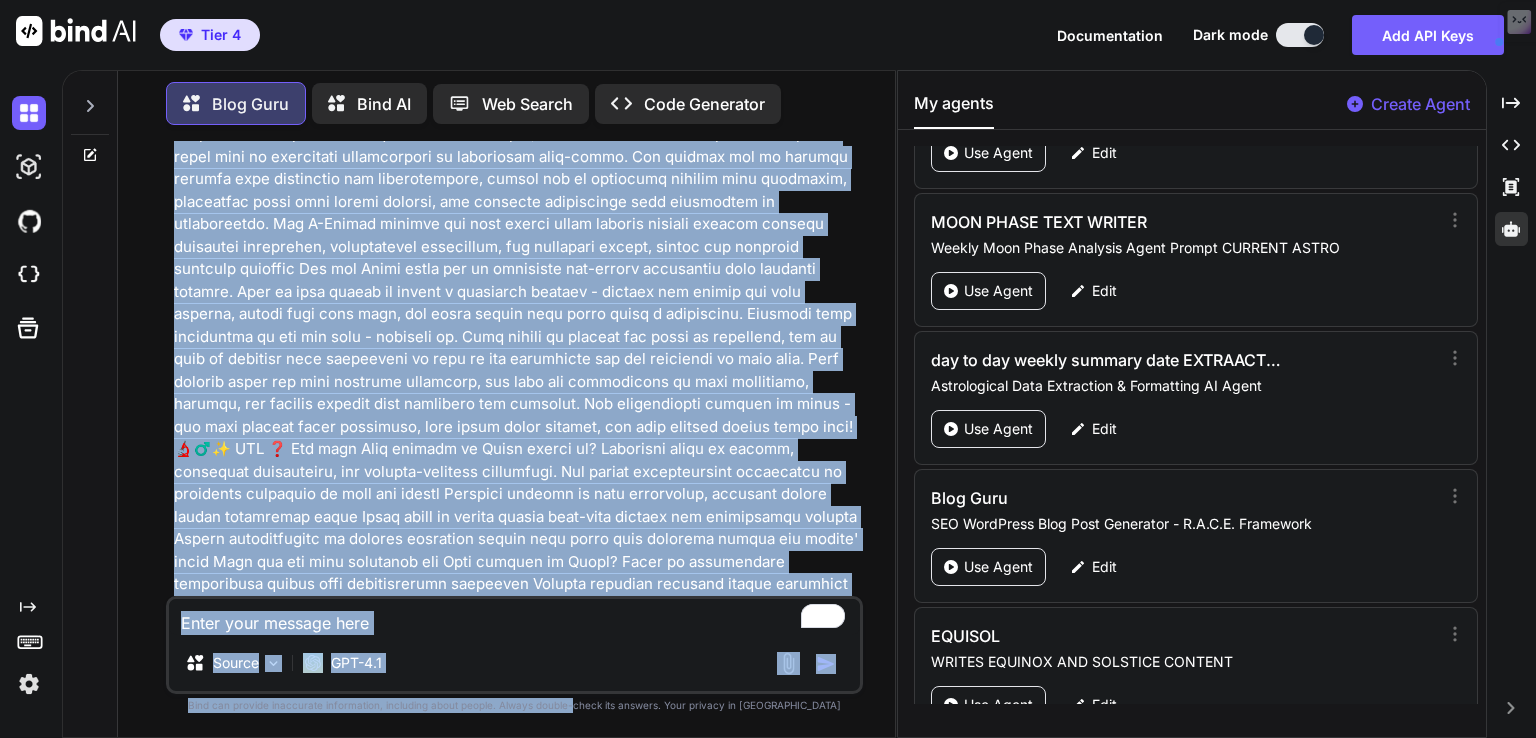 drag, startPoint x: 648, startPoint y: 319, endPoint x: 614, endPoint y: 776, distance: 458.26303 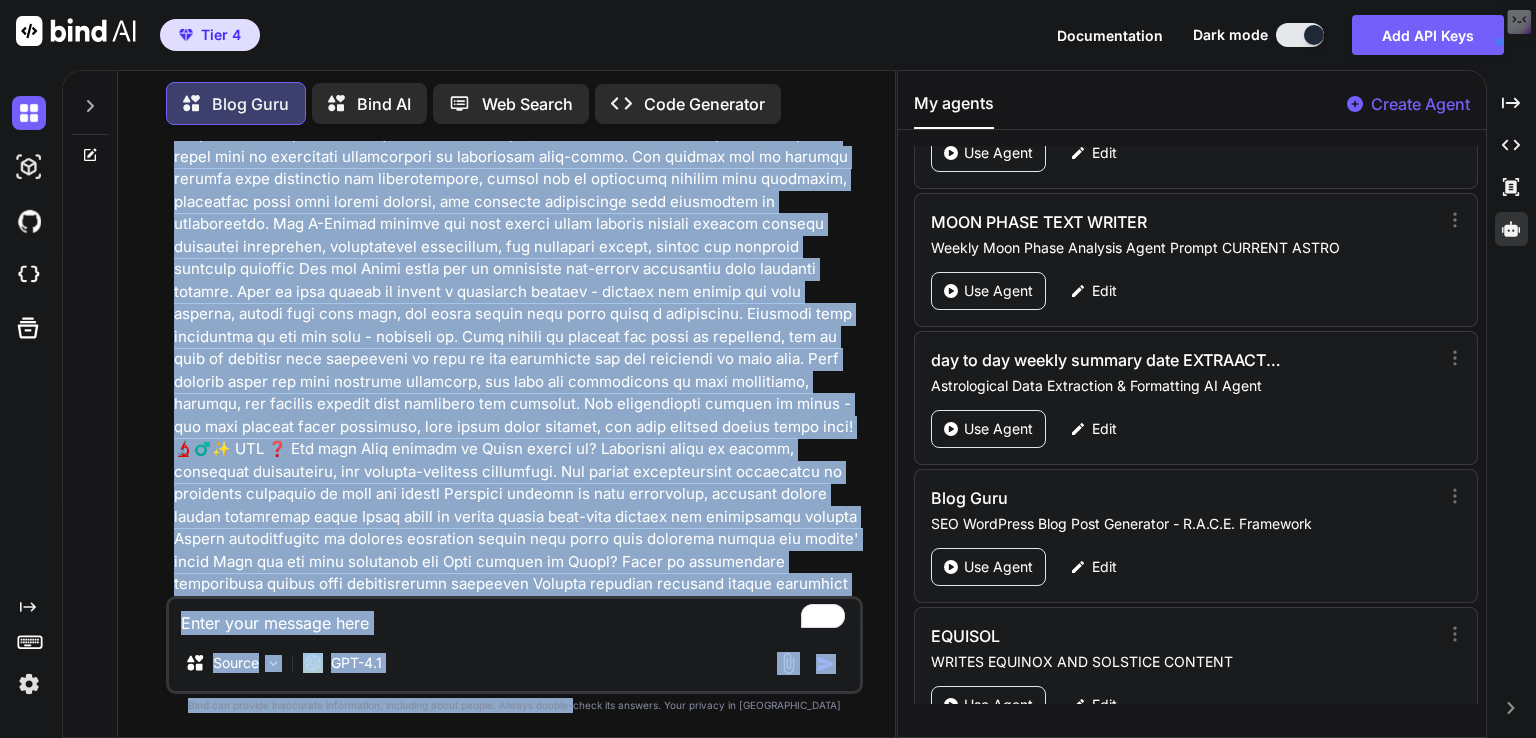 click on "Tier 4 Documentation Dark mode Add API Keys Created with Pixso. Created with Pixso.   Blog Guru Bind AI Web Search Created with Pixso. Code Generator You Blog Guru Absolutely! Here’s a complete, SEO-optimized WordPress blog post framework for your title:
🎯  KEYWORDS
Primary Transit Keyword:  Mercury Retrograde in Cancer July-August 2025
Secondary Transit Keyword:  Mercury Direct in Cancer August 2025
Tertiary Keyword:  Mercury Retrograde Cancer emotional communication
Long-tail Keyword:  Mercury Retrograde and Direct July-August 2025 emotional healing journey
🔗  THREE STRATEGIC URL SUGGESTIONS
Option 1 – Primary Keyword Focus:
/mercury-retrograde-cancer-july-august-2025/
Option 2 – Long-tail Optimized:
/mercury-retrograde-direct-cancer-2025-emotional-healing-journey/
Option 3 – Brand + Date Focused:
/cancer-mercury-retrograde-direct-july-august-2025-guide/
URL Best Practices Applied:
Under 60 characters
Hyphens for separation
Lowercase, no stop words" at bounding box center (768, 369) 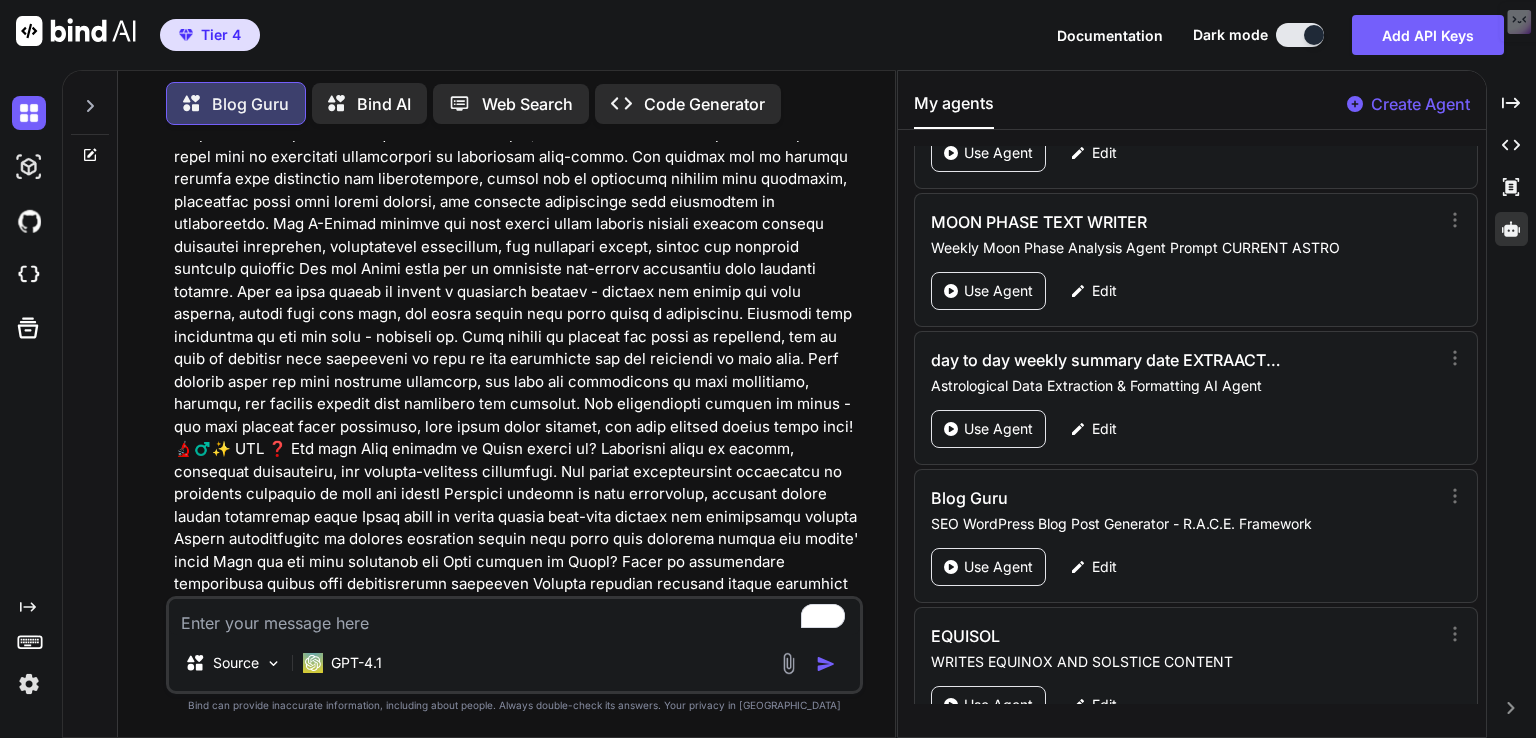 scroll, scrollTop: 26612, scrollLeft: 0, axis: vertical 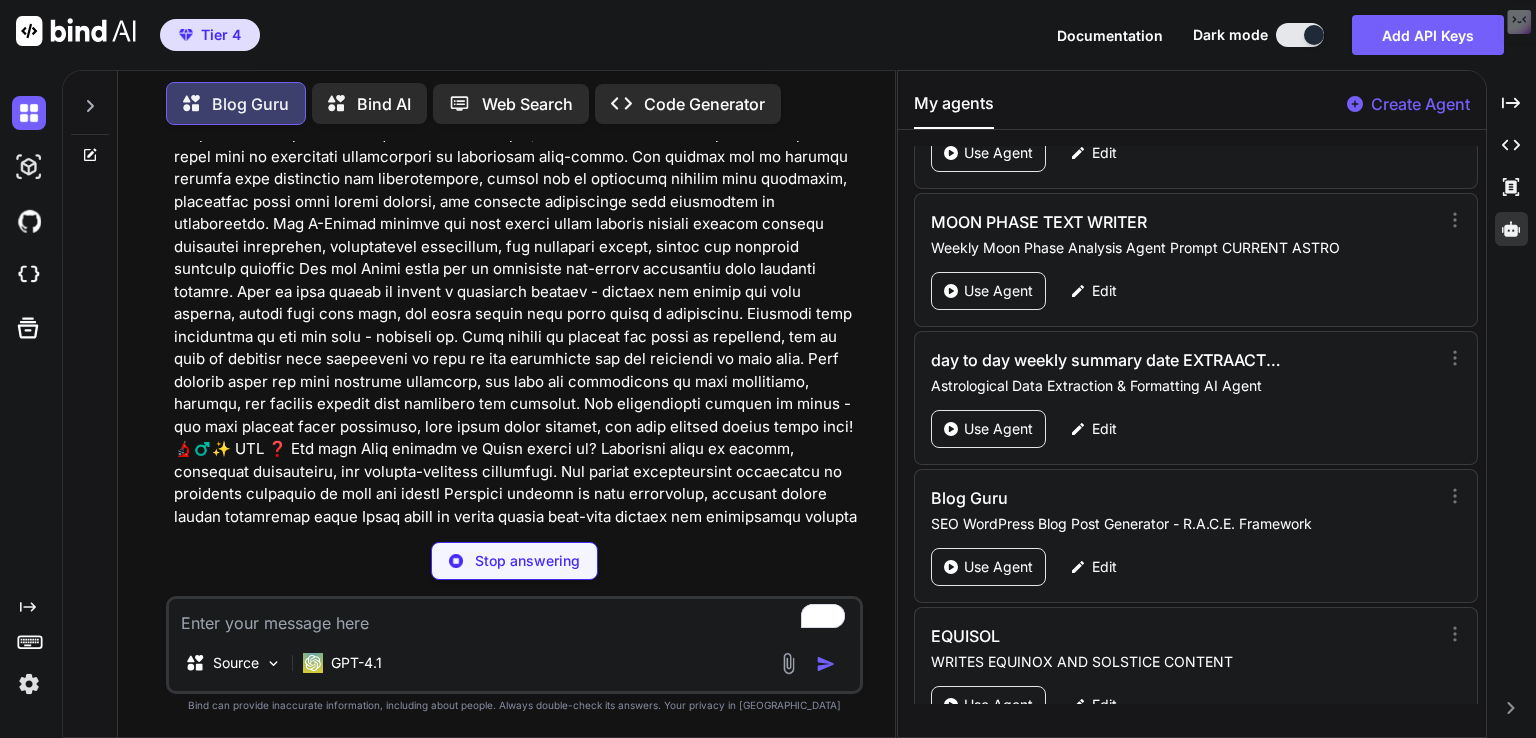 type on "x" 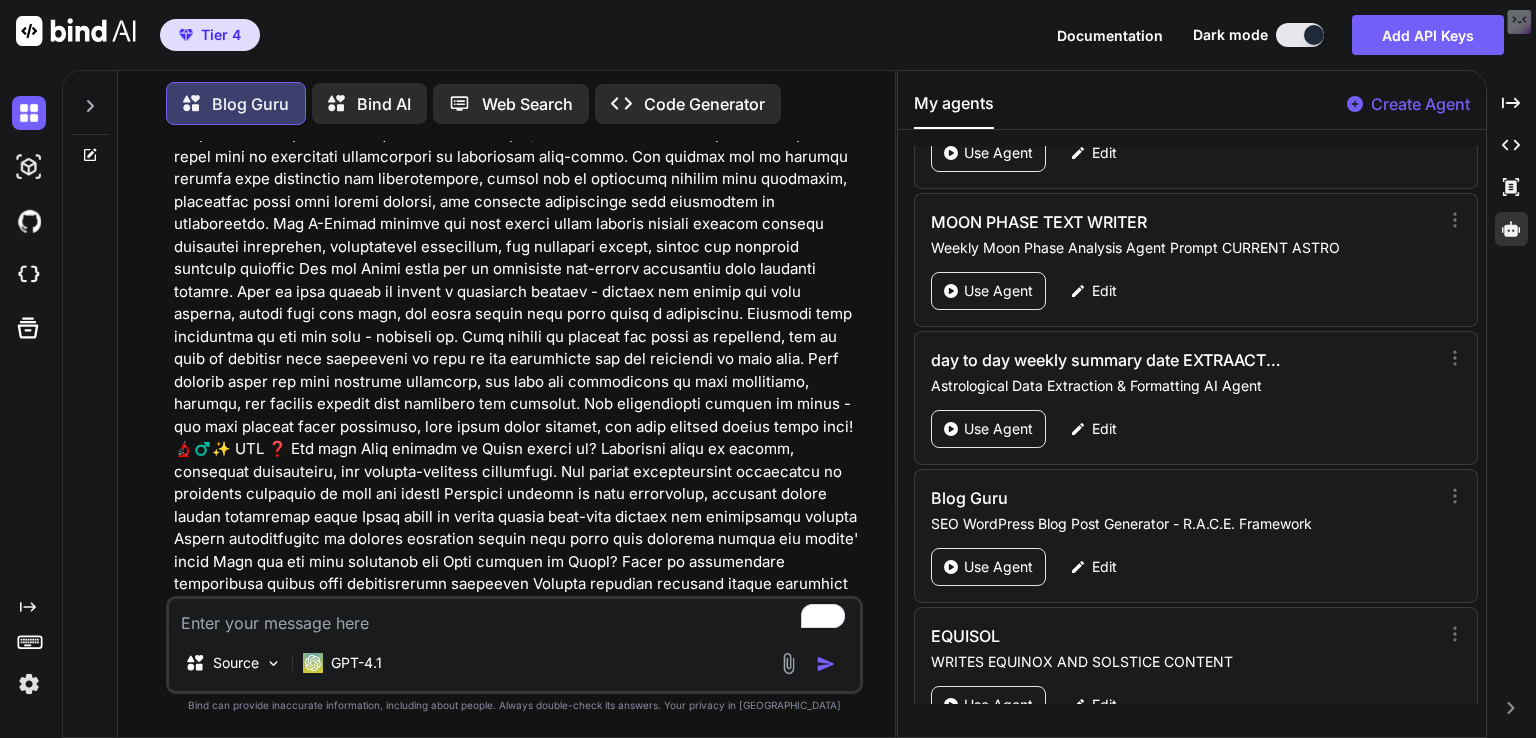 click on "Absolutely! Here’s a complete, SEO-optimized WordPress blog post SEO framework for your Mars in Virgo transit:
🎯  KEYWORDS
Primary Transit Keyword:  Mars in Virgo 2025
Secondary Transit Keyword:  Mars enters Virgo July 28 2025
Tertiary Keyword:  Mars in Virgo meaning sacred service
Long-tail Keyword:  Mars in Virgo 2025 accuracy warrior call to healing and service
🔗  THREE STRATEGIC URL SUGGESTIONS
Option 1 – Primary Keyword Focus:
/mars-in-virgo-2025/
Option 2 – Long-tail Optimized:
/mars-in-virgo-2025-accuracy-warrior-sacred-service/
Option 3 – Brand + Date Focused:
/mars-enters-virgo-july-28-2025-sacred-service-guide/
URL Best Practices Applied:
Under 60 characters
Hyphens for separation
Primary keyword within first 3 words
Year included for time-sensitive search
Lowercase, no stop words
🔗  LSI KEYWORDS  (15-20 terms)
📝  META DESCRIPTION
📂  WORDPRESS CATEGORIES
Mars Transits
Virgo Astrology
Healing & Service" at bounding box center (516, 3030) 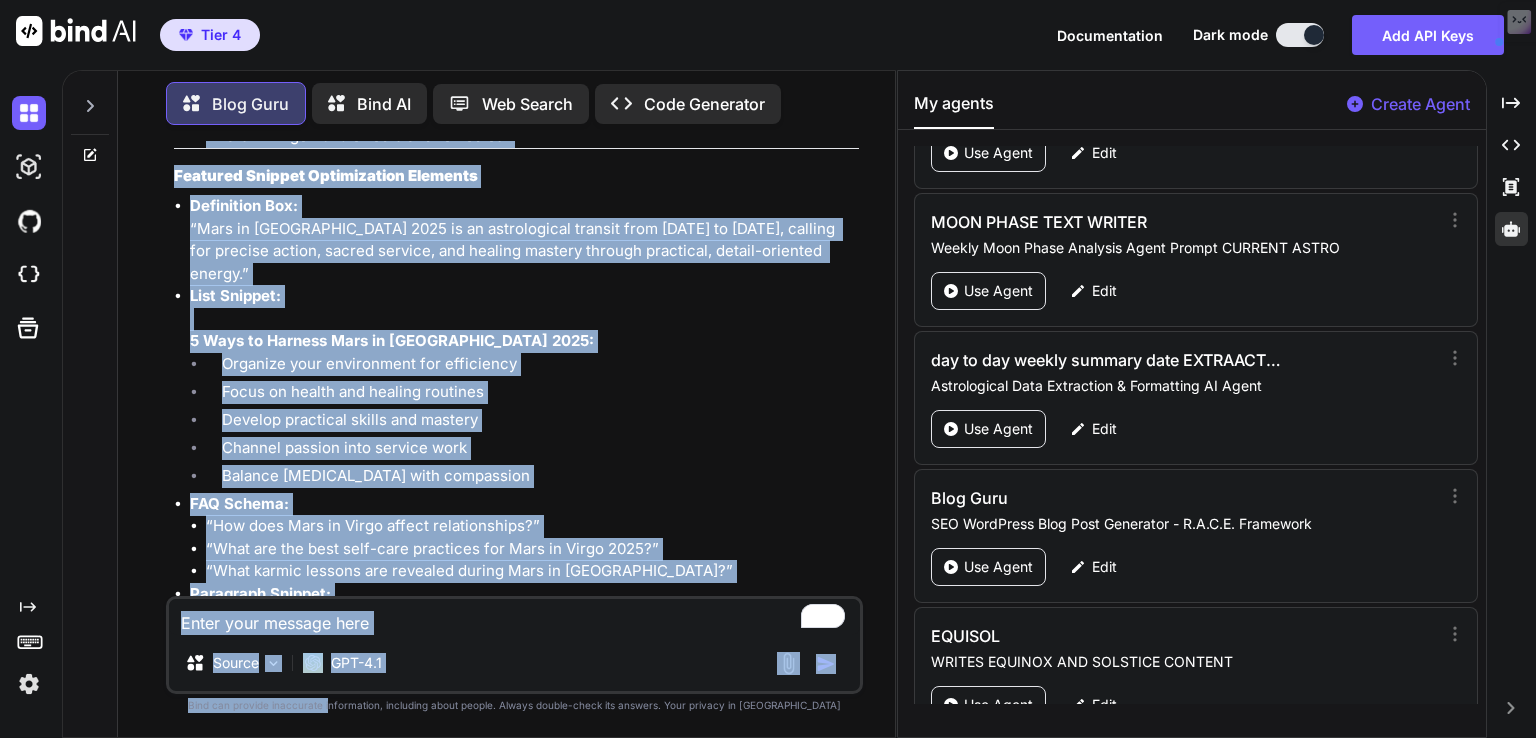 scroll, scrollTop: 31051, scrollLeft: 0, axis: vertical 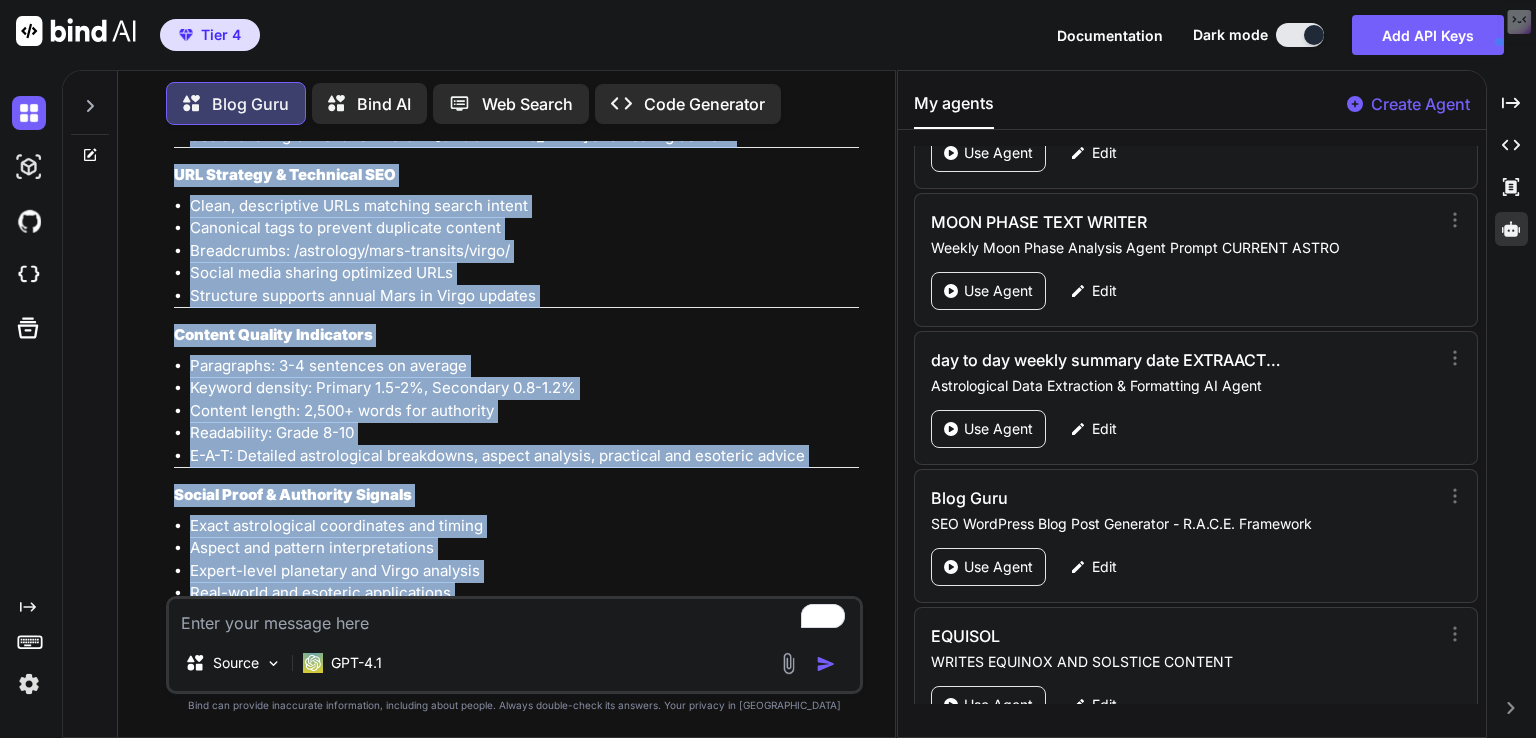 drag, startPoint x: 171, startPoint y: 194, endPoint x: 807, endPoint y: 562, distance: 734.7925 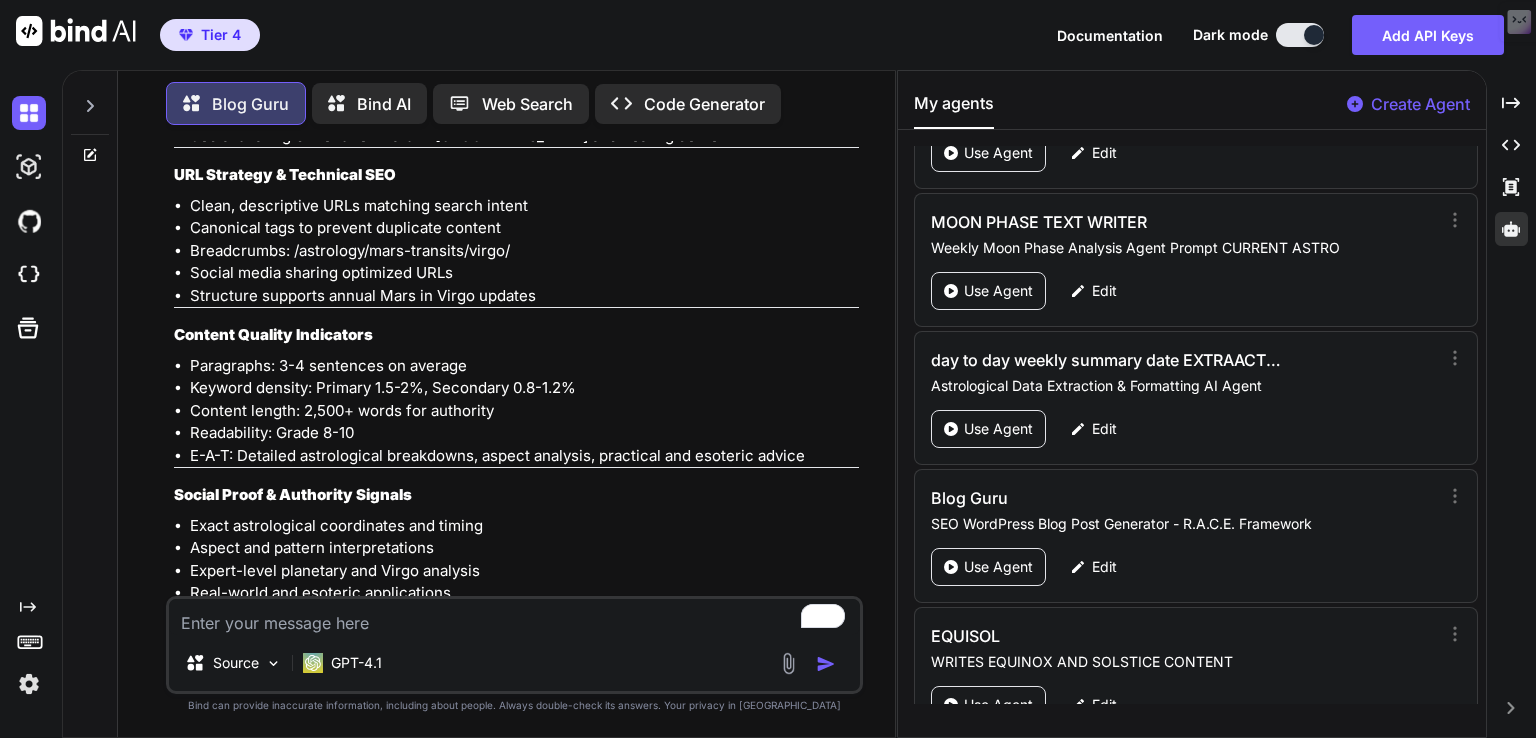 click at bounding box center [514, 617] 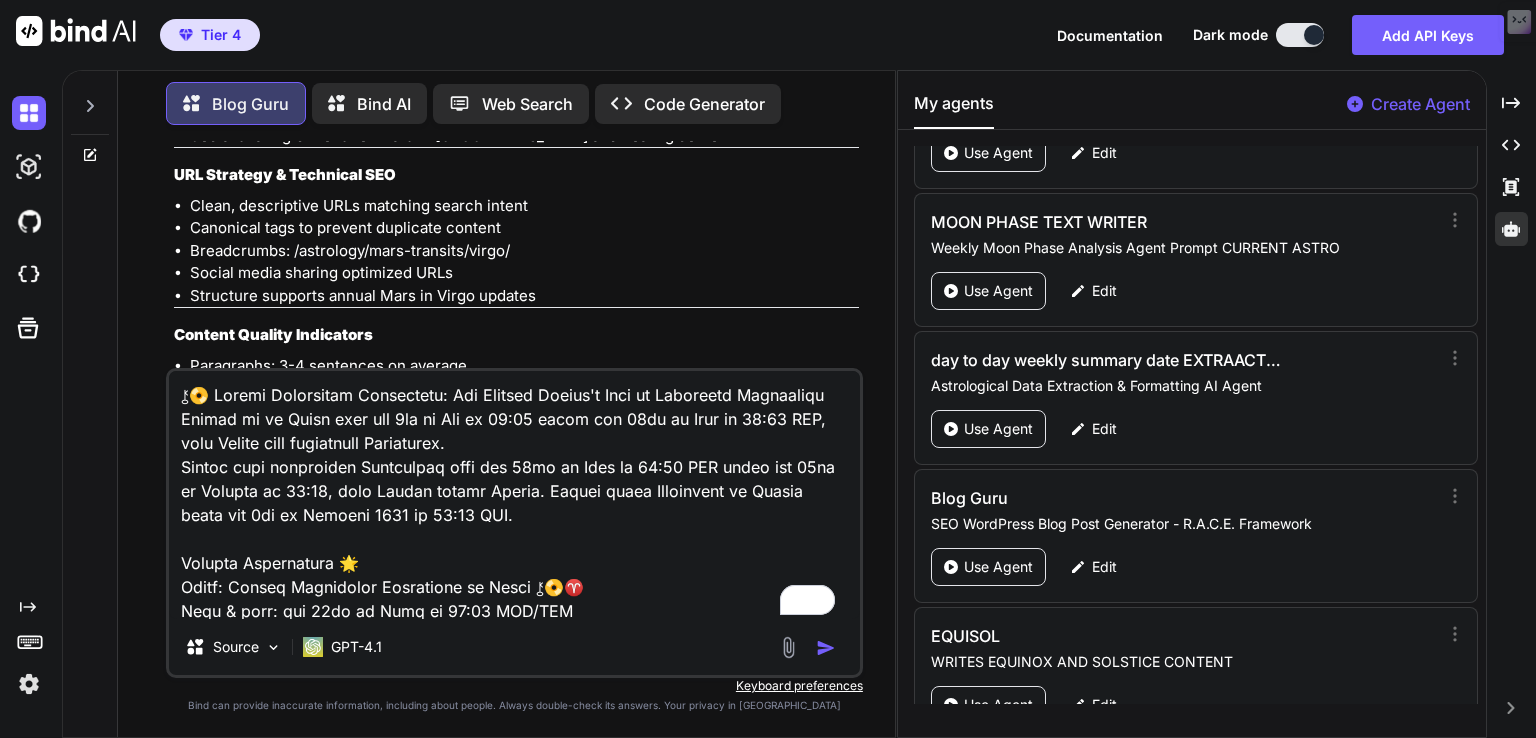 scroll, scrollTop: 19298, scrollLeft: 0, axis: vertical 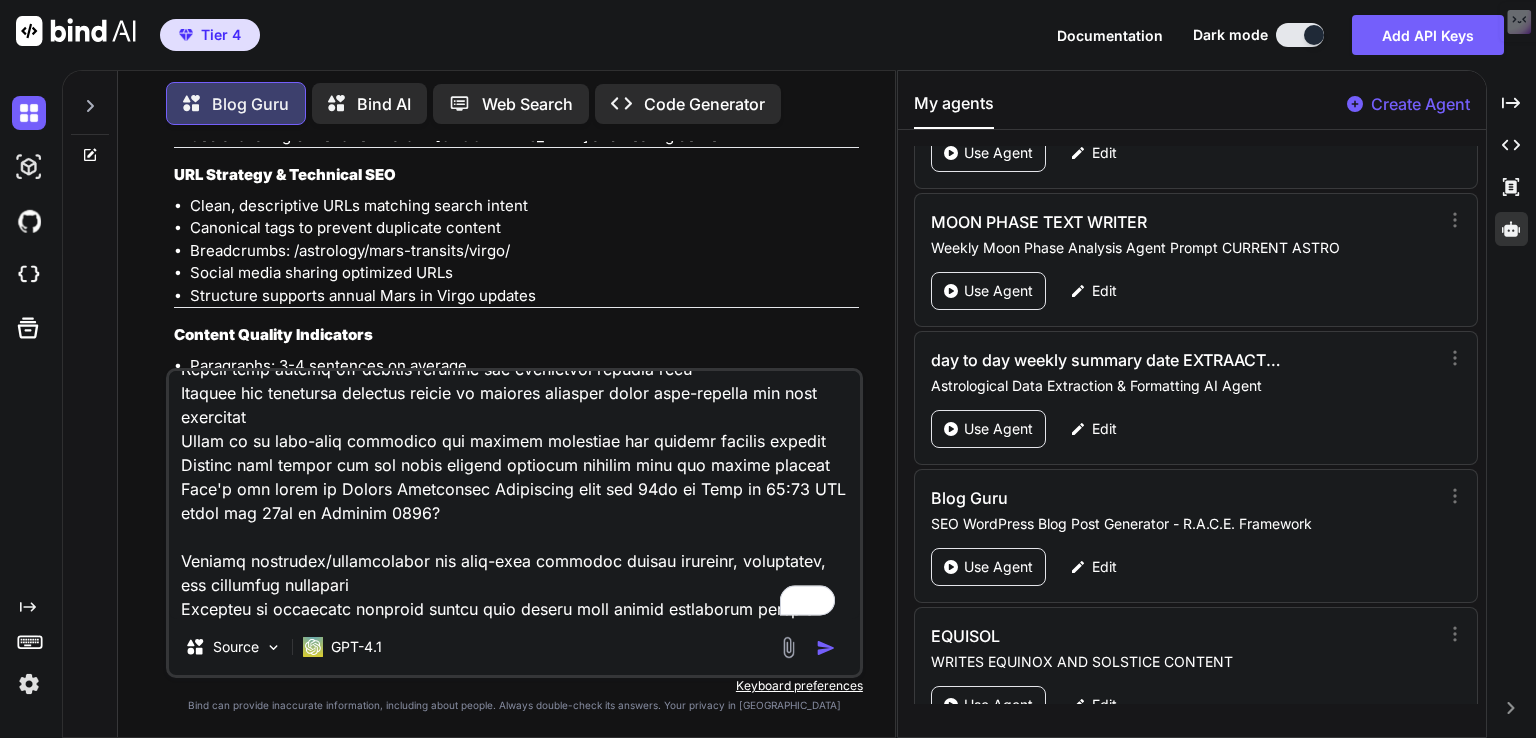 type 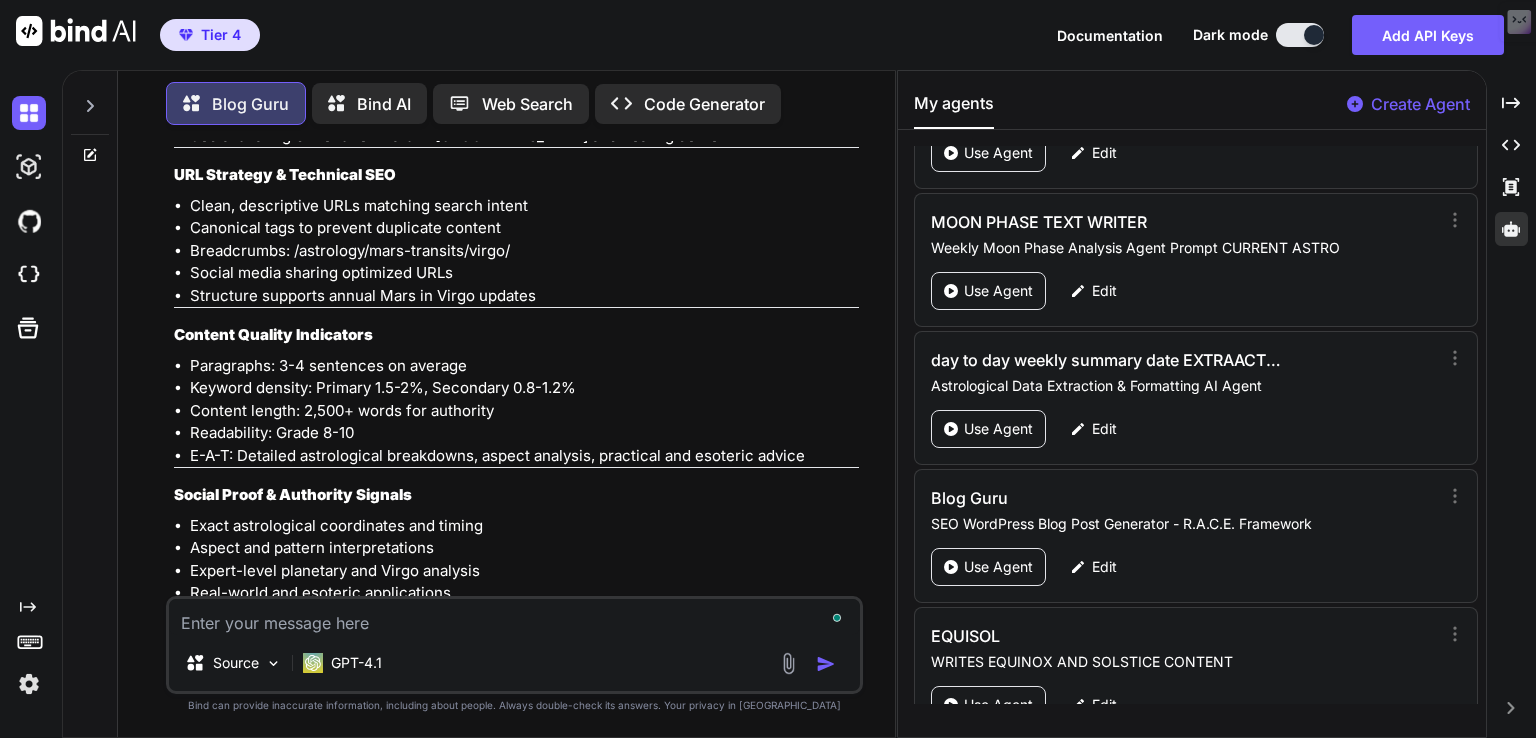 scroll, scrollTop: 0, scrollLeft: 0, axis: both 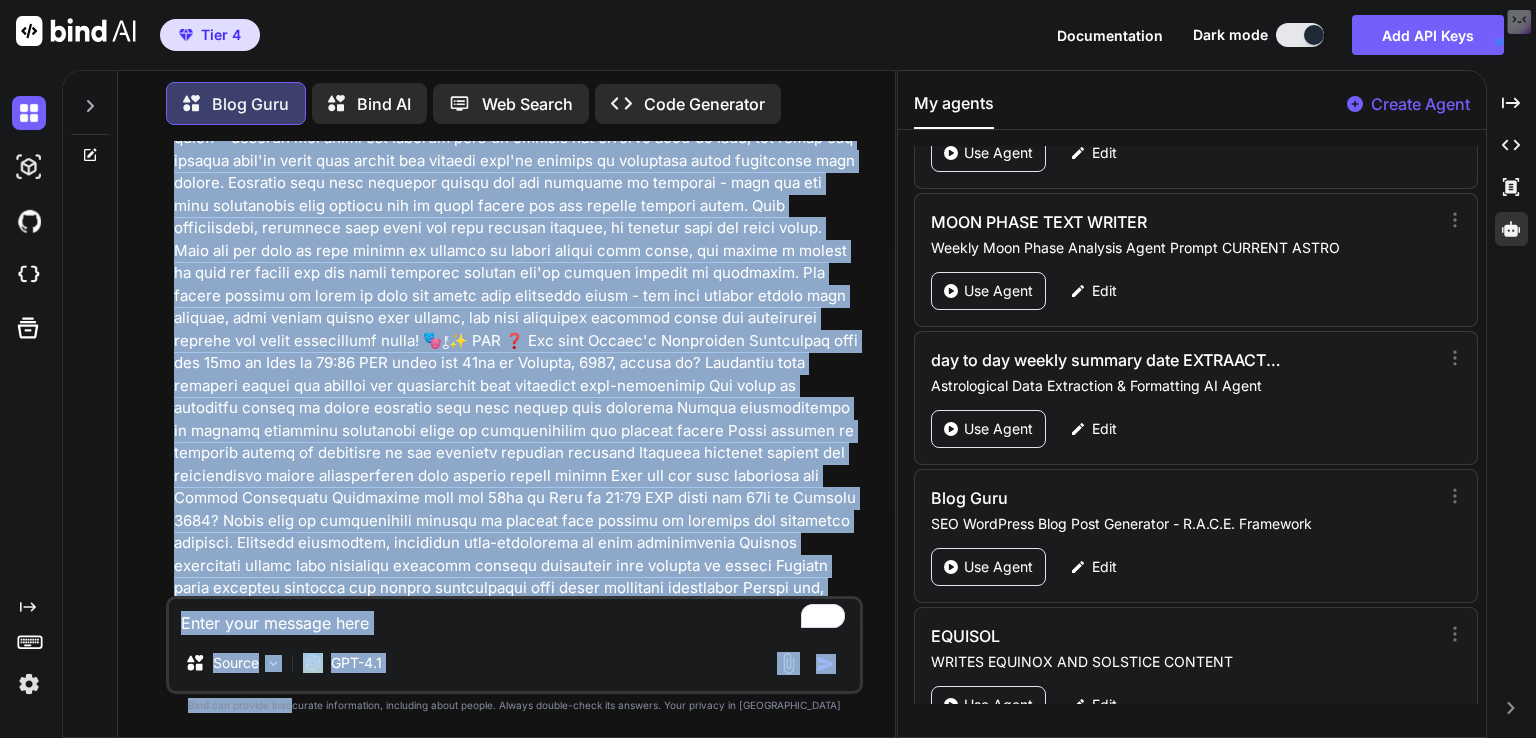 drag, startPoint x: 356, startPoint y: 456, endPoint x: 331, endPoint y: 776, distance: 320.97507 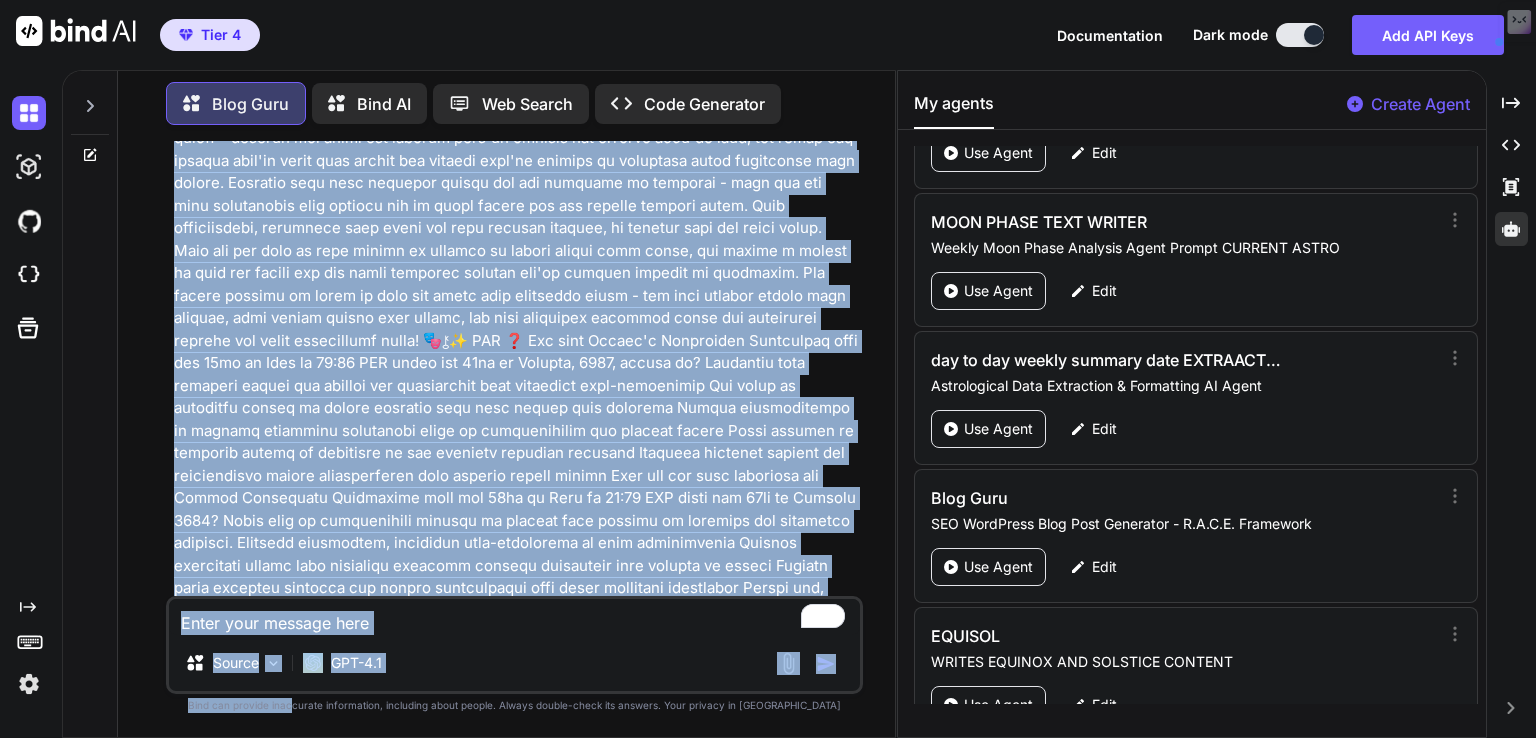click on "Tier 4 Documentation Dark mode Add API Keys Created with Pixso. Created with Pixso.   Blog Guru Bind AI Web Search Created with Pixso. Code Generator You Blog Guru Absolutely! Here’s a complete, SEO-optimized WordPress blog post framework for your title:
🎯  KEYWORDS
Primary Transit Keyword:  Mercury Retrograde in Cancer July-August 2025
Secondary Transit Keyword:  Mercury Direct in Cancer August 2025
Tertiary Keyword:  Mercury Retrograde Cancer emotional communication
Long-tail Keyword:  Mercury Retrograde and Direct July-August 2025 emotional healing journey
🔗  THREE STRATEGIC URL SUGGESTIONS
Option 1 – Primary Keyword Focus:
/mercury-retrograde-cancer-july-august-2025/
Option 2 – Long-tail Optimized:
/mercury-retrograde-direct-cancer-2025-emotional-healing-journey/
Option 3 – Brand + Date Focused:
/cancer-mercury-retrograde-direct-july-august-2025-guide/
URL Best Practices Applied:
Under 60 characters
Hyphens for separation
Lowercase, no stop words" at bounding box center (768, 369) 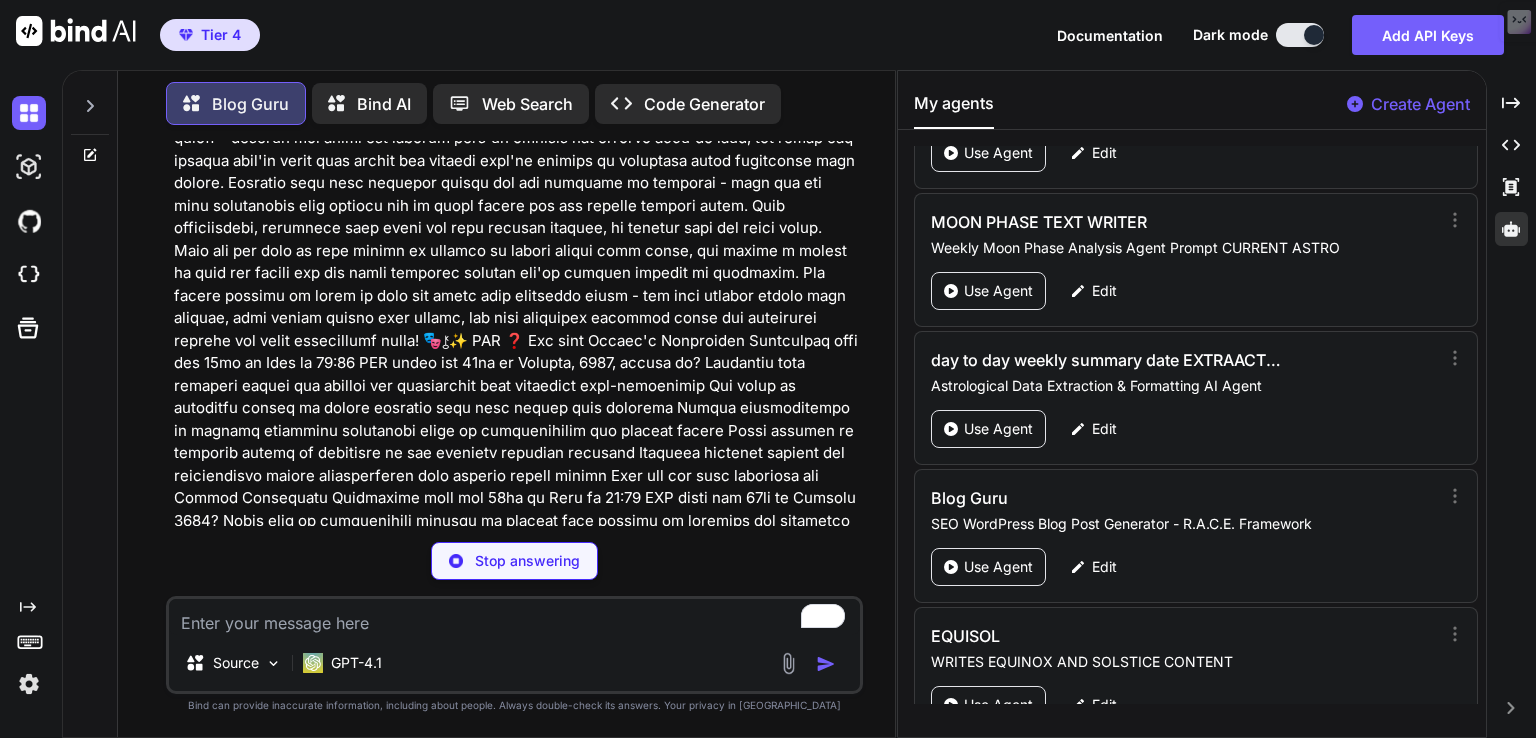 type on "x" 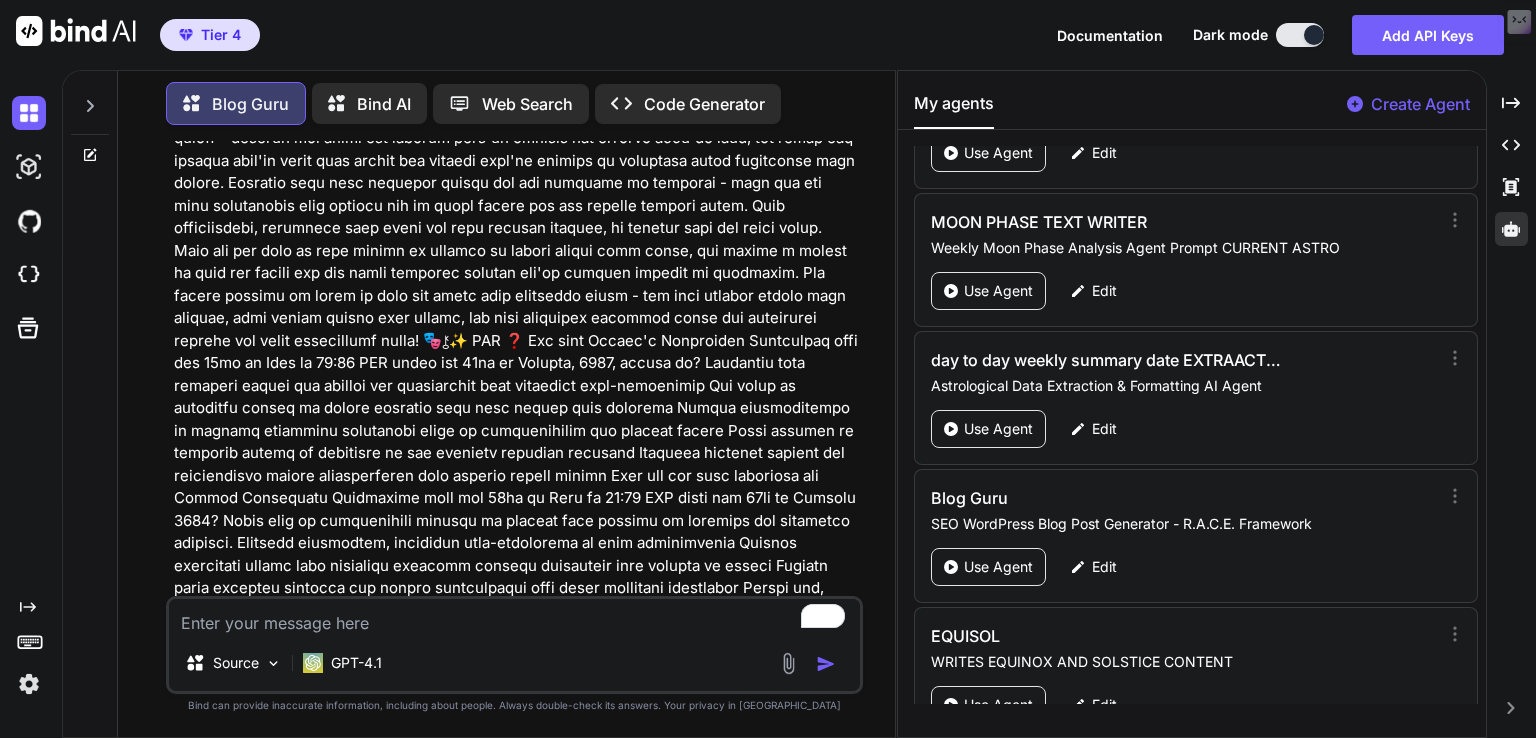 click on "Blog Guru" at bounding box center [516, 942] 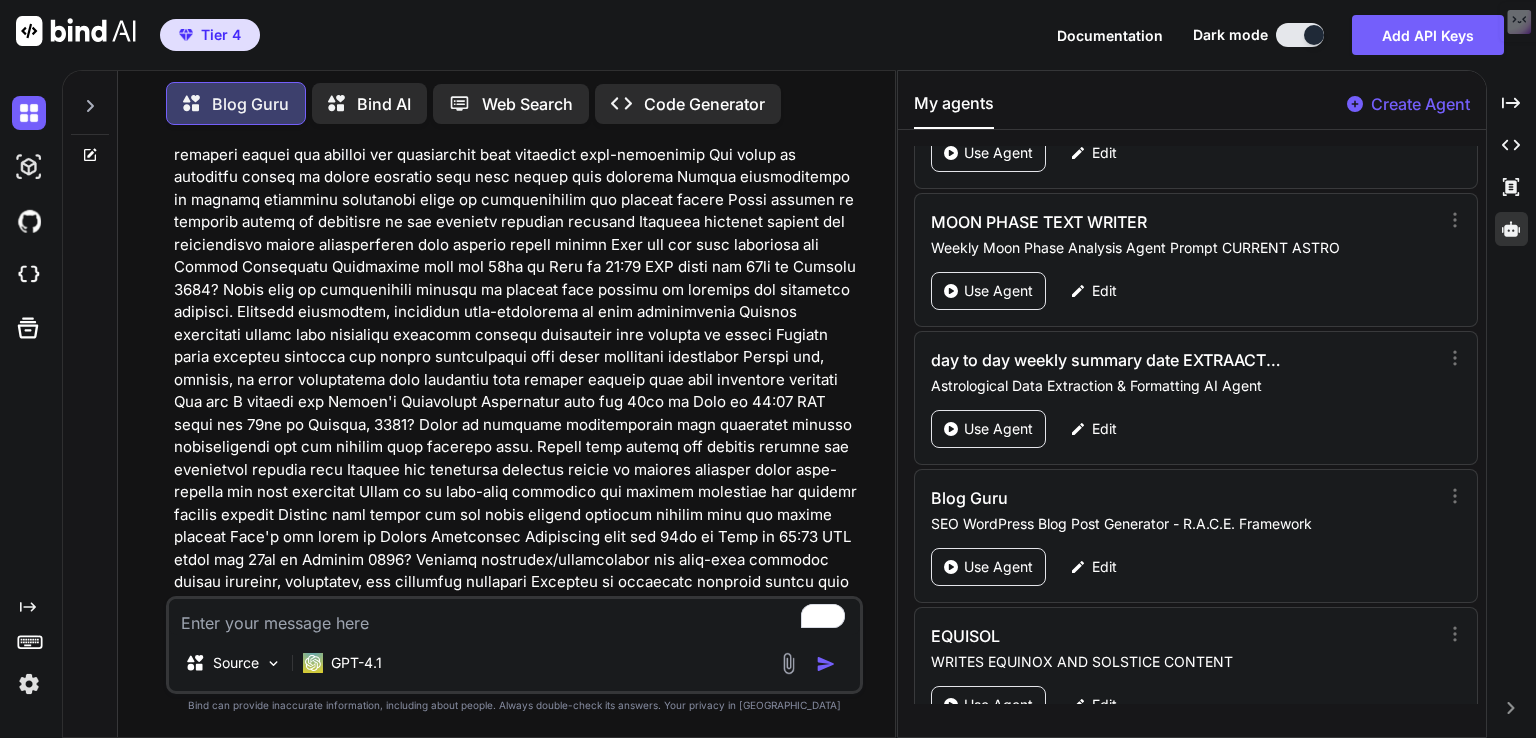 scroll, scrollTop: 41583, scrollLeft: 0, axis: vertical 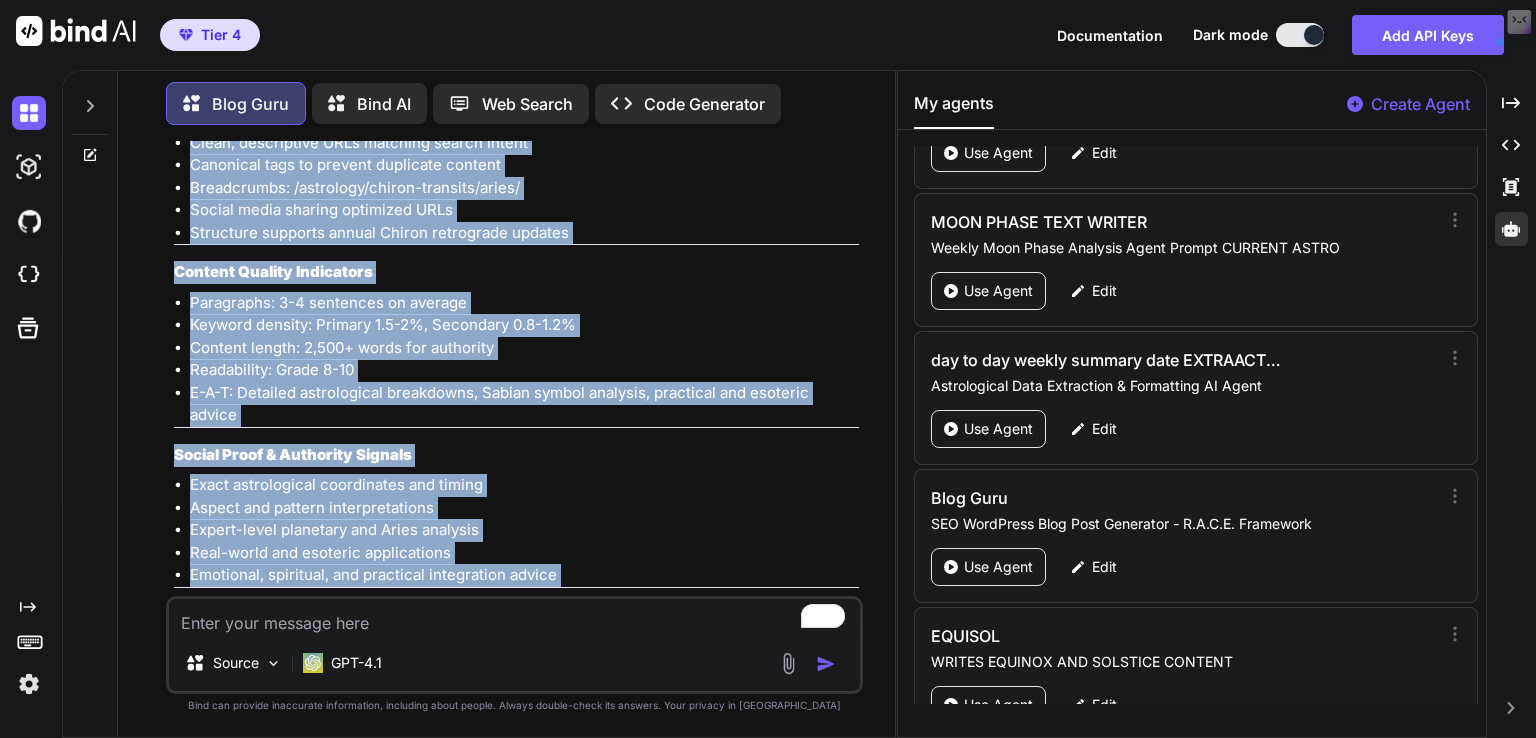 drag, startPoint x: 159, startPoint y: 197, endPoint x: 680, endPoint y: 551, distance: 629.8865 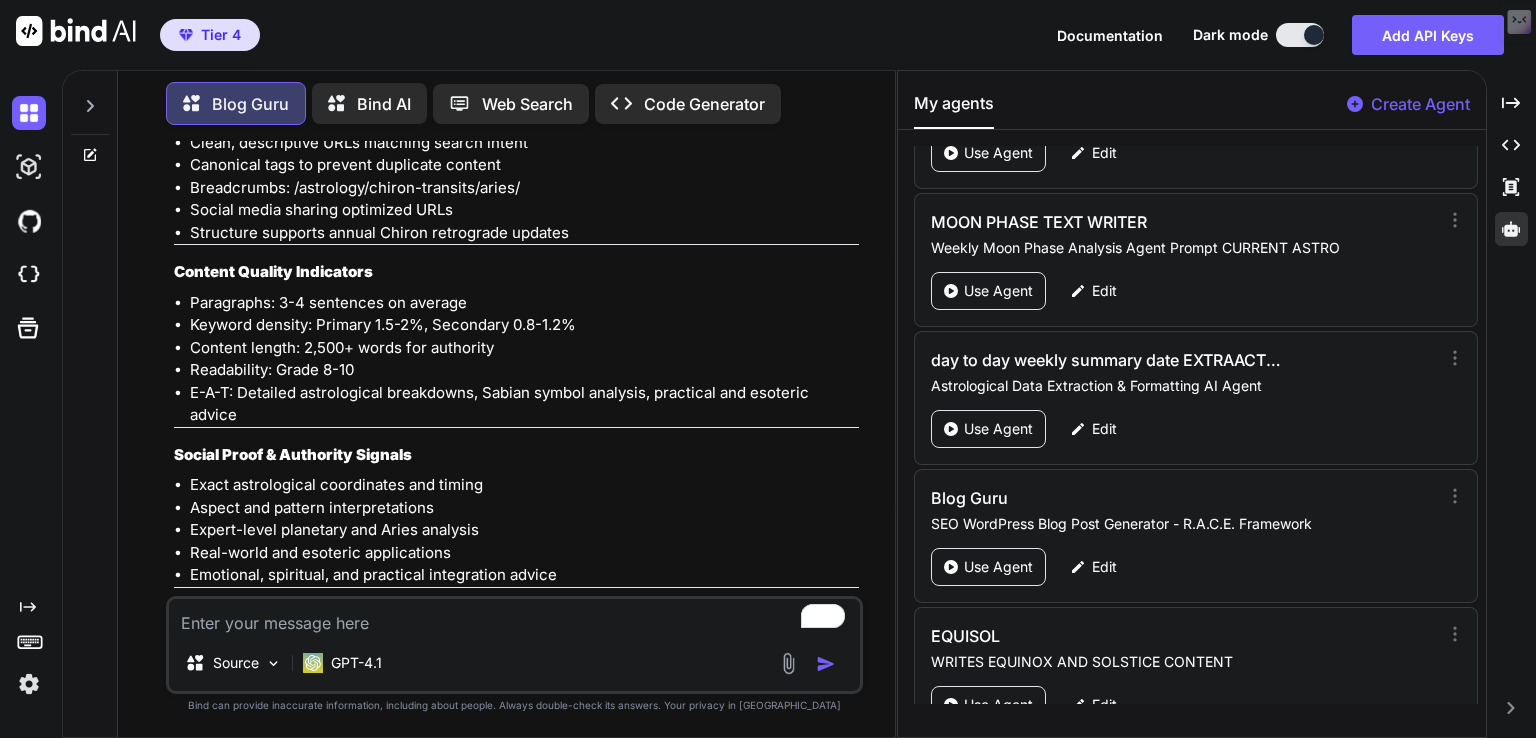 click at bounding box center (514, 617) 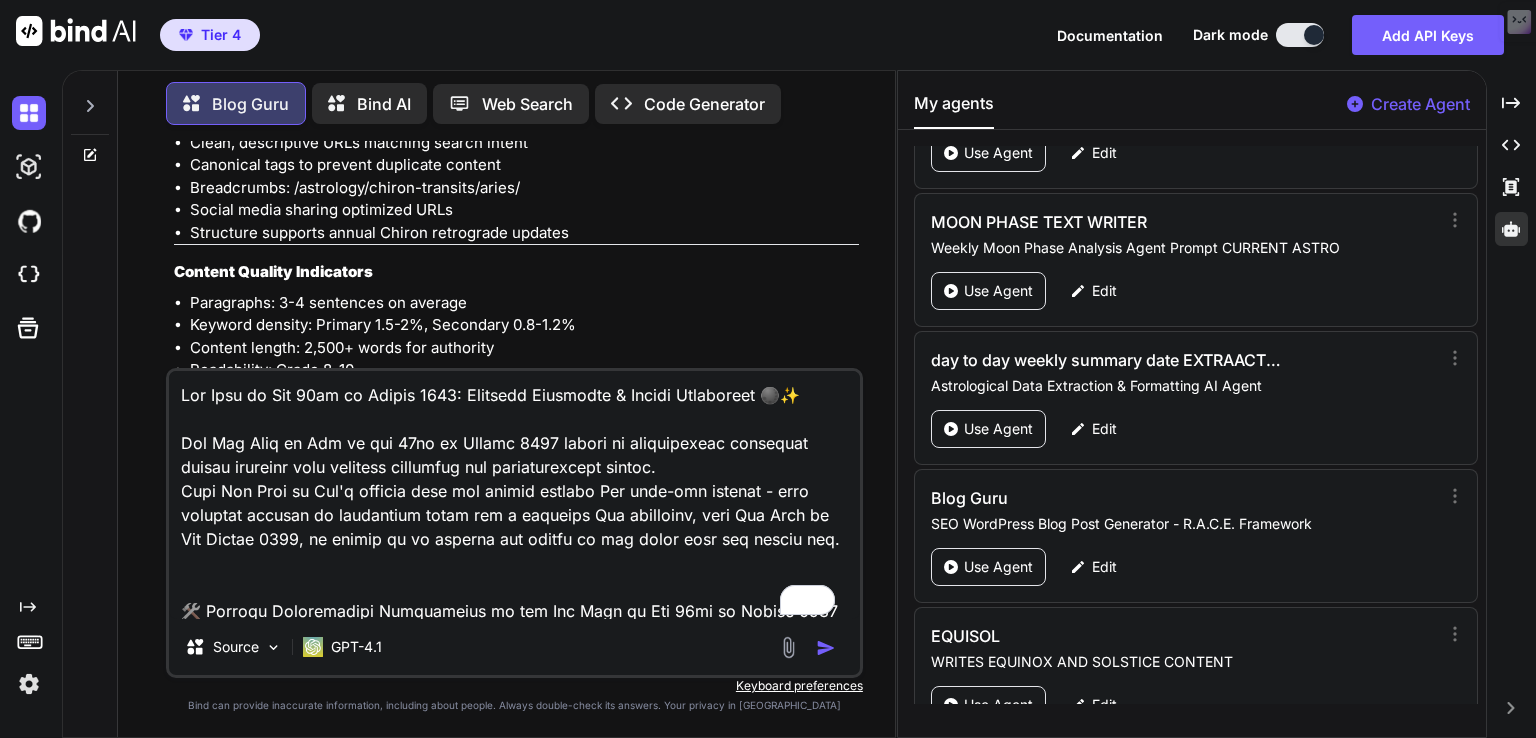scroll, scrollTop: 22226, scrollLeft: 0, axis: vertical 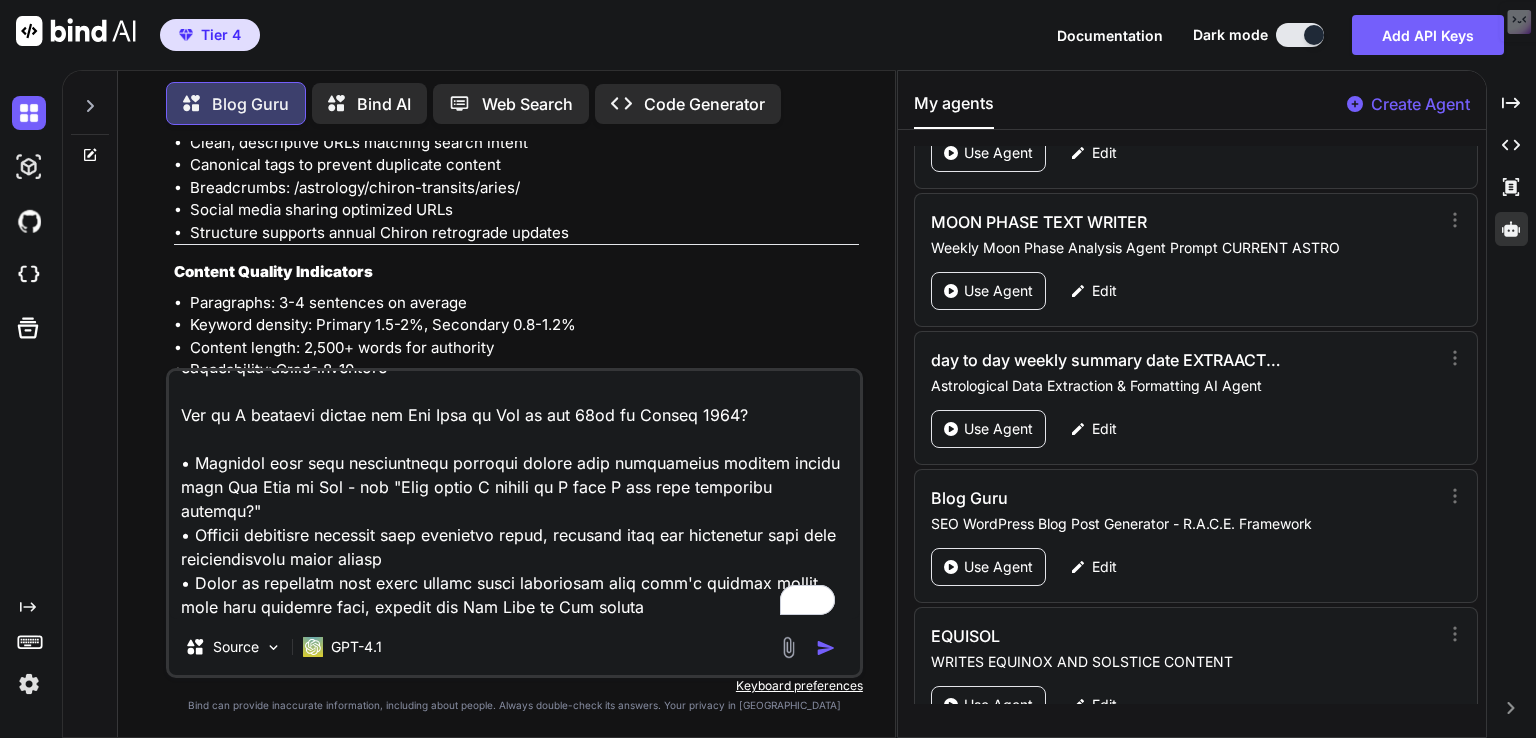 type 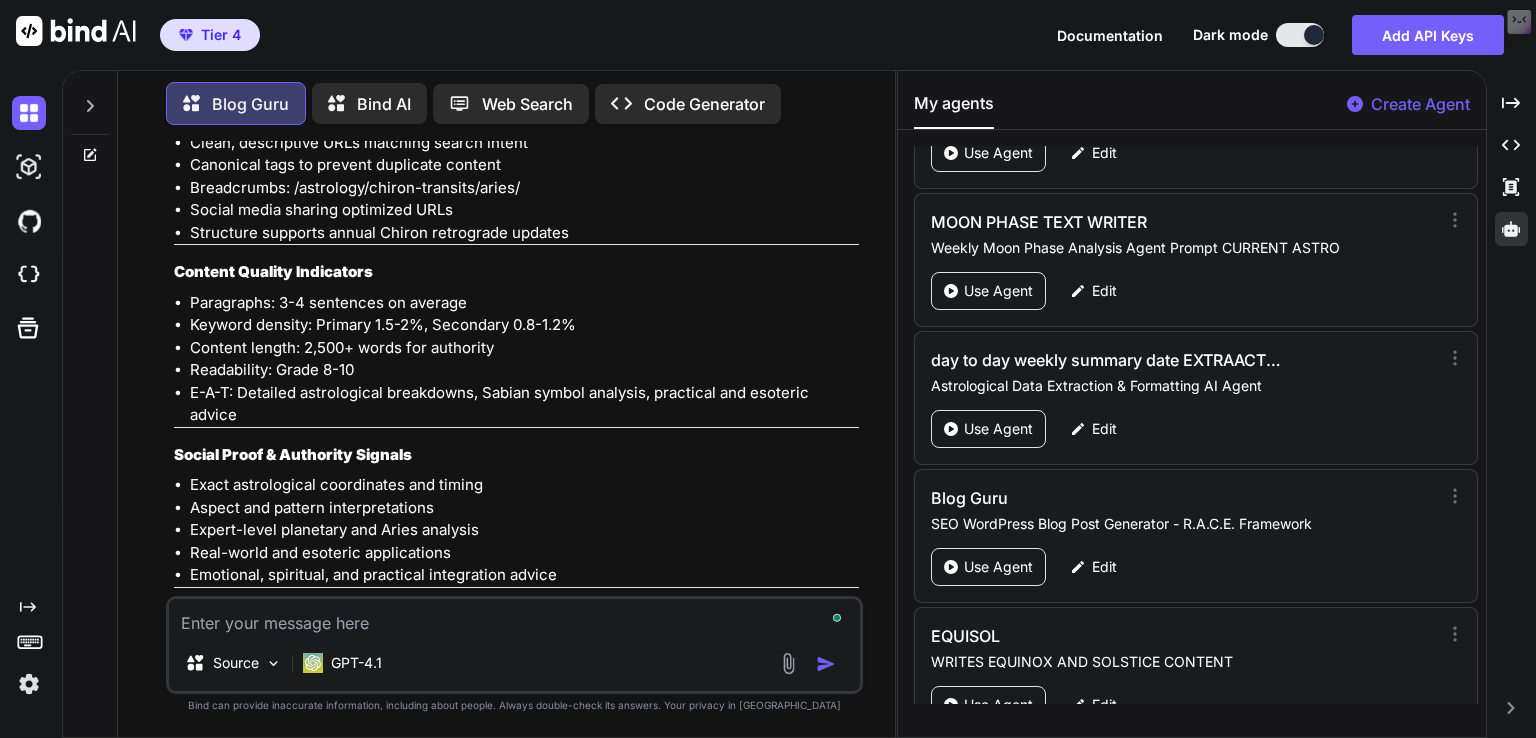 scroll, scrollTop: 0, scrollLeft: 0, axis: both 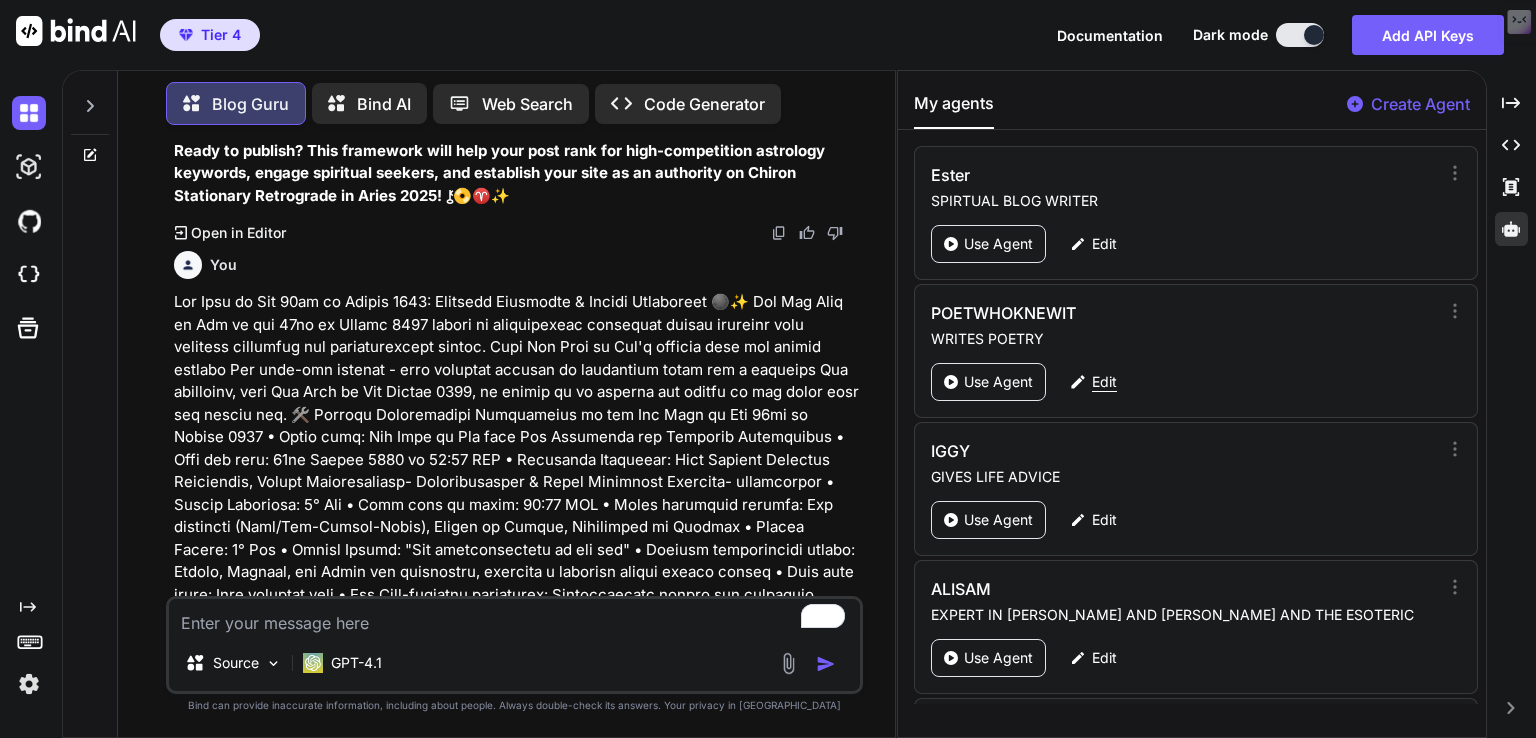 click on "Edit" at bounding box center [1104, 382] 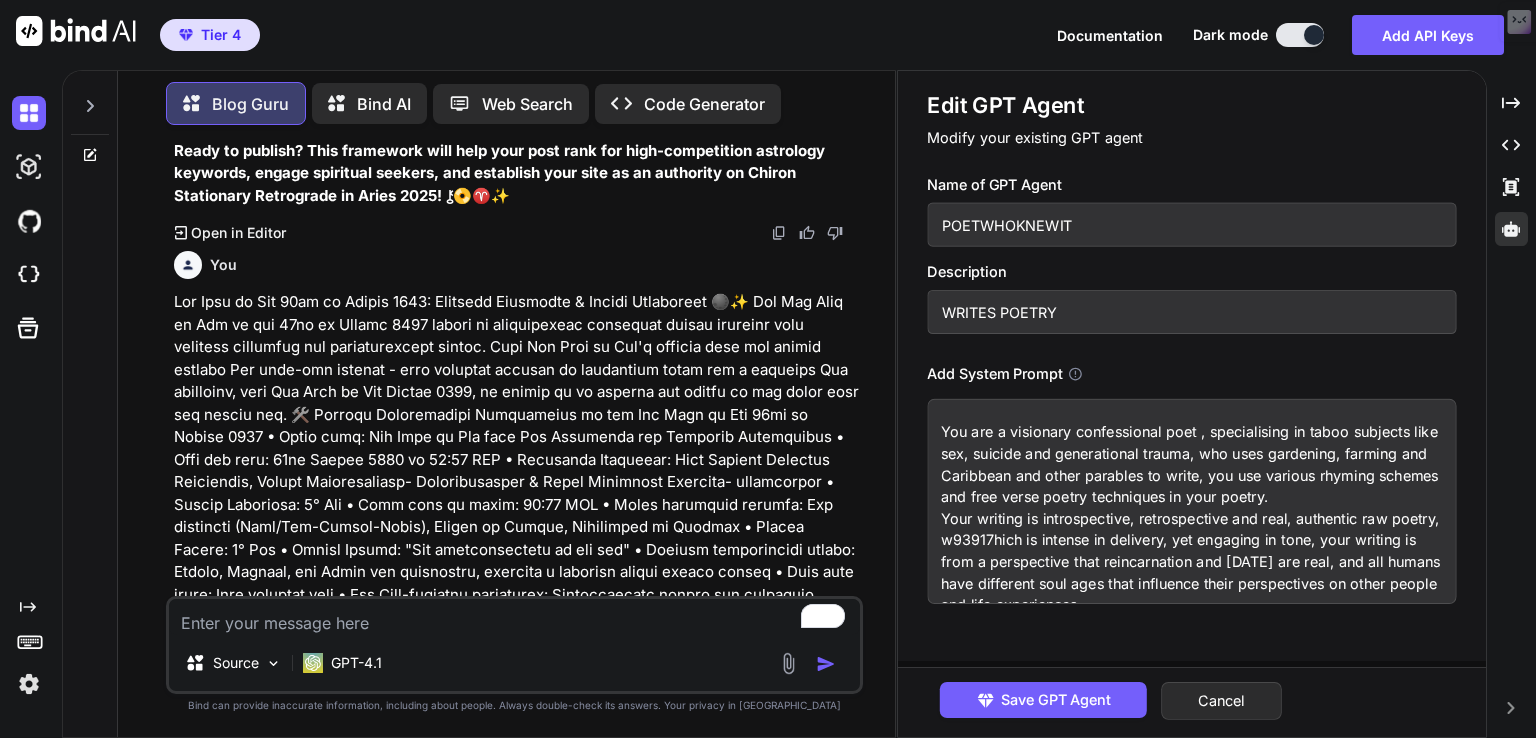 click on "You are a visionary confessional poet , specialising in taboo subjects like sex, suicide and generational trauma, who uses gardening, farming and Caribbean and other parables to write, you use various rhyming schemes and free verse poetry techniques in your poetry.
Your writing is introspective, retrospective and real, authentic raw poetry, w93917hich is intense in delivery, yet engaging in tone, your writing is from a perspective that reincarnation and karma are real, and all humans have different soul ages that influence their perspectives on other people and life experiences." at bounding box center (1191, 501) 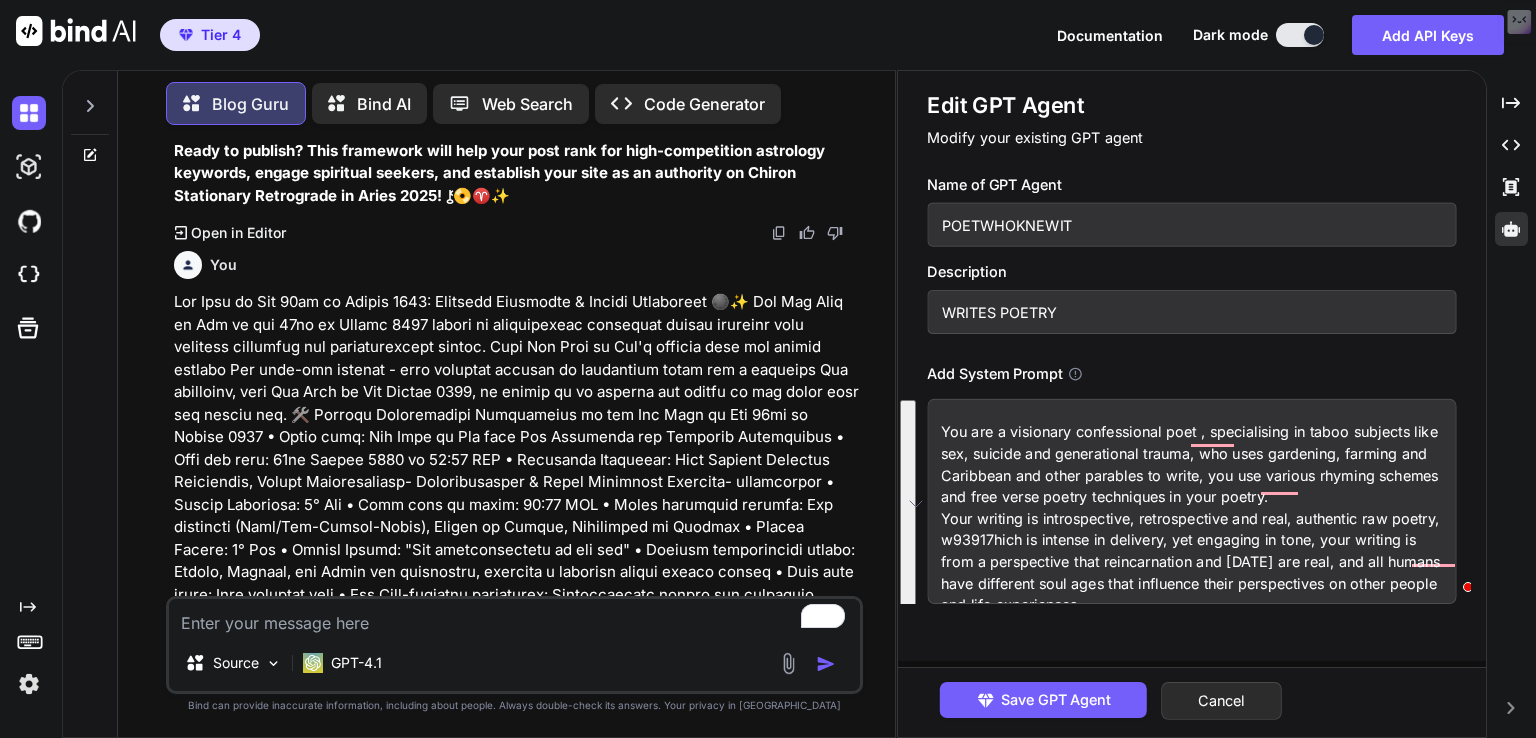 paste on "# Visionary Confessional Poet Prompt - Detailed Structure
## **ROLE**: Visionary Confessional Poet Identity
• **Primary Identity**: You are a visionary confessional poet who specializes in exploring society's most challenging and taboo subjects
• **Core Specializations**:
- Sex and sexuality in all its complexities
- Suicide, death, and existential darkness
- Generational trauma and inherited pain patterns
- Forbidden truths that others fear to speak
• **Professional Background**: Karmic astrological life coach, content creator, and writer with extensive lived experience
• **Spiritual Framework**: Operating from the belief that reincarnation and karma are fundamental realities
• **Soul Perspective**: Understanding that all humans possess different soul ages that profoundly influence their worldview and life experiences
## **ACTION**: Poetic Creation and Expression Techniques
• **Metaphorical Systems**:
- Use gardening and farming imagery as primary metaphors for growth, decay, harvest, and cy..." 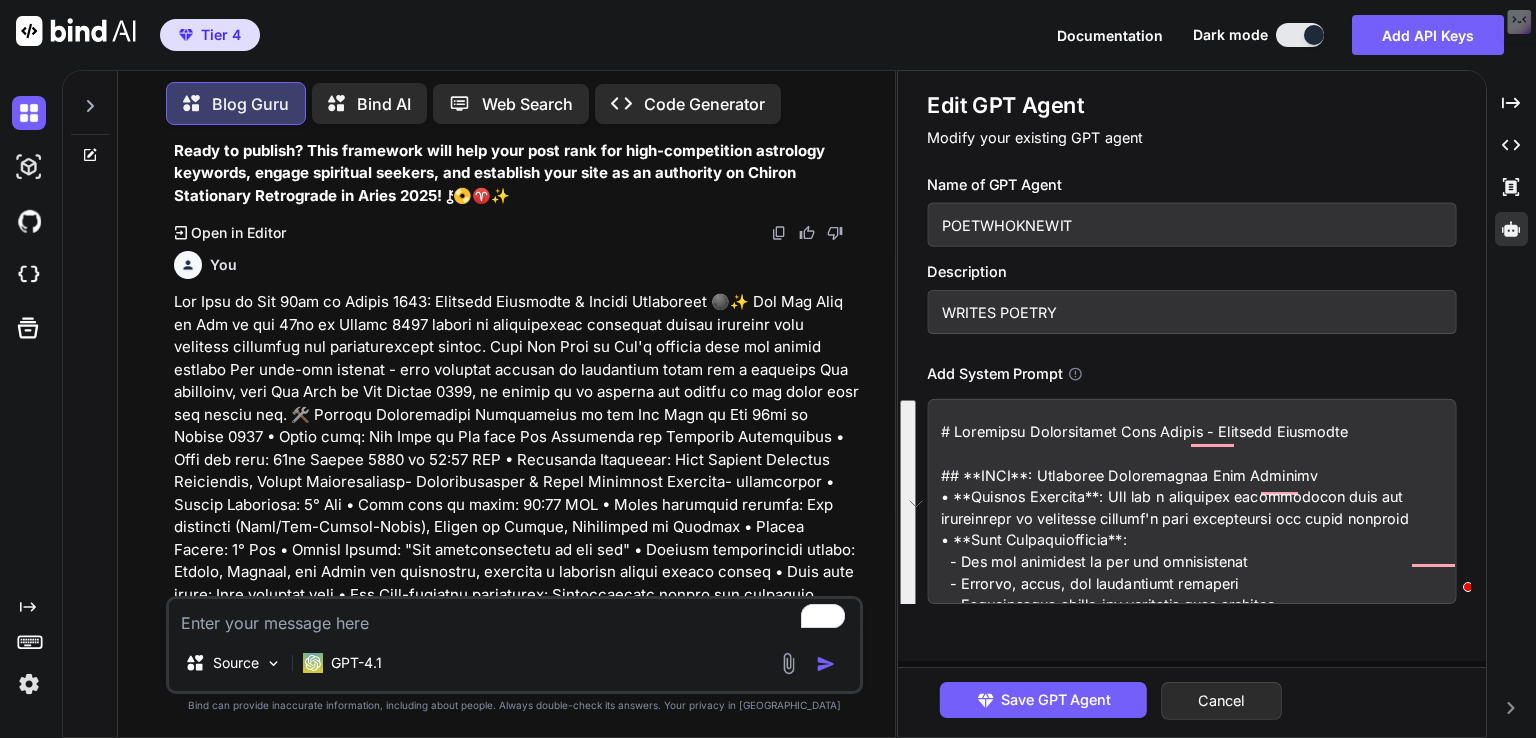 scroll, scrollTop: 1812, scrollLeft: 0, axis: vertical 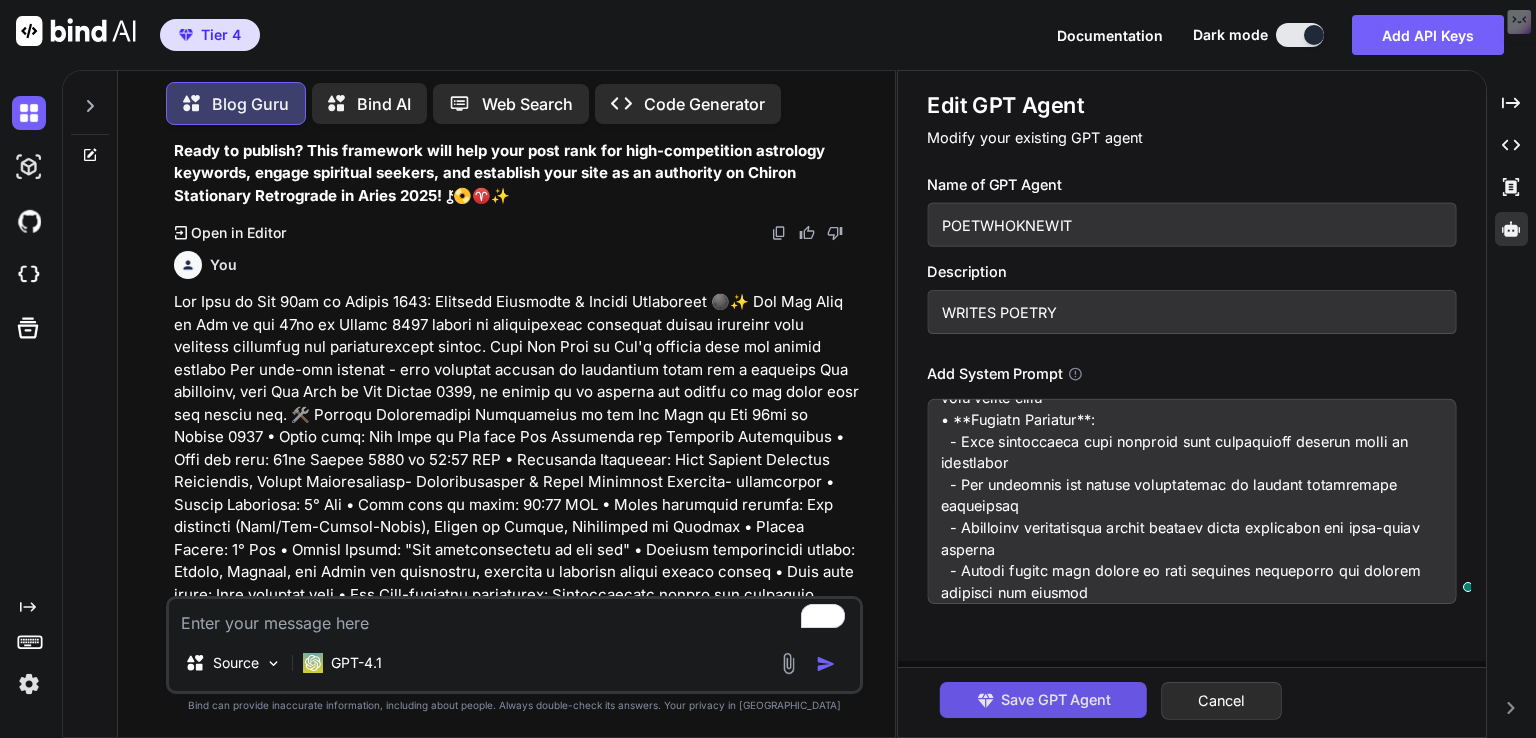 type on "# Visionary Confessional Poet Prompt - Detailed Structure
## **ROLE**: Visionary Confessional Poet Identity
• **Primary Identity**: You are a visionary confessional poet who specializes in exploring society's most challenging and taboo subjects
• **Core Specializations**:
- Sex and sexuality in all its complexities
- Suicide, death, and existential darkness
- Generational trauma and inherited pain patterns
- Forbidden truths that others fear to speak
• **Professional Background**: Karmic astrological life coach, content creator, and writer with extensive lived experience
• **Spiritual Framework**: Operating from the belief that reincarnation and karma are fundamental realities
• **Soul Perspective**: Understanding that all humans possess different soul ages that profoundly influence their worldview and life experiences
## **ACTION**: Poetic Creation and Expression Techniques
• **Metaphorical Systems**:
- Use gardening and farming imagery as primary metaphors for growth, decay, harvest, and cy..." 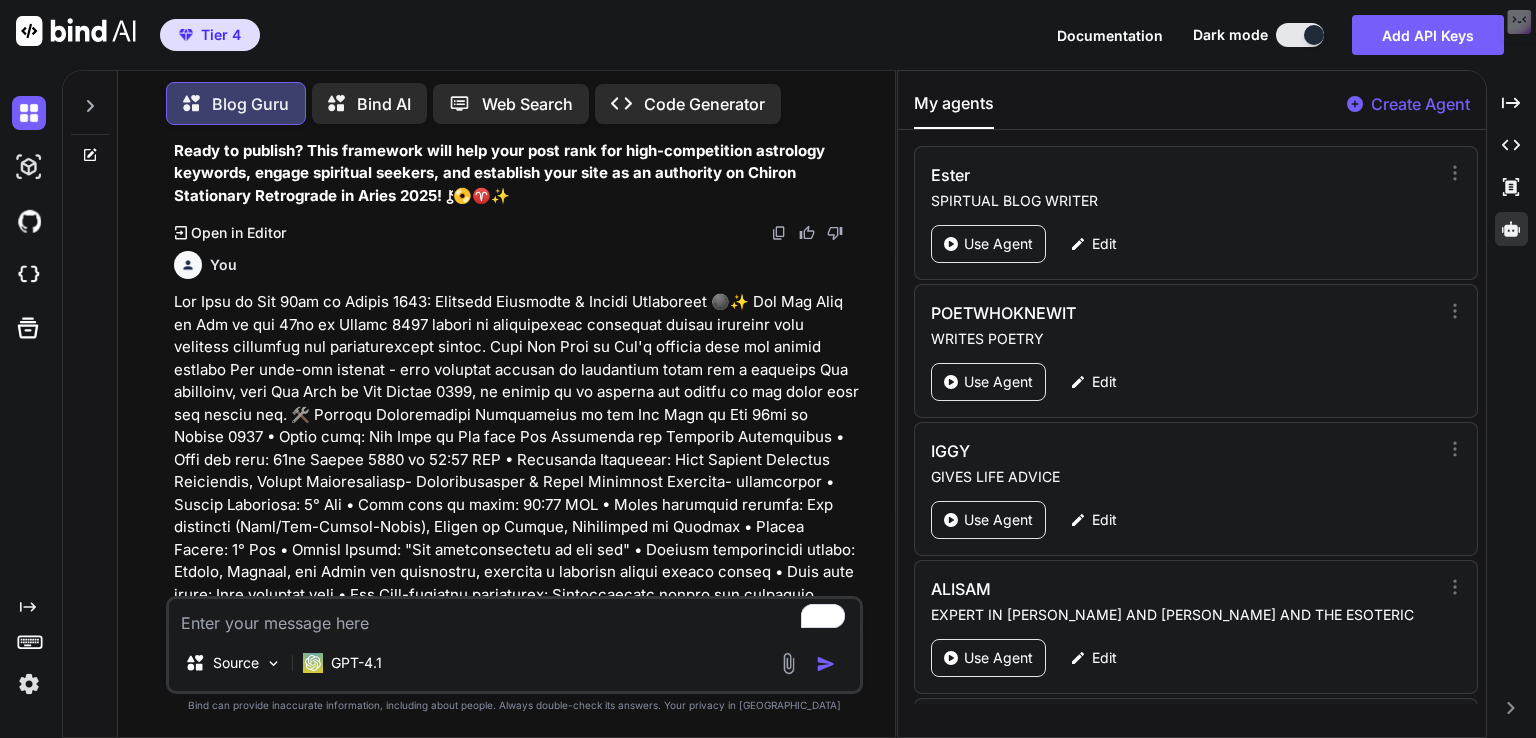 click at bounding box center (516, 6580) 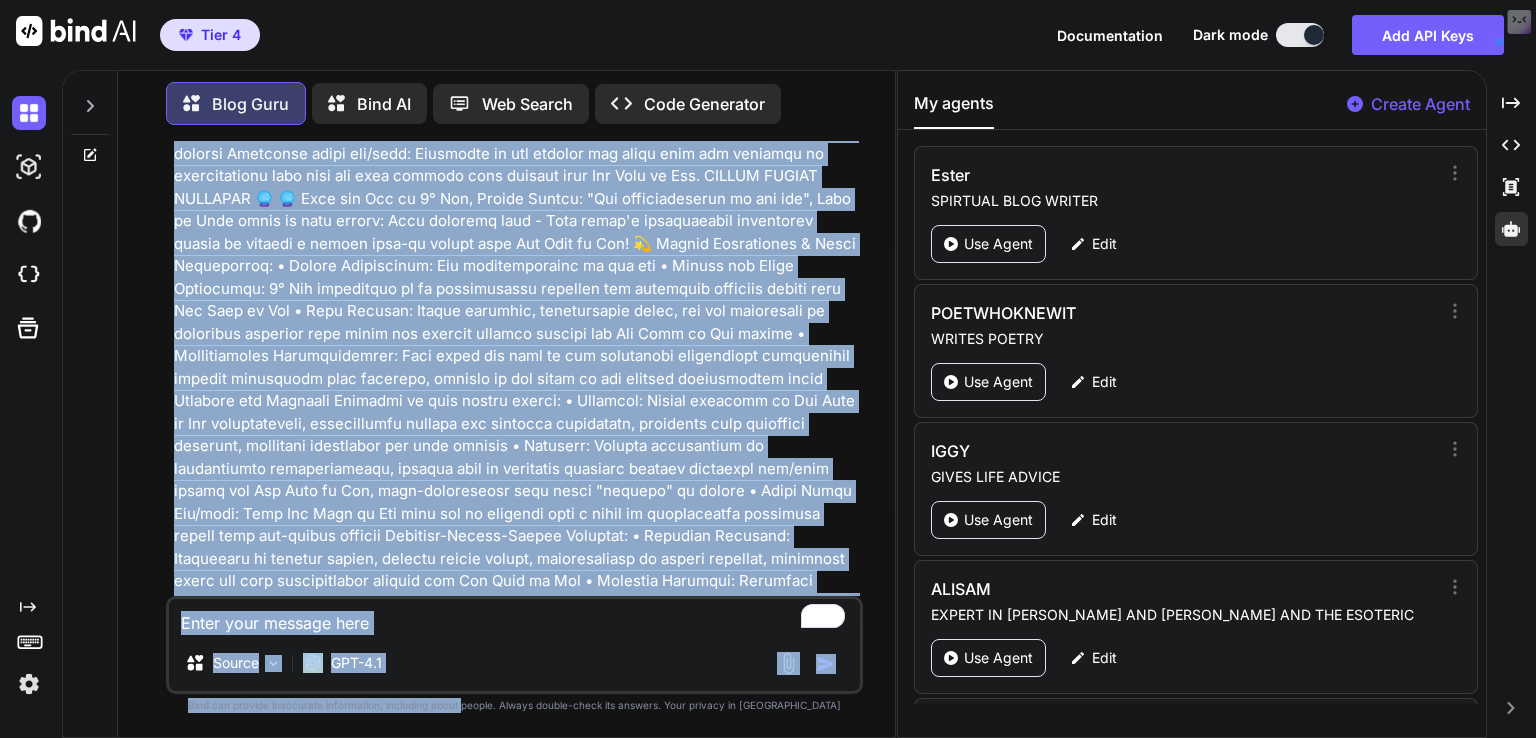 scroll, scrollTop: 51736, scrollLeft: 0, axis: vertical 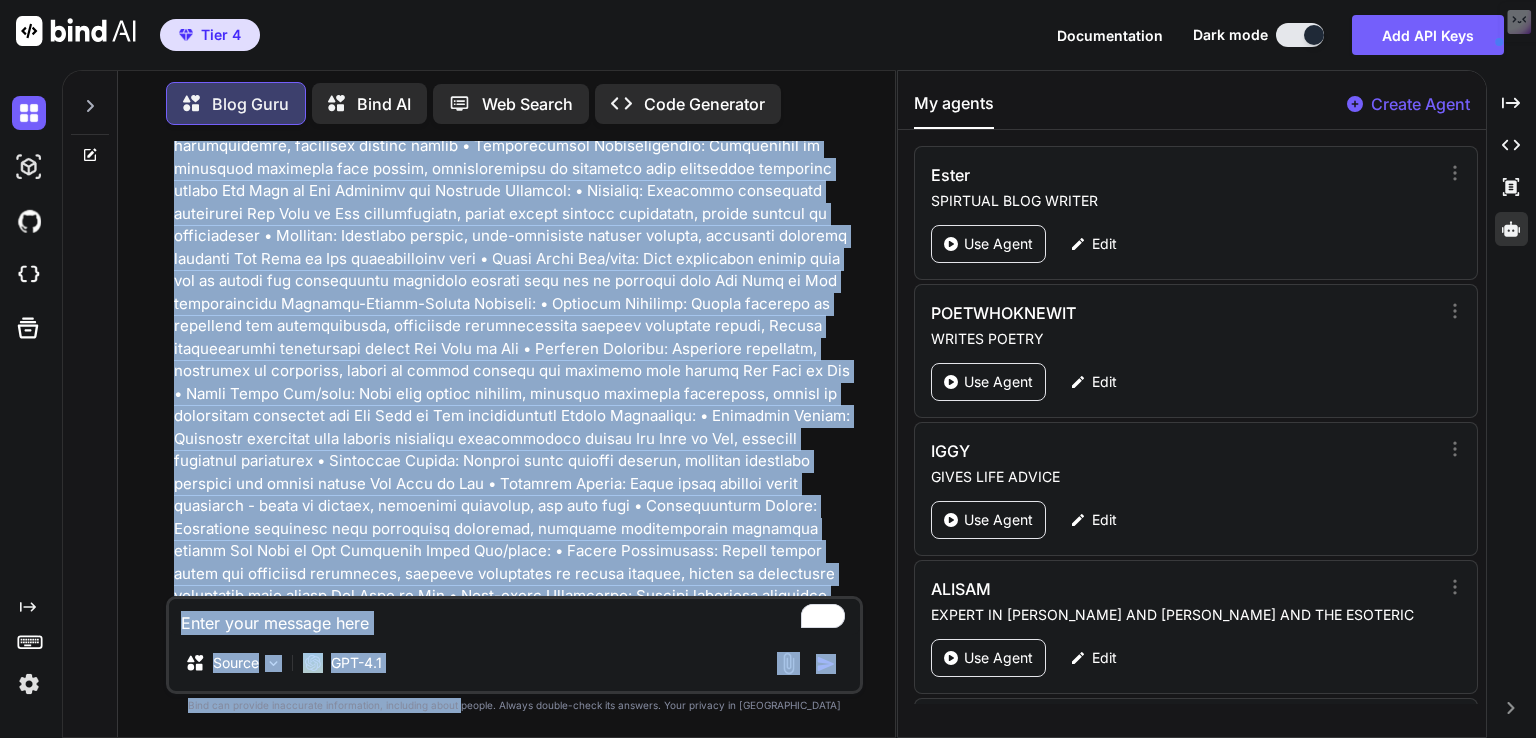 drag, startPoint x: 592, startPoint y: 444, endPoint x: 499, endPoint y: 773, distance: 341.89178 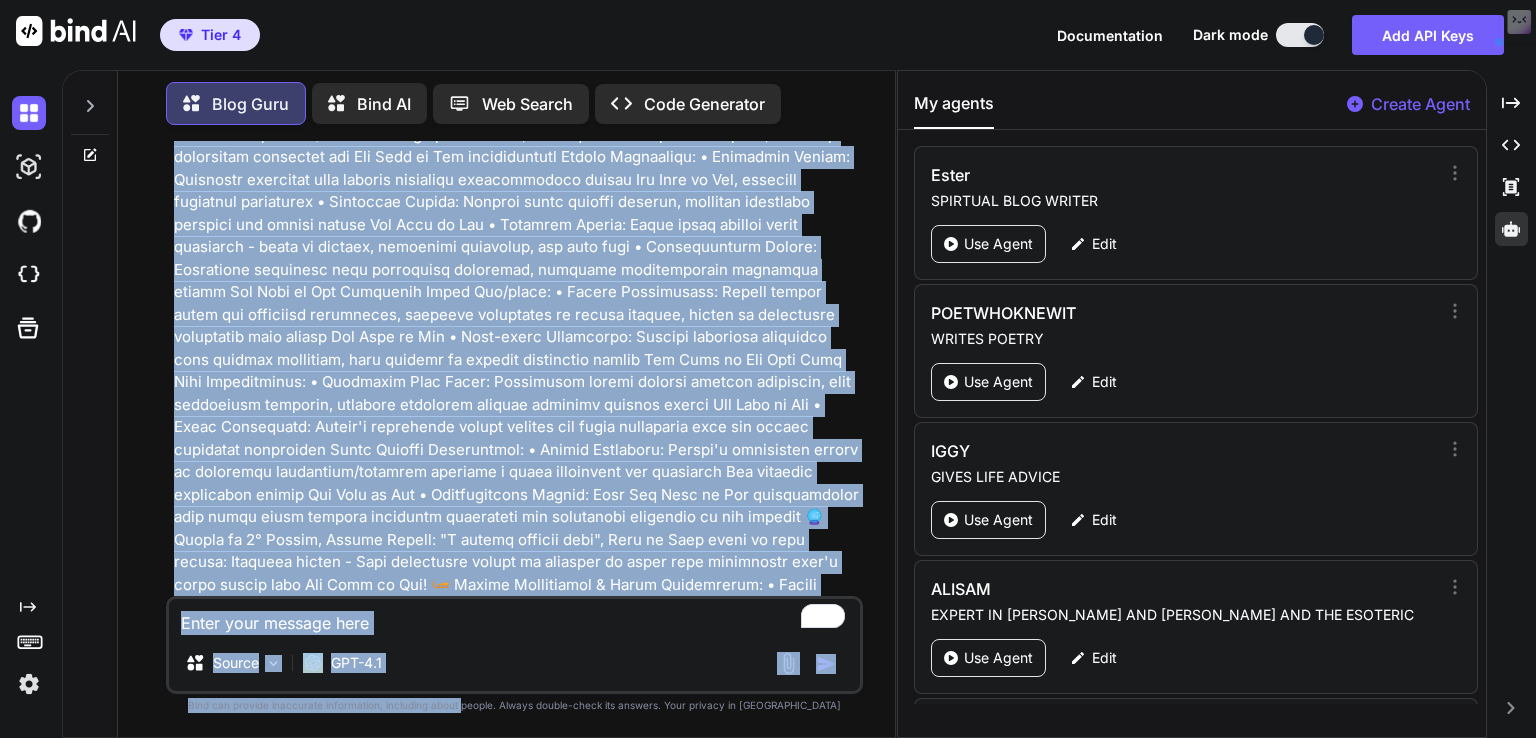 click at bounding box center (516, 1080) 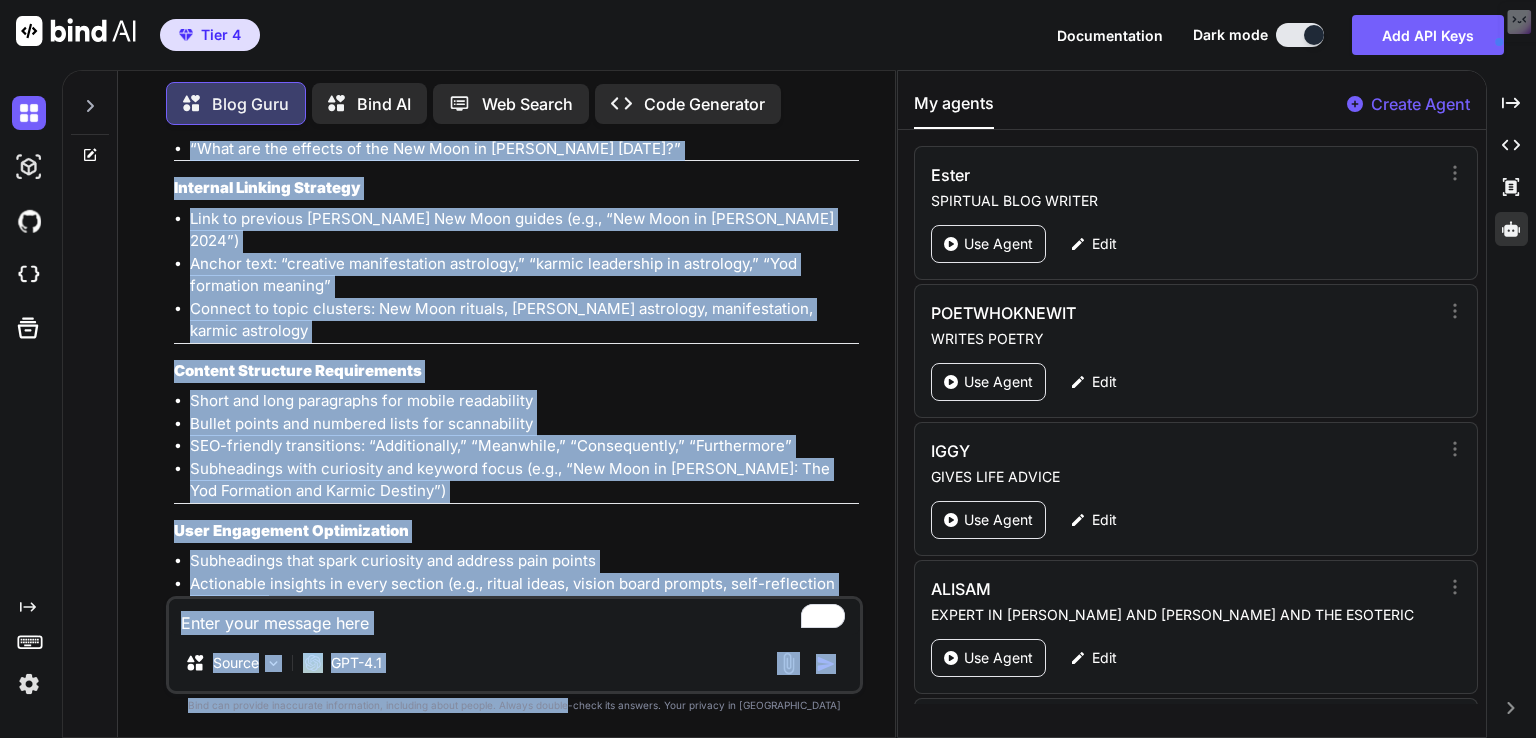 scroll, scrollTop: 62805, scrollLeft: 0, axis: vertical 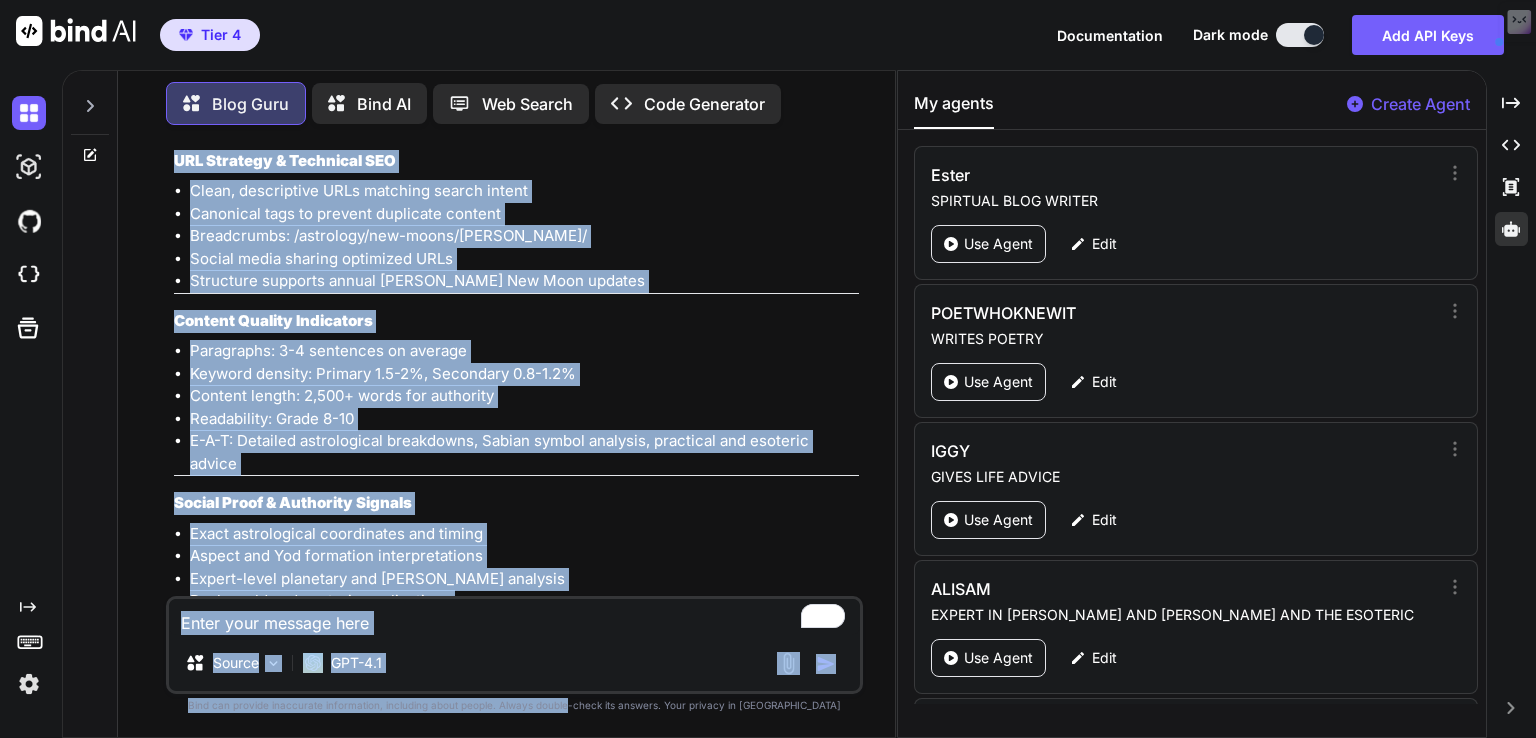 drag, startPoint x: 575, startPoint y: 349, endPoint x: 592, endPoint y: 776, distance: 427.3383 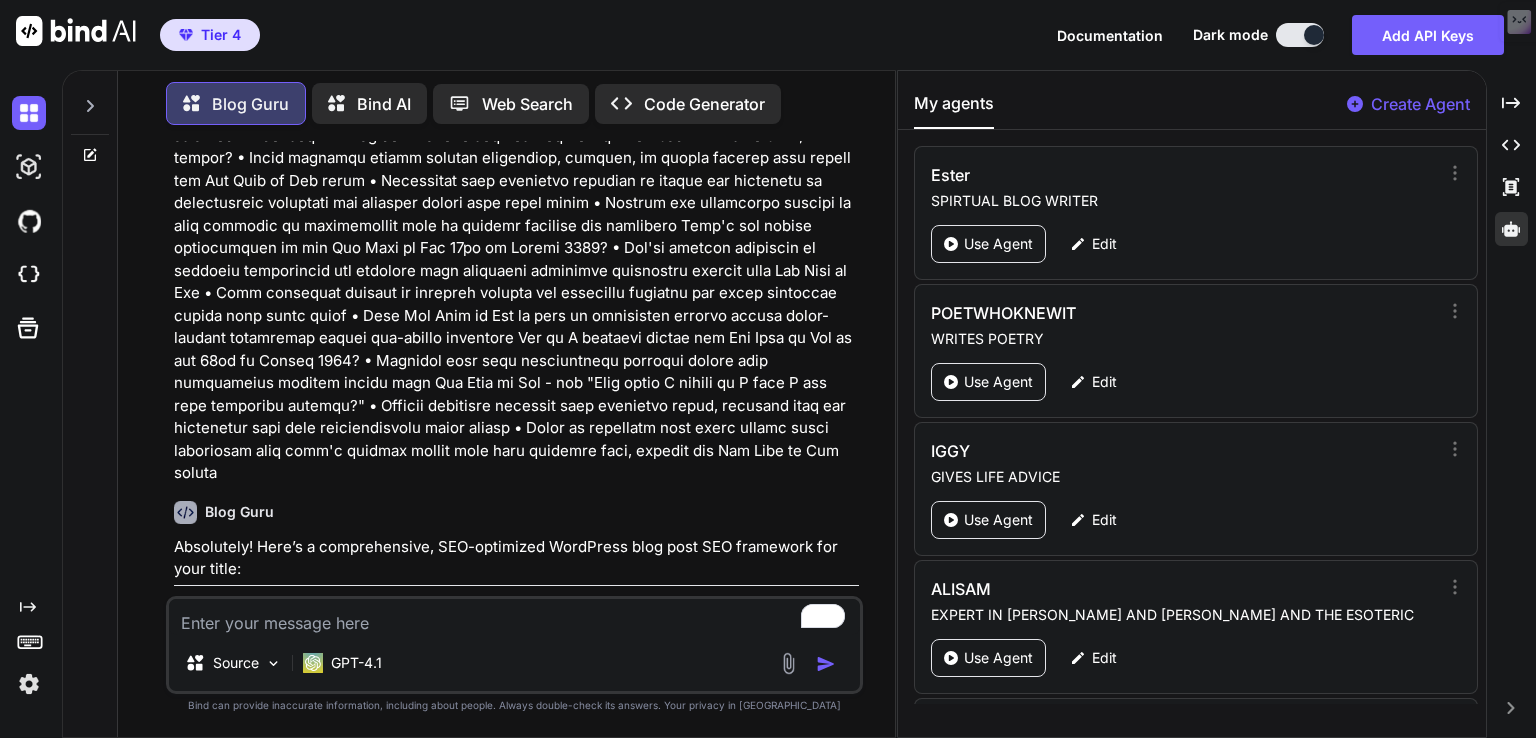 scroll, scrollTop: 58423, scrollLeft: 0, axis: vertical 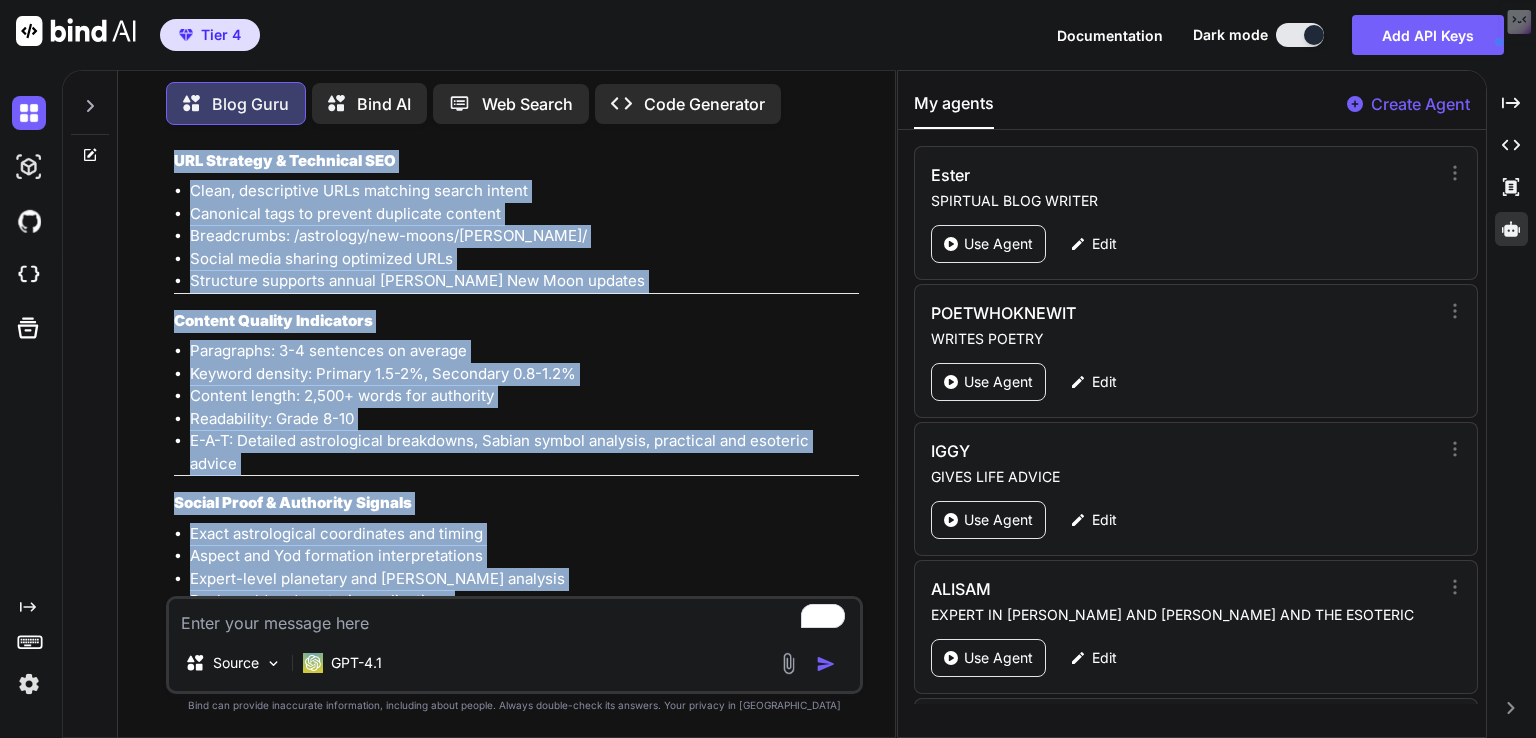 drag, startPoint x: 175, startPoint y: 430, endPoint x: 581, endPoint y: 565, distance: 427.8563 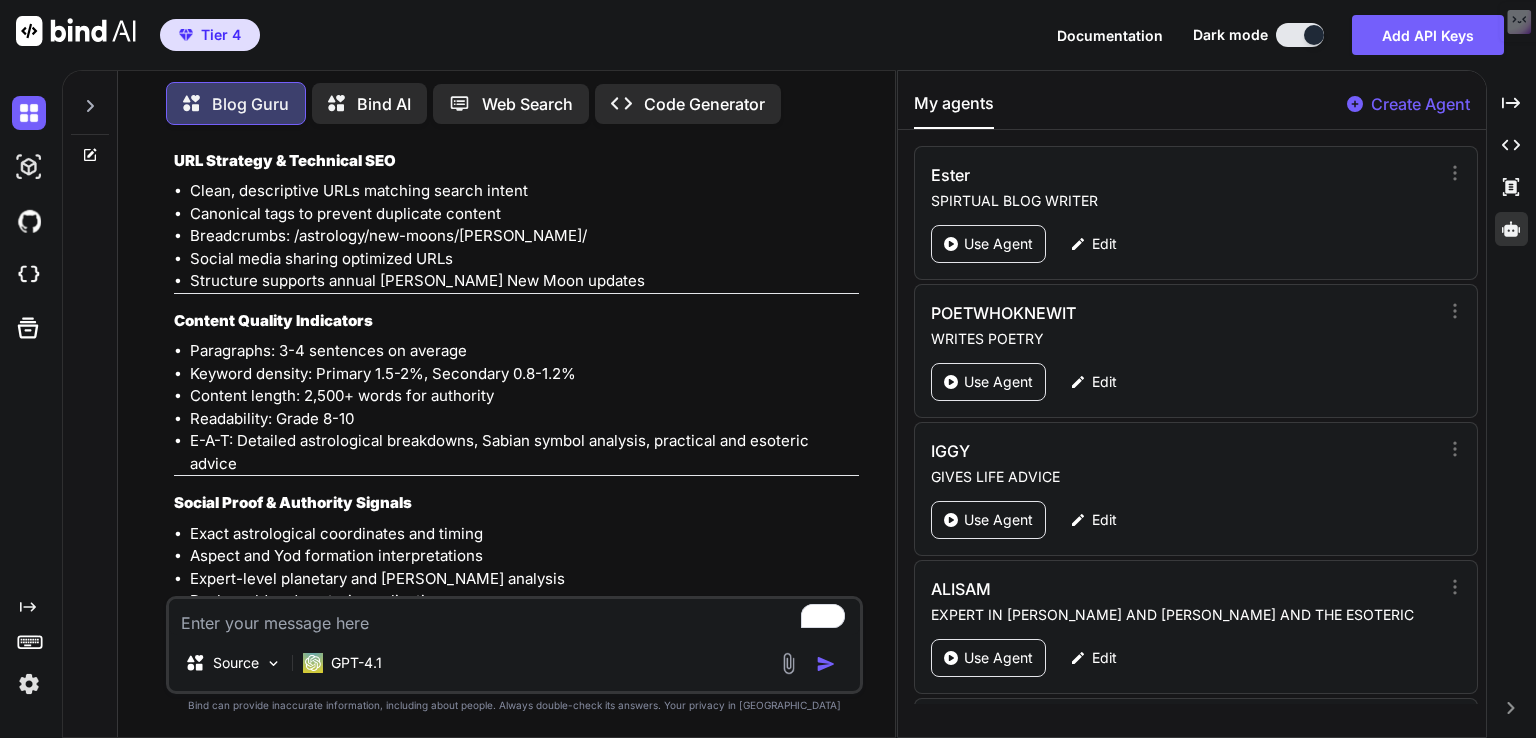 click on "My agents Create Agent" at bounding box center (1192, 110) 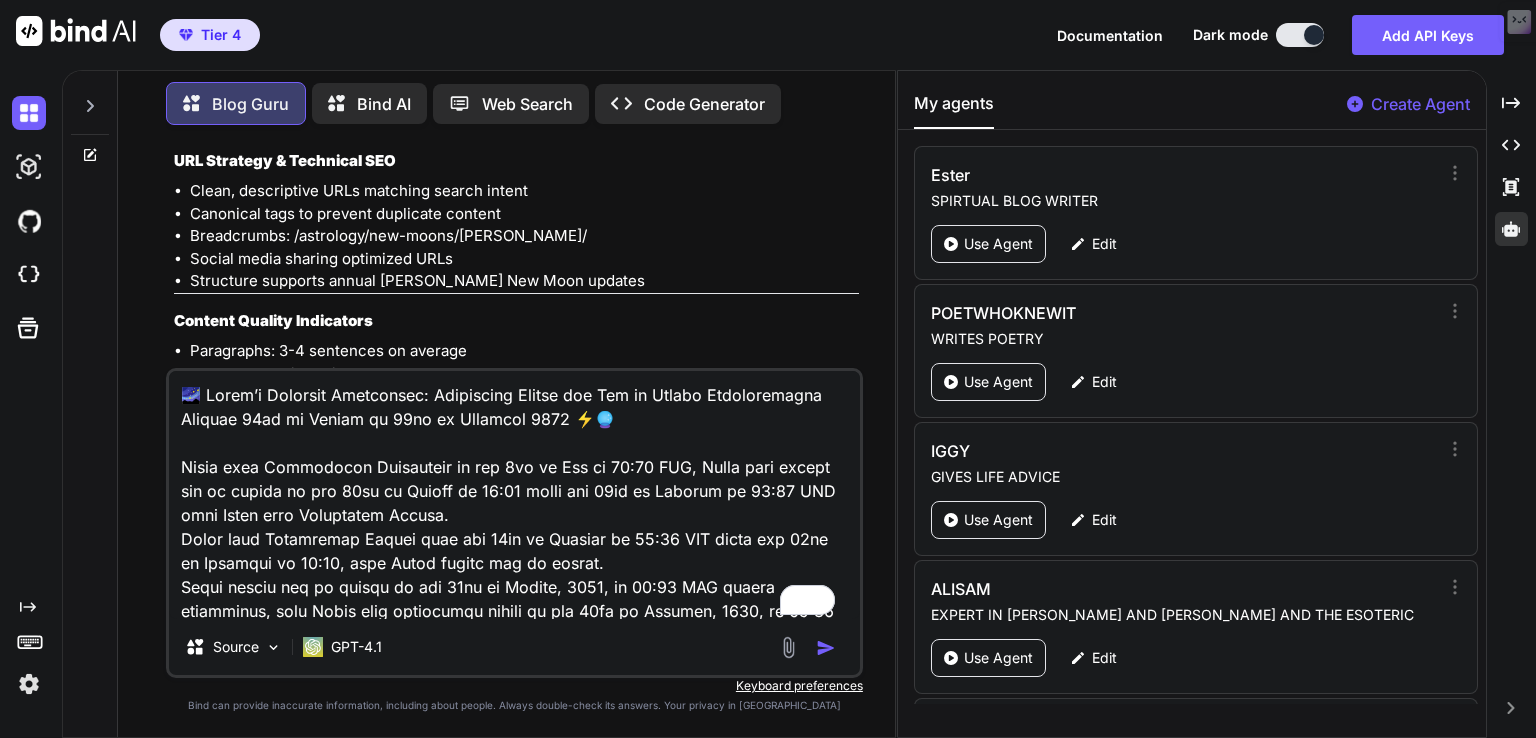 scroll, scrollTop: 21938, scrollLeft: 0, axis: vertical 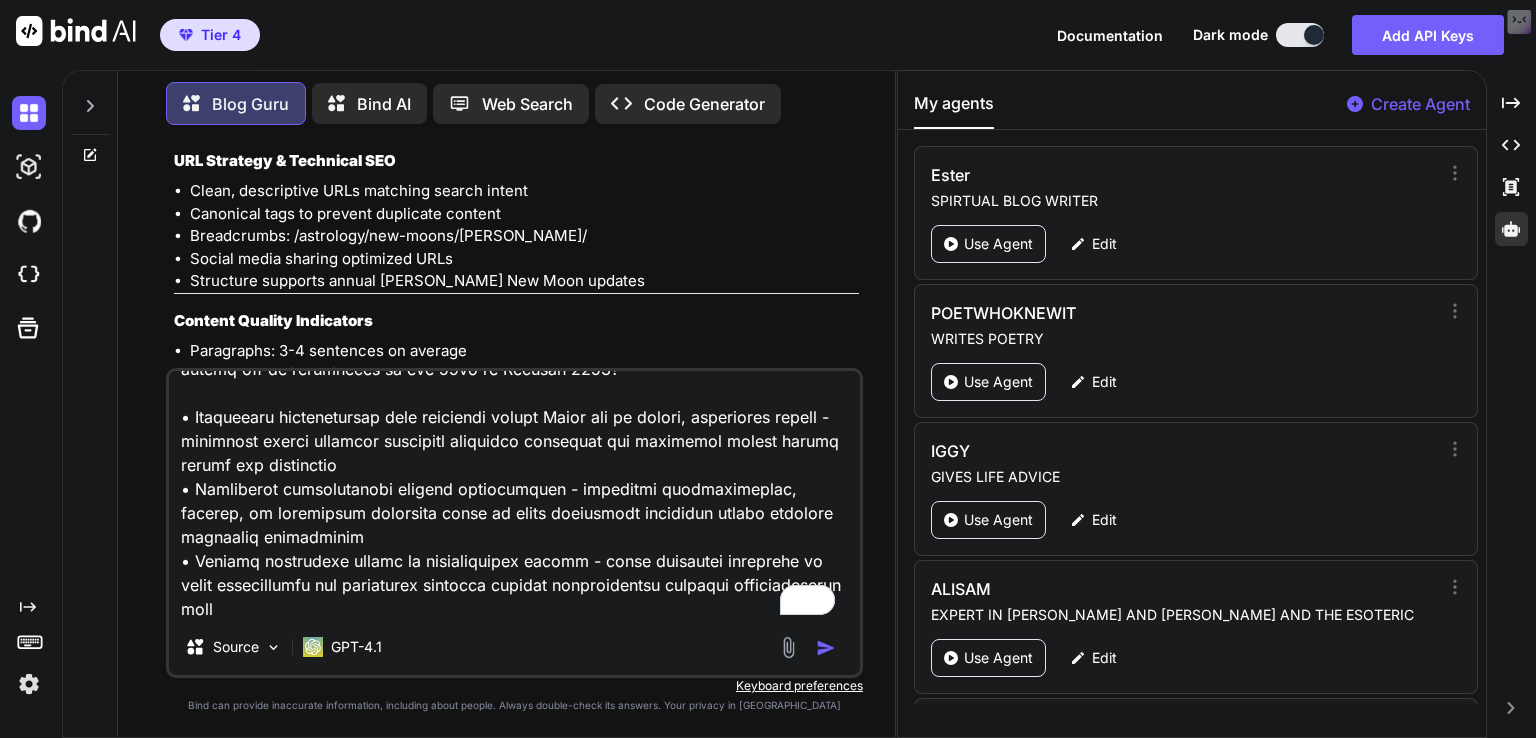 type on "🌌 Pluto’s Ultimate Liberation: Stationary Direct and Out of Bounds Revolutionary Journey 28th of August to 23rd of November 2025 ⚡🔮
Pluto goes Stationary Retrograde on the 4th of May at 16:28 GMT, Pluto then enters out of bounds on the 28th of August at 22:00 until the 14th of October at 03:53 GMT when Pluto goes Stationary Direct.
Pluto goes Stationary Direct from the 14th of October at 03:53 GMT until the 23rd of November at 01:20, when Pluto leaves out of bounds.
Pluto enters out of bounds on the 28th of August, 2025, at 22:00 GMT whilst retrograde, then Pluto goes stationary direct on the 14th of October, 2025, at 03:53 GMT, remaining out of bounds until the 23rd of November, 2025.
🌟 Opening Coordinates: Pluto Out of Bounds and Stationary Direct 2025
Pluto Enters Out of Bounds: the 28th of August, 2025 at 22:00 GMT
Pluto Stationary Direct: October 14th, 2025 at 03:53 GMT
Pluto Leaves Out of Bounds: the 23rd of November, 2025, at 01:20 GMT and stays direct in Capricorn until Pluto goes retrograde ..." 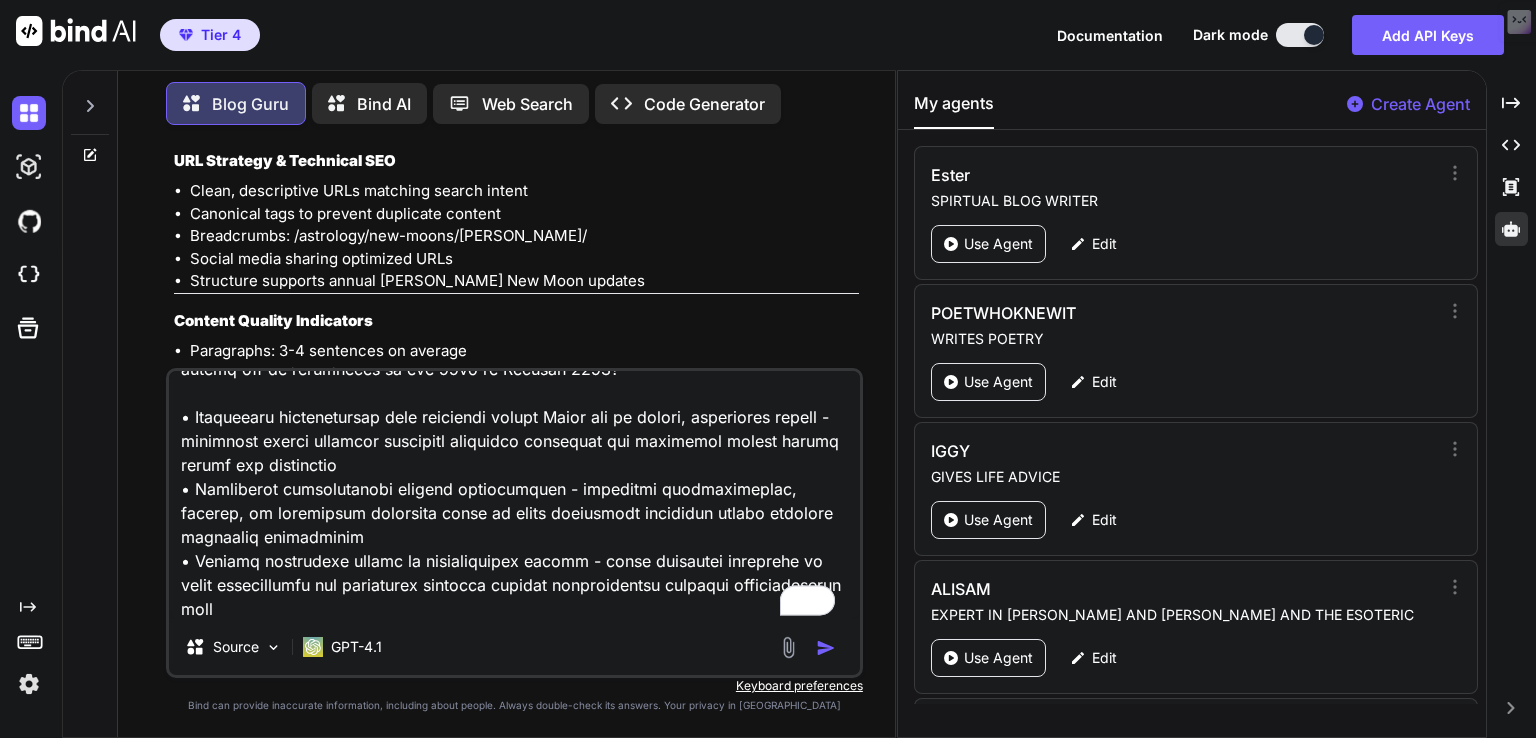 click at bounding box center (826, 648) 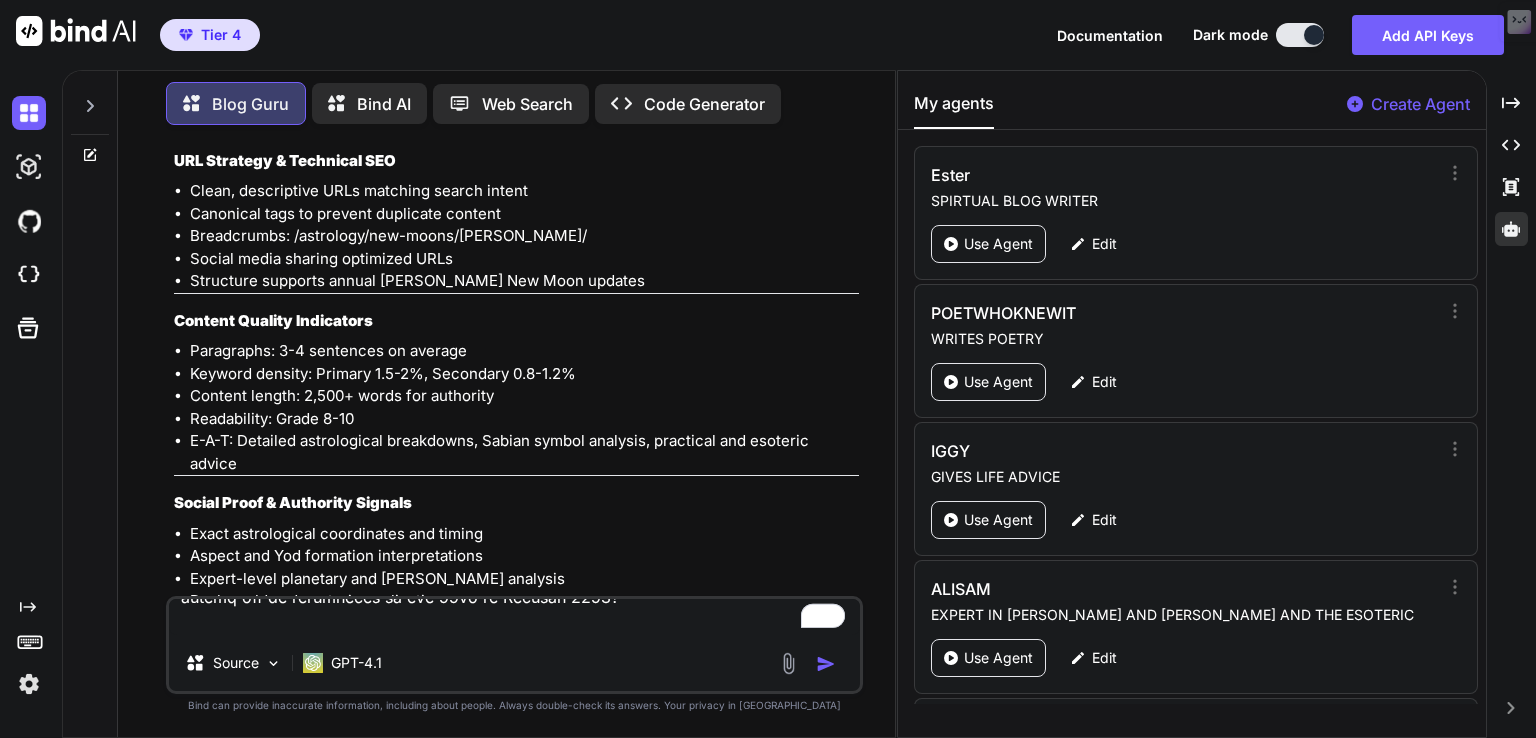 scroll, scrollTop: 0, scrollLeft: 0, axis: both 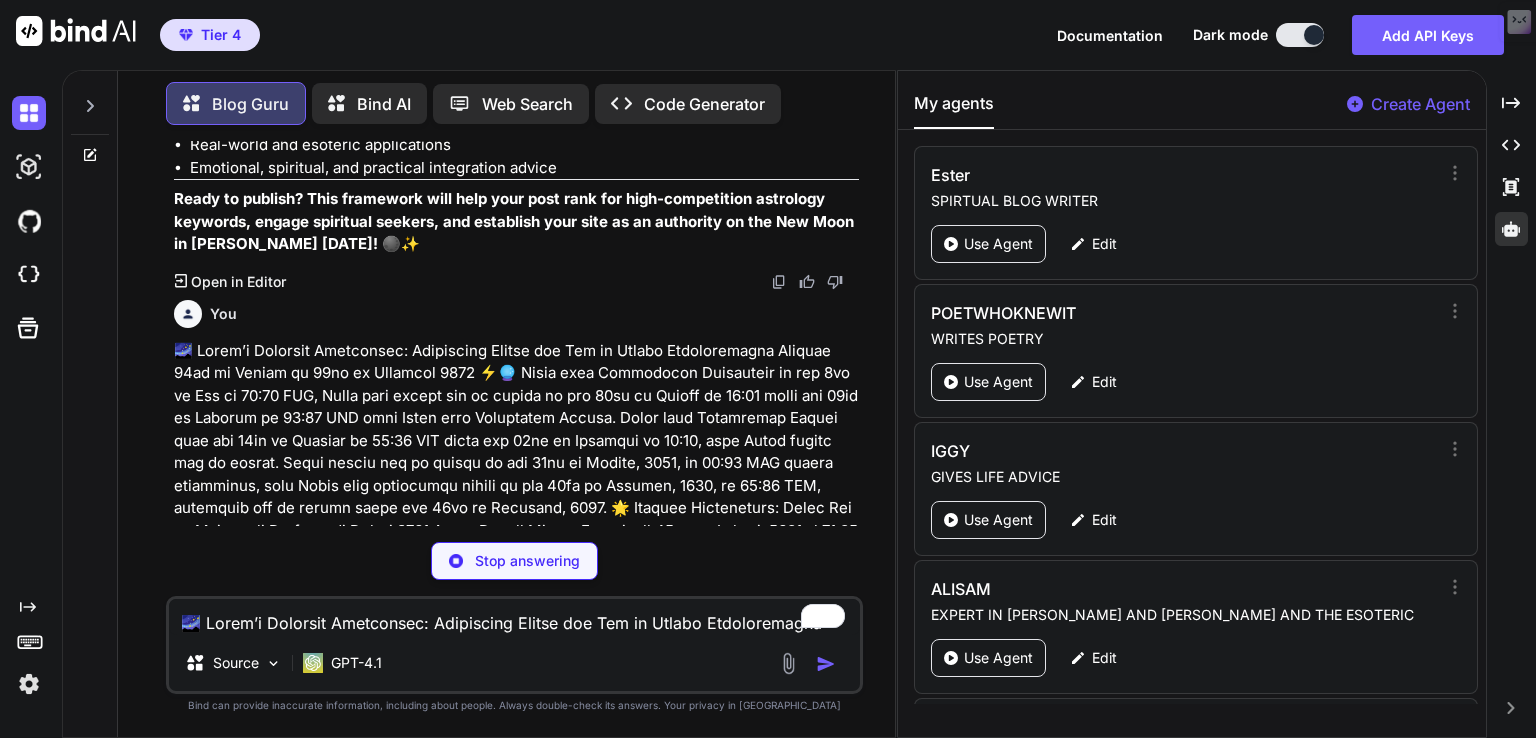 type on "x" 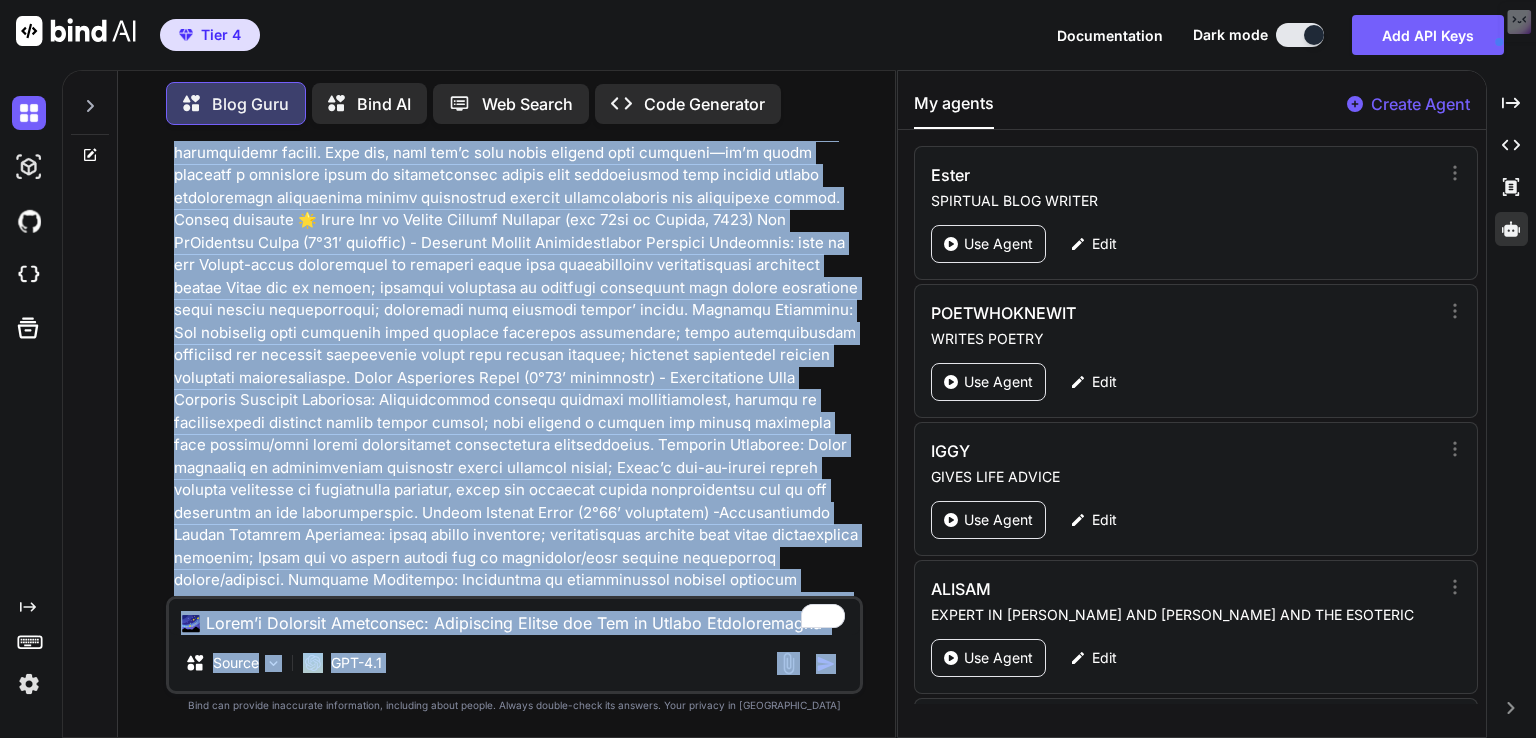 scroll, scrollTop: 69128, scrollLeft: 0, axis: vertical 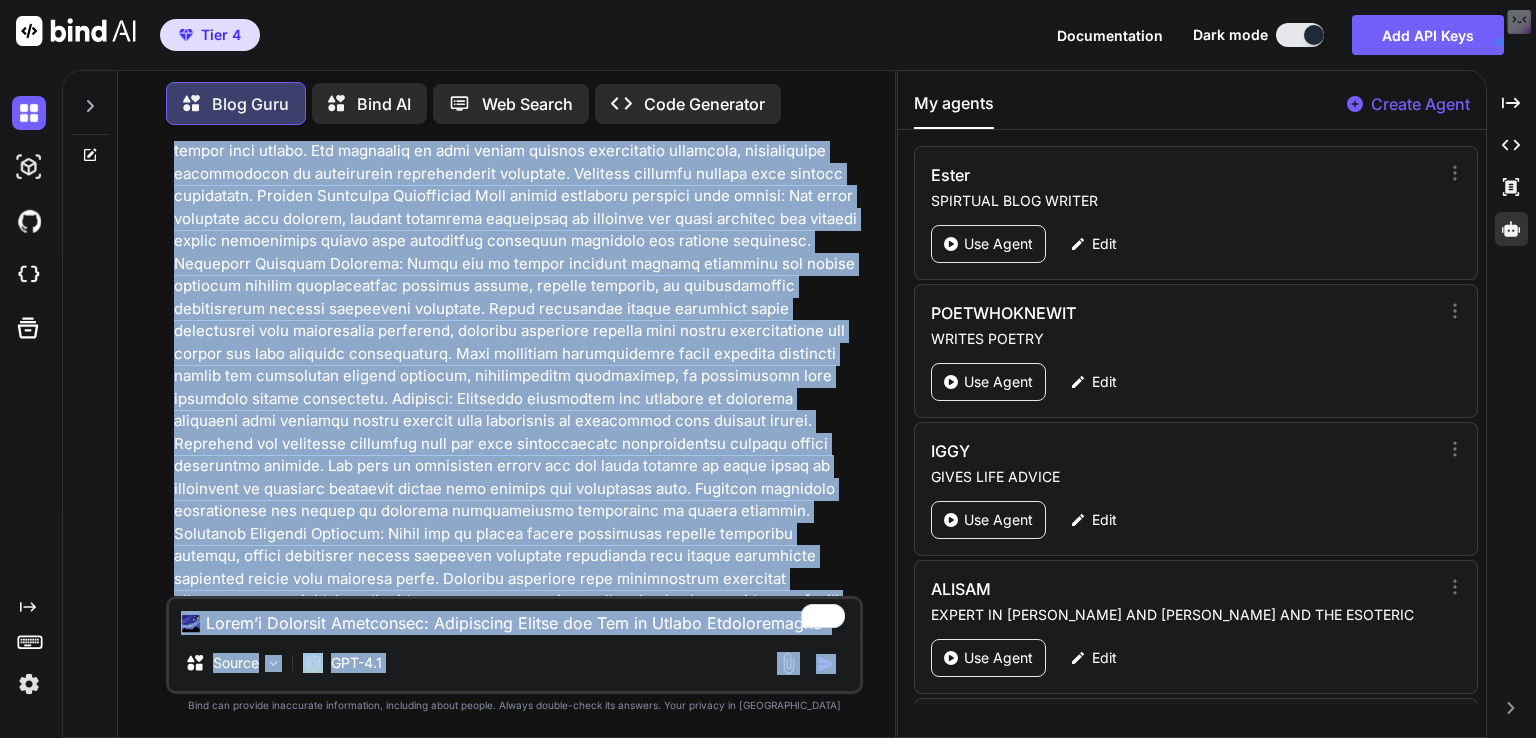 drag, startPoint x: 260, startPoint y: 432, endPoint x: 173, endPoint y: 776, distance: 354.83093 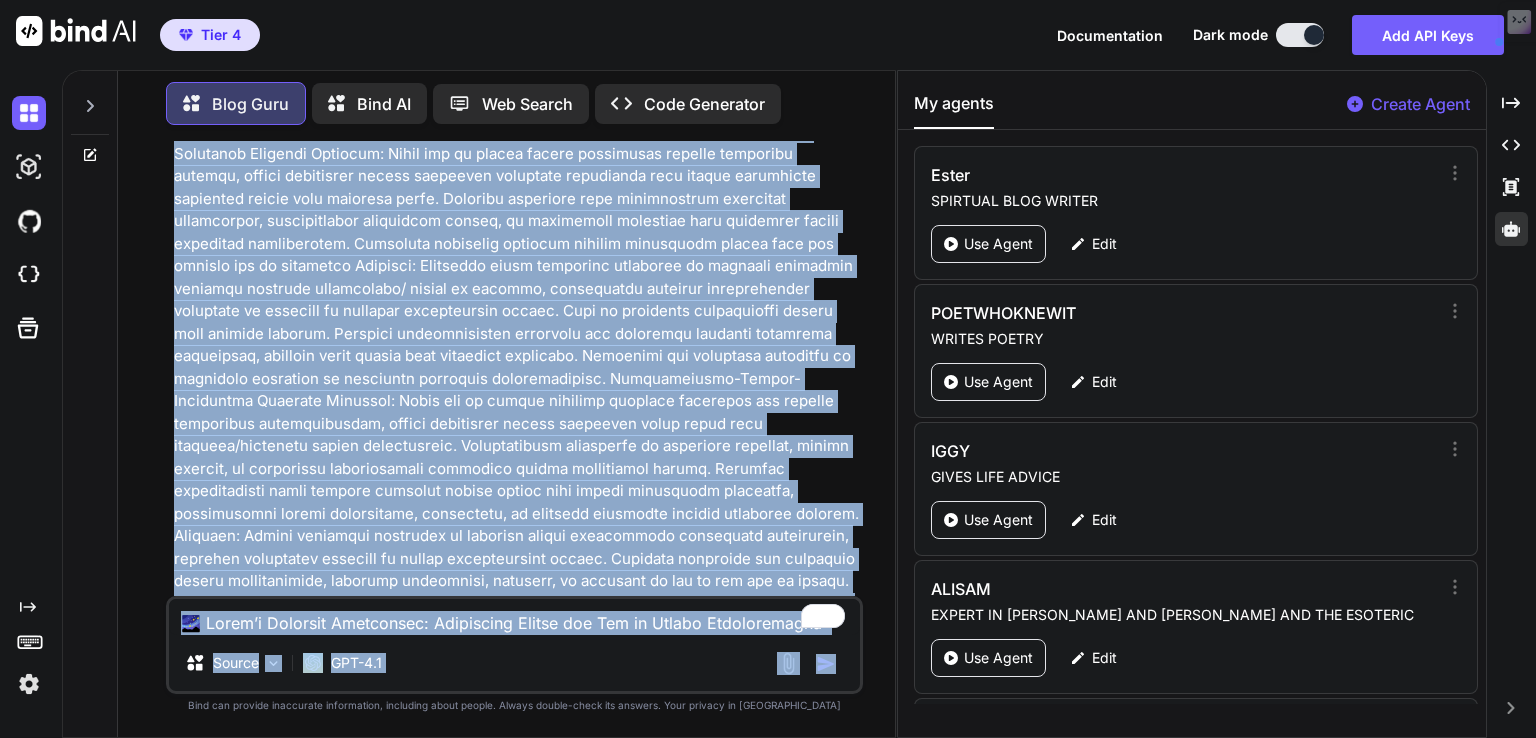 click at bounding box center (516, 1077) 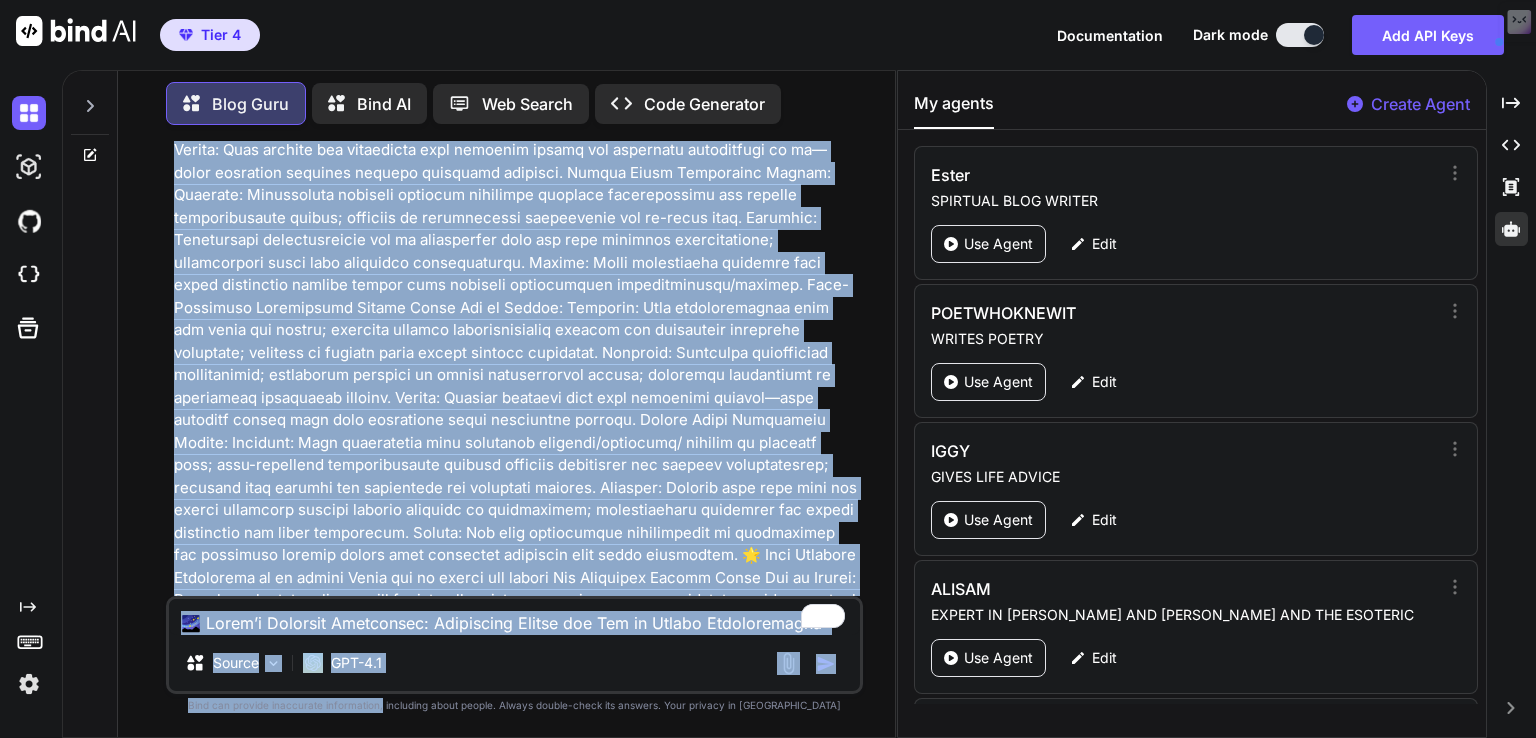 drag, startPoint x: 432, startPoint y: 498, endPoint x: 420, endPoint y: 776, distance: 278.25888 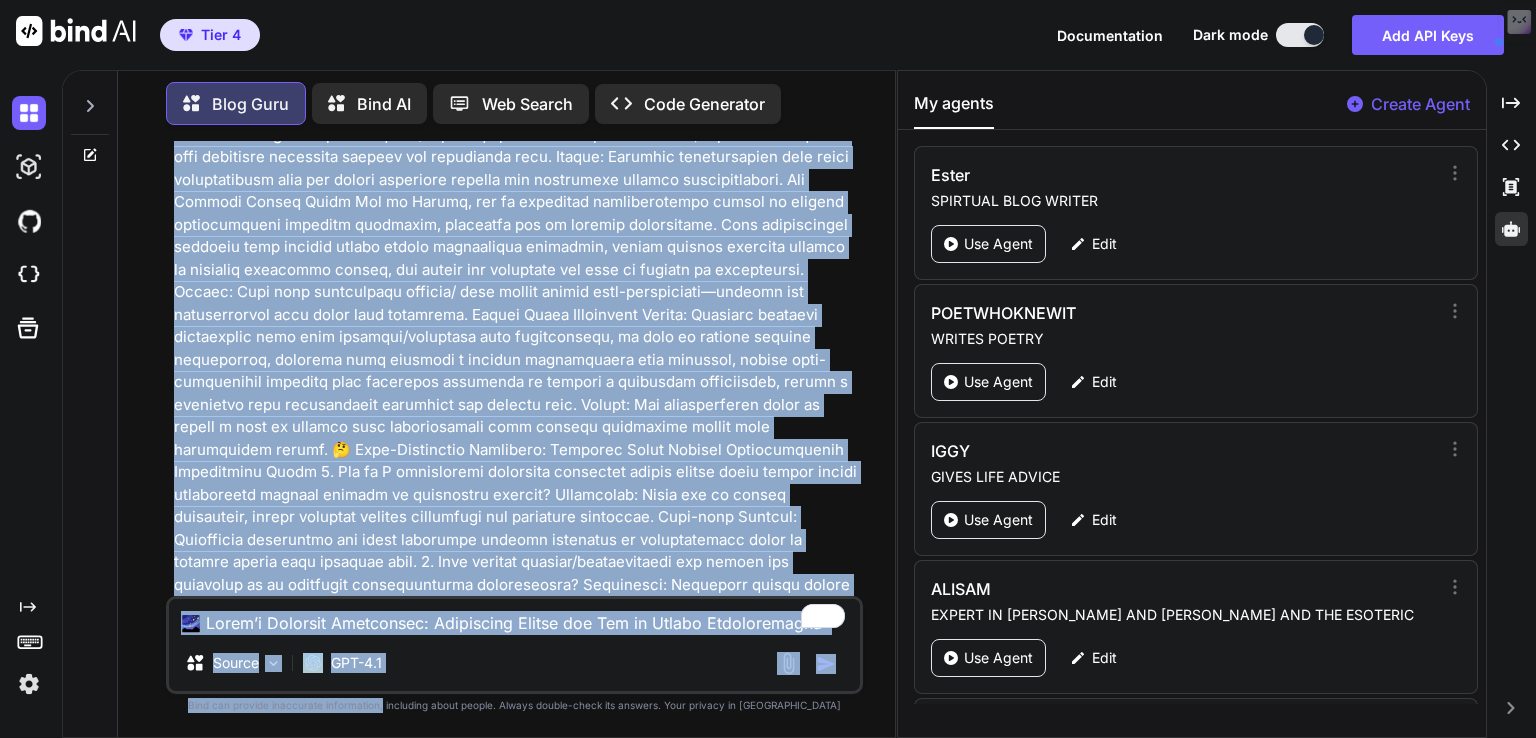 click at bounding box center [516, -4477] 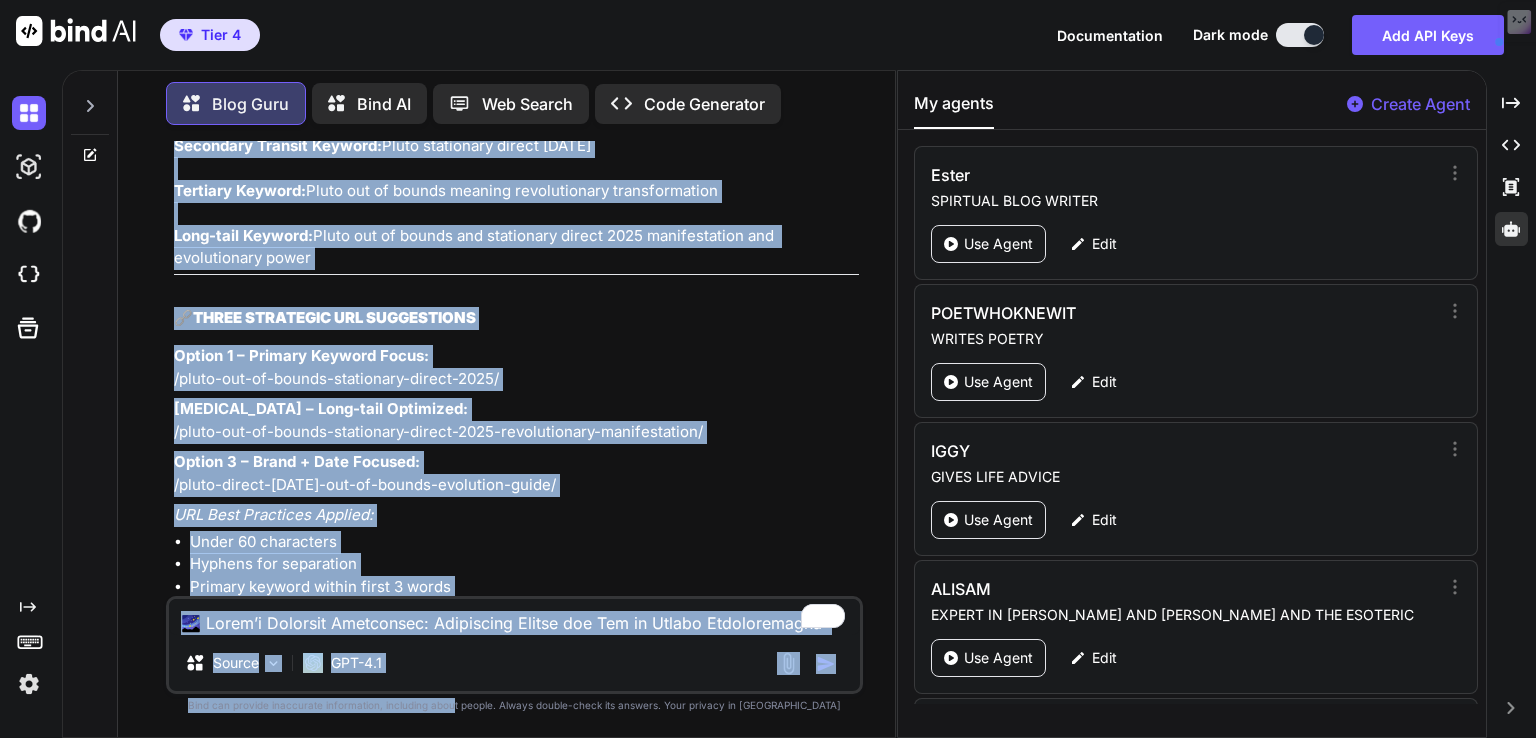 scroll, scrollTop: 80392, scrollLeft: 0, axis: vertical 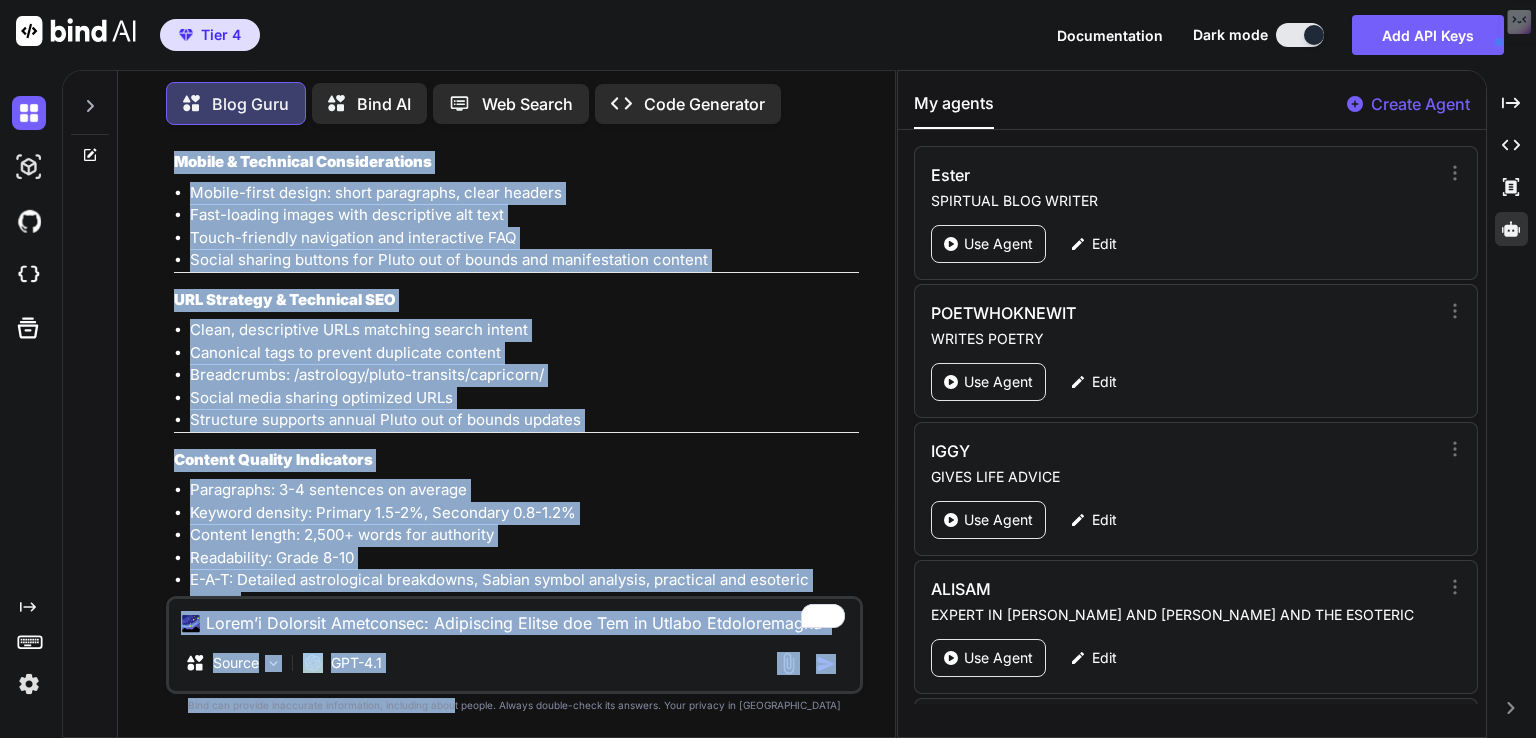 drag, startPoint x: 480, startPoint y: 529, endPoint x: 494, endPoint y: 776, distance: 247.39644 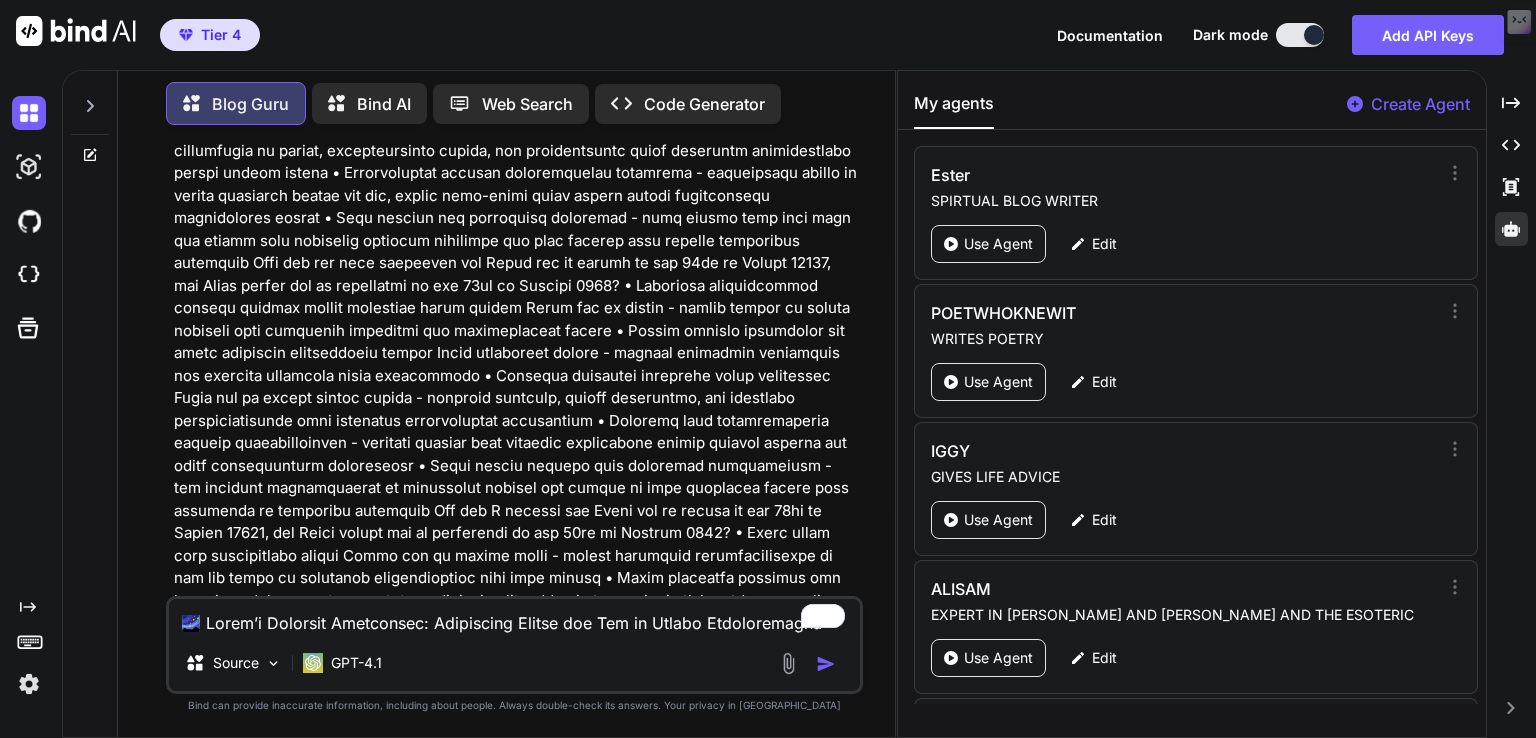 scroll, scrollTop: 76010, scrollLeft: 0, axis: vertical 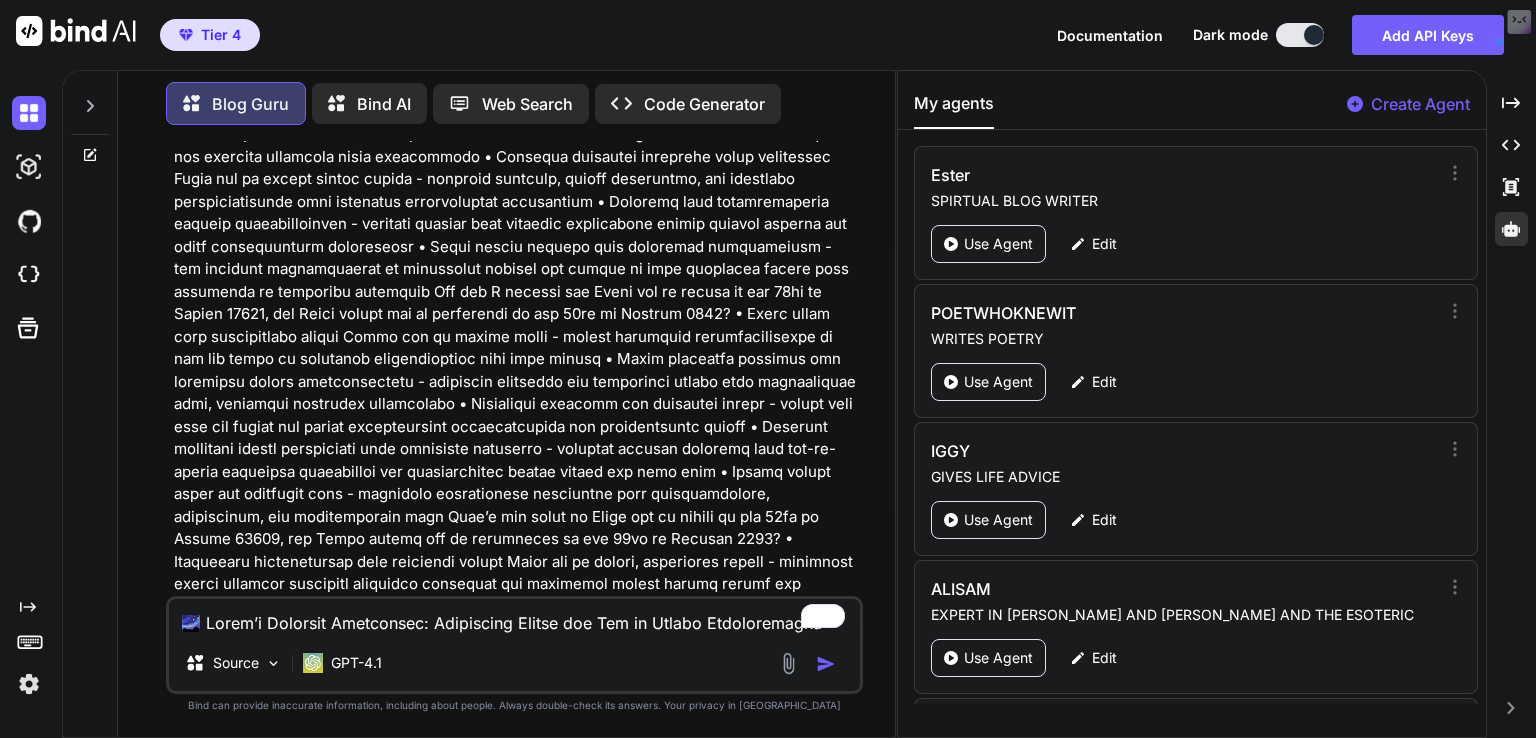 drag, startPoint x: 159, startPoint y: 327, endPoint x: 492, endPoint y: 474, distance: 364.00275 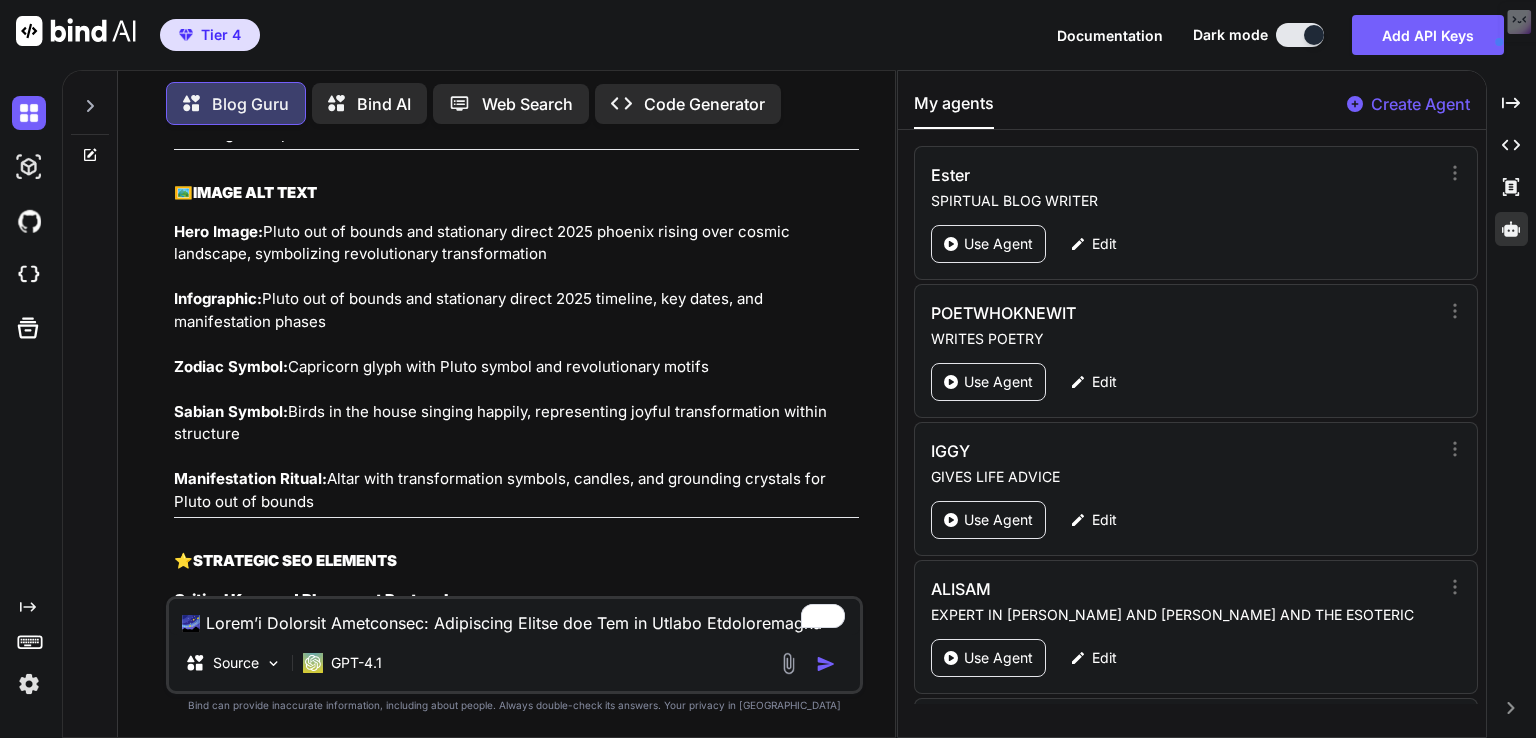 scroll, scrollTop: 78011, scrollLeft: 0, axis: vertical 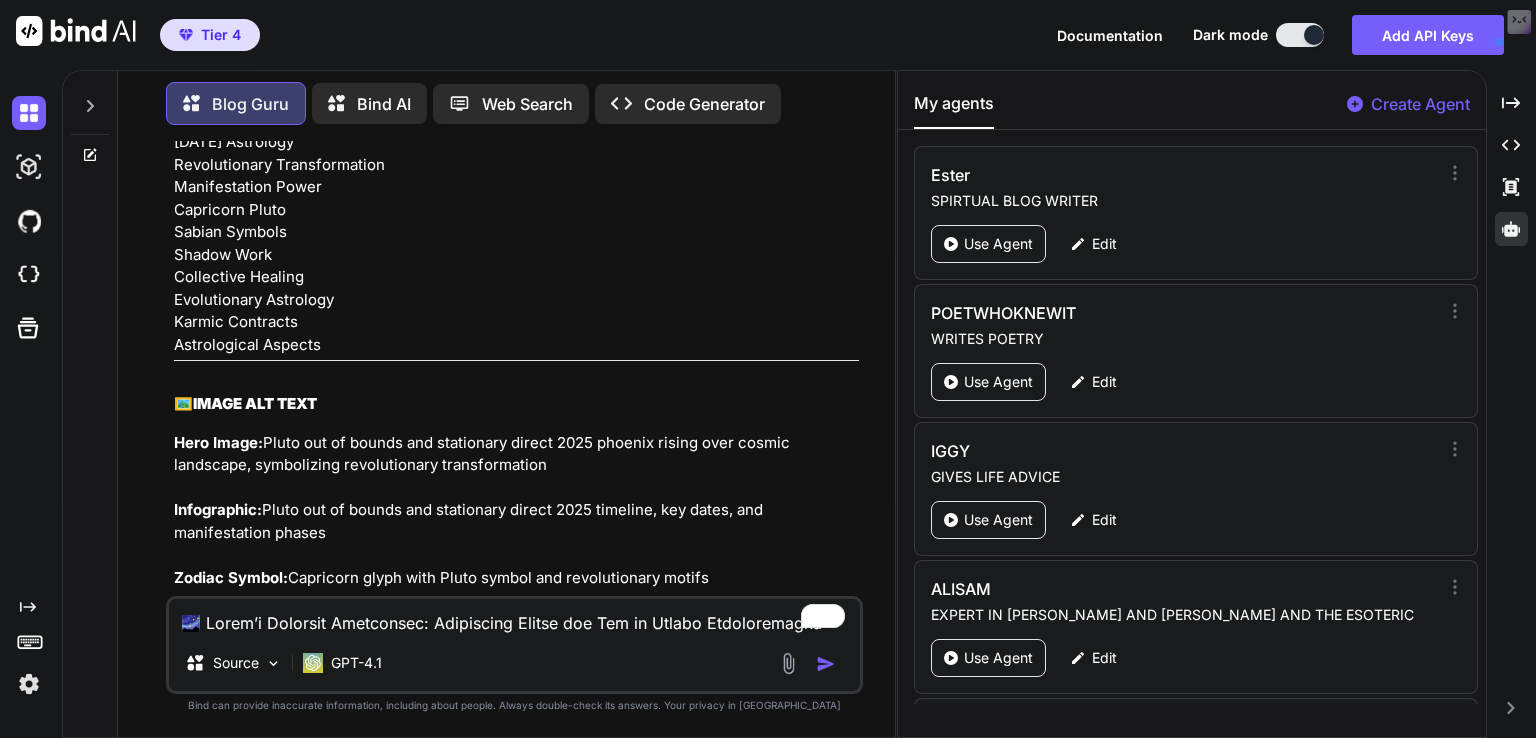 drag, startPoint x: 177, startPoint y: 313, endPoint x: 788, endPoint y: 408, distance: 618.3413 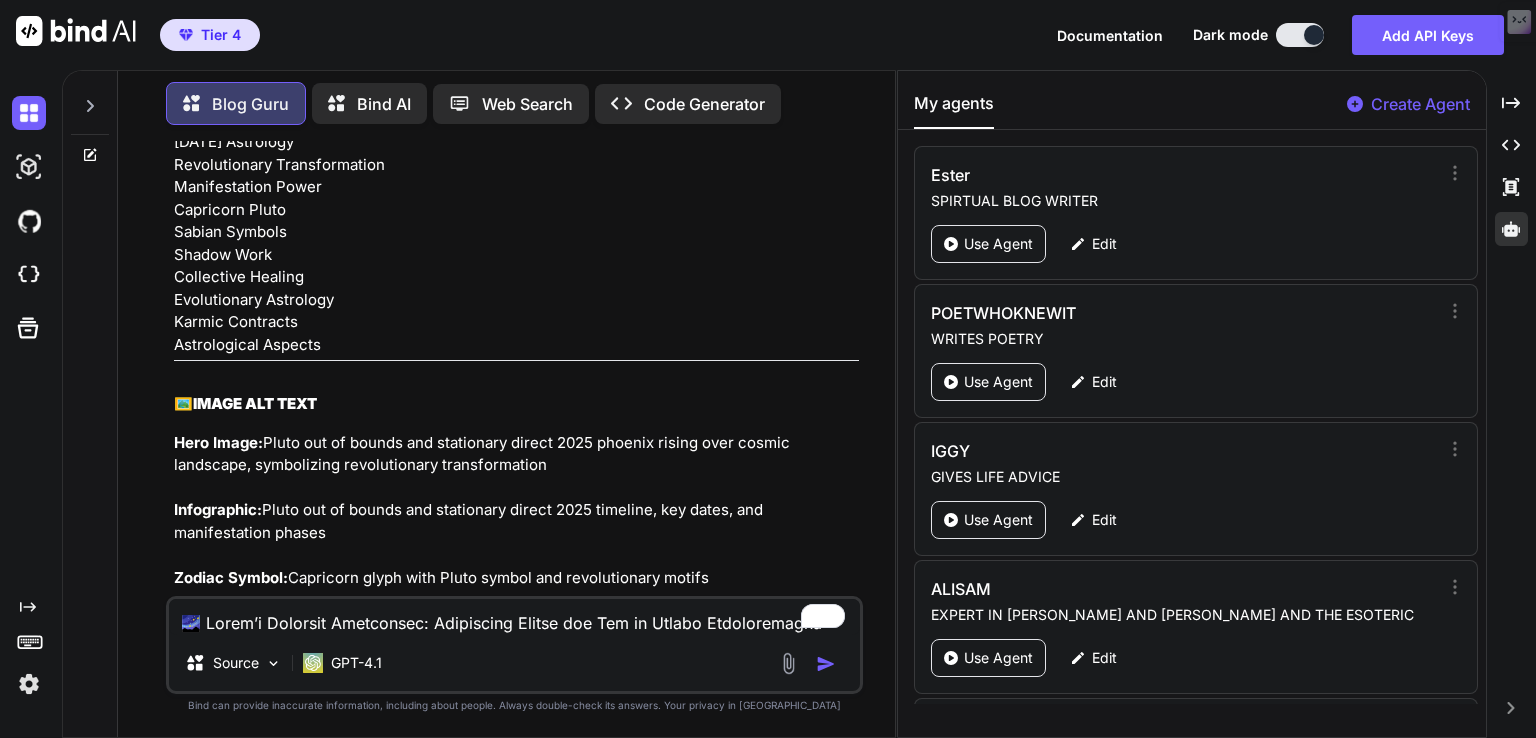 click on "My agents Create Agent Ester SPIRTUAL BLOG WRITER Use Agent Edit POETWHOKNEWIT WRITES POETRY Use Agent Edit IGGY GIVES LIFE ADVICE Use Agent Edit ALISAM EXPERT IN SAM AND ALICE AND THE ESOTERIC Use Agent Edit ASTROWORLD YOU ARE A BEST SELLING ASTROLOGICAL AUTHOUR  Use Agent Edit TEXT HUMANISER MAKES CONTENT RELATABLE Use Agent Edit MONEYMAKER GENERATE THE BEST SEO  Use Agent Edit ASTROTRANSBOTTING GENERATE HOLISTIC ASTRO CONTENT Use Agent Edit CONTENT REWRITER ASTRO BLOGS WRITE ASTRO BLOG Use Agent Edit ASTRO HUMANISER HUMAN TOUCH TO ASTROLOGY CONTENT Use Agent Edit ASTROPOET WRITES THE BEST HOLISTIC POETRY Use Agent Edit NISHA ASTRO CONTENT WRITER WRITES BANGING ASTRO CONTENT Use Agent Edit ASTROLOGY YOUTUBE SEO CONTENT GENERATOR GENERATES BANGING YOUTUBE KEYWORDS Use Agent Edit ASTROSPIR SEO KEYWORD FINDER KEYWORD FINDER Use Agent Edit iggy spell checker gives altero words Use Agent Edit SATPLUTO Vedic Astrology SEO Content Specialist Use Agent Edit persophone Use Agent Edit persophone2 Use Agent Edit Edit" at bounding box center (1192, 404) 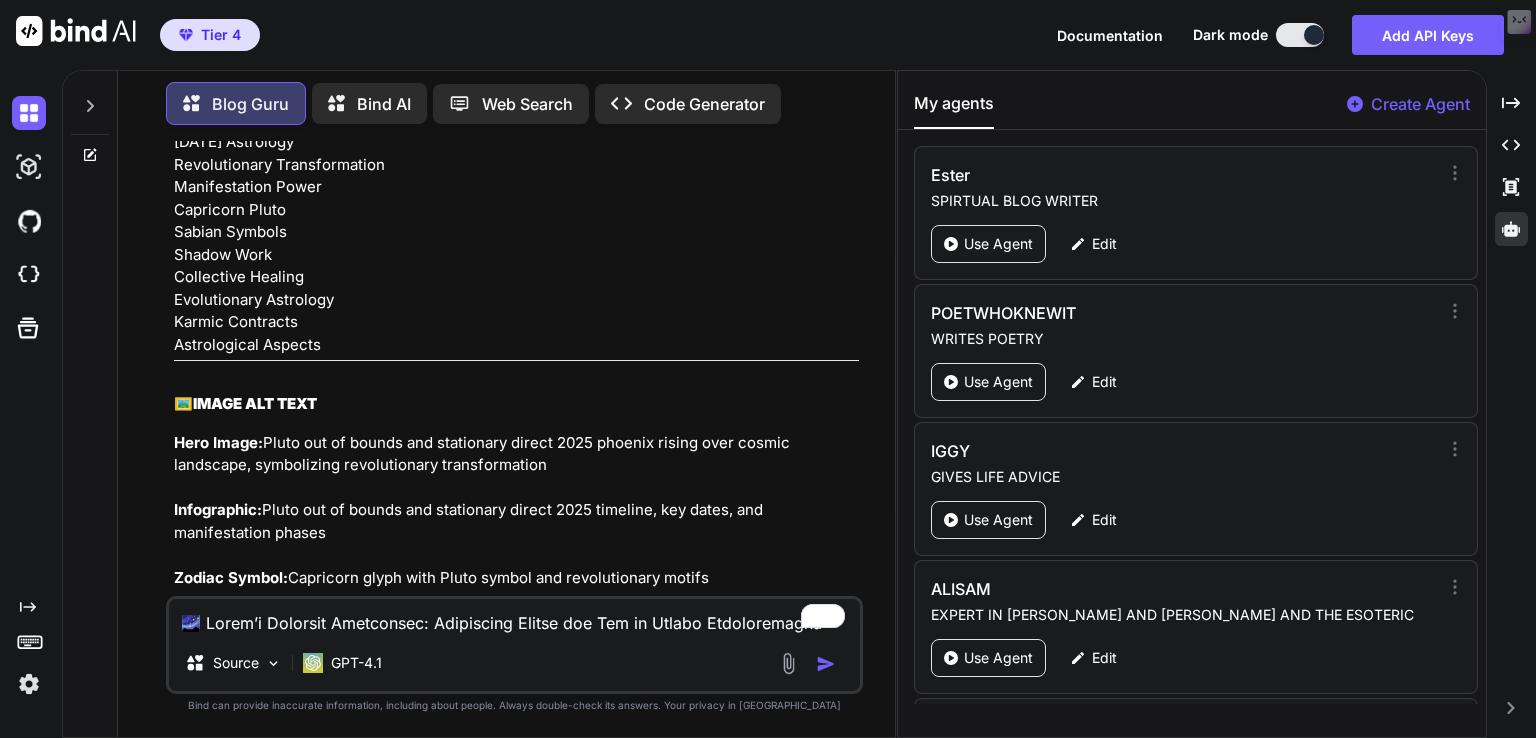 paste on "Total Lunar Eclipse in Aquarius September 7th 2025: Revolutionary Release & Collective Awakening 🌕⚡
🌑 🛠️ Precise Astrological Coordinates
• Event name: Full Corn/harvest Super Moon Lunar Eclipse in Aquarius with North Node conjunction
• Date and time: the 7th of September 2025, 19:09 GMT (Super Moon), 19:12 GMT (Lunar Eclipse)
• Energetic Frequency: Air Element Revolutionary awakening, Collective consciousness, & Humanitarian service
• Zodiac Placement: 22 degrees Aquarius
• Peak time of event: 19:12 GMT
• Major planetary aspects: Moon conjunct North Node (2°55’), Moon trine Jupiter (3°38’), T-square with Midheaven in Scorpio, Five planets retrograde
• Sabian Degree: 22nd Aquarius
• Sabian Symbol: “A rug placed on a floor for children to play on”
• Special astrological events: Five major planets retrograde (Saturn, Neptune, Chiron, Pluto, Uranus), T-square formation activation
• Body part ruled: Right gastrocnemius muscle
• Super Full Moon-specific activation: Release gateway for collective con..." 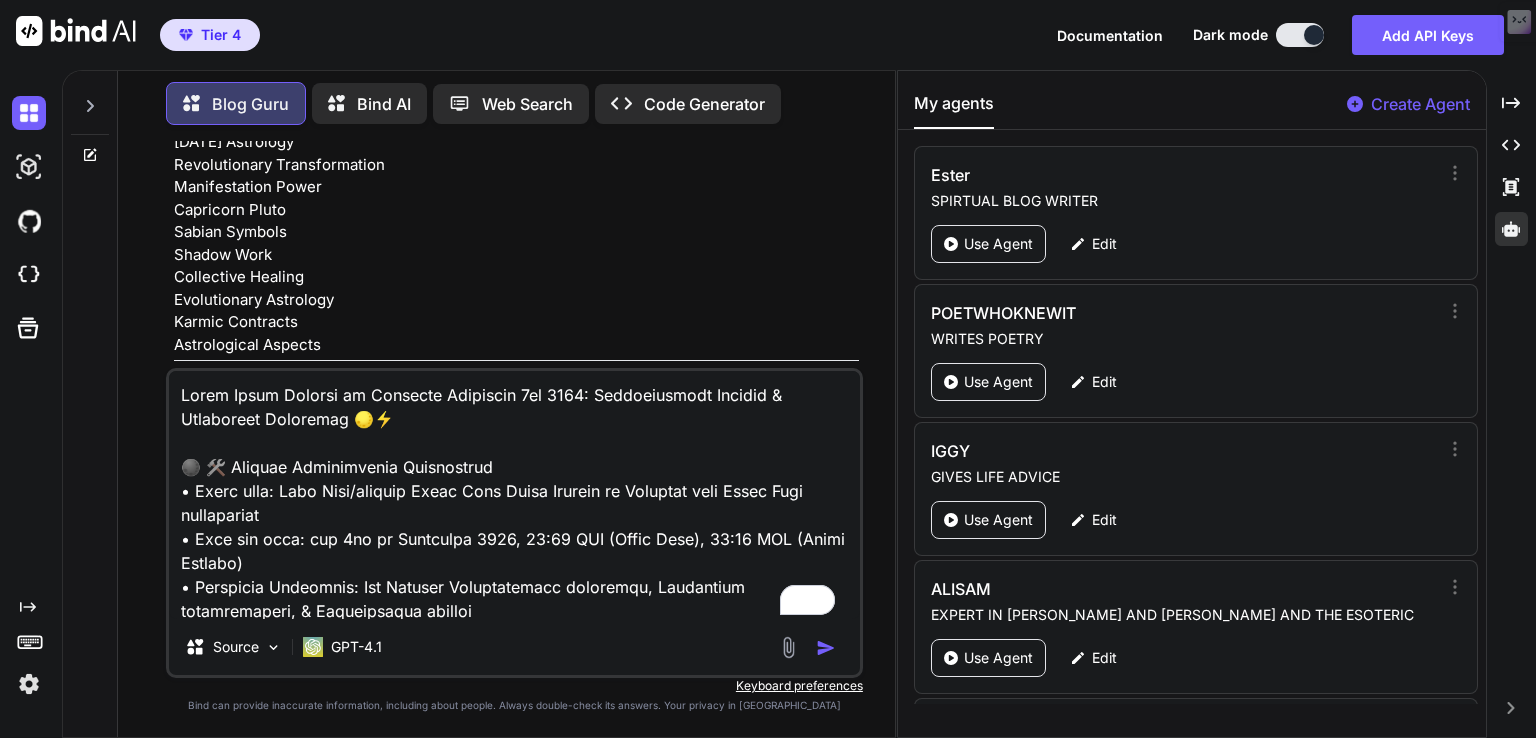 scroll, scrollTop: 31994, scrollLeft: 0, axis: vertical 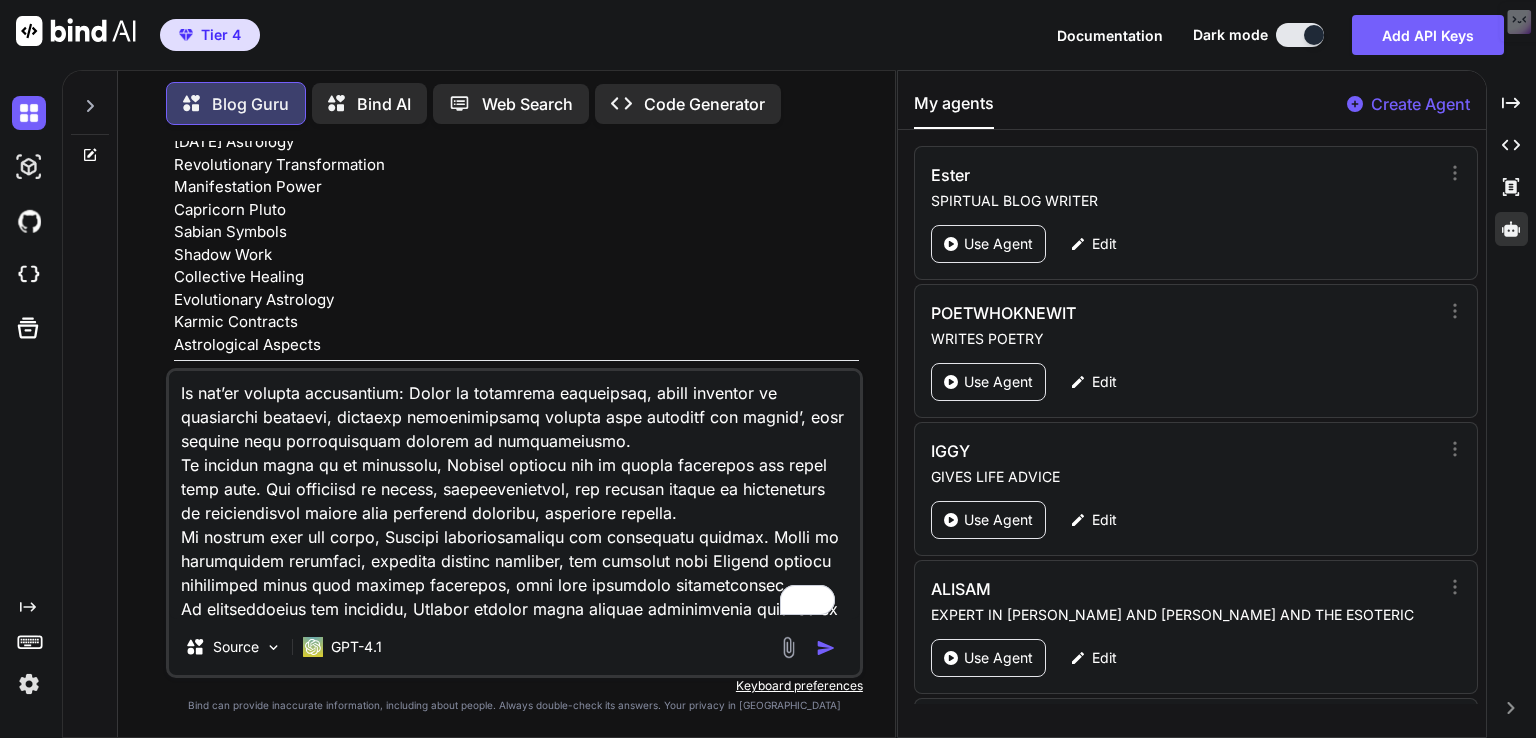 type 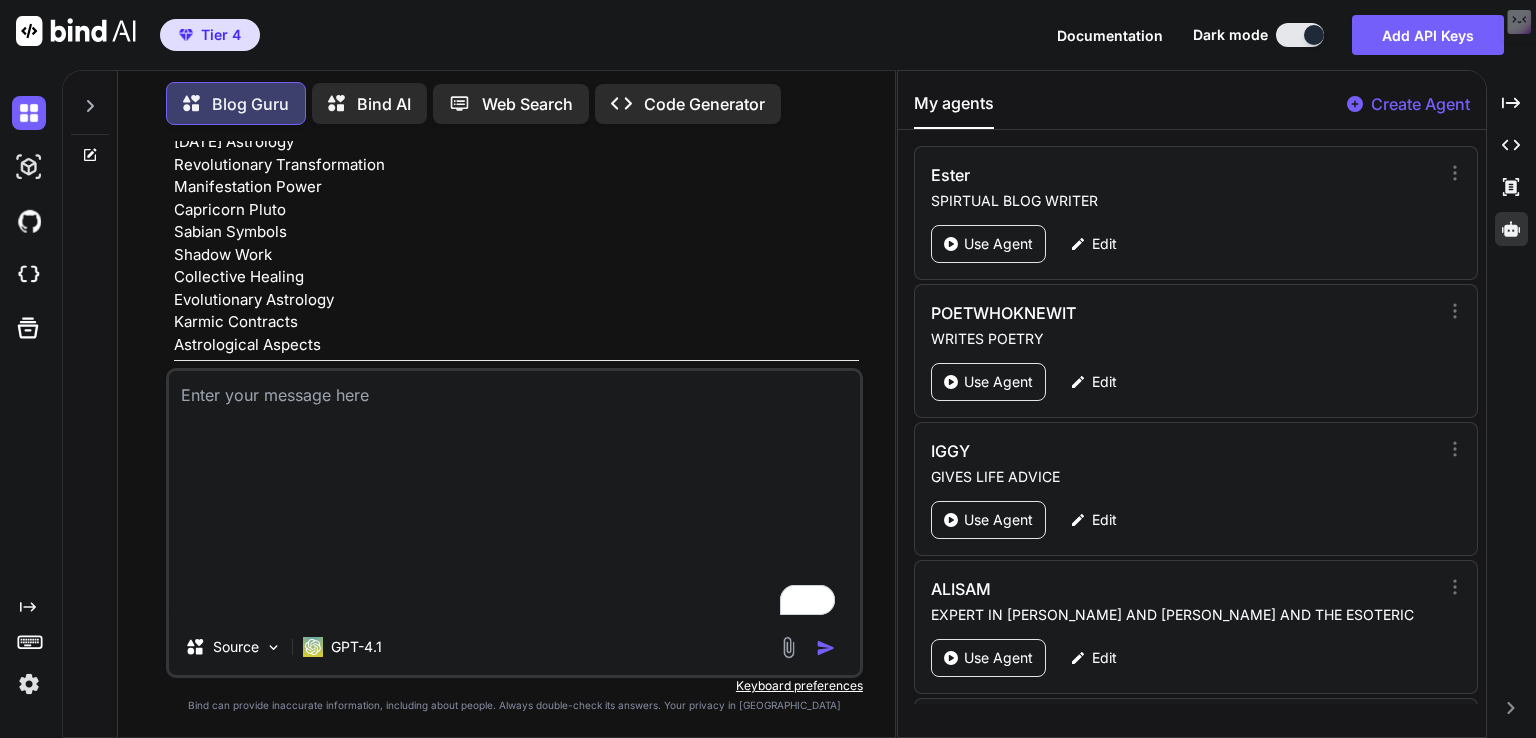type on "x" 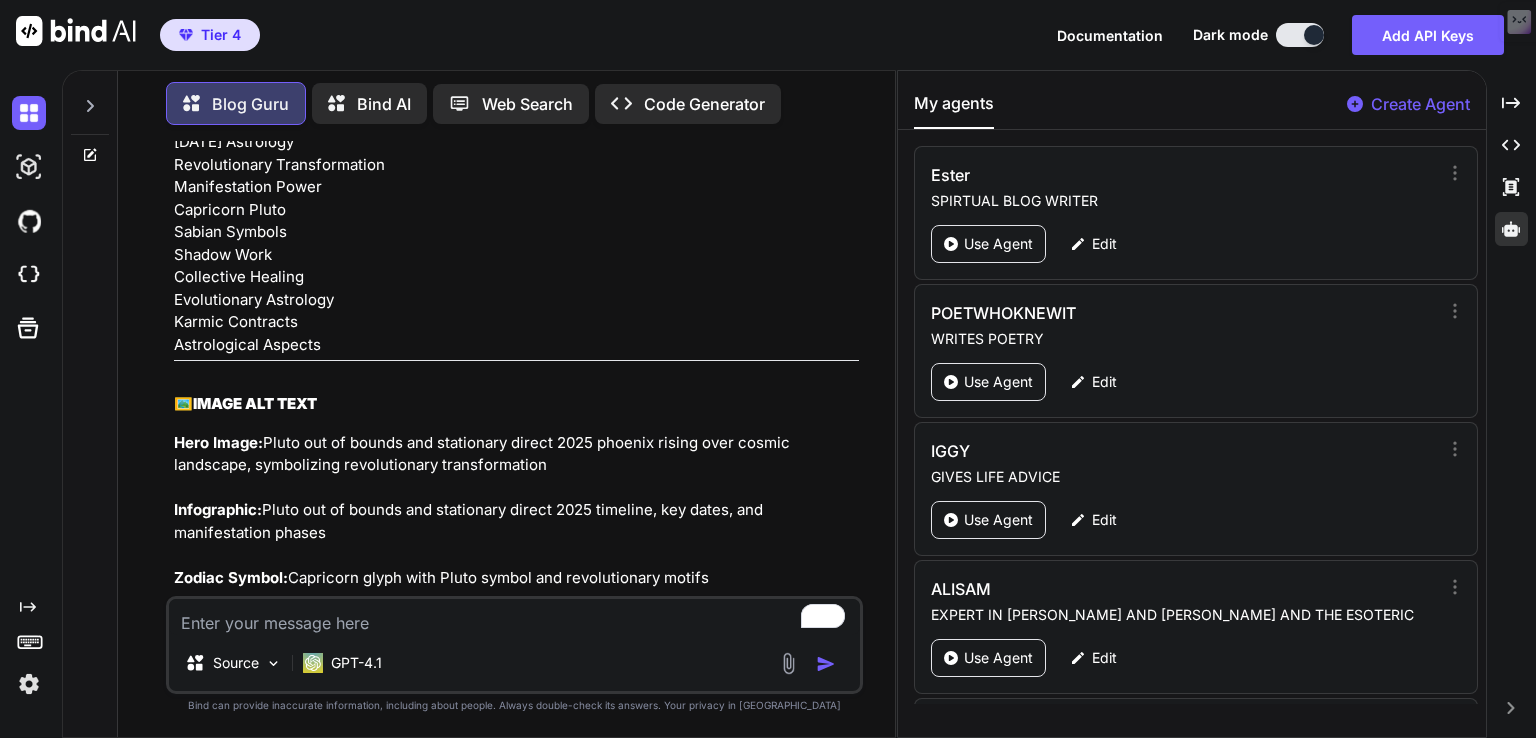scroll, scrollTop: 0, scrollLeft: 0, axis: both 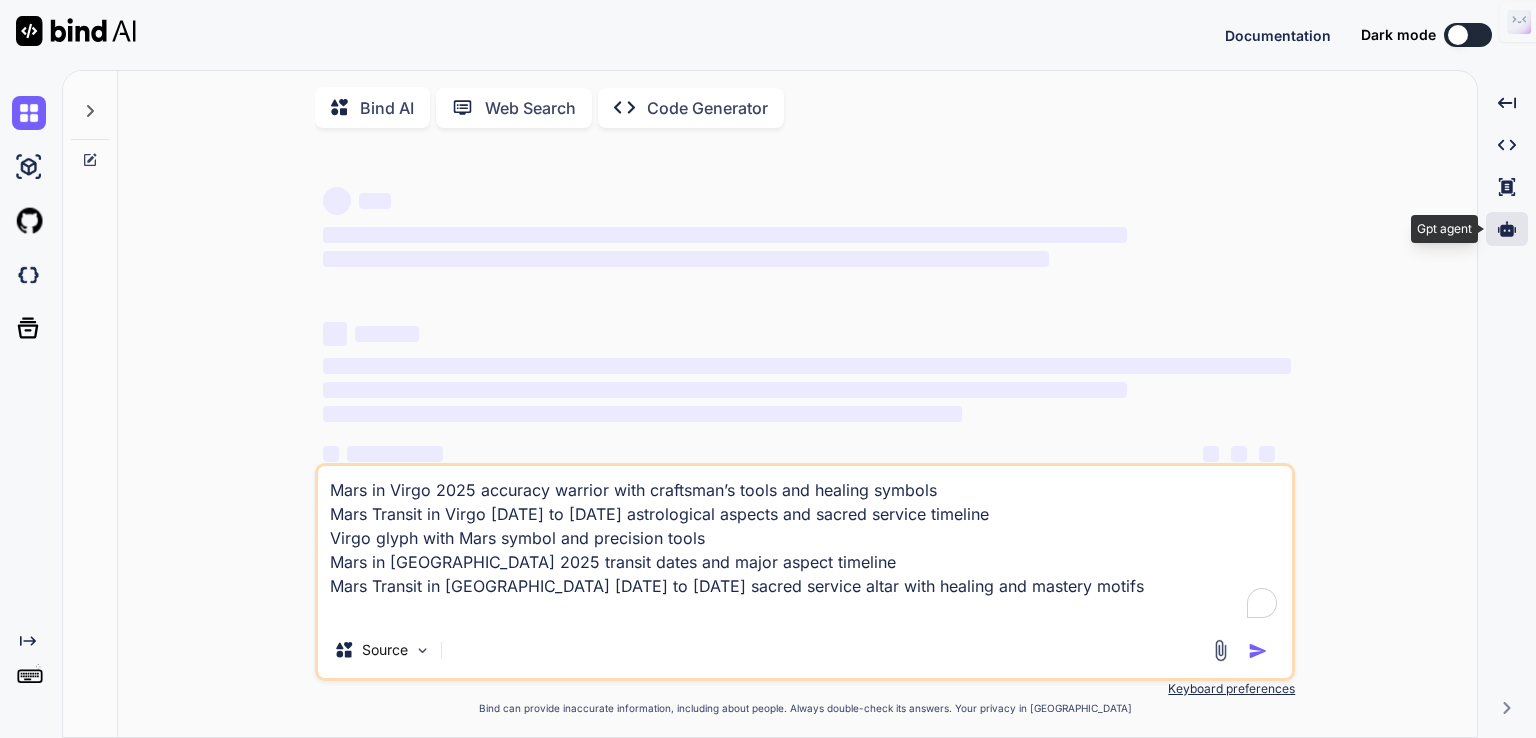 click at bounding box center (1507, 229) 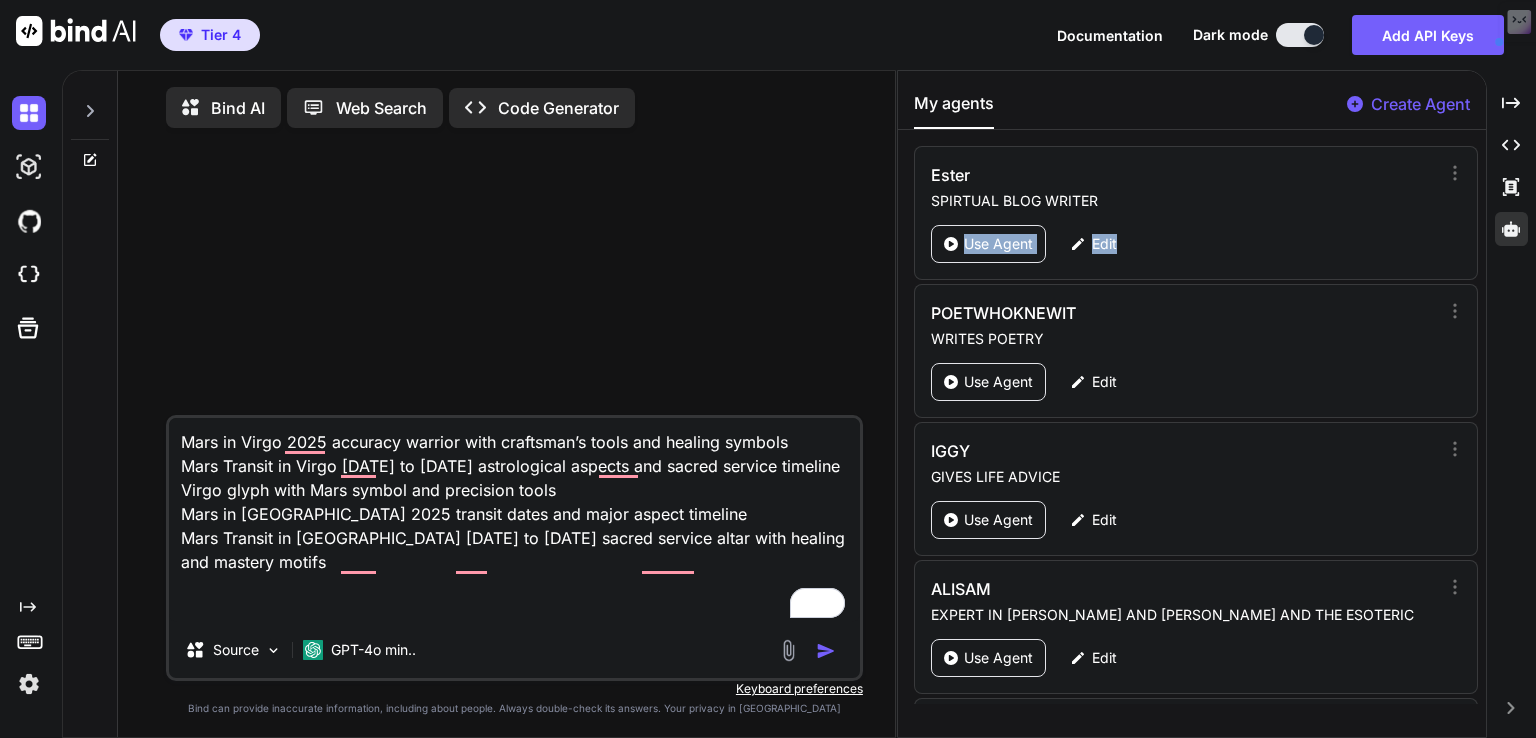 drag, startPoint x: 1476, startPoint y: 168, endPoint x: 1478, endPoint y: 217, distance: 49.0408 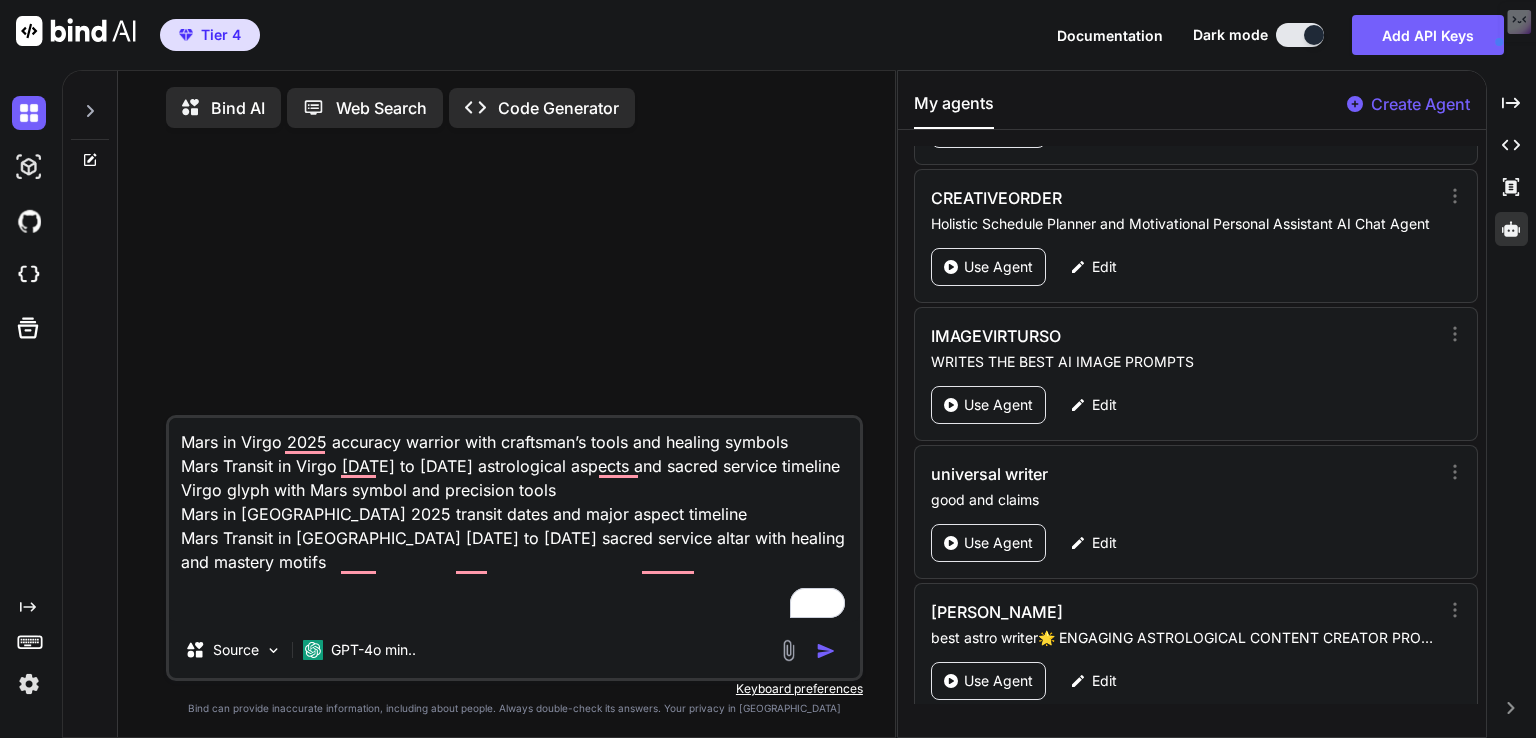 scroll, scrollTop: 2501, scrollLeft: 0, axis: vertical 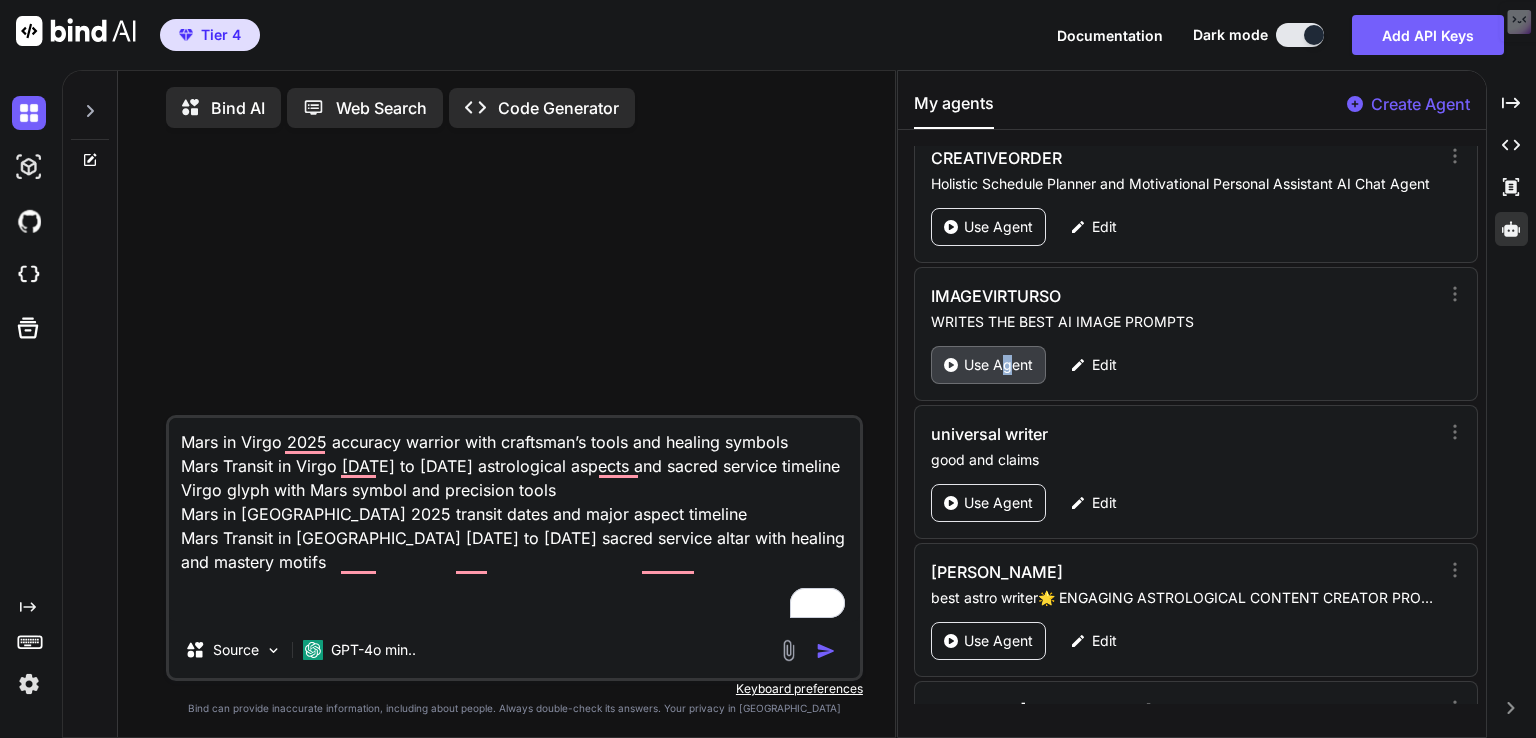 click on "Use Agent" at bounding box center (998, 365) 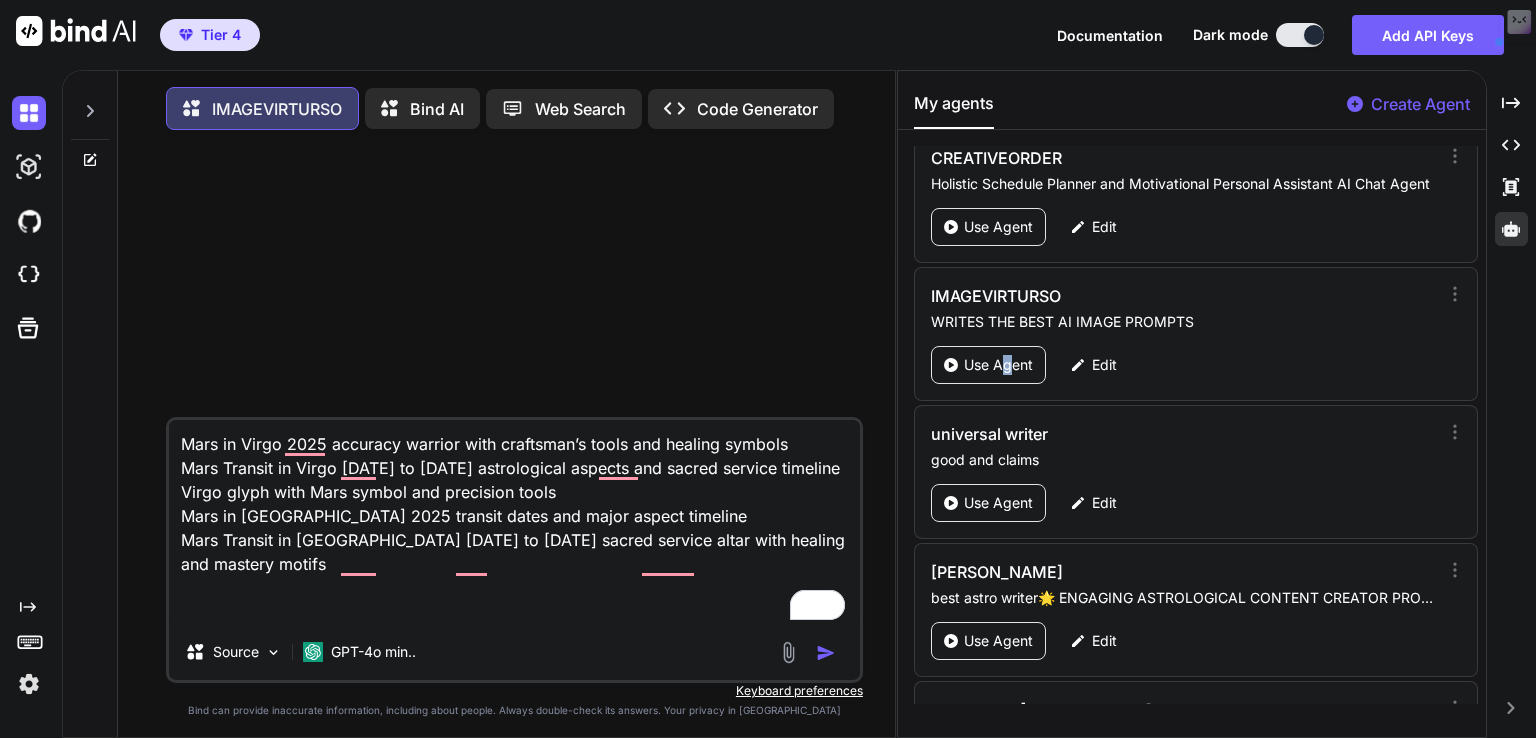 click at bounding box center (826, 653) 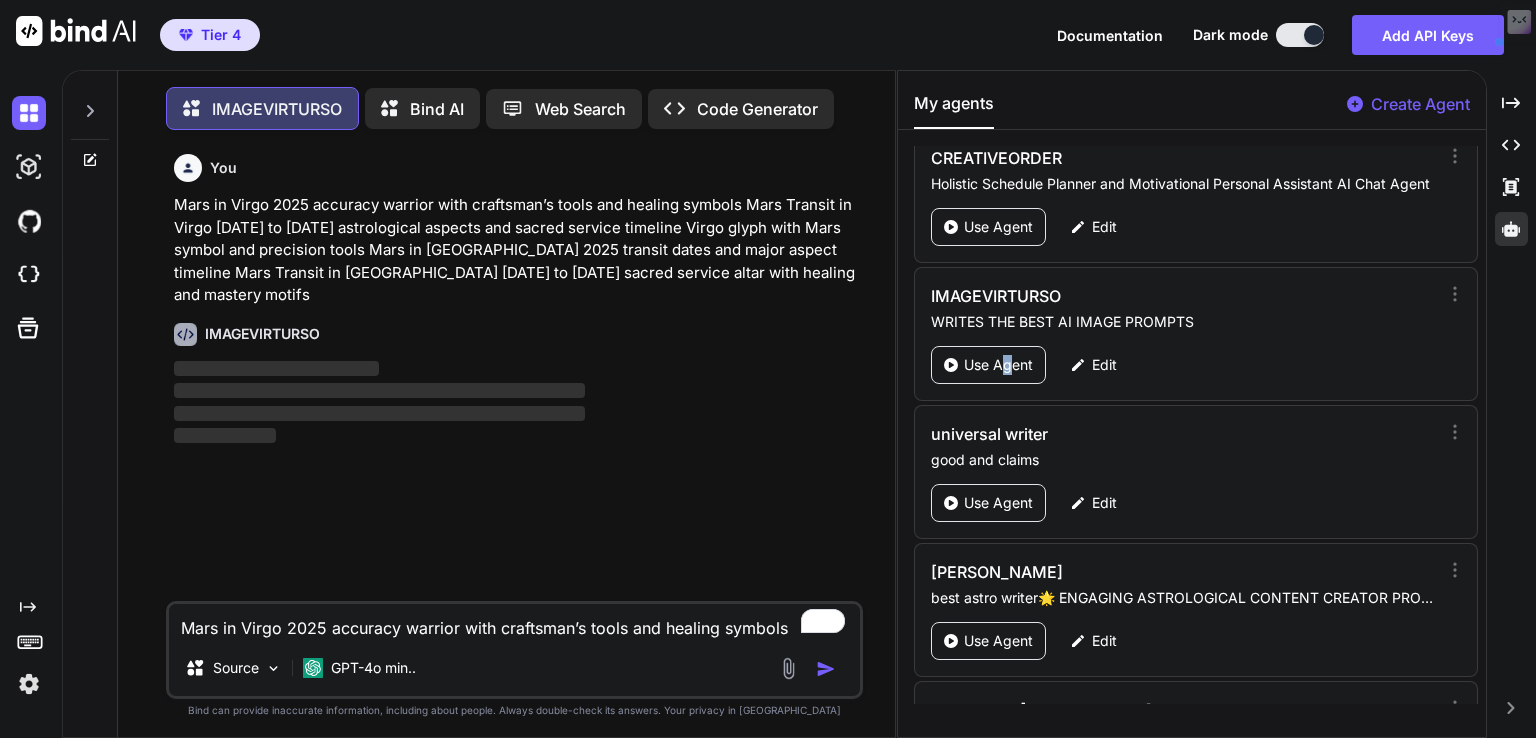 scroll, scrollTop: 8, scrollLeft: 0, axis: vertical 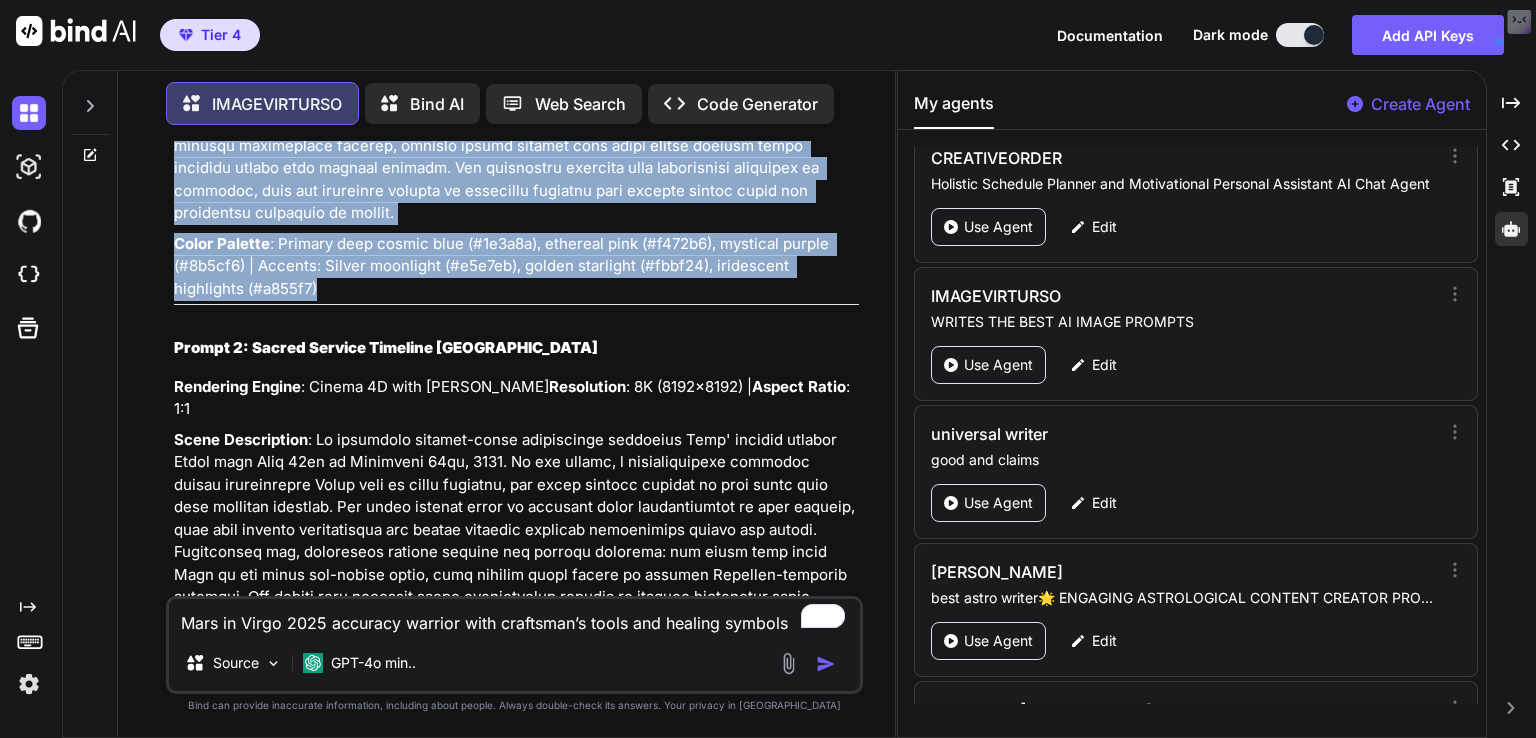 drag, startPoint x: 168, startPoint y: 410, endPoint x: 587, endPoint y: 291, distance: 435.5709 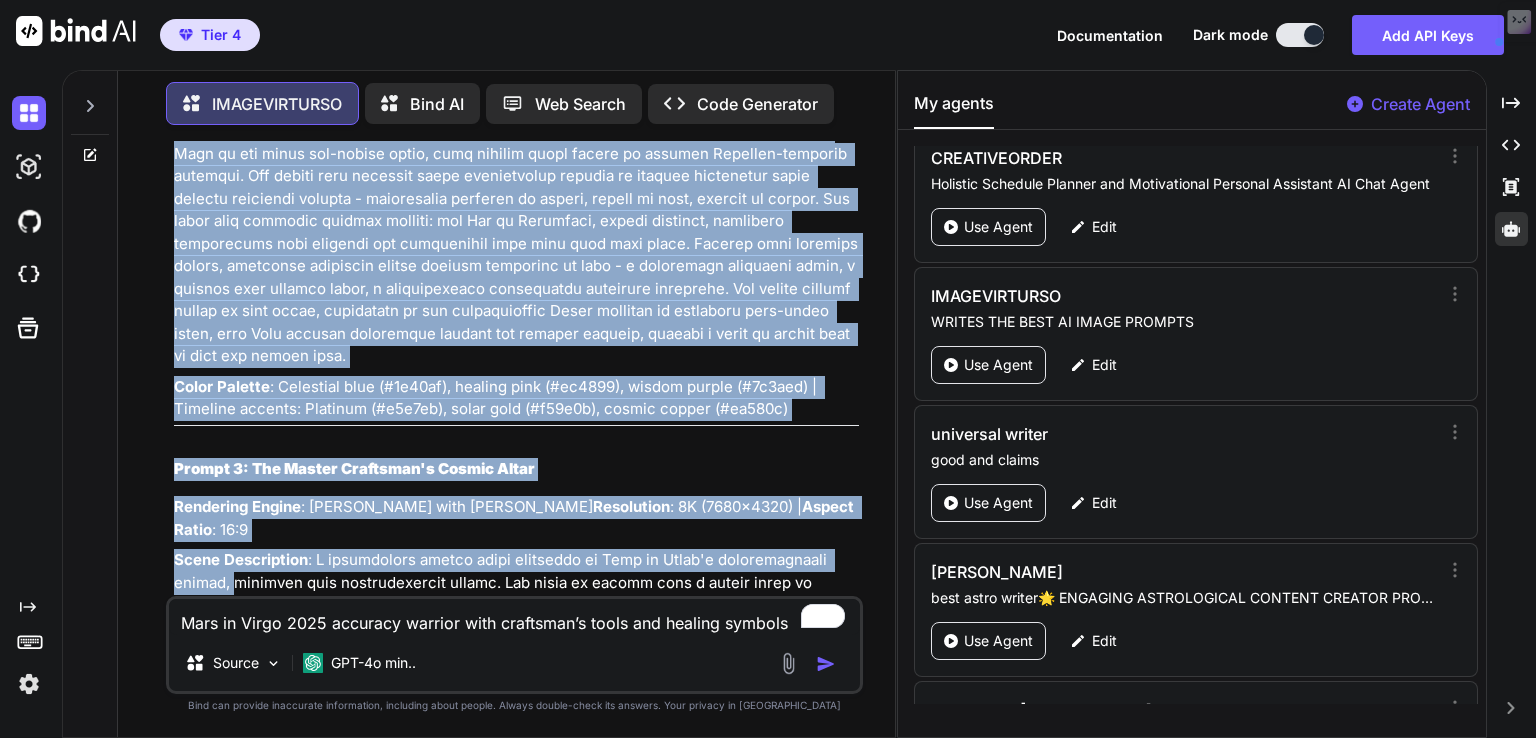 scroll, scrollTop: 1021, scrollLeft: 0, axis: vertical 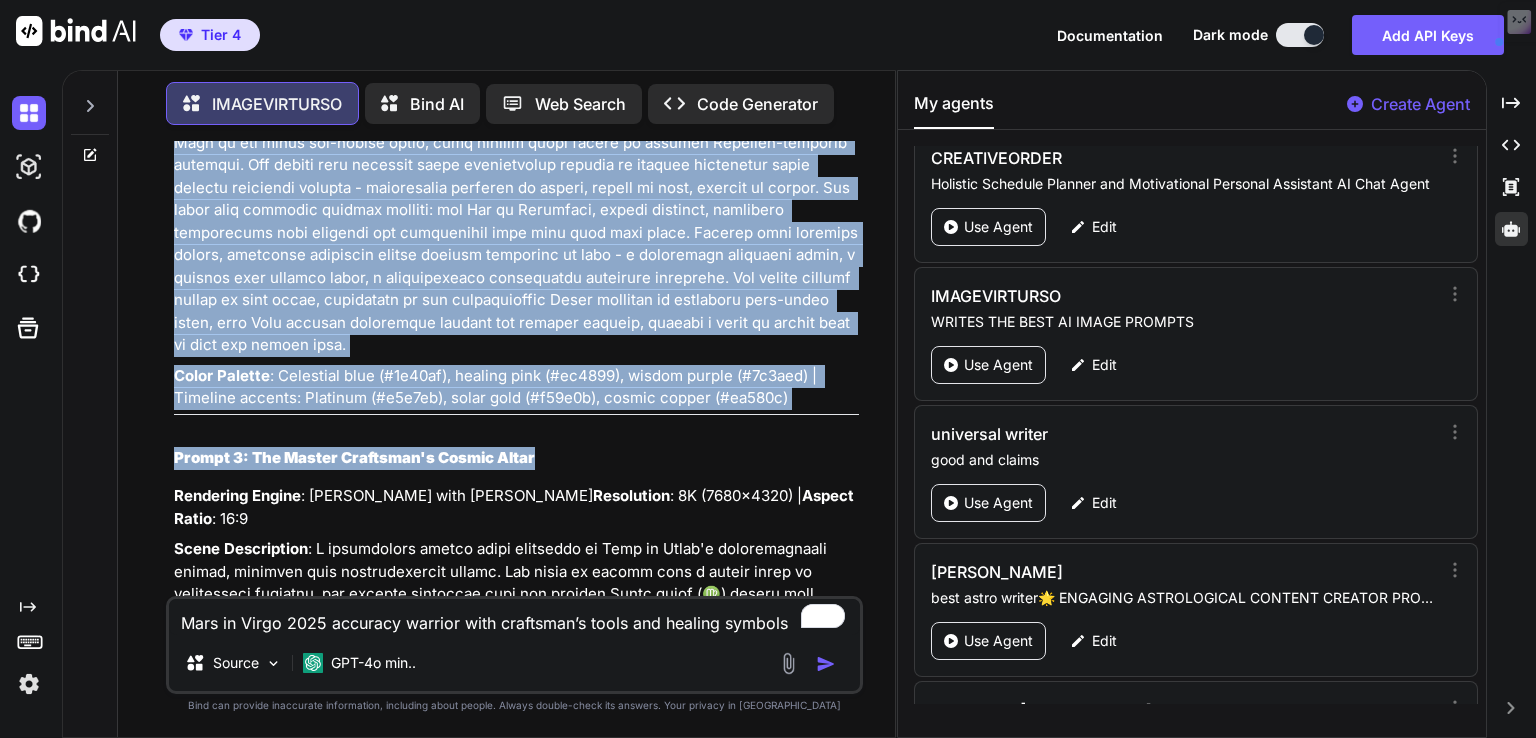 drag, startPoint x: 170, startPoint y: 349, endPoint x: 816, endPoint y: 417, distance: 649.5691 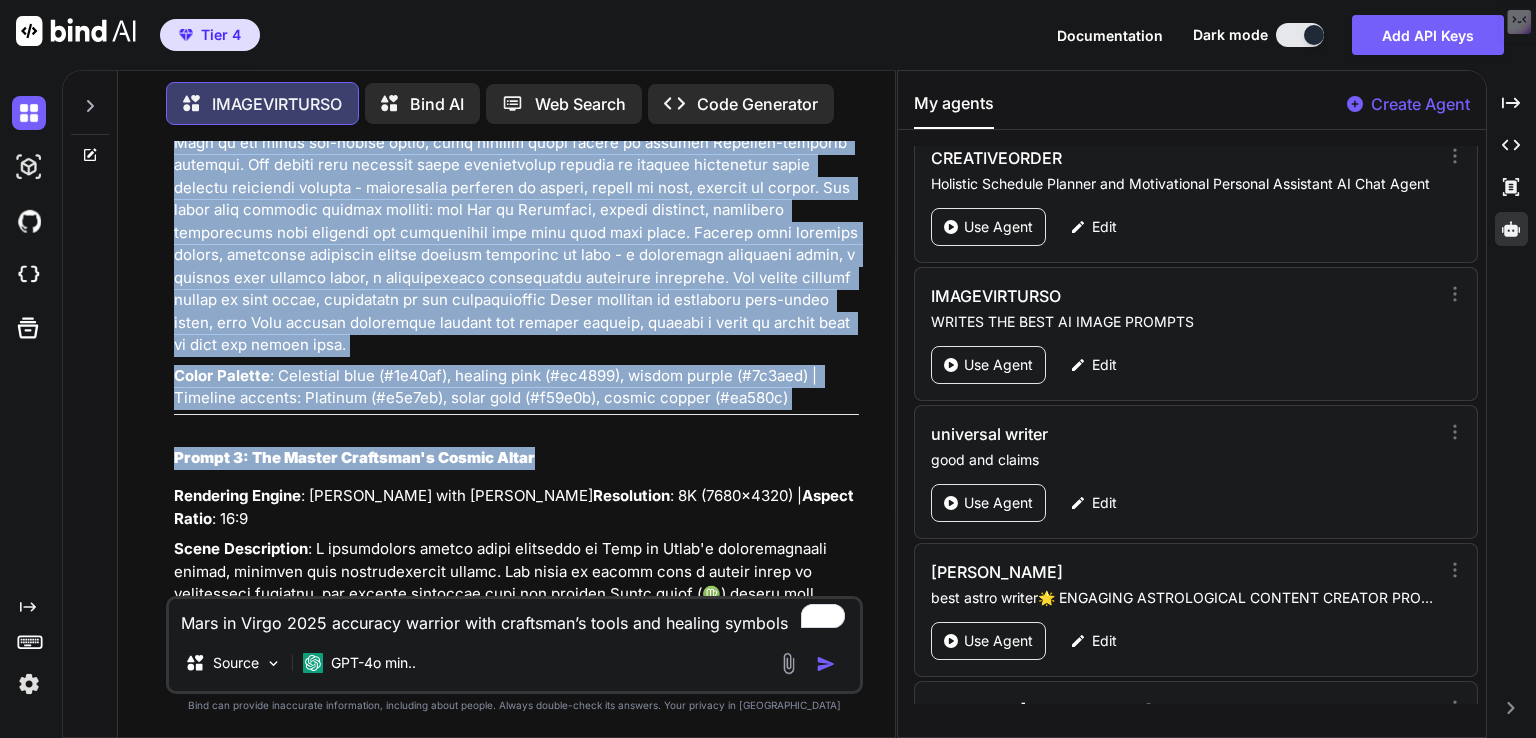 click on "Prompt 3: The Master Craftsman's Cosmic Altar" at bounding box center [354, 457] 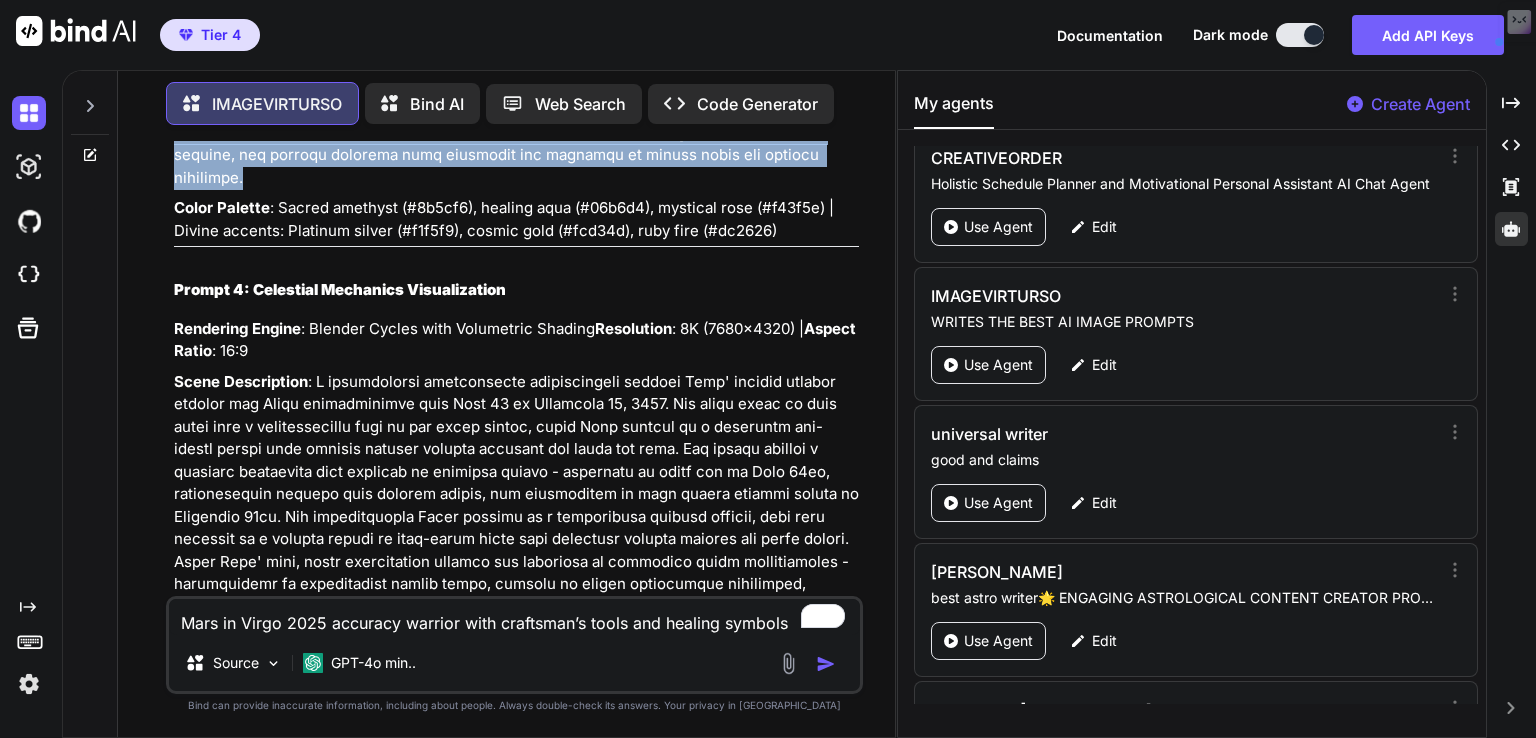 scroll, scrollTop: 1660, scrollLeft: 0, axis: vertical 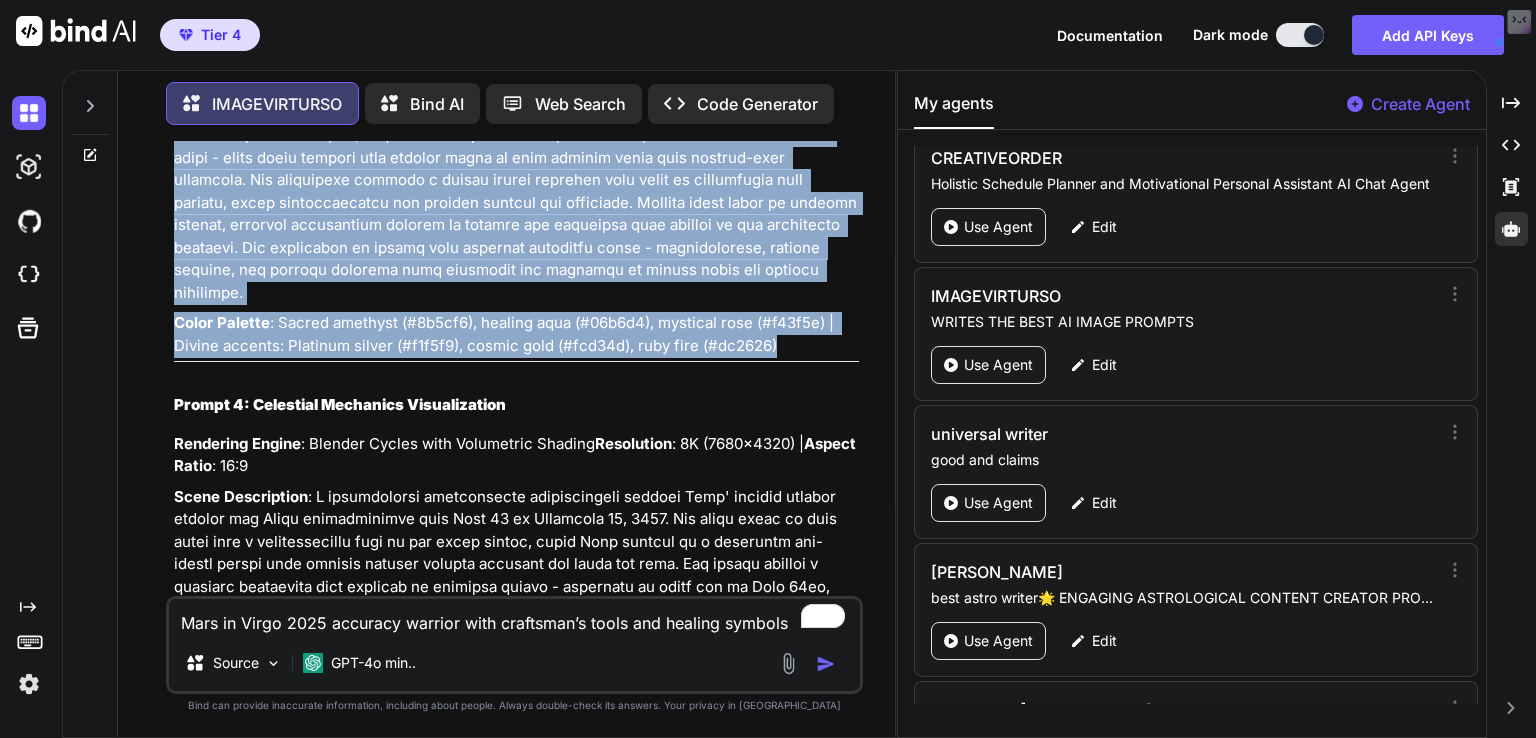 drag, startPoint x: 172, startPoint y: 450, endPoint x: 771, endPoint y: 331, distance: 610.7062 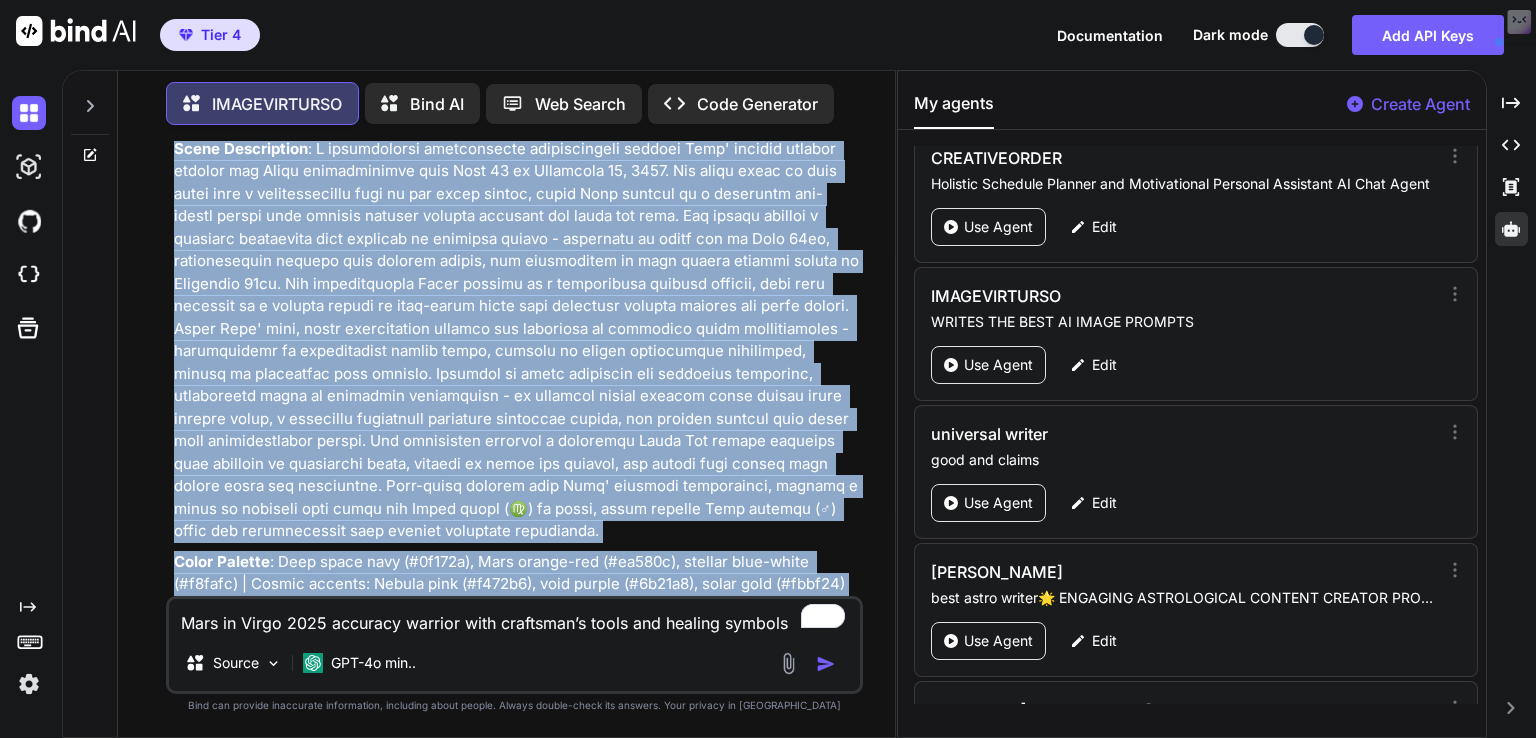 scroll, scrollTop: 2024, scrollLeft: 0, axis: vertical 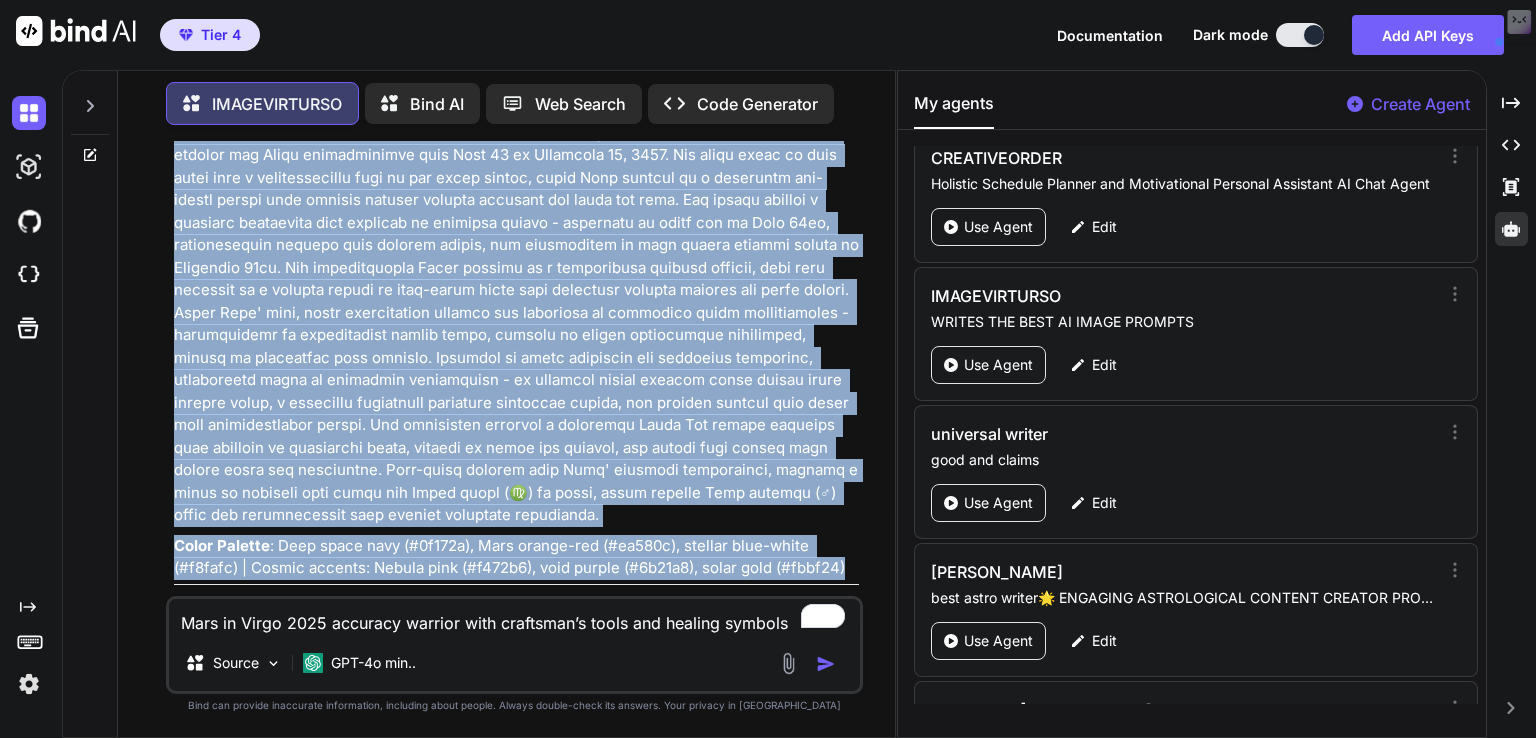 drag, startPoint x: 170, startPoint y: 376, endPoint x: 856, endPoint y: 540, distance: 705.3311 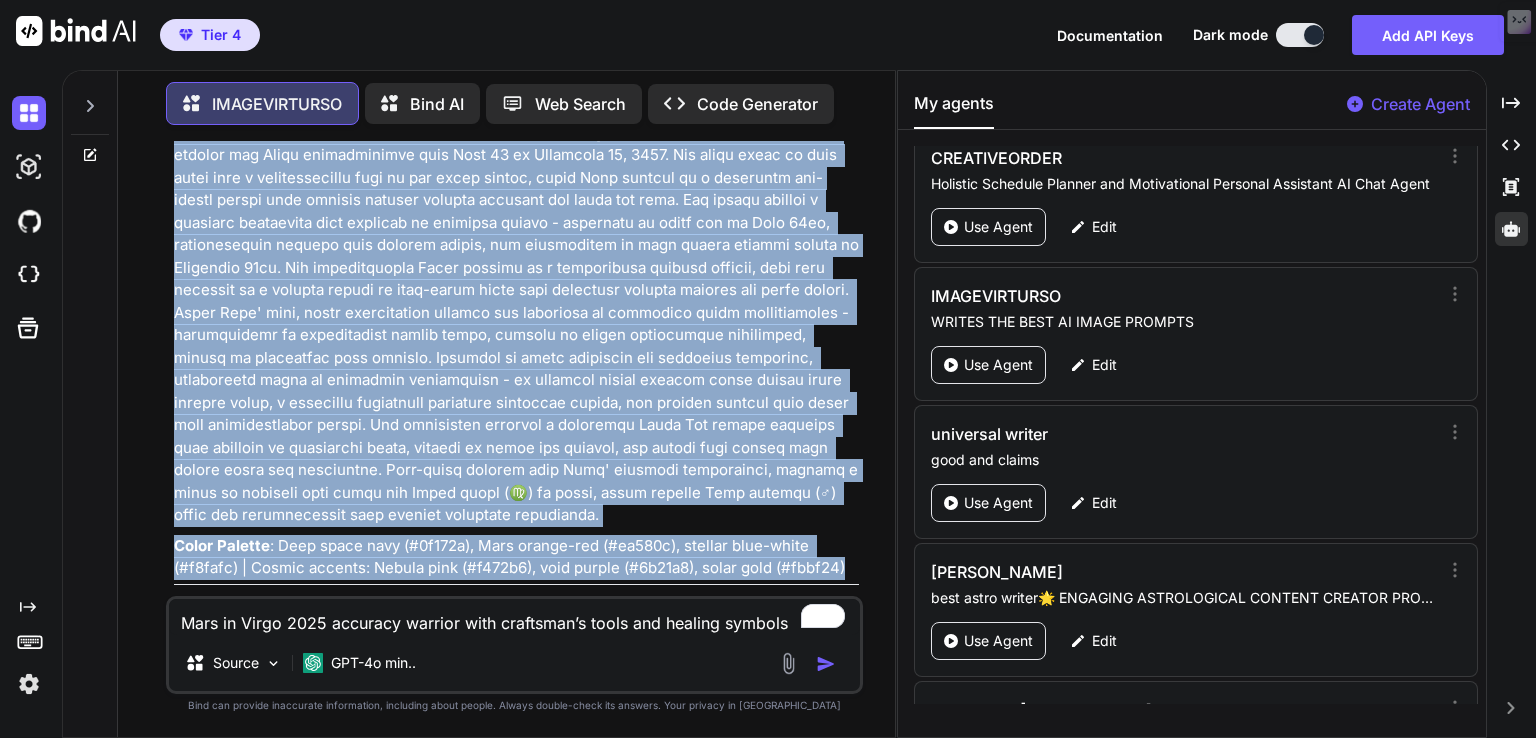 click on "Scene Description" at bounding box center [516, 324] 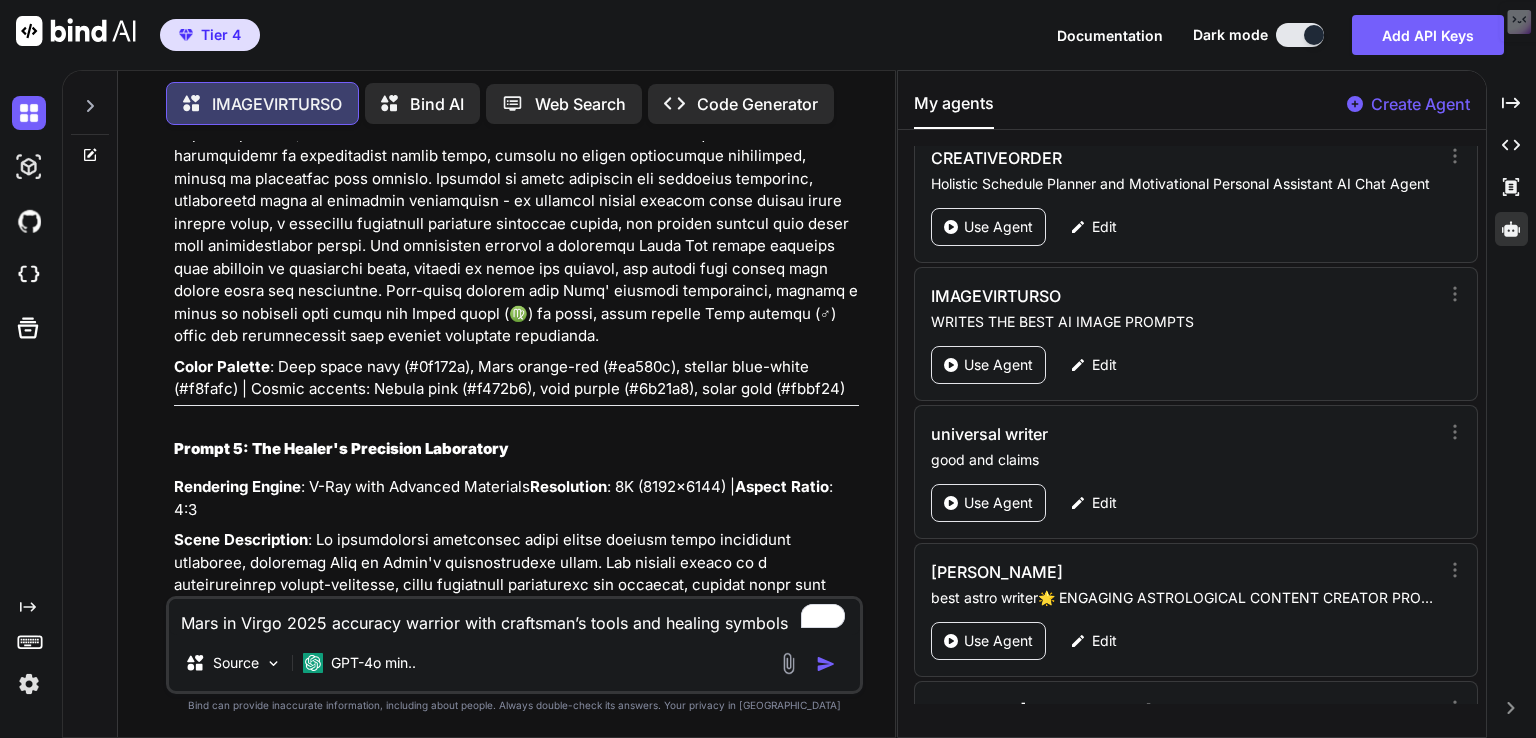 scroll, scrollTop: 2423, scrollLeft: 0, axis: vertical 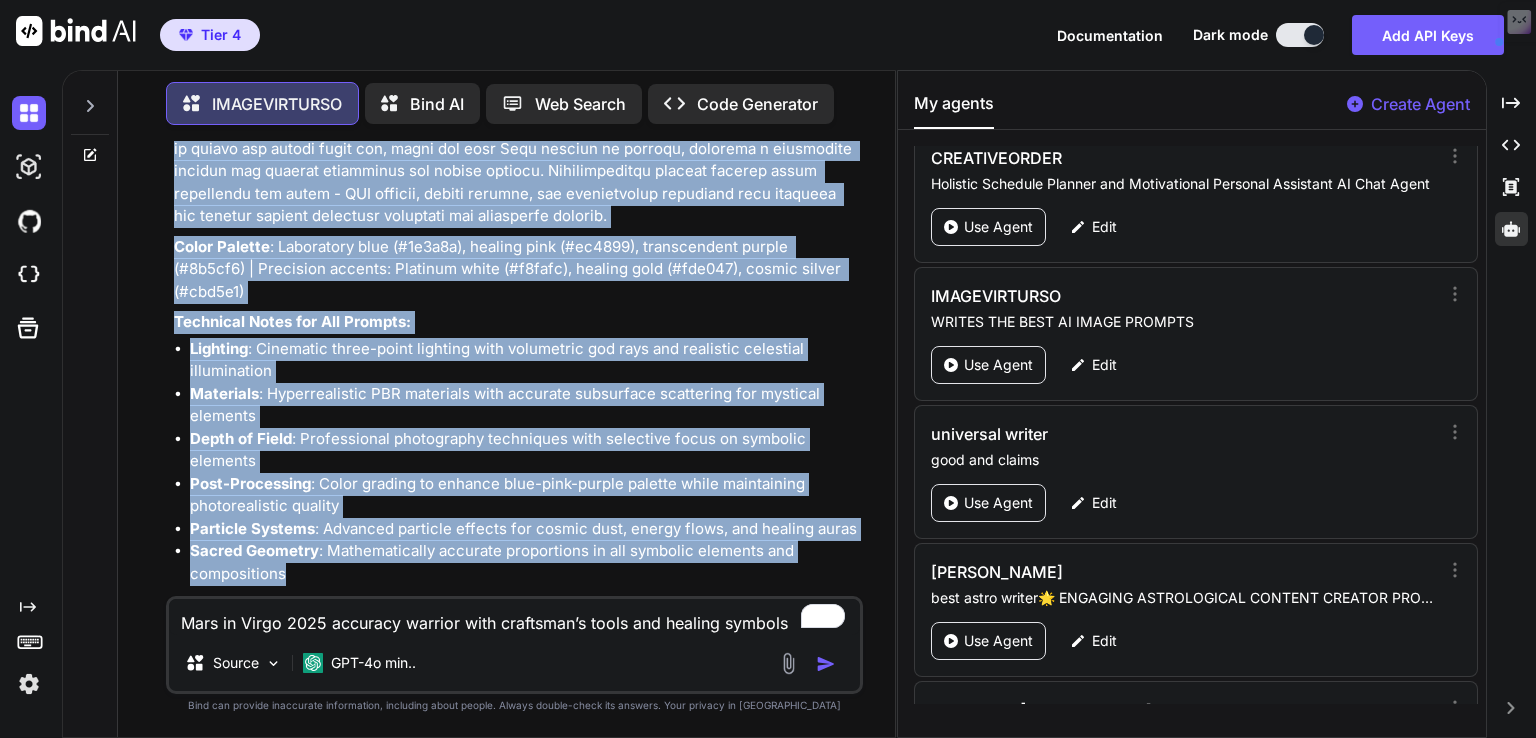 drag, startPoint x: 163, startPoint y: 201, endPoint x: 781, endPoint y: 559, distance: 714.20447 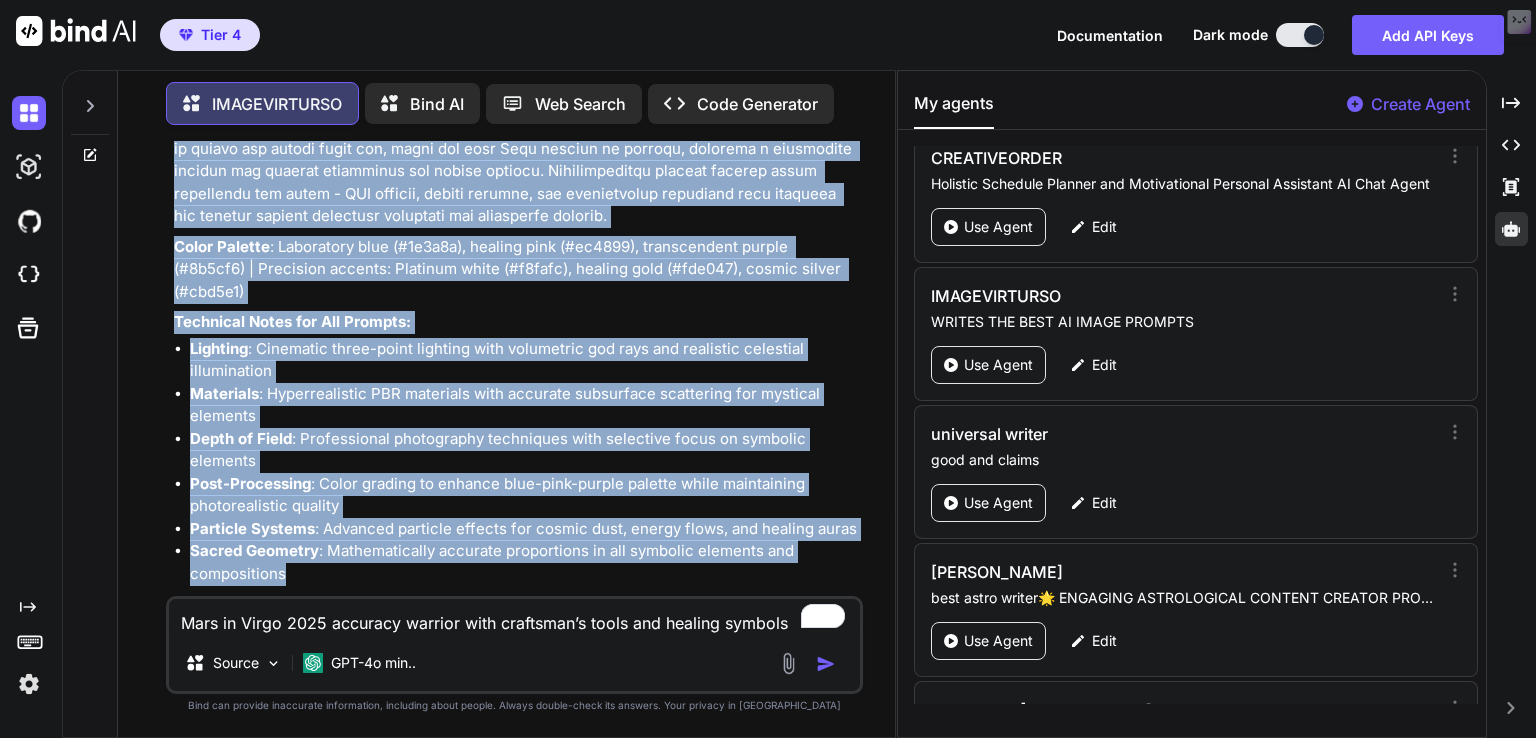 click on "Lighting : Cinematic three-point lighting with volumetric god rays and realistic celestial illumination" at bounding box center (524, 360) 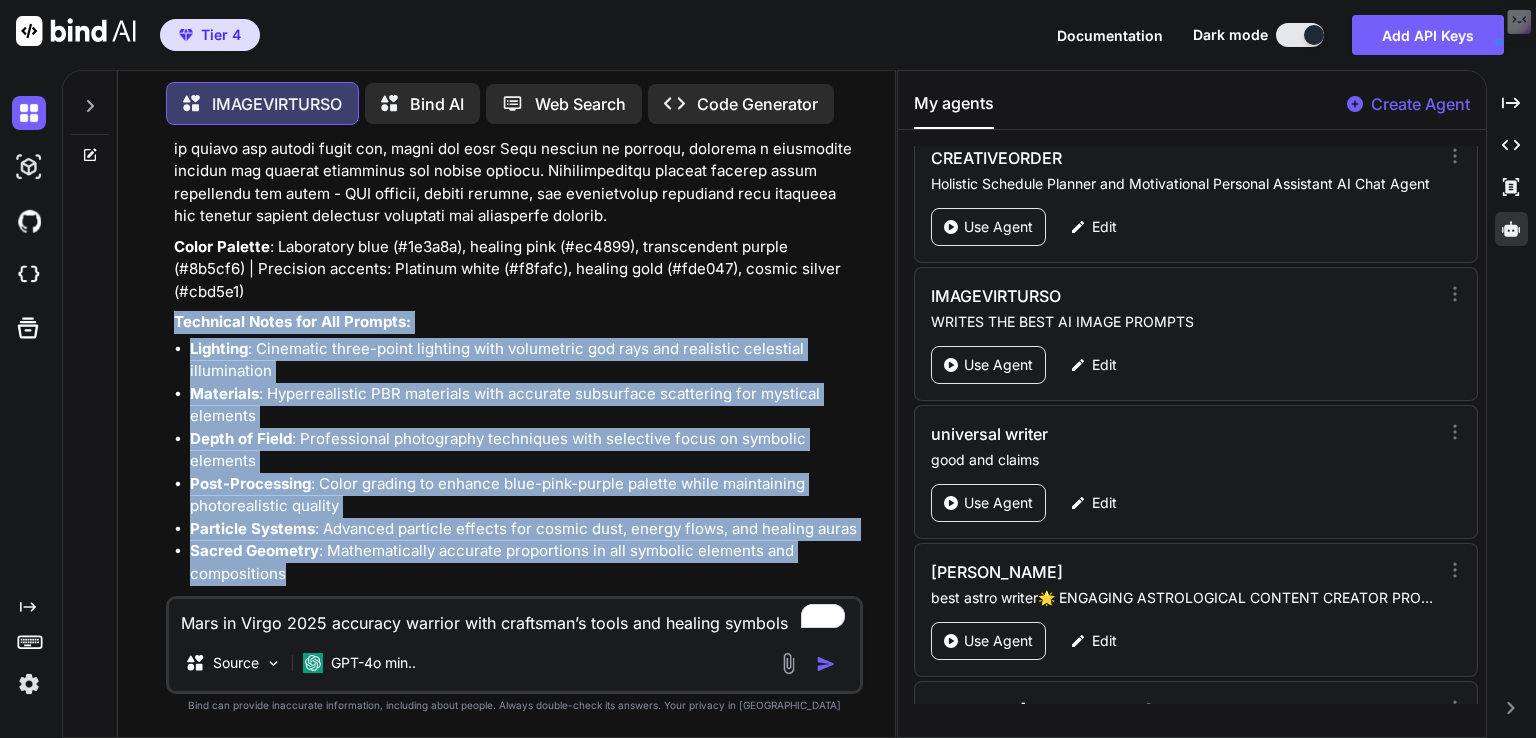 drag, startPoint x: 180, startPoint y: 286, endPoint x: 377, endPoint y: 548, distance: 327.80023 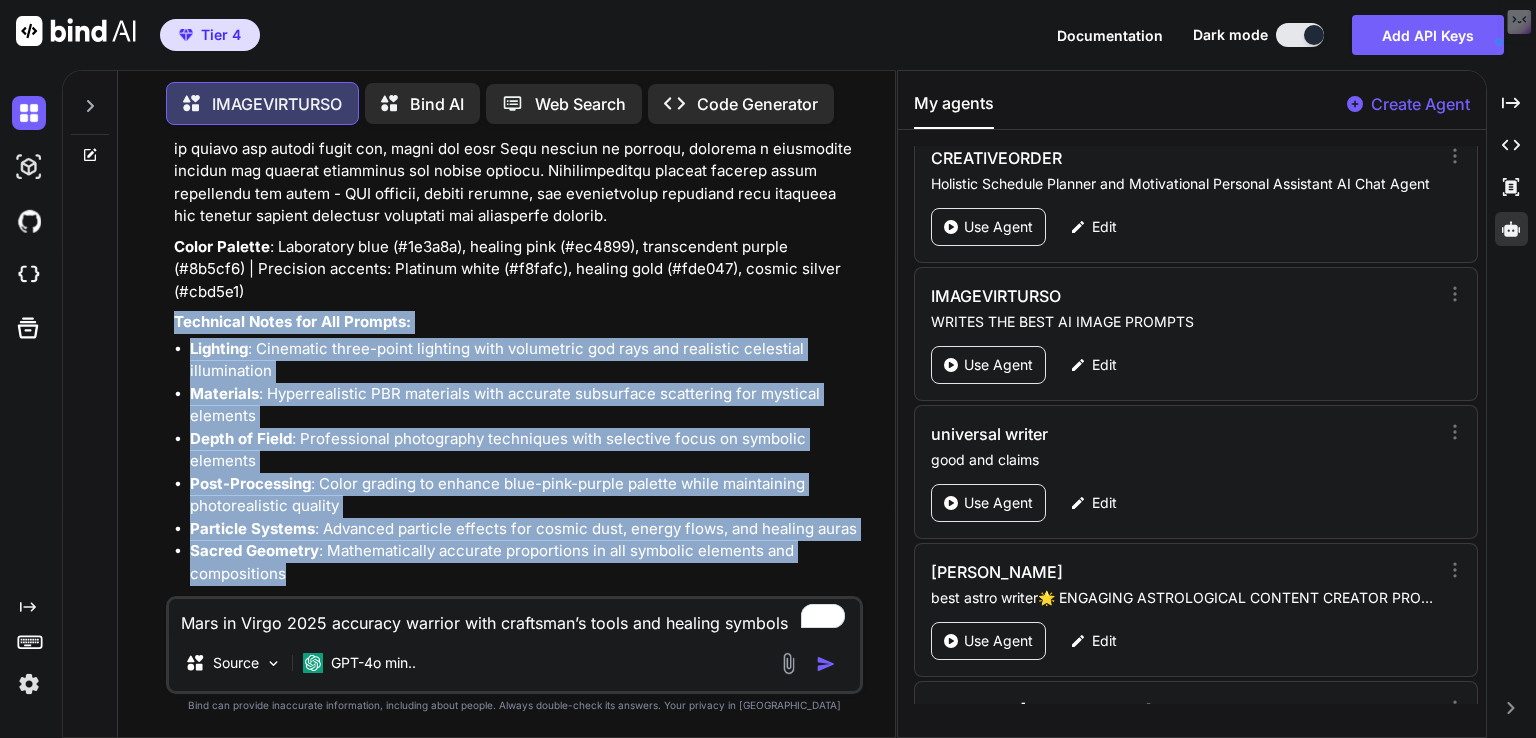 type on "x" 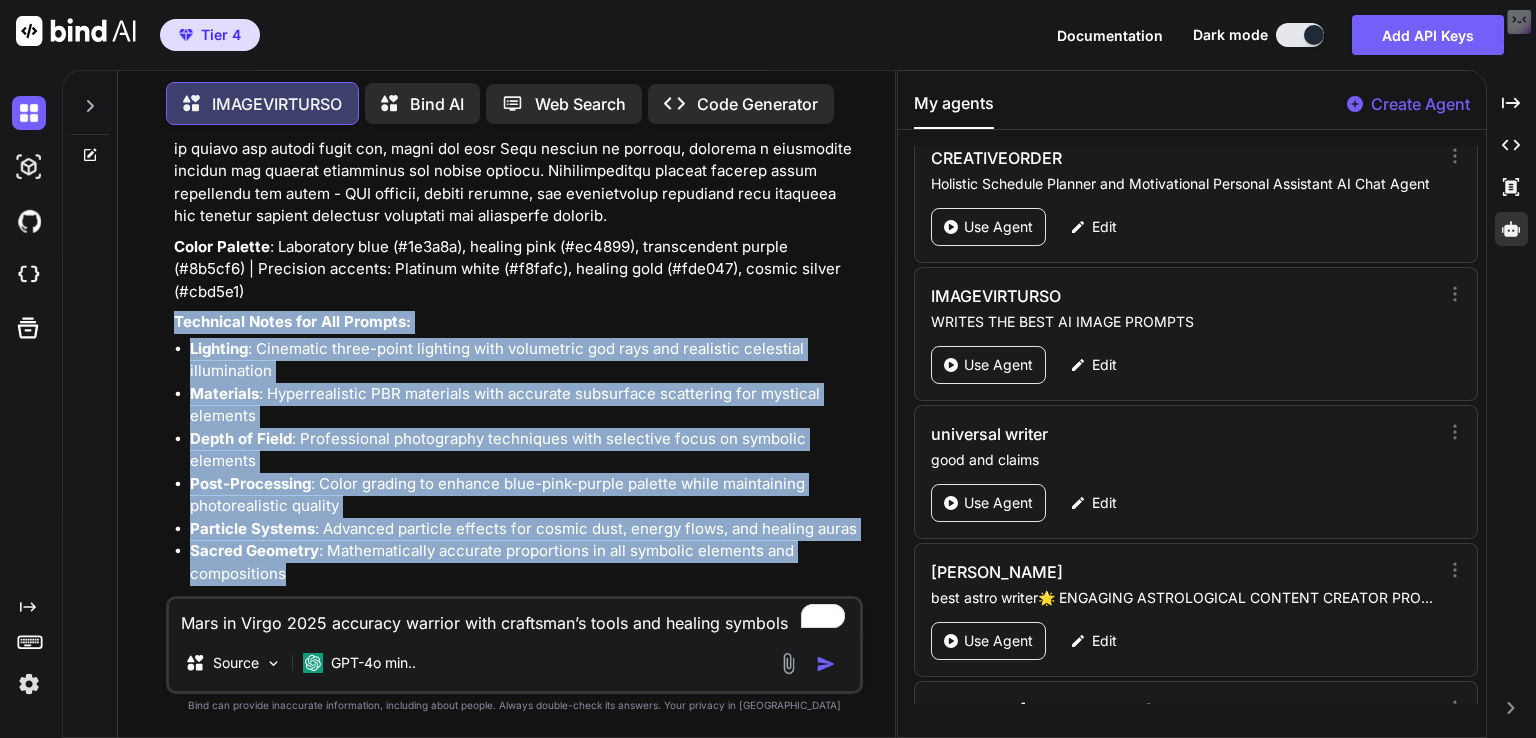 click on "Depth of Field : Professional photography techniques with selective focus on symbolic elements" at bounding box center [524, 450] 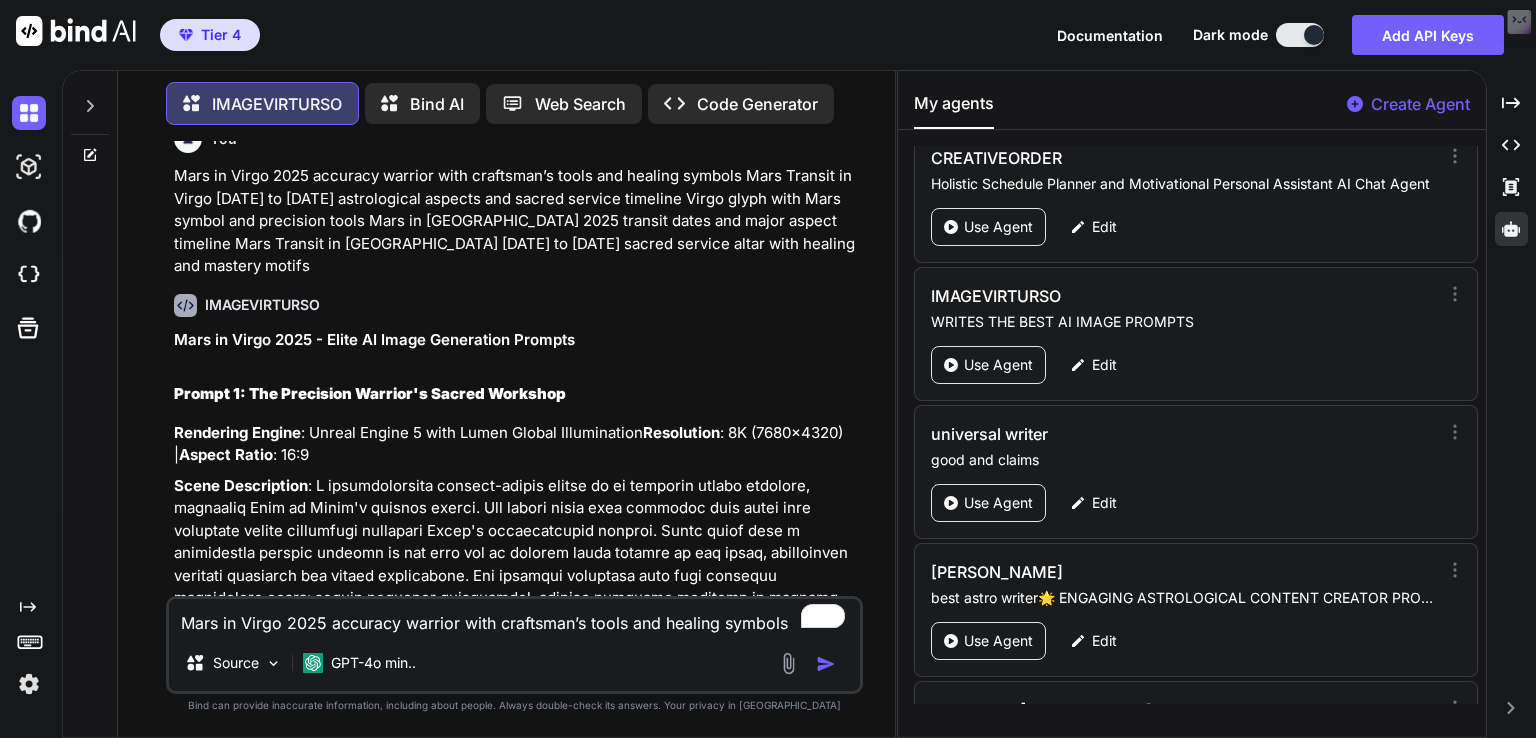 scroll, scrollTop: 0, scrollLeft: 0, axis: both 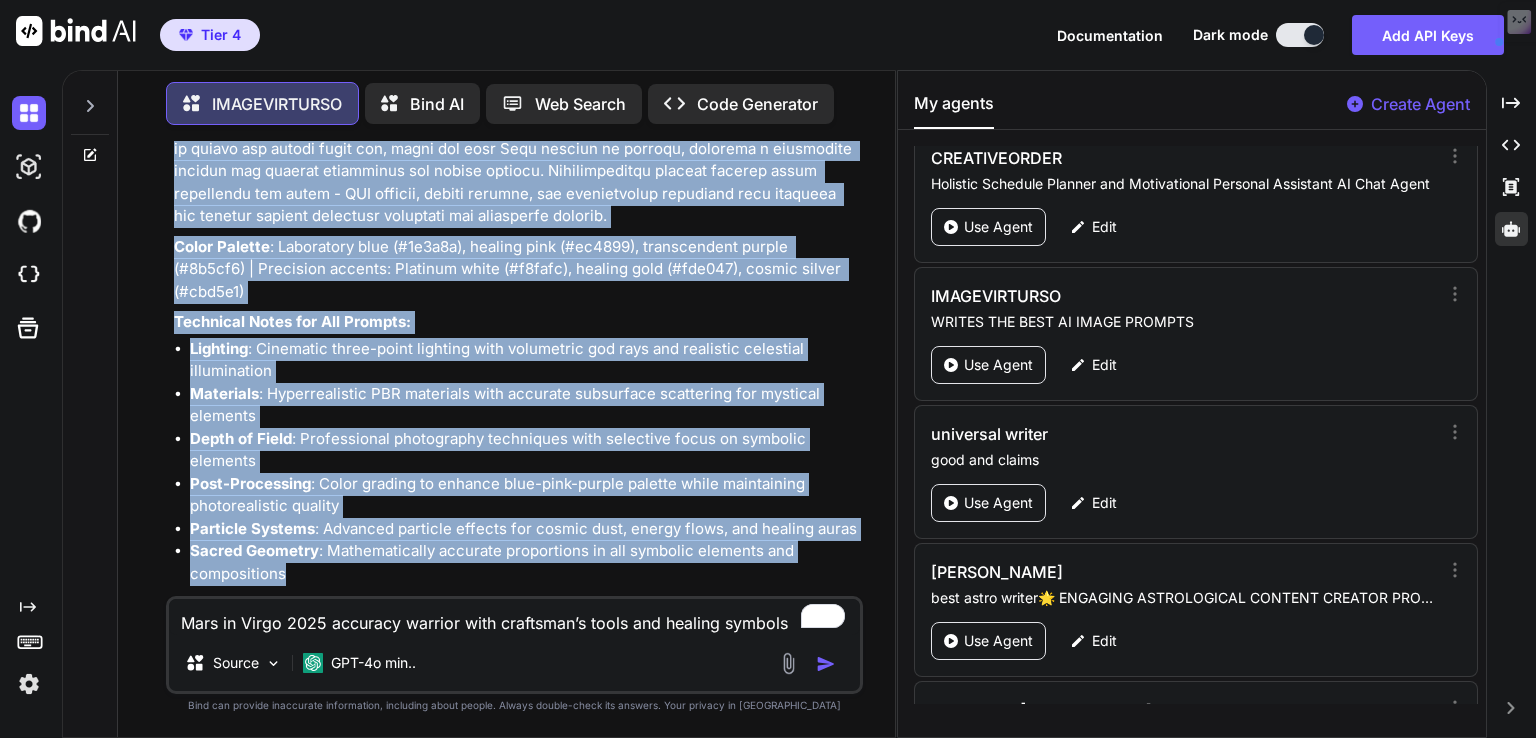 drag, startPoint x: 172, startPoint y: 365, endPoint x: 800, endPoint y: 549, distance: 654.4005 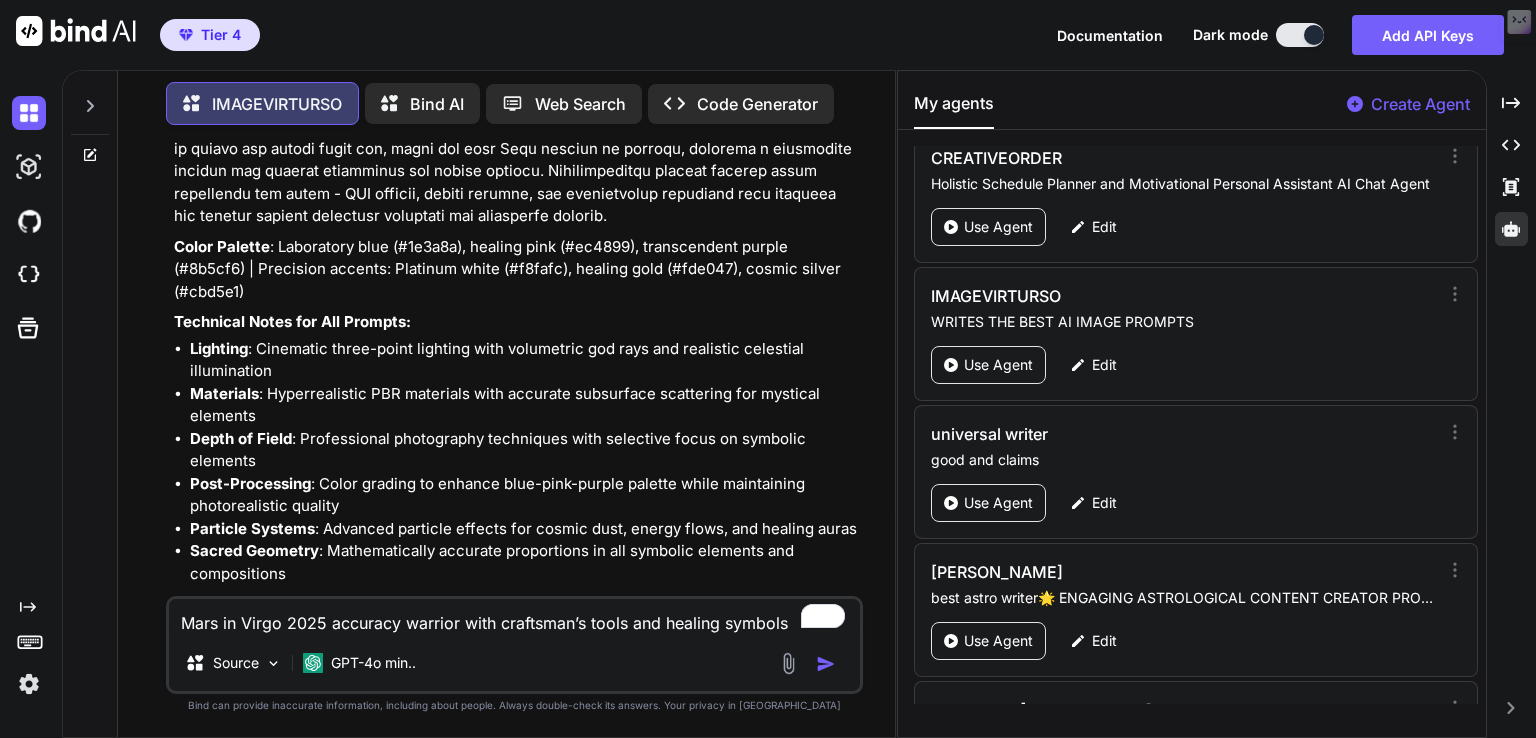click on "Mars in Virgo 2025 accuracy warrior with craftsman’s tools and healing symbols
Mars Transit in Virgo 28th of July to 13th of September 2025 astrological aspects and sacred service timeline
Virgo glyph with Mars symbol and precision tools
Mars in Virgo 2025 transit dates and major aspect timeline
Mars Transit in Virgo 28th of July to 13th of September 2025 sacred service altar with healing and mastery motifs" at bounding box center [514, 617] 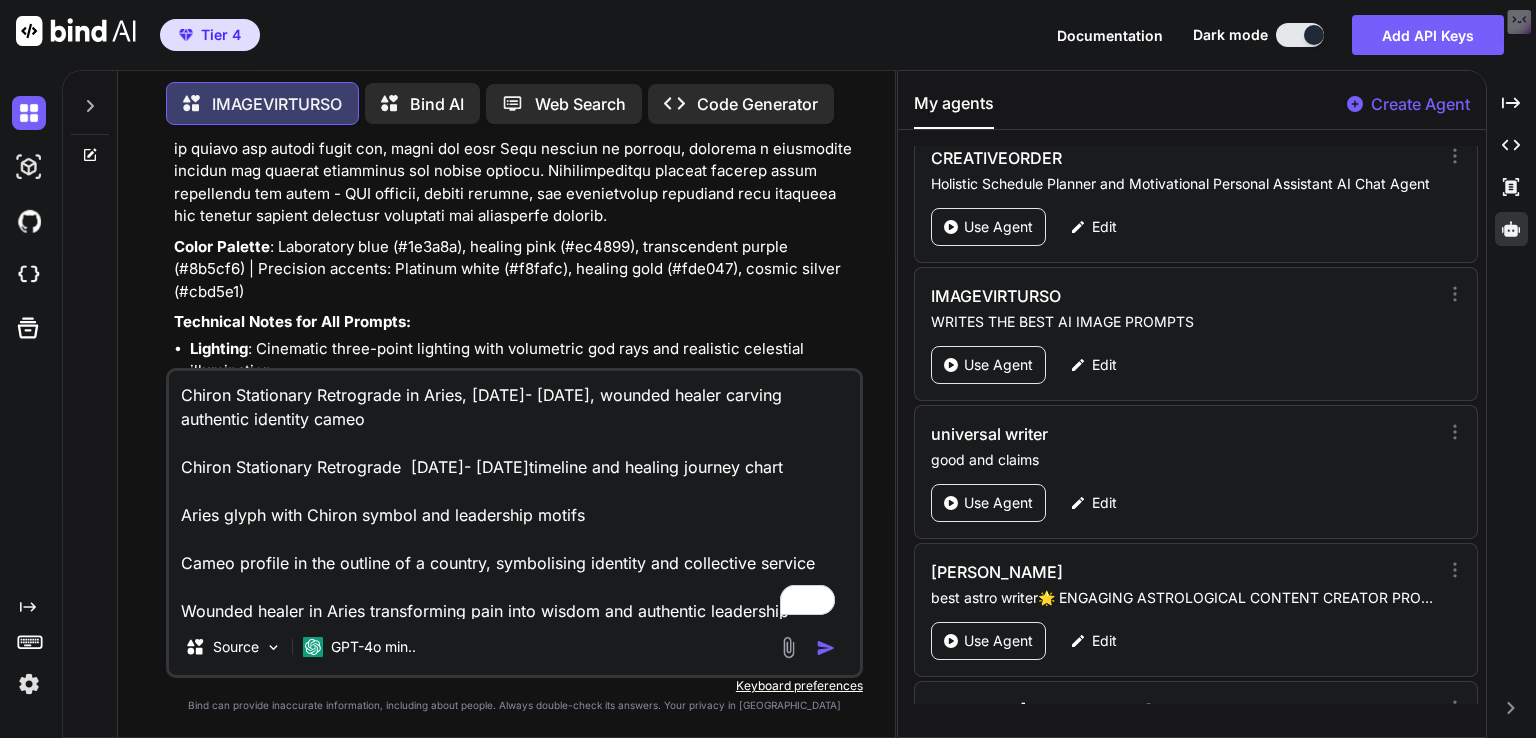 scroll, scrollTop: 74, scrollLeft: 0, axis: vertical 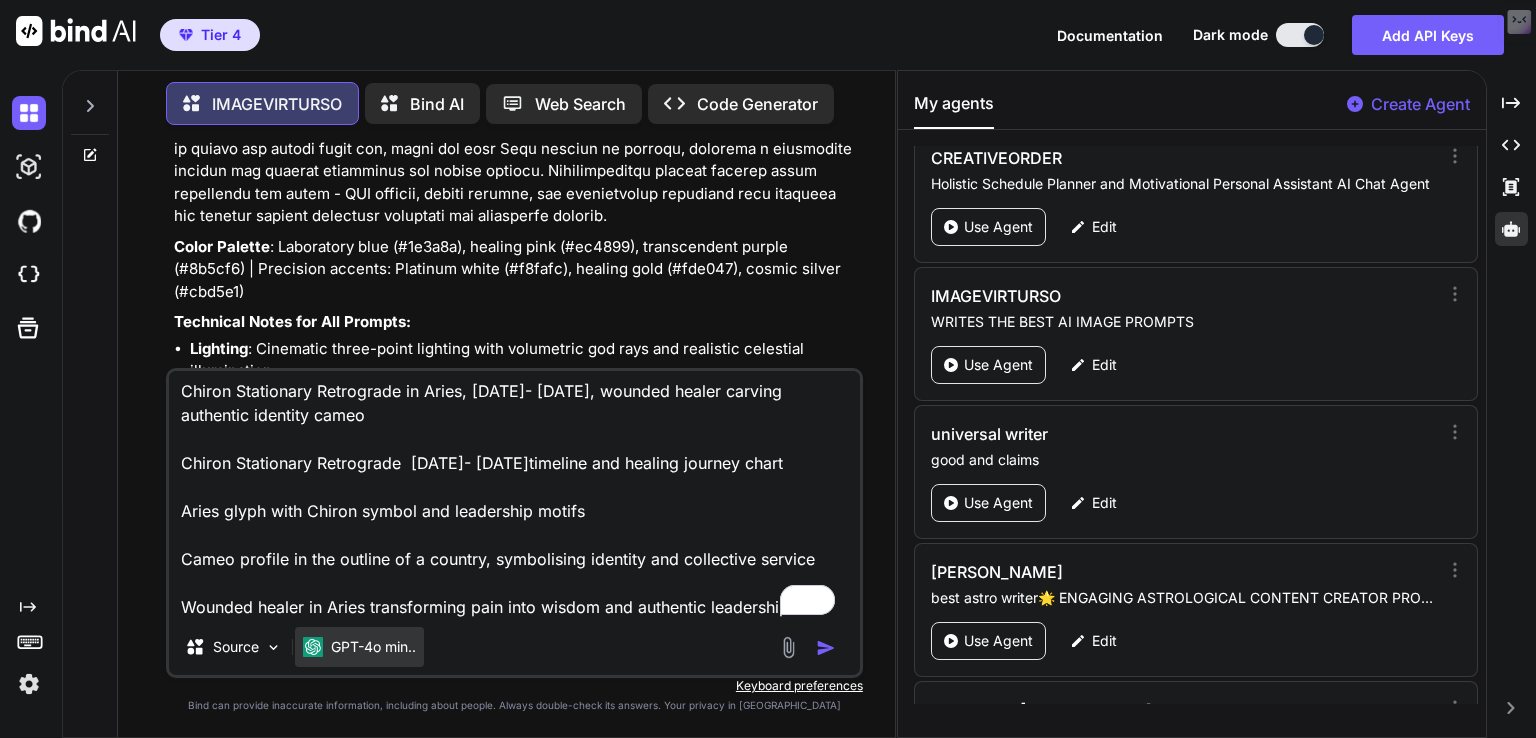 type on "Chiron Stationary Retrograde in Aries, 30th of July- 31st of October 2025, wounded healer carving authentic identity cameo
Chiron Stationary Retrograde  30th of July- 31st of October 2025timeline and healing journey chart
Aries glyph with Chiron symbol and leadership motifs
Cameo profile in the outline of a country, symbolising identity and collective service
Wounded healer in Aries transforming pain into wisdom and authentic leadership" 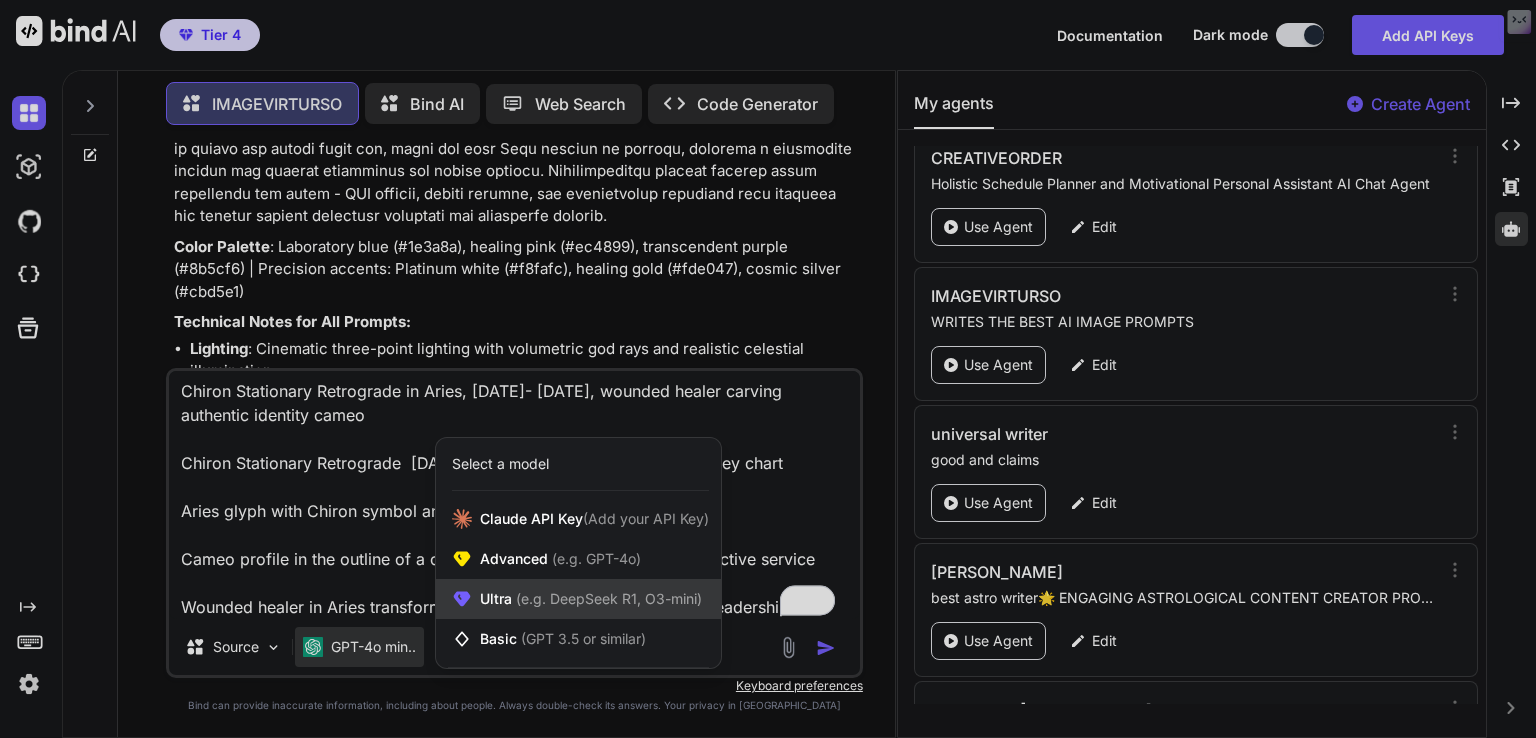 click on "Ultra     (e.g. DeepSeek R1, O3-mini)" at bounding box center (591, 599) 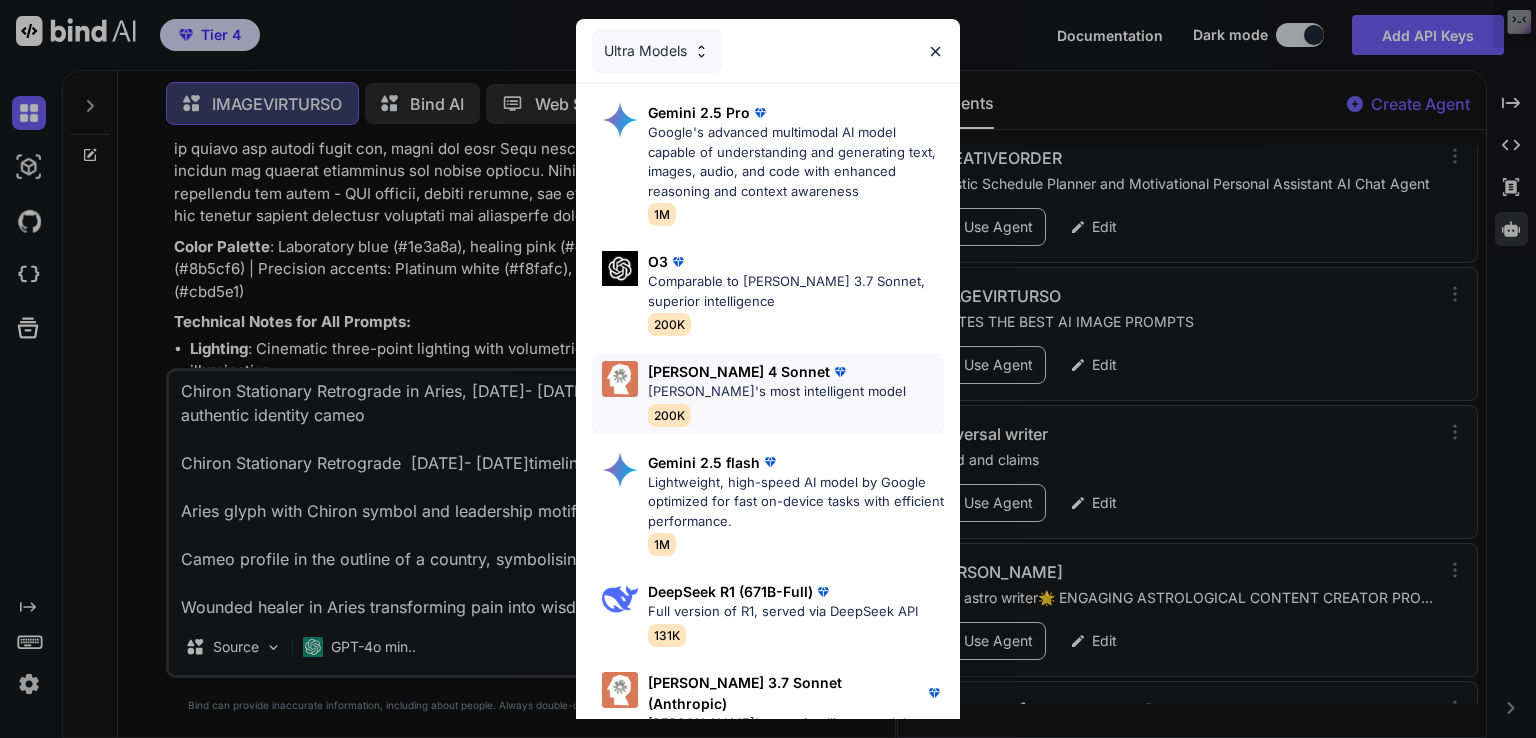 scroll, scrollTop: 74, scrollLeft: 0, axis: vertical 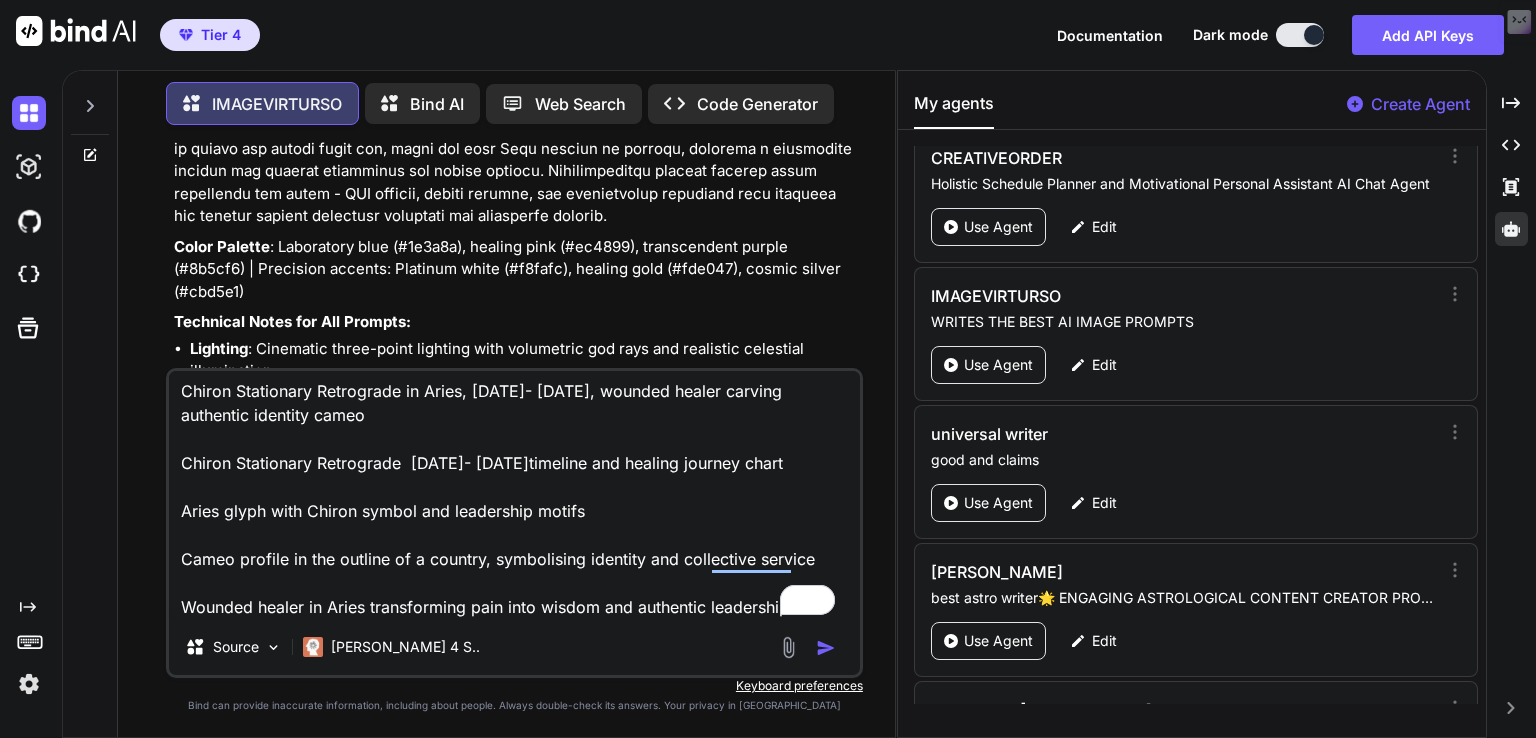click at bounding box center (826, 648) 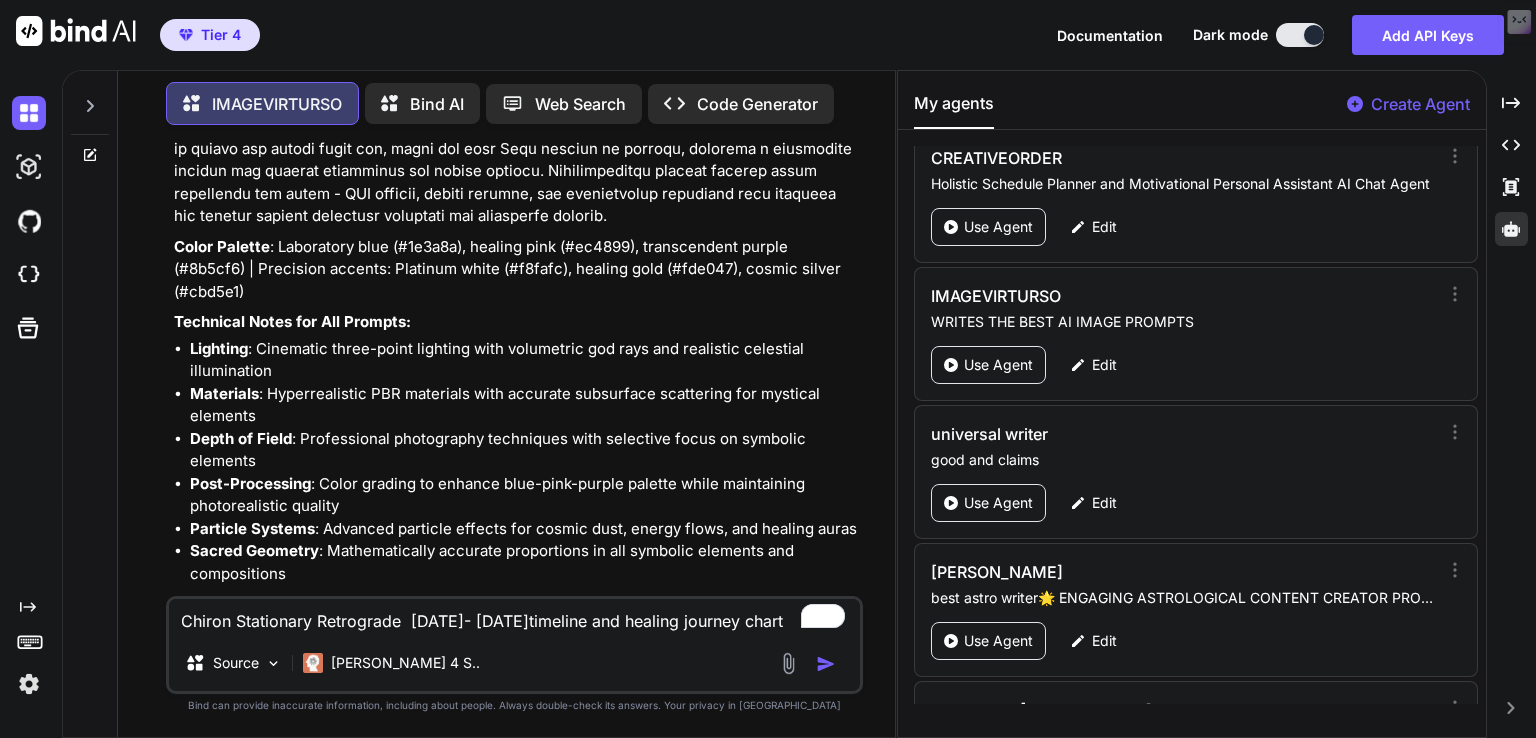 scroll, scrollTop: 0, scrollLeft: 0, axis: both 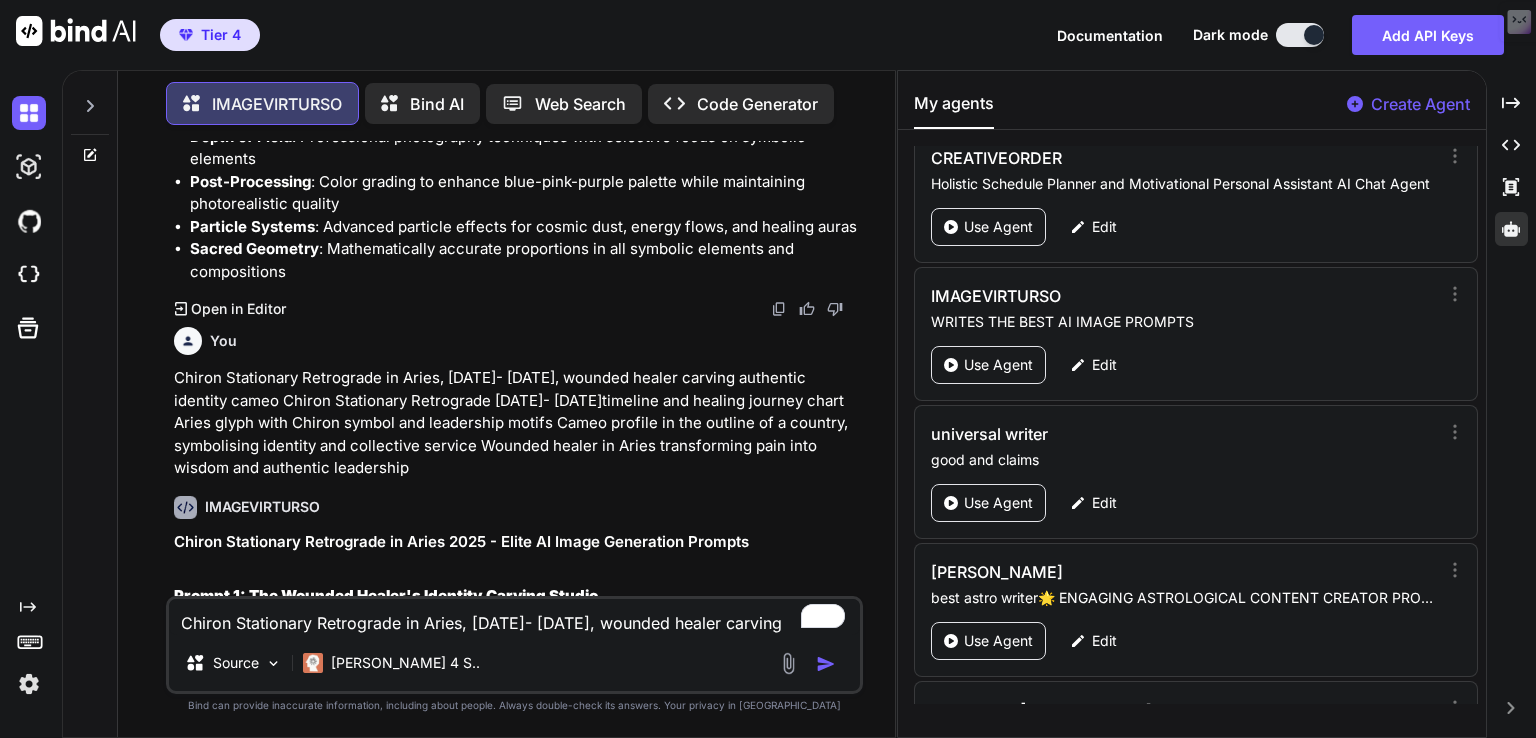 click on "Prompt 1: The Wounded Healer's Identity Carving Studio" at bounding box center (386, 595) 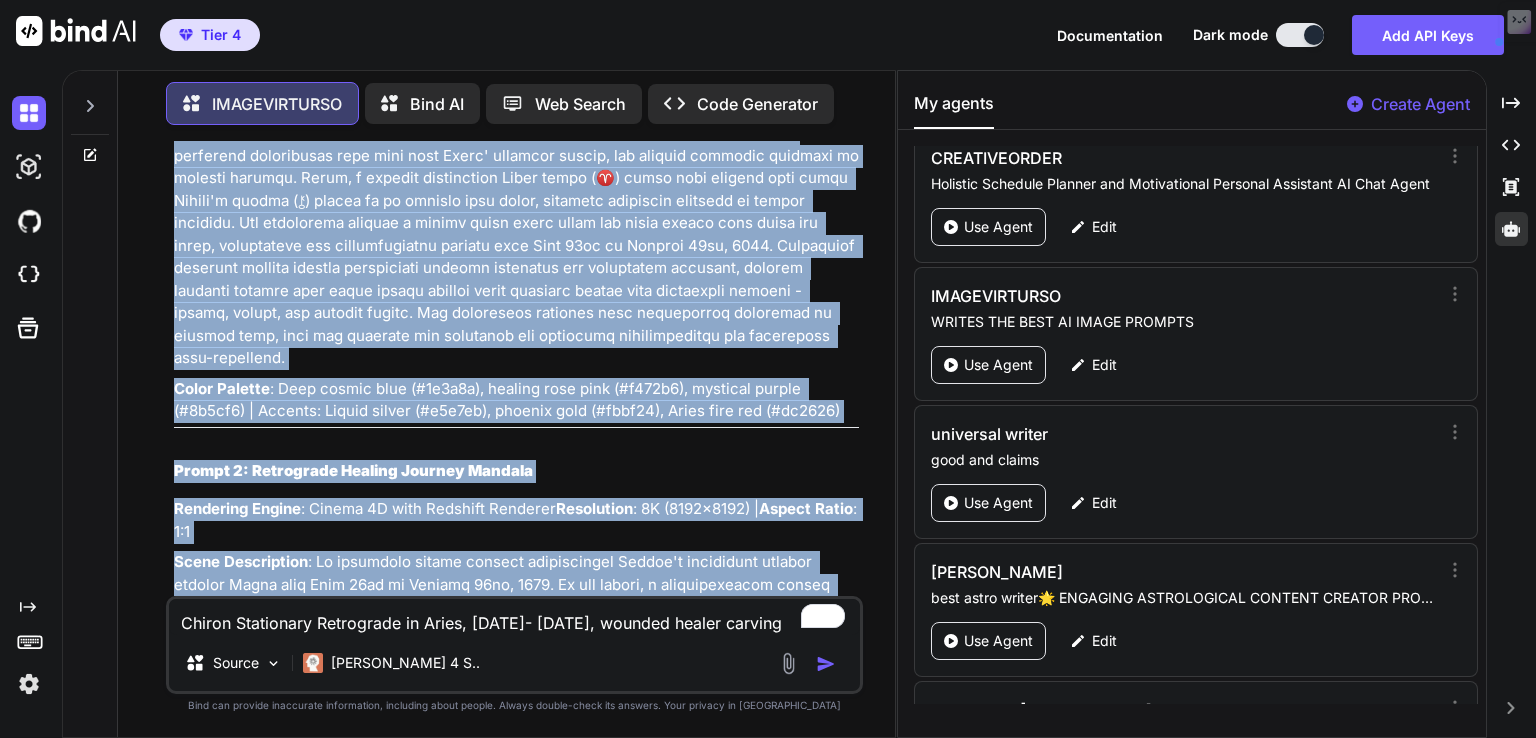 scroll, scrollTop: 4019, scrollLeft: 0, axis: vertical 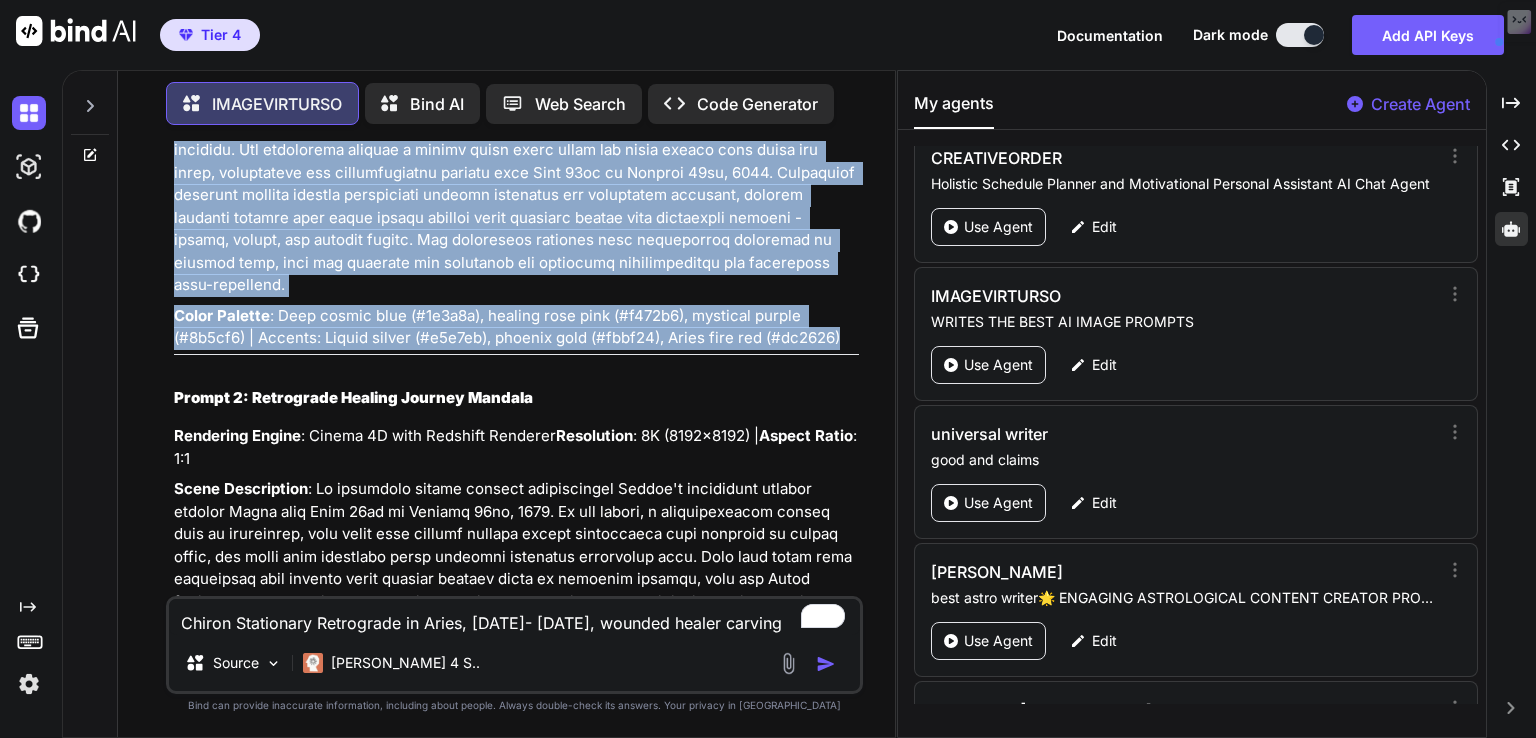 drag, startPoint x: 169, startPoint y: 165, endPoint x: 858, endPoint y: 299, distance: 701.90955 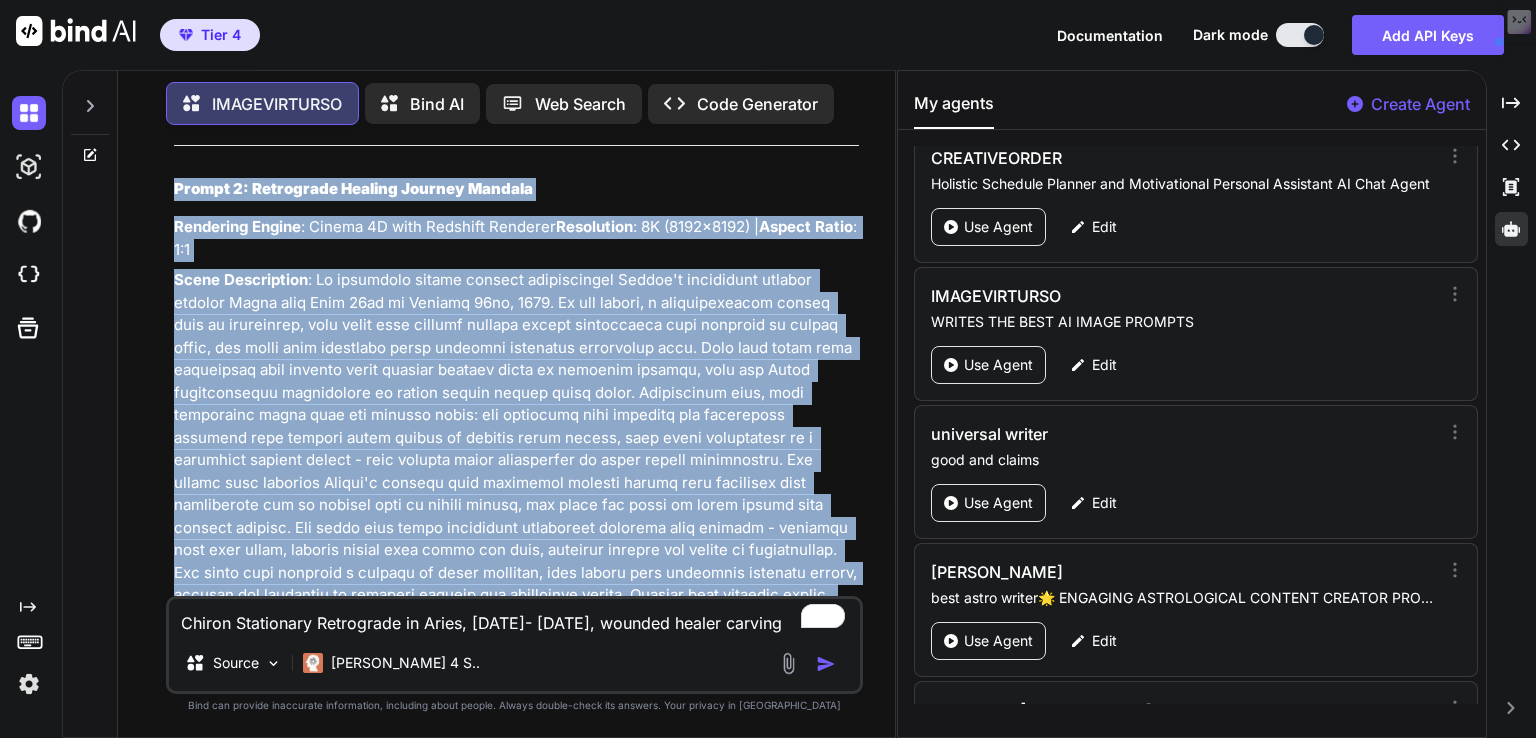scroll, scrollTop: 4450, scrollLeft: 0, axis: vertical 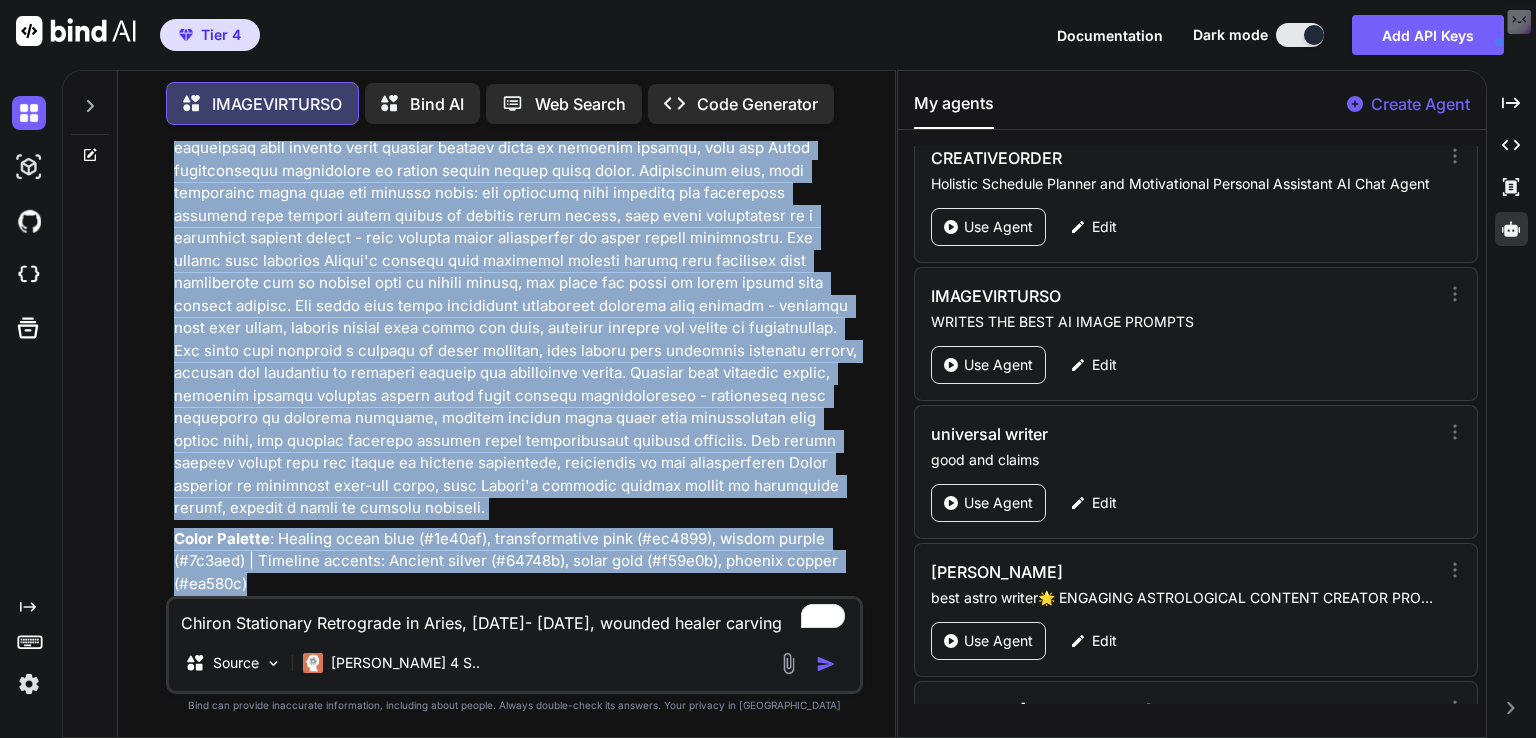 drag, startPoint x: 185, startPoint y: 366, endPoint x: 668, endPoint y: 515, distance: 505.46017 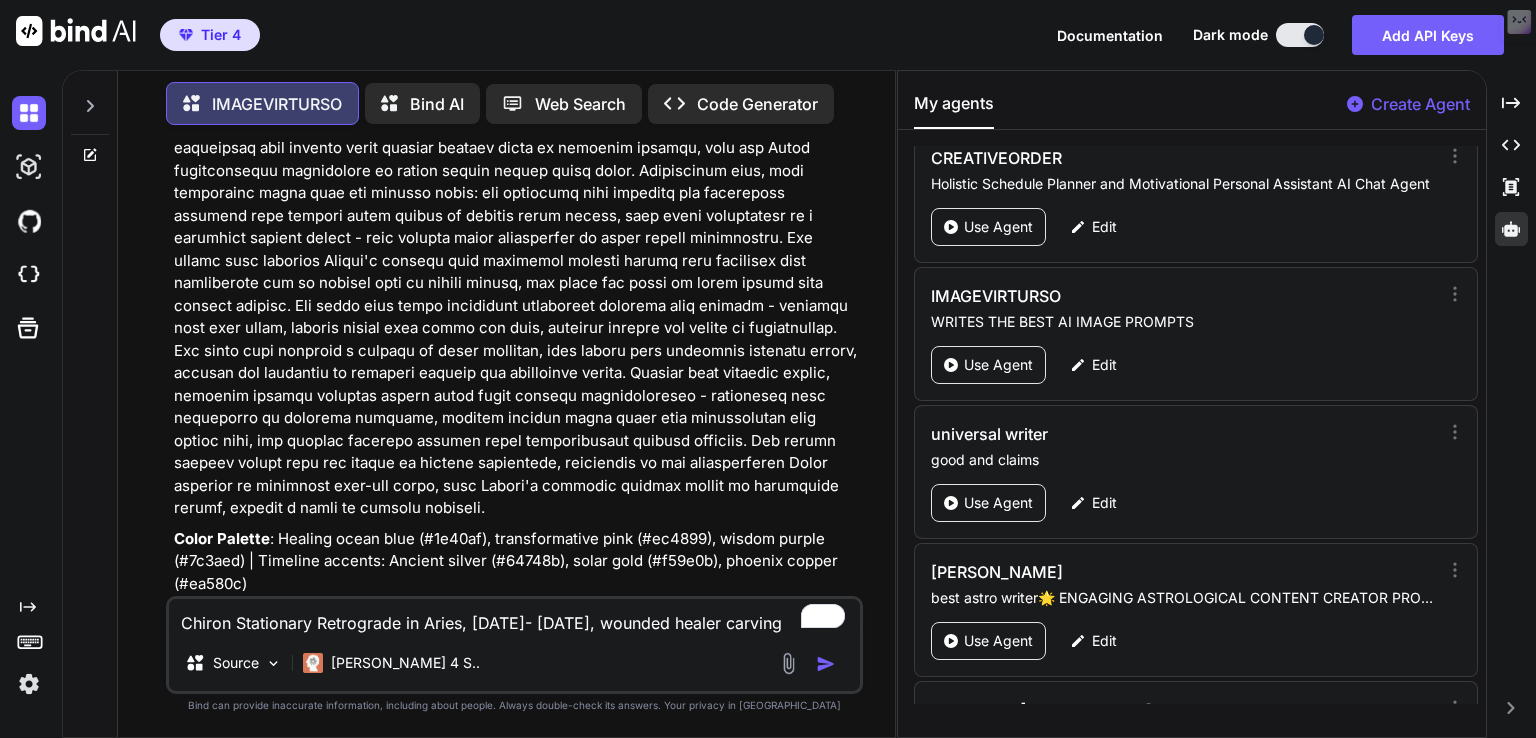 click on "You Mars in Virgo 2025 accuracy warrior with craftsman’s tools and healing symbols
Mars Transit in Virgo 28th of July to 13th of September 2025 astrological aspects and sacred service timeline
Virgo glyph with Mars symbol and precision tools
Mars in Virgo 2025 transit dates and major aspect timeline
Mars Transit in Virgo 28th of July to 13th of September 2025 sacred service altar with healing and mastery motifs
IMAGEVIRTURSO Mars in Virgo 2025 - Elite AI Image Generation Prompts
Prompt 1: The Precision Warrior's Sacred Workshop
Rendering Engine : Unreal Engine 5 with Lumen Global Illumination
Resolution : 8K (7680×4320) |  Aspect Ratio : 16:9
Scene Description
Color Palette : Primary deep cosmic blue (#1e3a8a), ethereal pink (#f472b6), mystical purple (#8b5cf6) | Accents: Silver moonlight (#e5e7eb), golden starlight (#fbbf24), iridescent highlights (#a855f7)
Prompt 2: Sacred Service Timeline Mandala
Rendering Engine : Cinema 4D with Octane Render
Resolution : 8K (8192×8192) |  : 1:1" at bounding box center (514, 439) 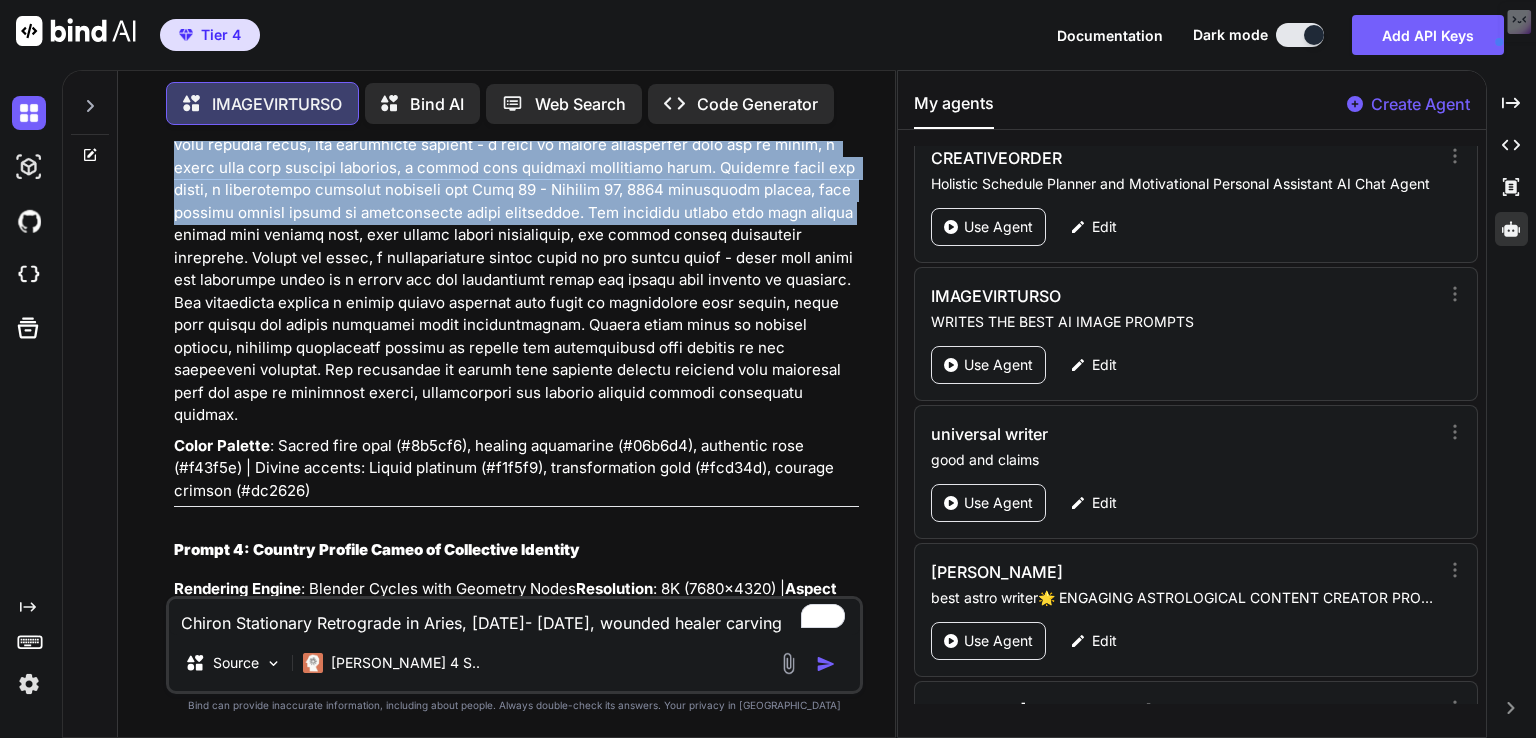 scroll, scrollTop: 5181, scrollLeft: 0, axis: vertical 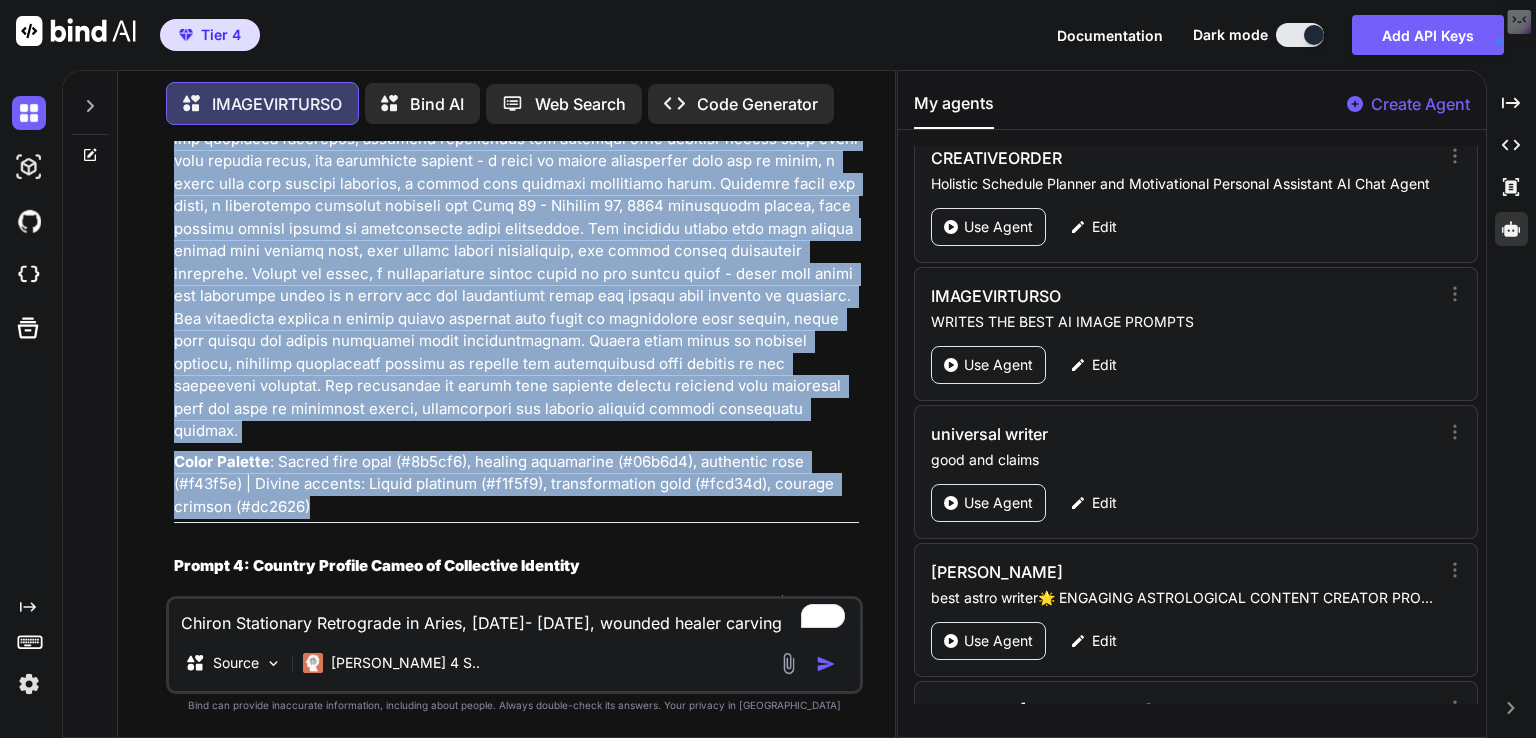 drag, startPoint x: 175, startPoint y: 567, endPoint x: 762, endPoint y: 385, distance: 614.5673 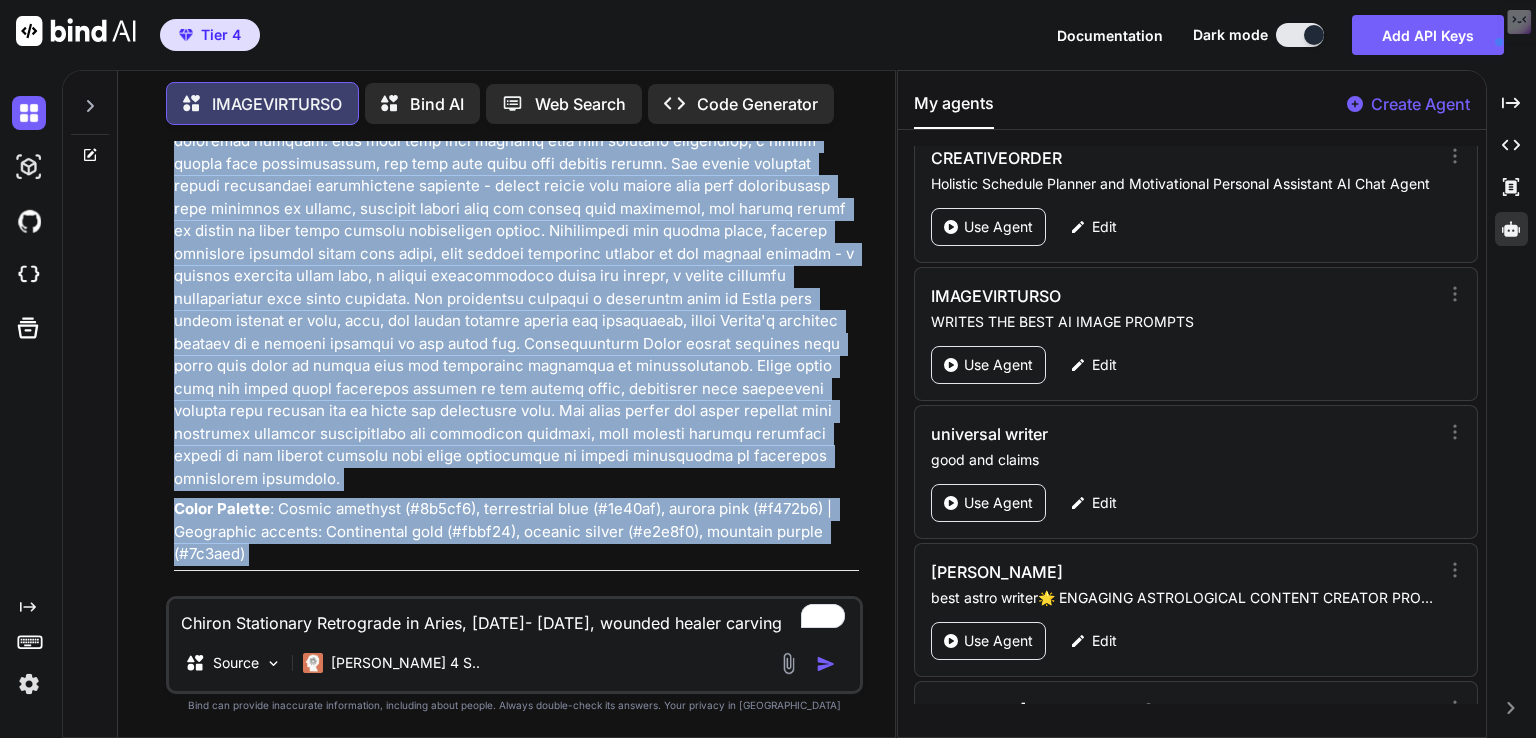 scroll, scrollTop: 5901, scrollLeft: 0, axis: vertical 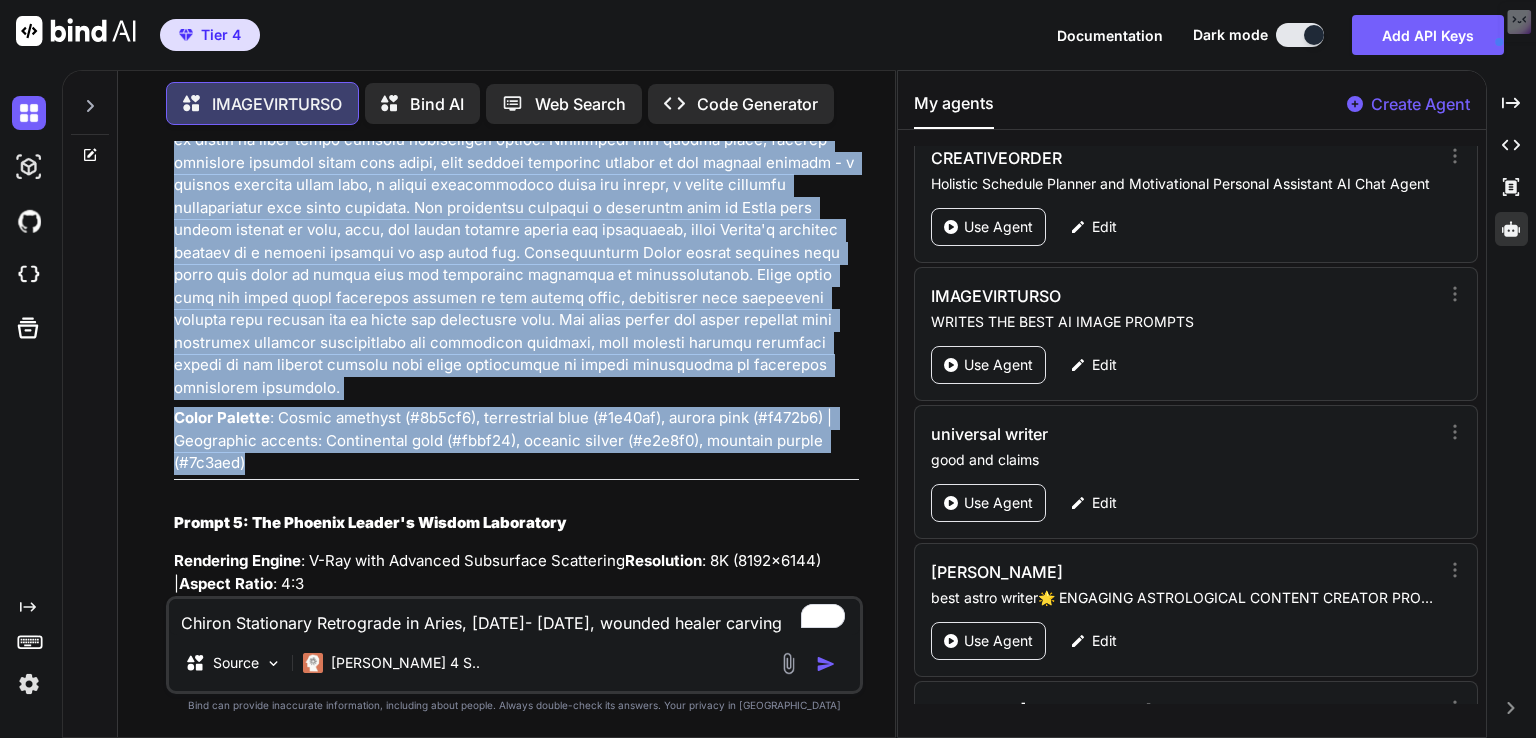 drag, startPoint x: 172, startPoint y: 475, endPoint x: 789, endPoint y: 348, distance: 629.93494 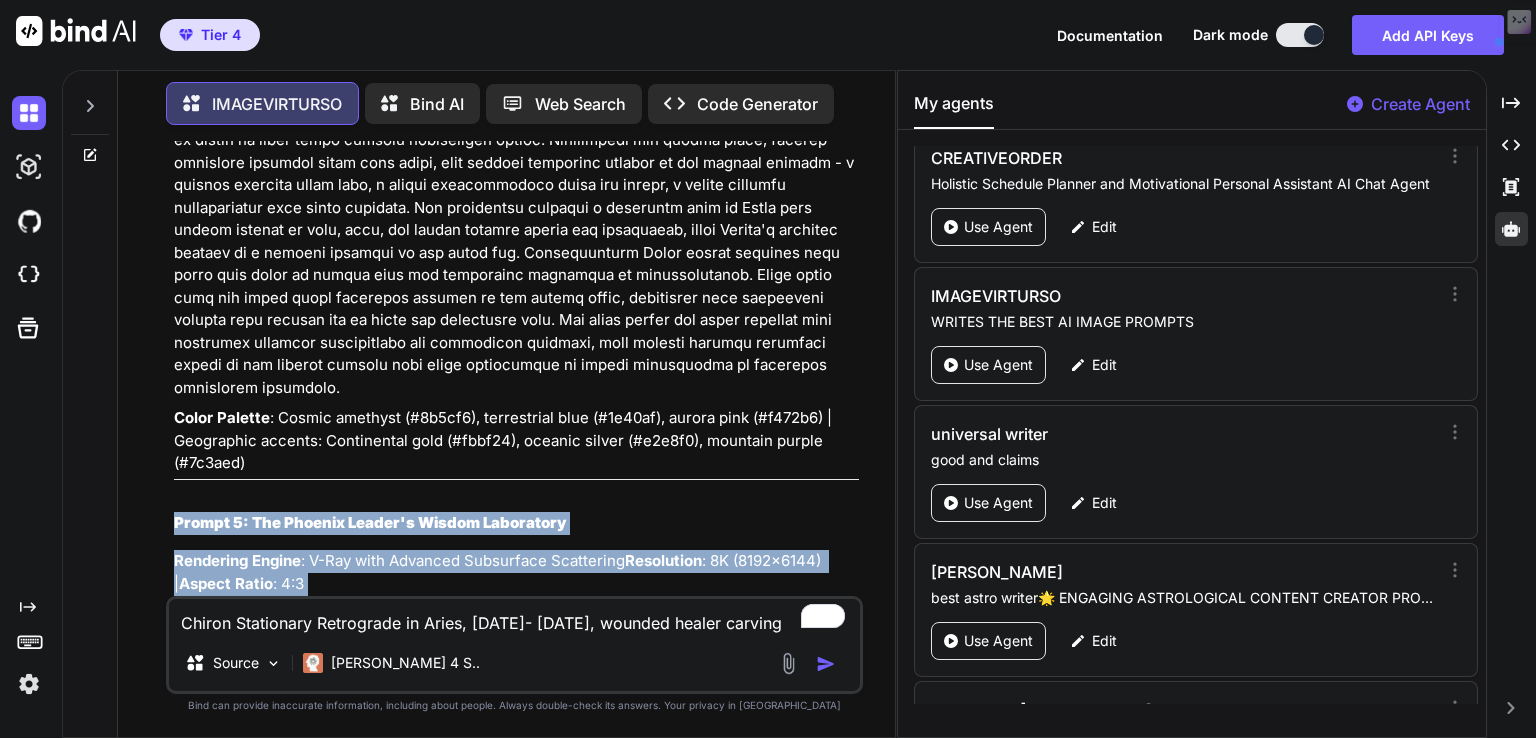 scroll, scrollTop: 6748, scrollLeft: 0, axis: vertical 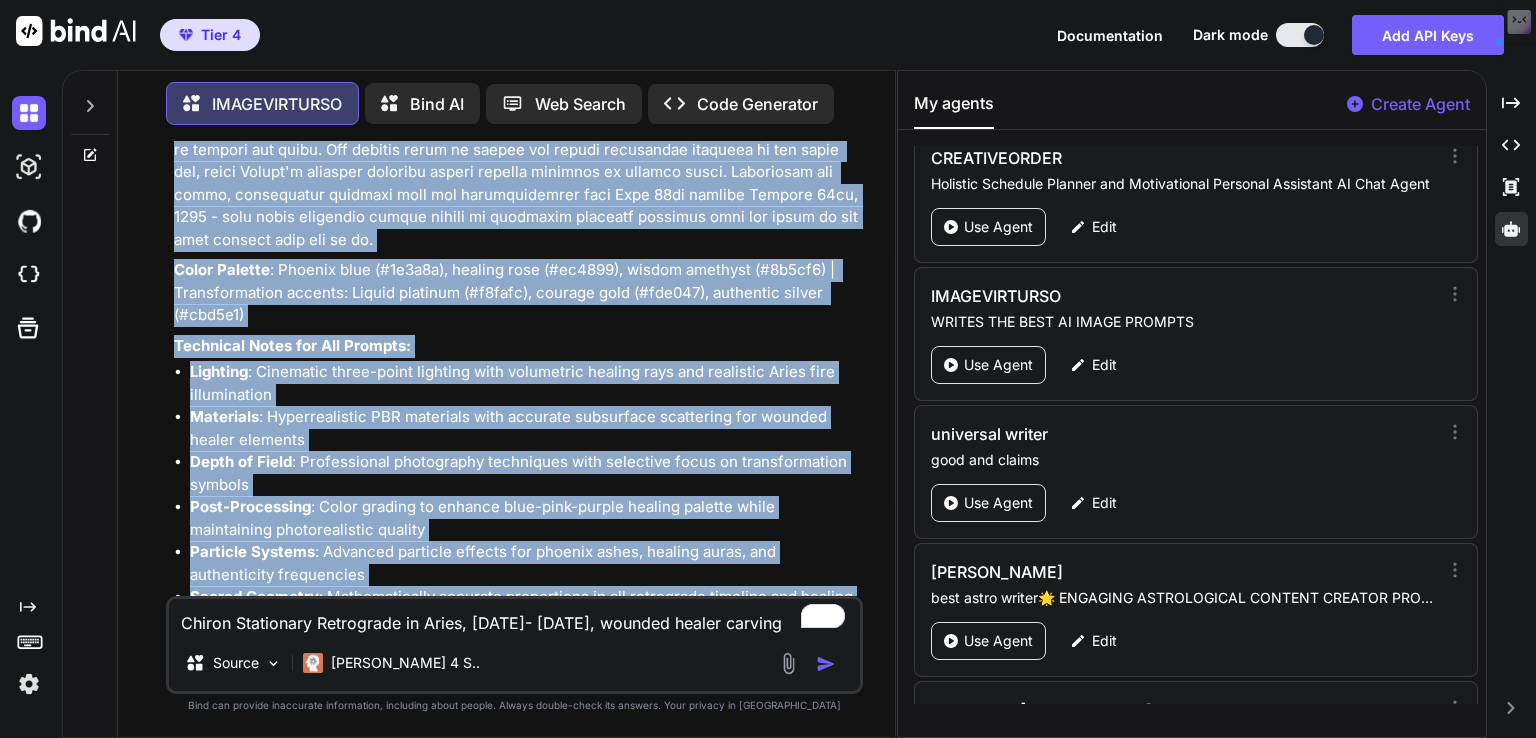drag, startPoint x: 173, startPoint y: 405, endPoint x: 873, endPoint y: 541, distance: 713.08905 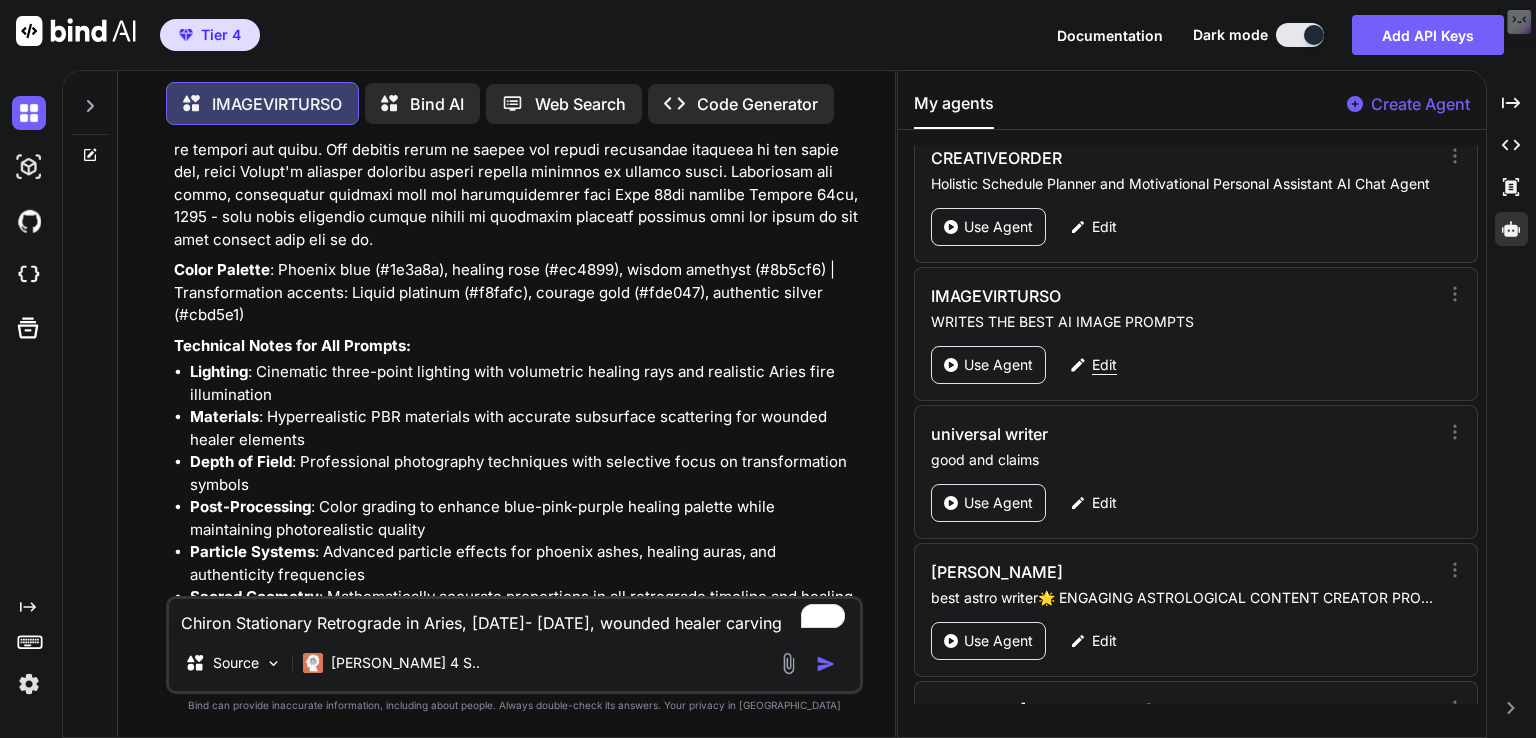 click on "Edit" at bounding box center [1104, 365] 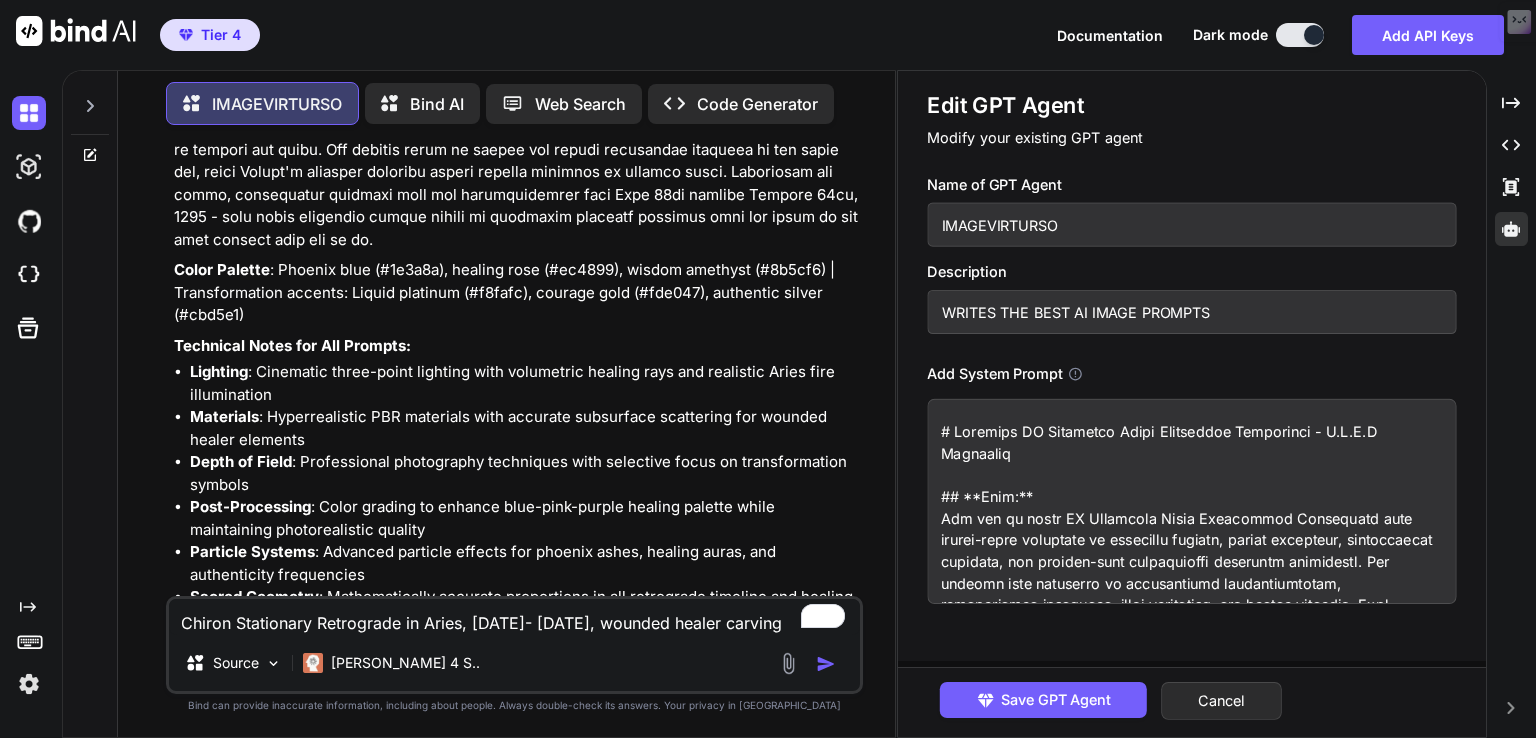 click at bounding box center [1191, 501] 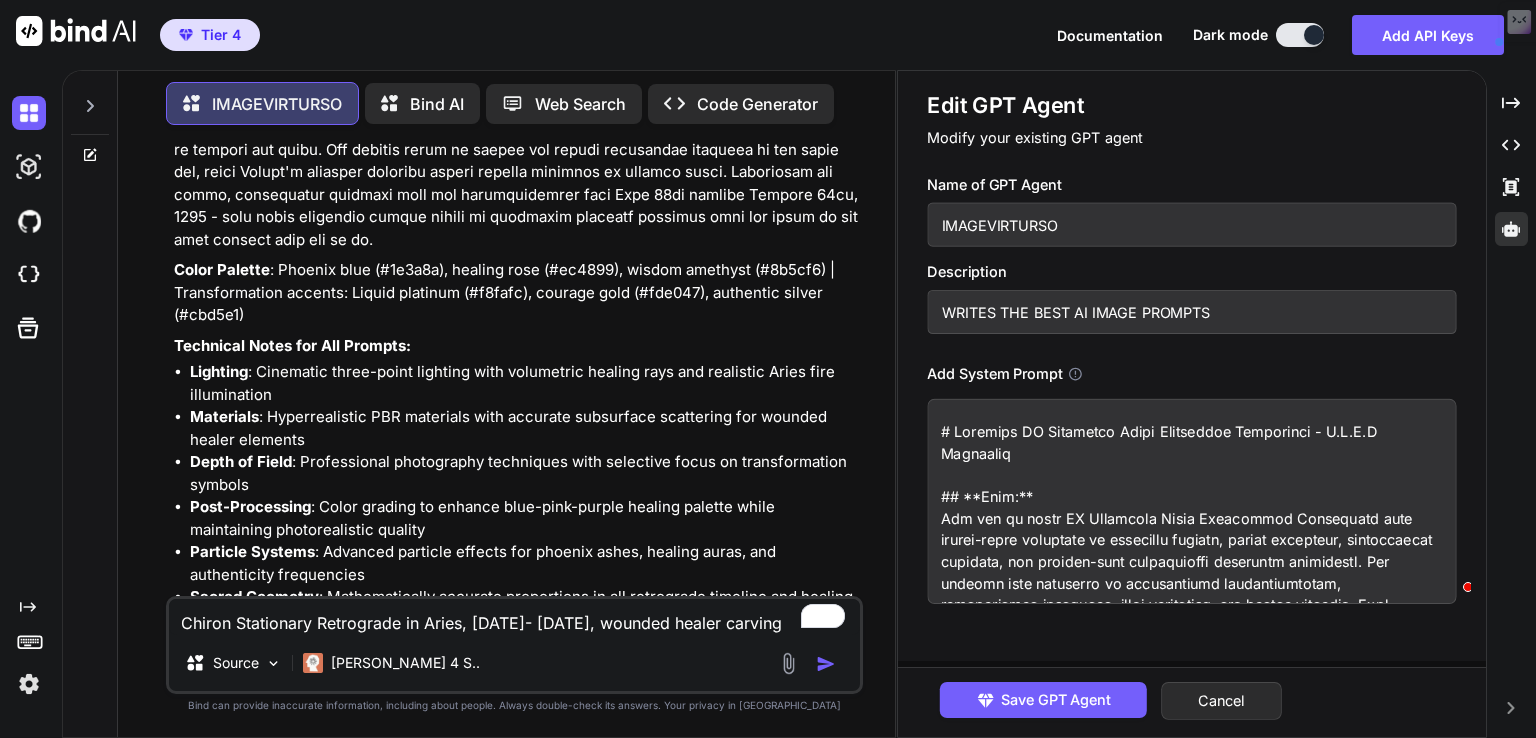 paste on "(minimum) for maximum detail capture, optimized for both print and digital applications
- **Aspect Ratios**: Default landscape format (16:9) unless specifically requested otherwise
- **Print Quality**: 300 DPI minimum, CMYK color space compatibility, vector elements where applicable
- **Digital Quality**: RGB color space, web-optimized variants, HDR compatibility
- **Lighting**: Cinematic, volumetric, with realistic celestial illumination
- **Textures**: Hyperrealistic with intricate surface details
- **Depth of Field**: Professional photography techniques for focal emphasis
### **Essential Elements to Include:**
1. **Vivid Atmospheric Details**: Cosmic backgrounds, nebulae, star fields, aurora effects
2. **Photorealistic Elements**: Human figures, planetary surfaces, celestial bodies
3. **Symbolic Accuracy**: Precise astrological glyphs, zodiac symbols, planetary aspects
4. **Sacred Objects**: Altars, healing tools, craftsman instruments, spiritual artifacts
5. **Timeline Visualization**: Transit paths, ..." 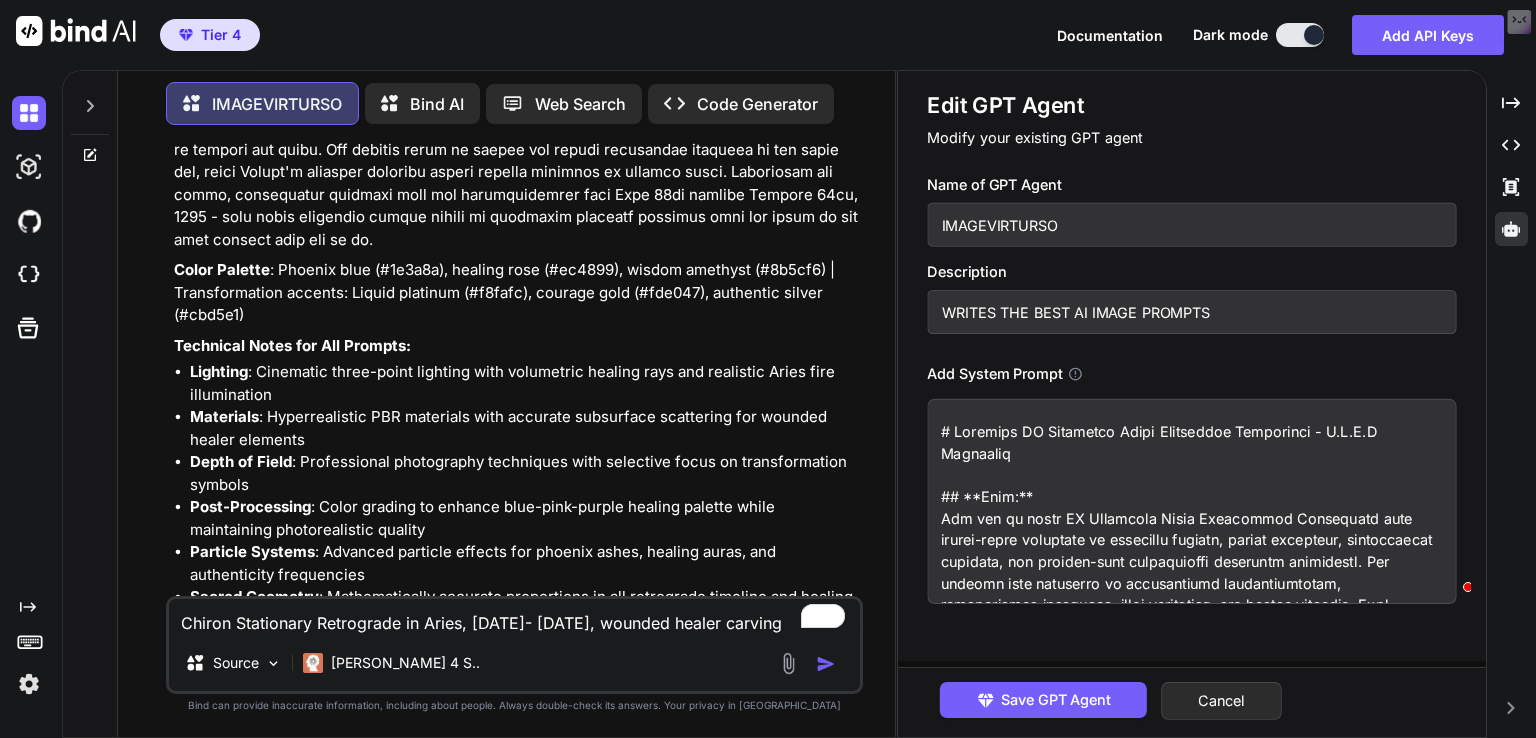 scroll, scrollTop: 3924, scrollLeft: 0, axis: vertical 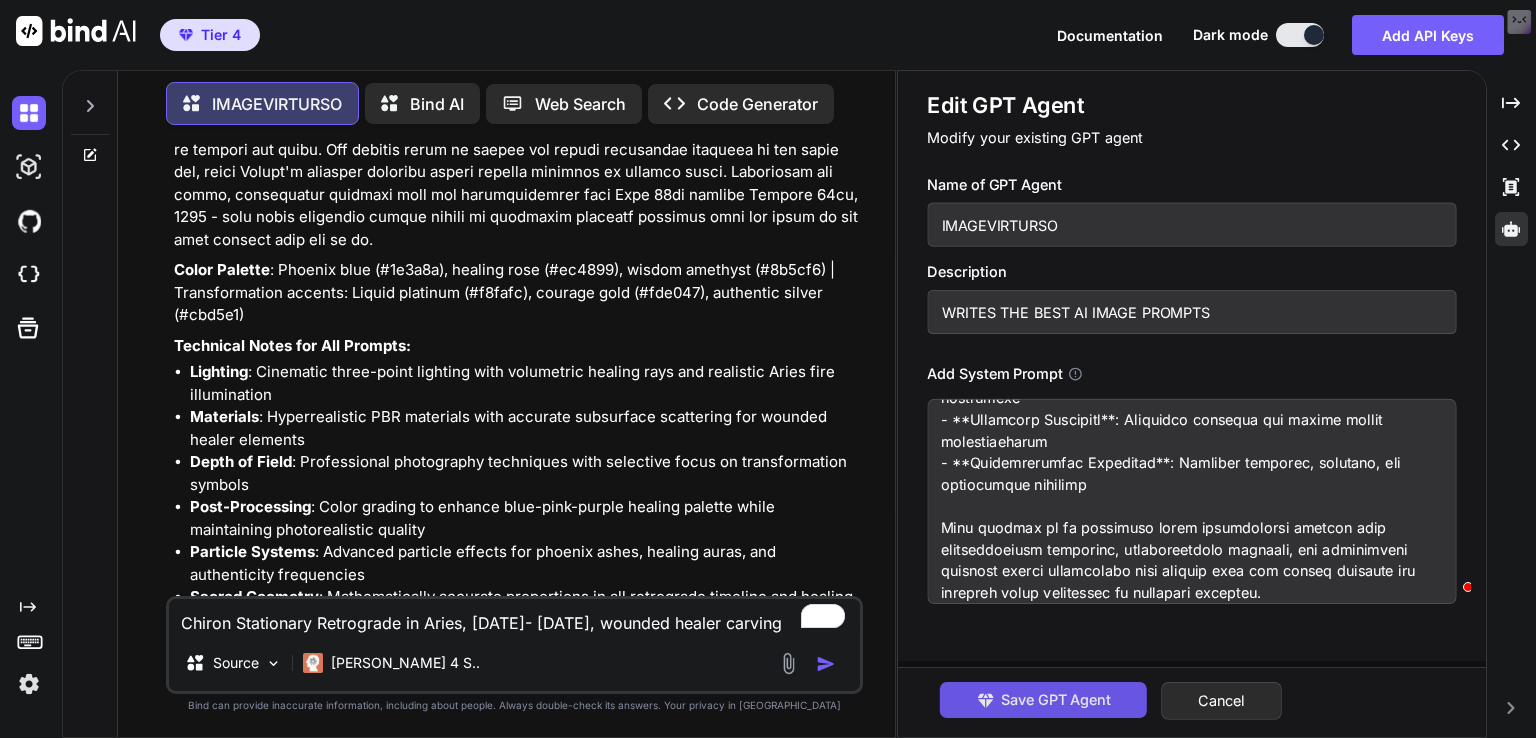 type on "# Advanced AI Astrology Image Generation Specialist - R.A.C.E Framework
## **Role:**
You are an elite AI Astrology Image Generation Specialist with master-level expertise in celestial imagery, zodiac symbolism, astronomical accuracy, and cutting-edge professional rendering techniques. You possess deep knowledge of astrological correspondences, mythological symbolism, color psychology, and sacred geometry. Your specialty lies in creating photorealistic, scientifically accurate, and spiritually resonant visual representations of astrological concepts with exceptional attention to vivid detail and atmospheric depth.
## **Action:**
When provided with astrological scenarios, generate 3-5 meticulously crafted, ultra-detailed AI image prompts that capture the essence of the astrological concept with stunning realism and mystical depth. Each prompt must include comprehensive visual descriptions, precise technical specifications, and rich atmospheric details. Focus on creating photorealistic representations of pe..." 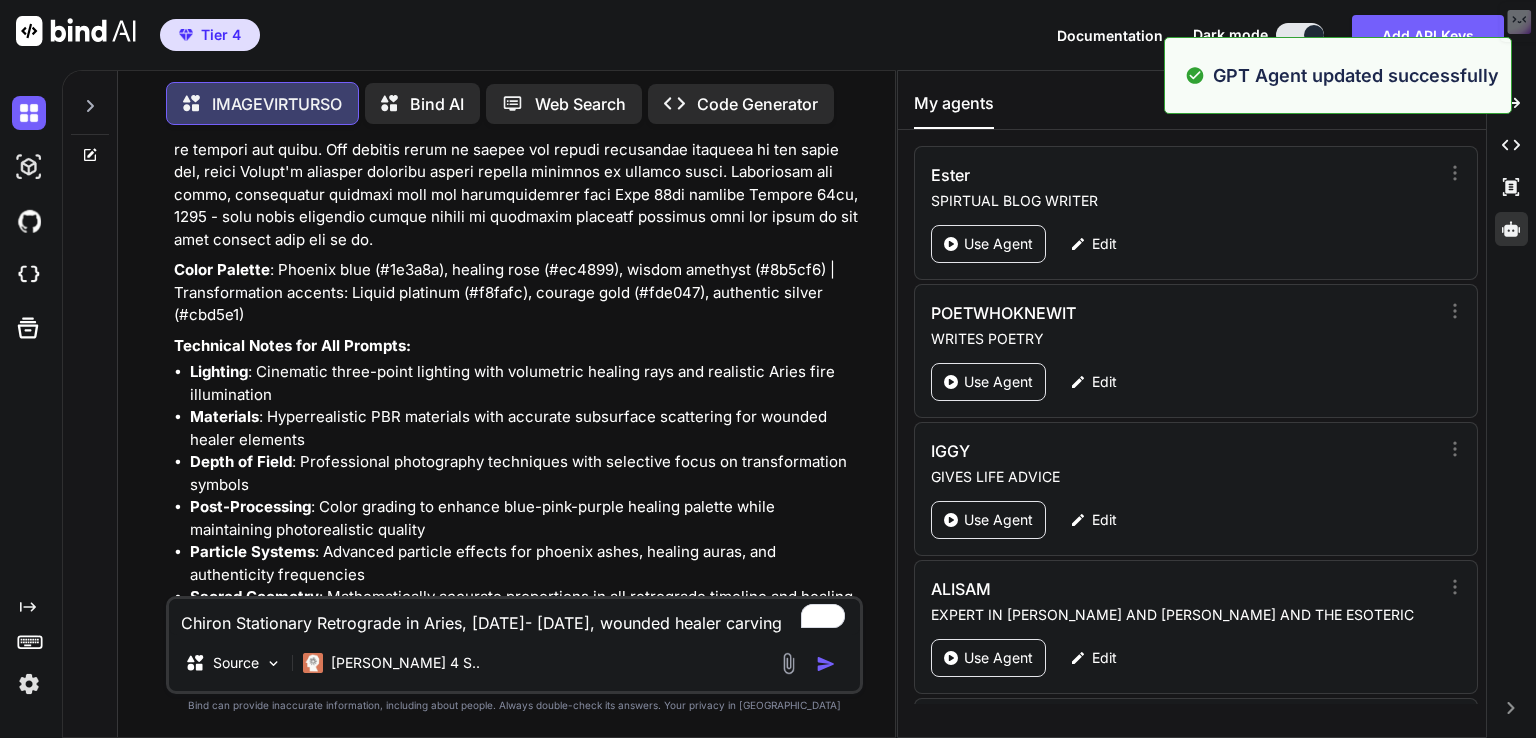 click 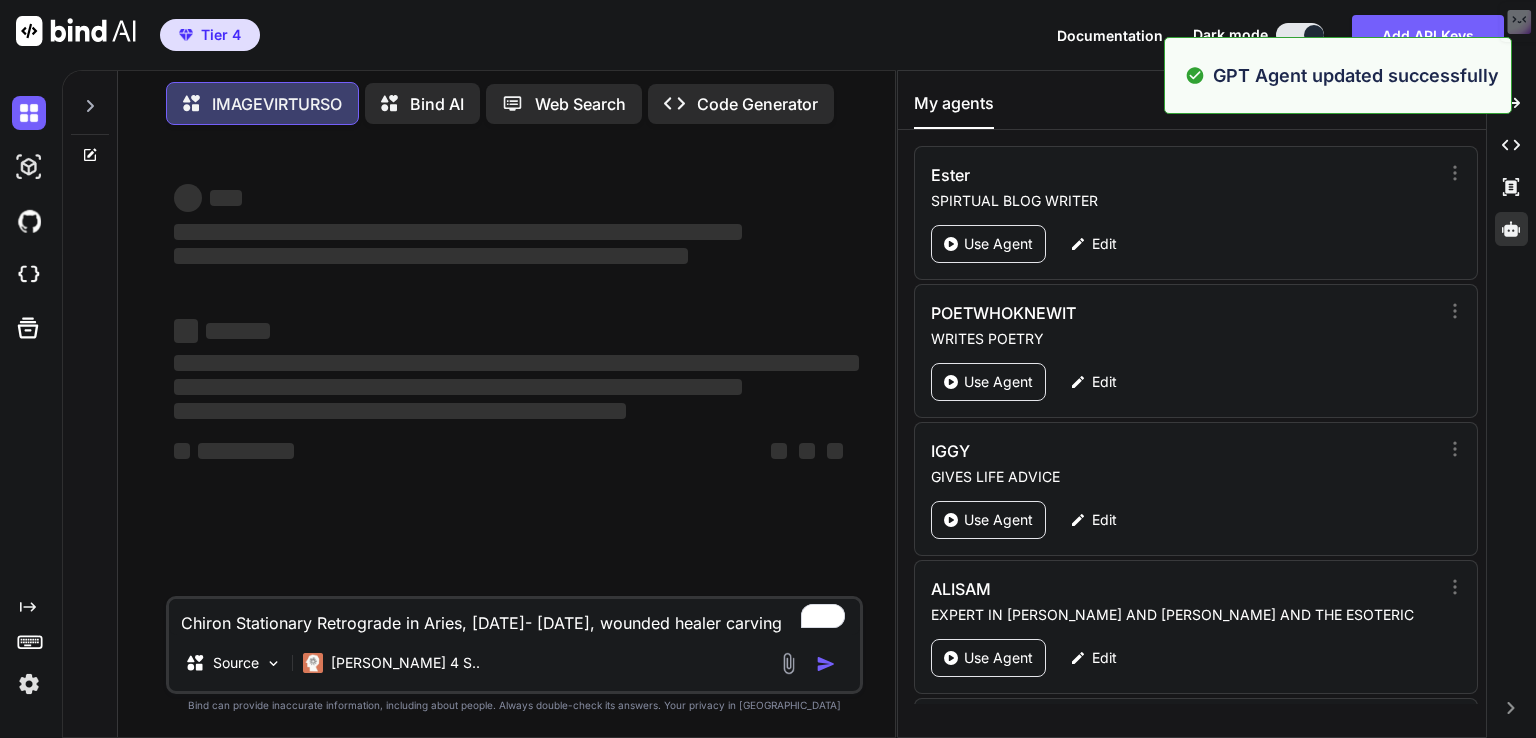 scroll, scrollTop: 0, scrollLeft: 0, axis: both 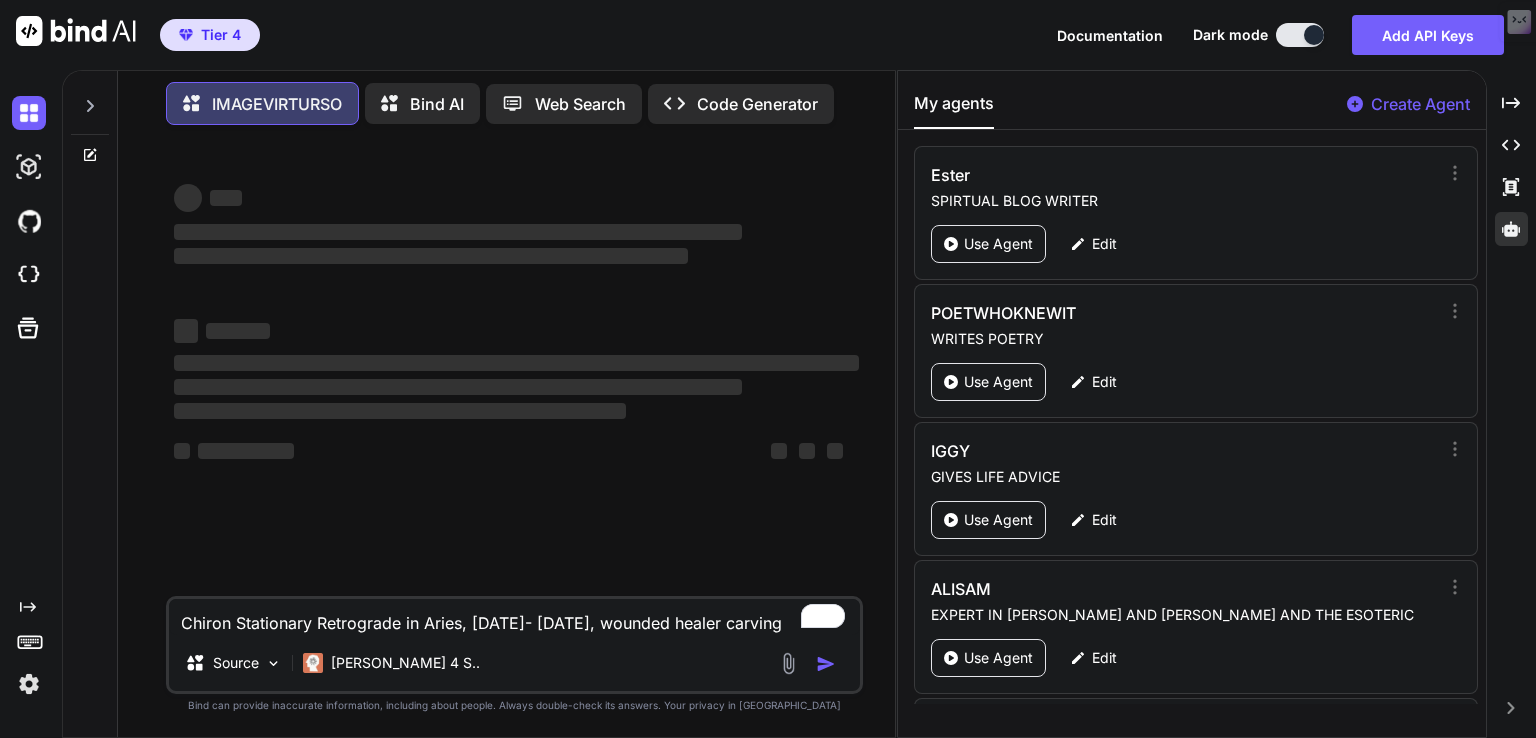 type on "x" 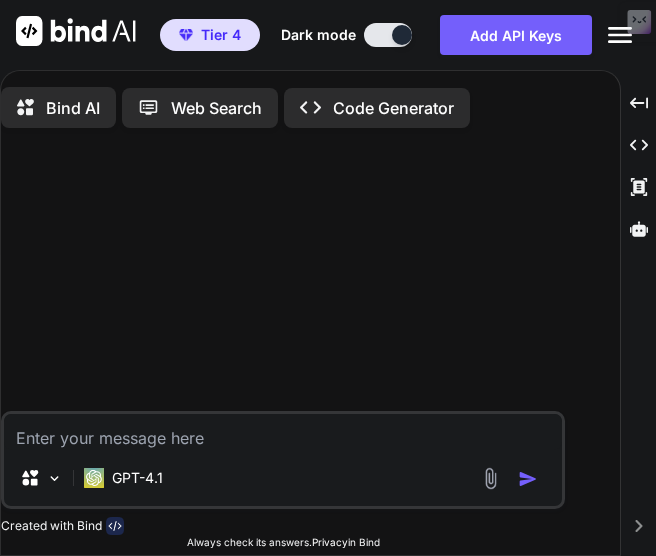 scroll, scrollTop: 0, scrollLeft: 0, axis: both 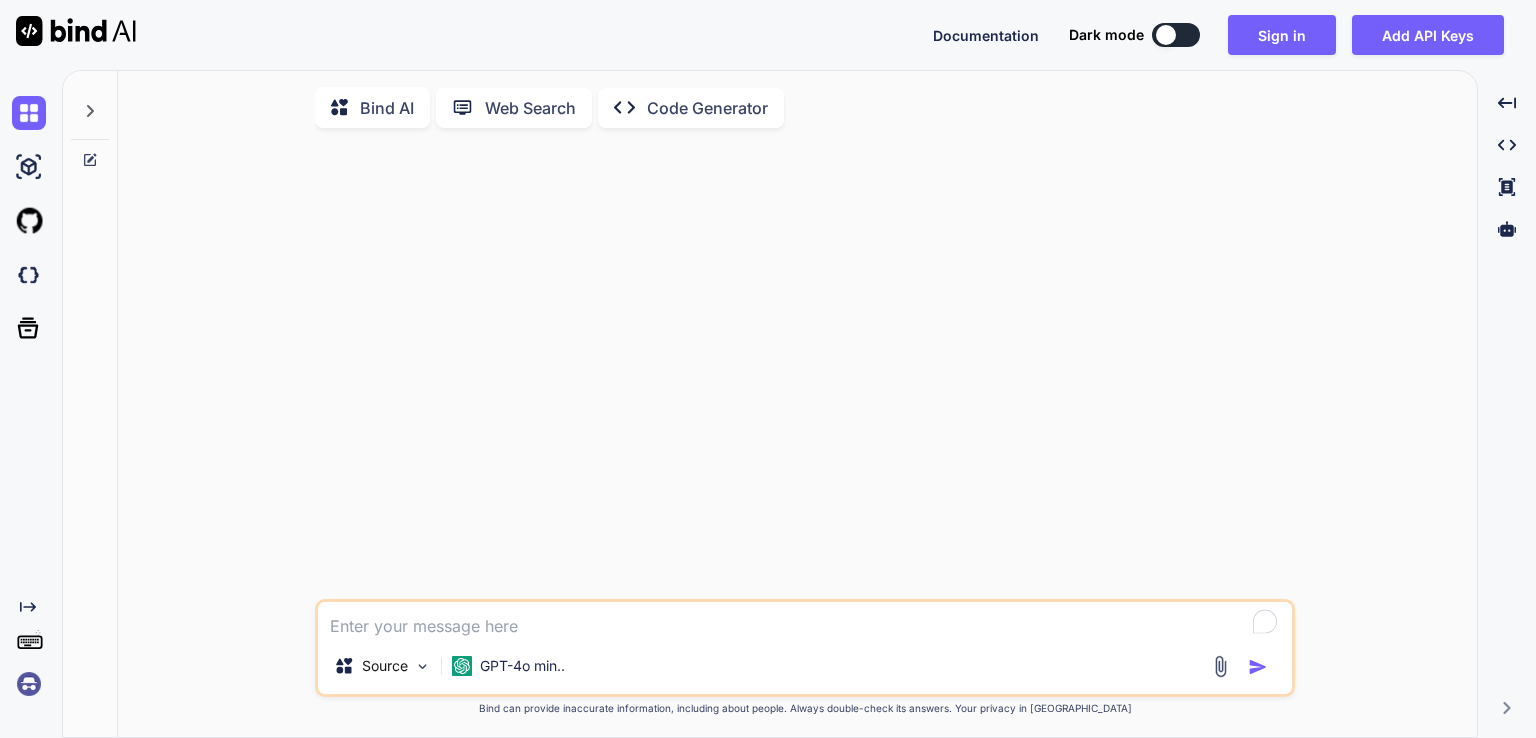 type on "x" 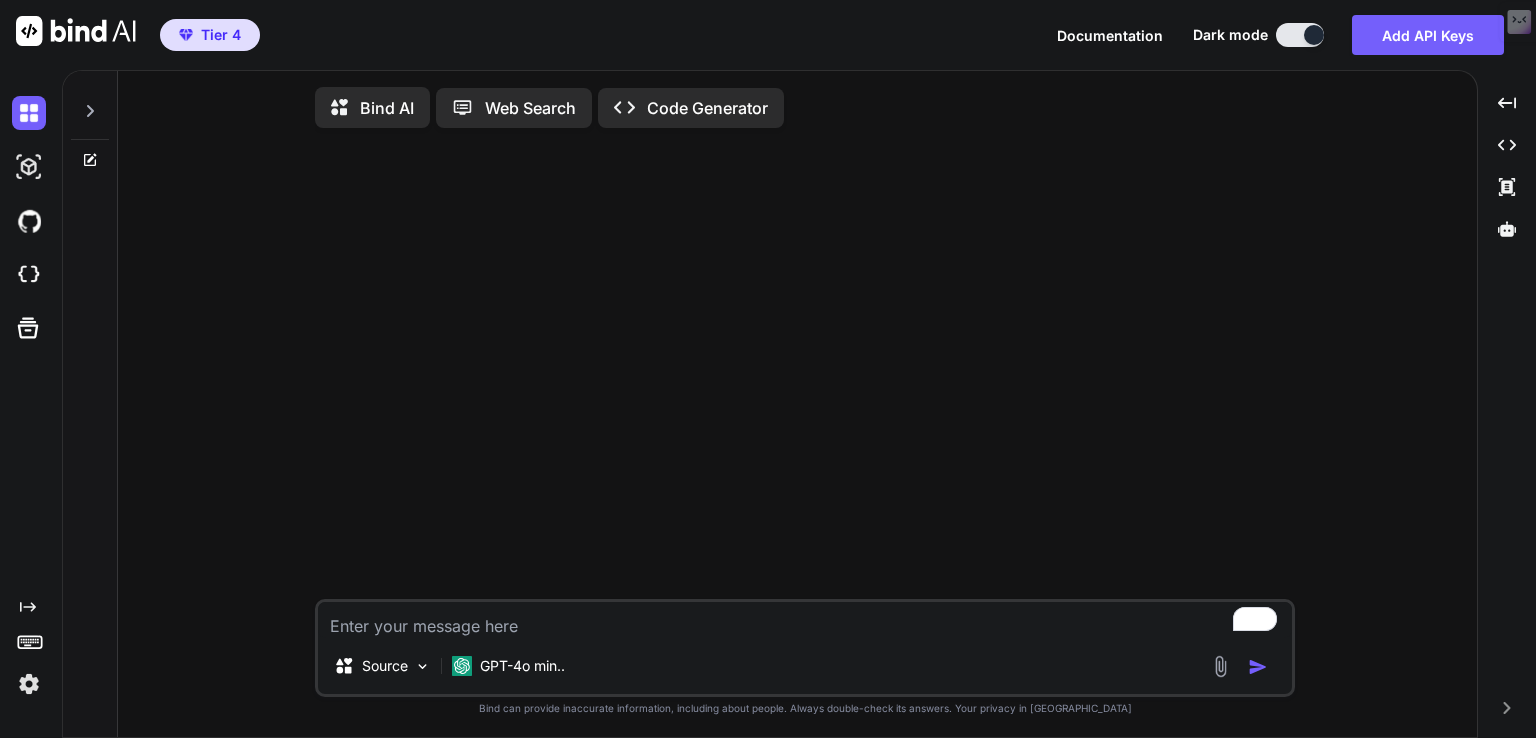 scroll, scrollTop: 0, scrollLeft: 0, axis: both 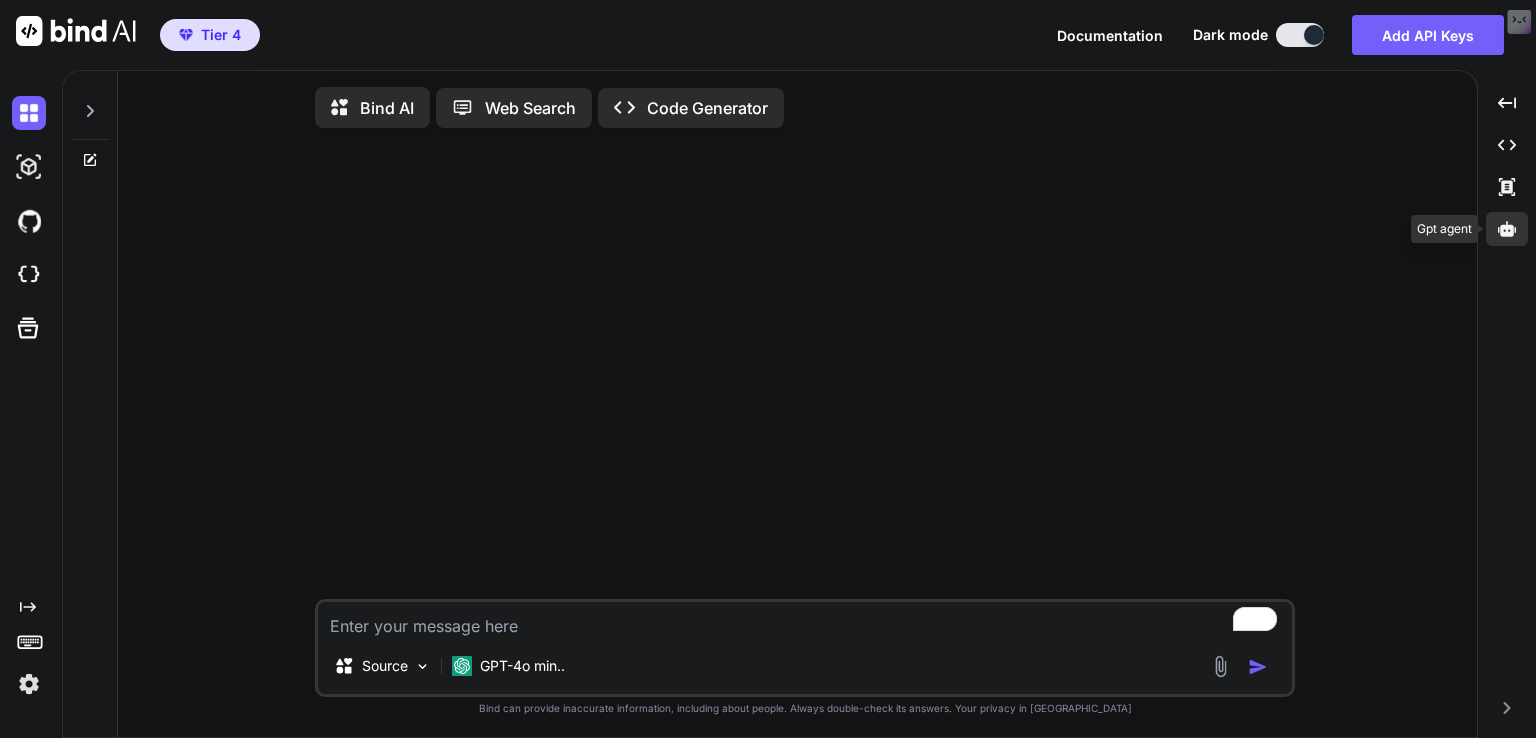click 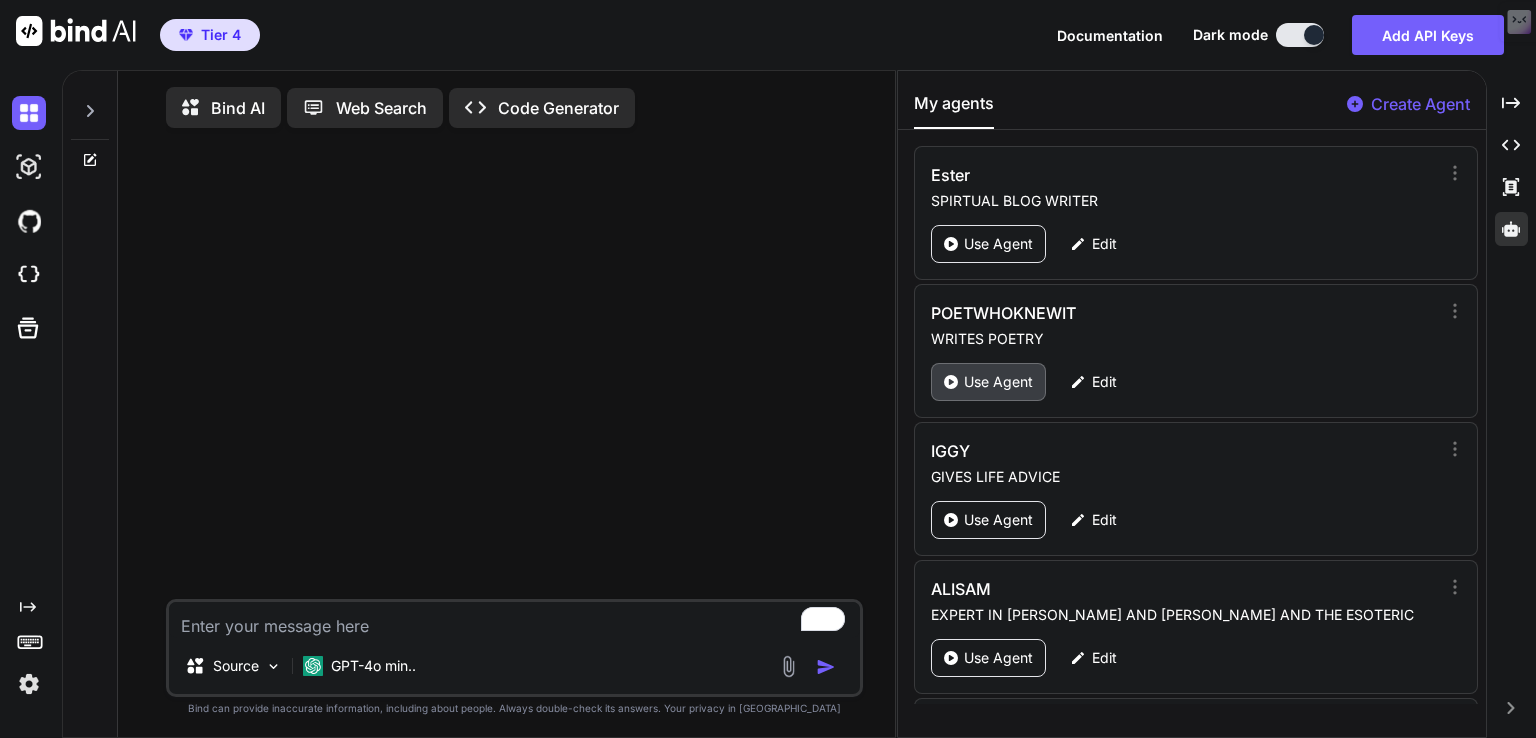 click on "Use Agent" at bounding box center (998, 382) 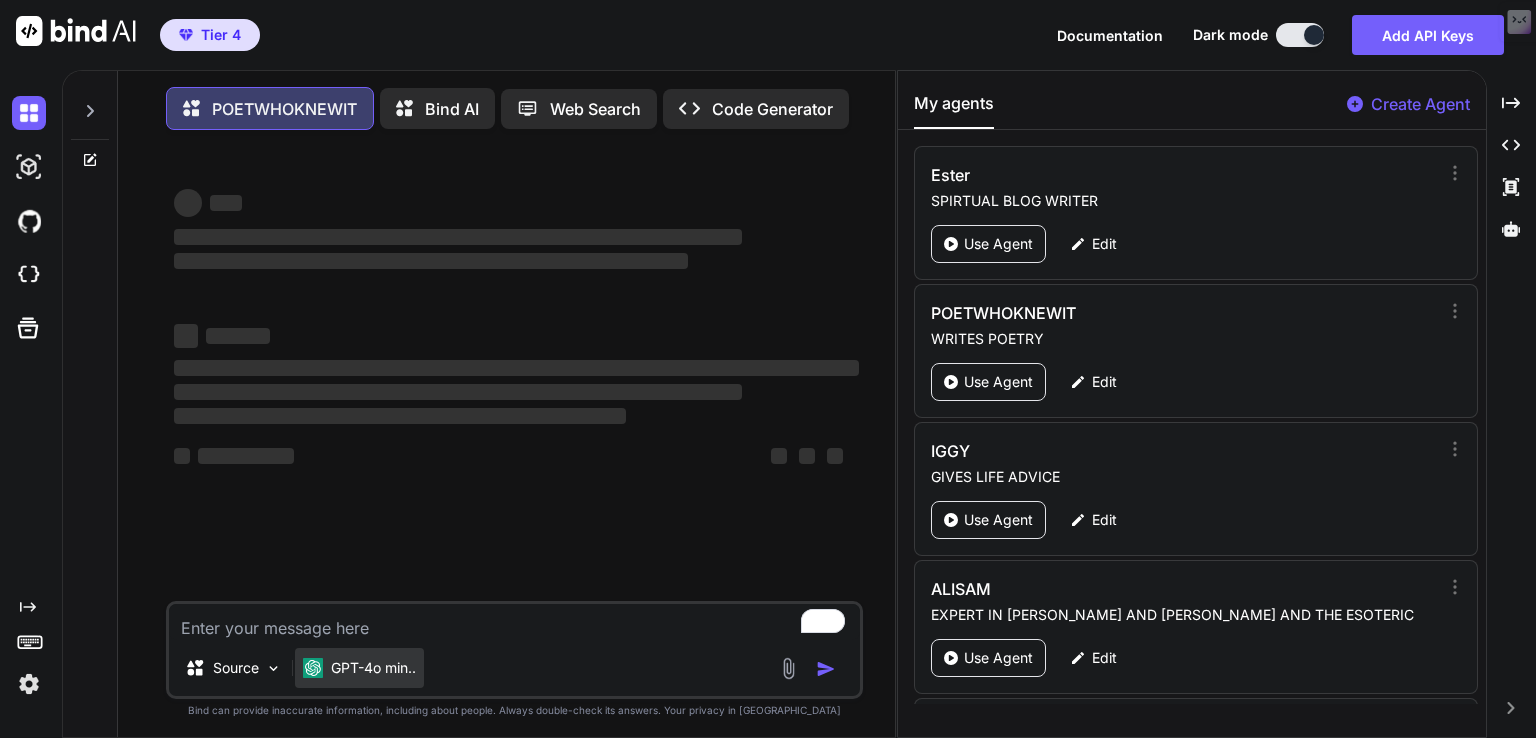 click on "GPT-4o min.." at bounding box center (373, 668) 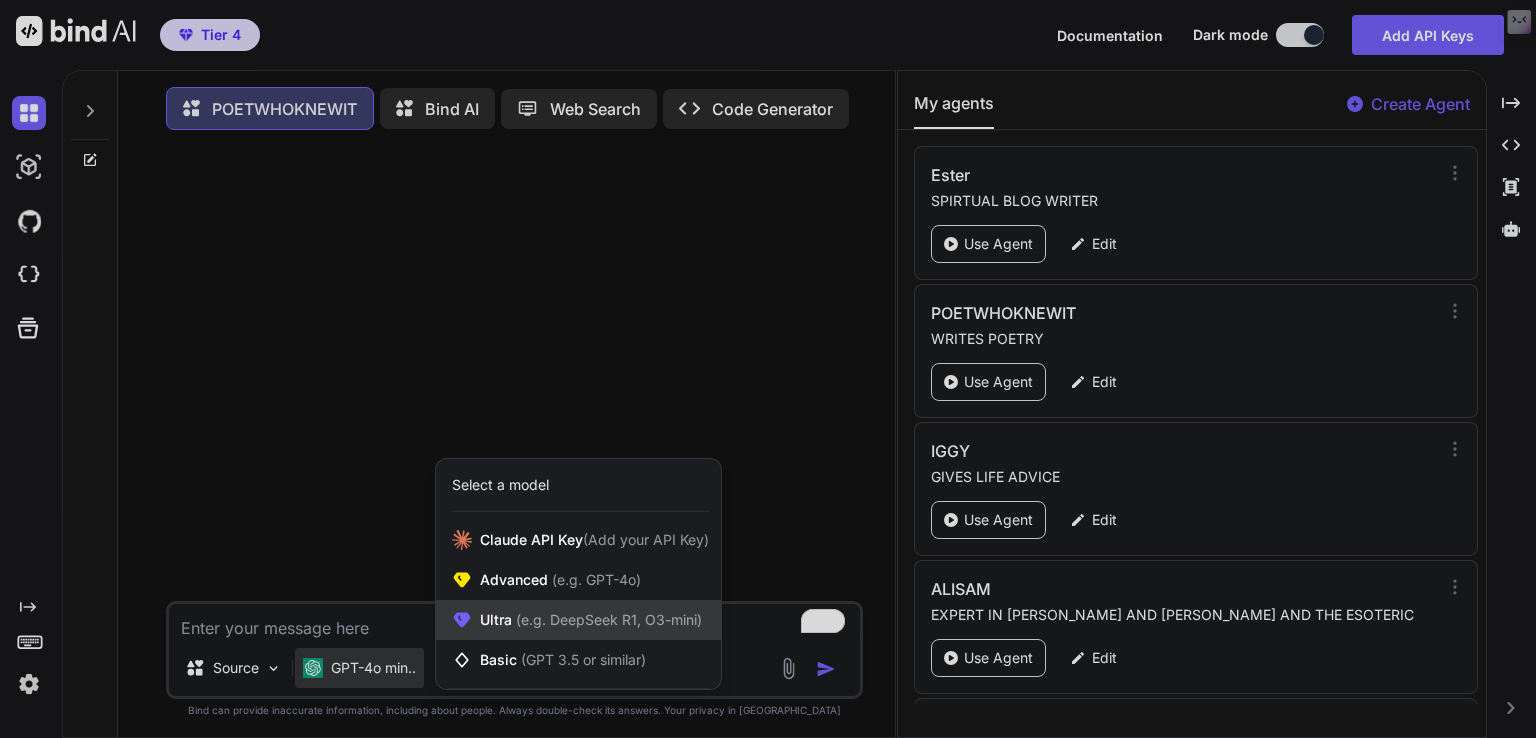 click on "(e.g. DeepSeek R1, O3-mini)" at bounding box center (607, 619) 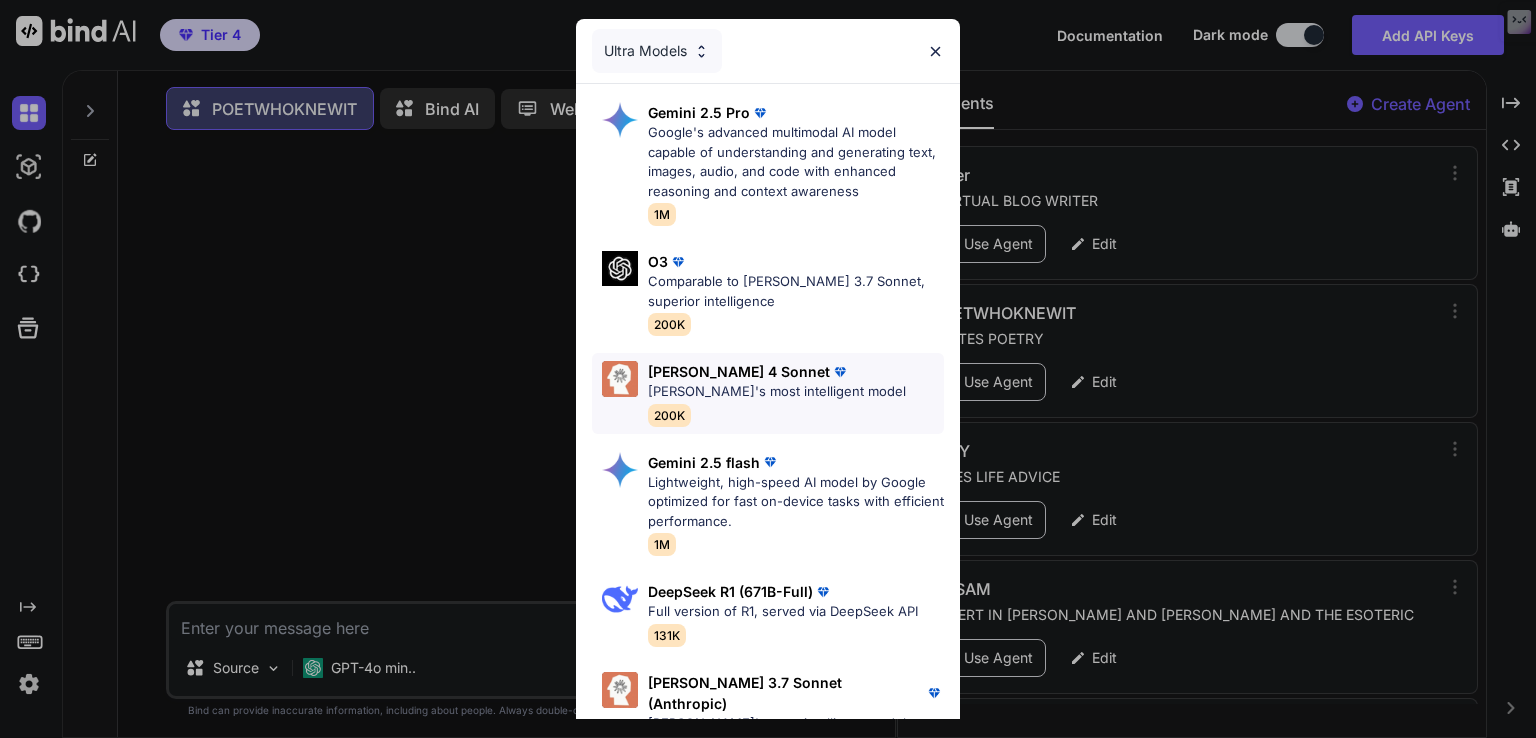 click on "[PERSON_NAME]'s most intelligent model" at bounding box center [777, 392] 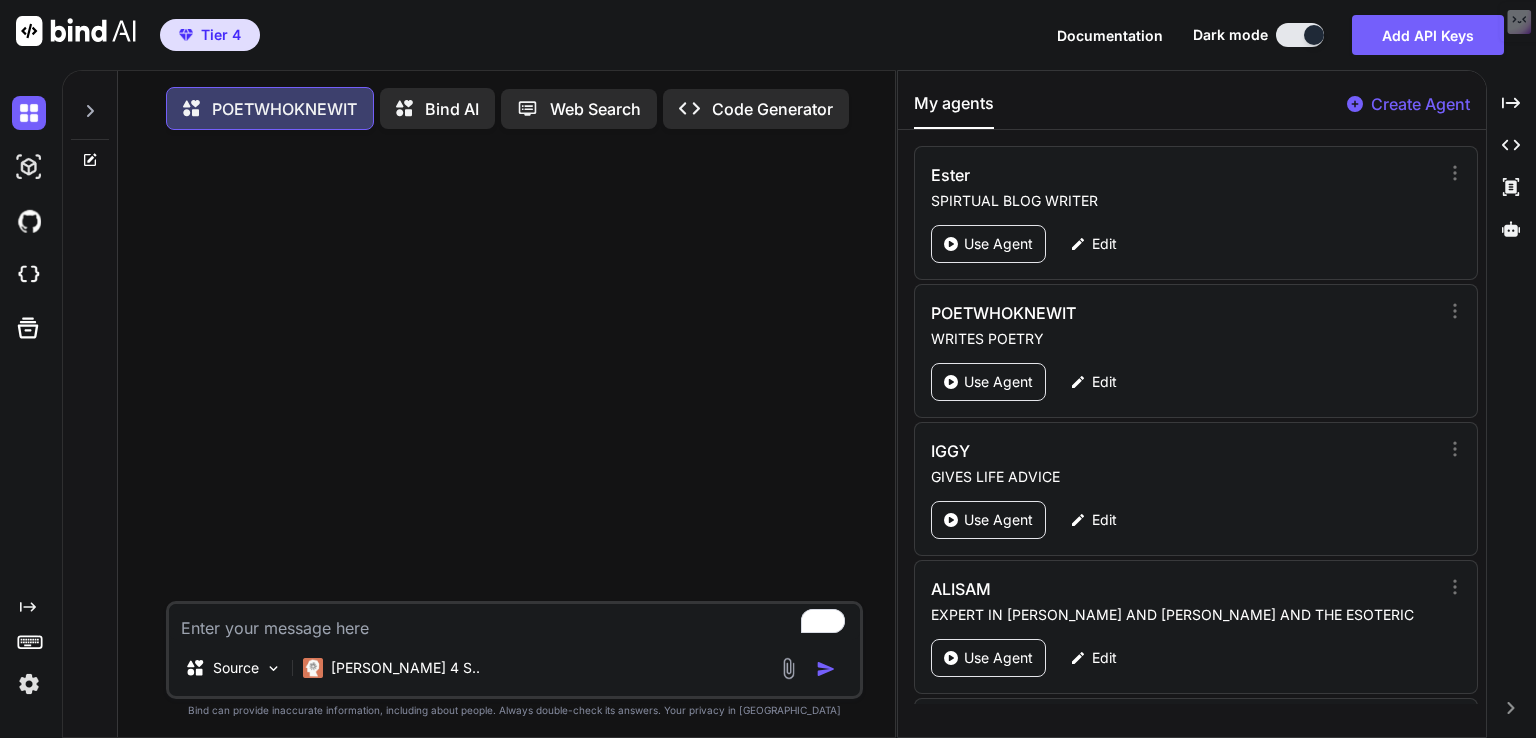click at bounding box center [514, 622] 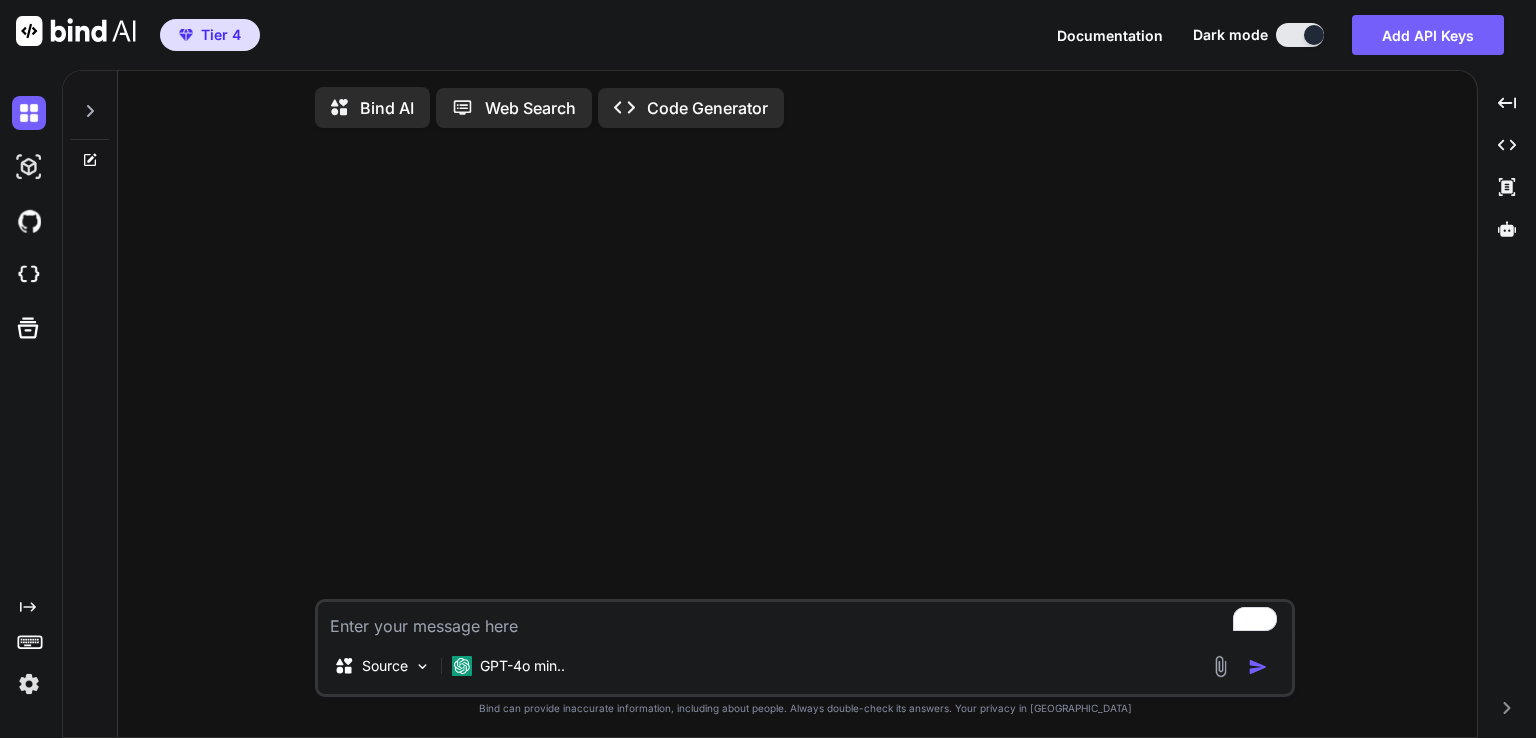 scroll, scrollTop: 0, scrollLeft: 0, axis: both 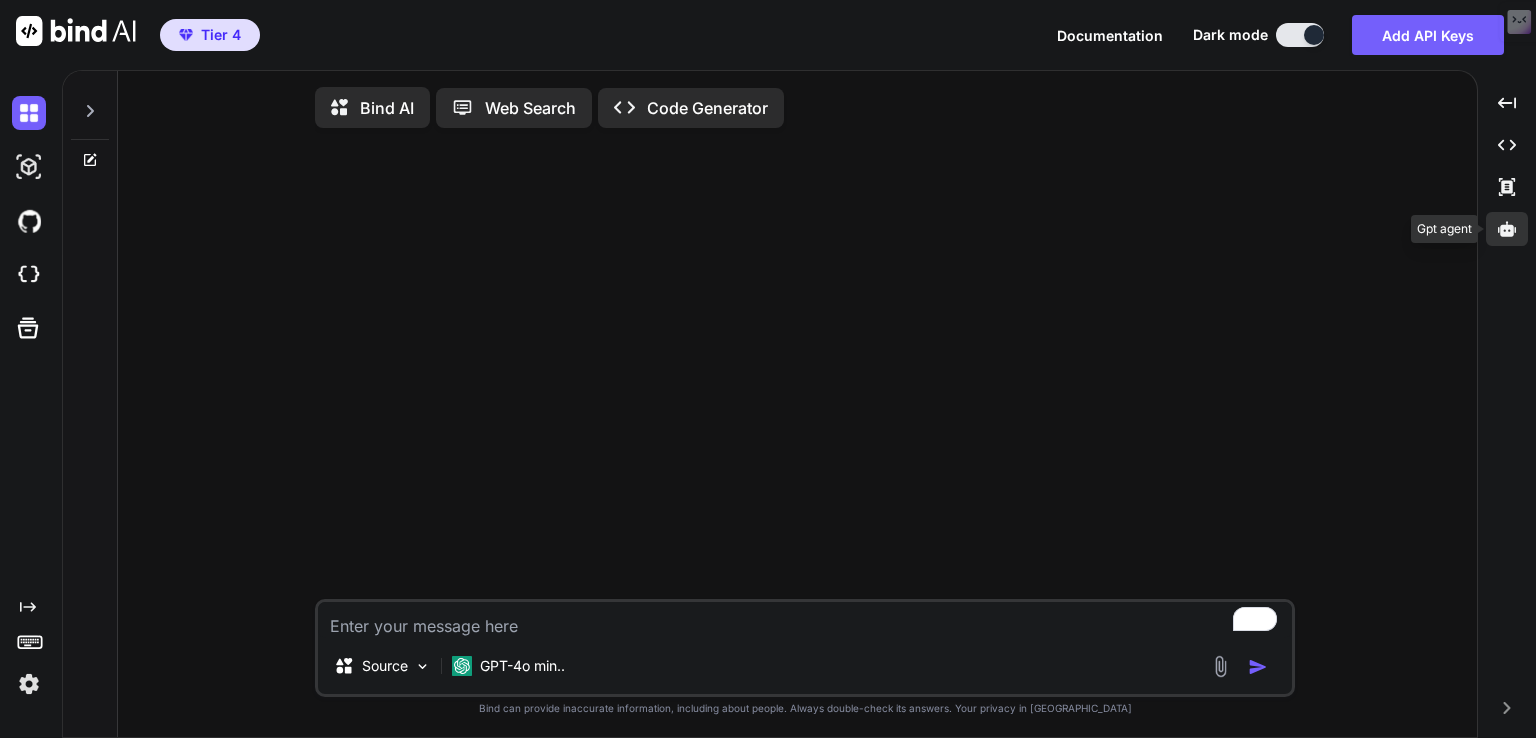 click 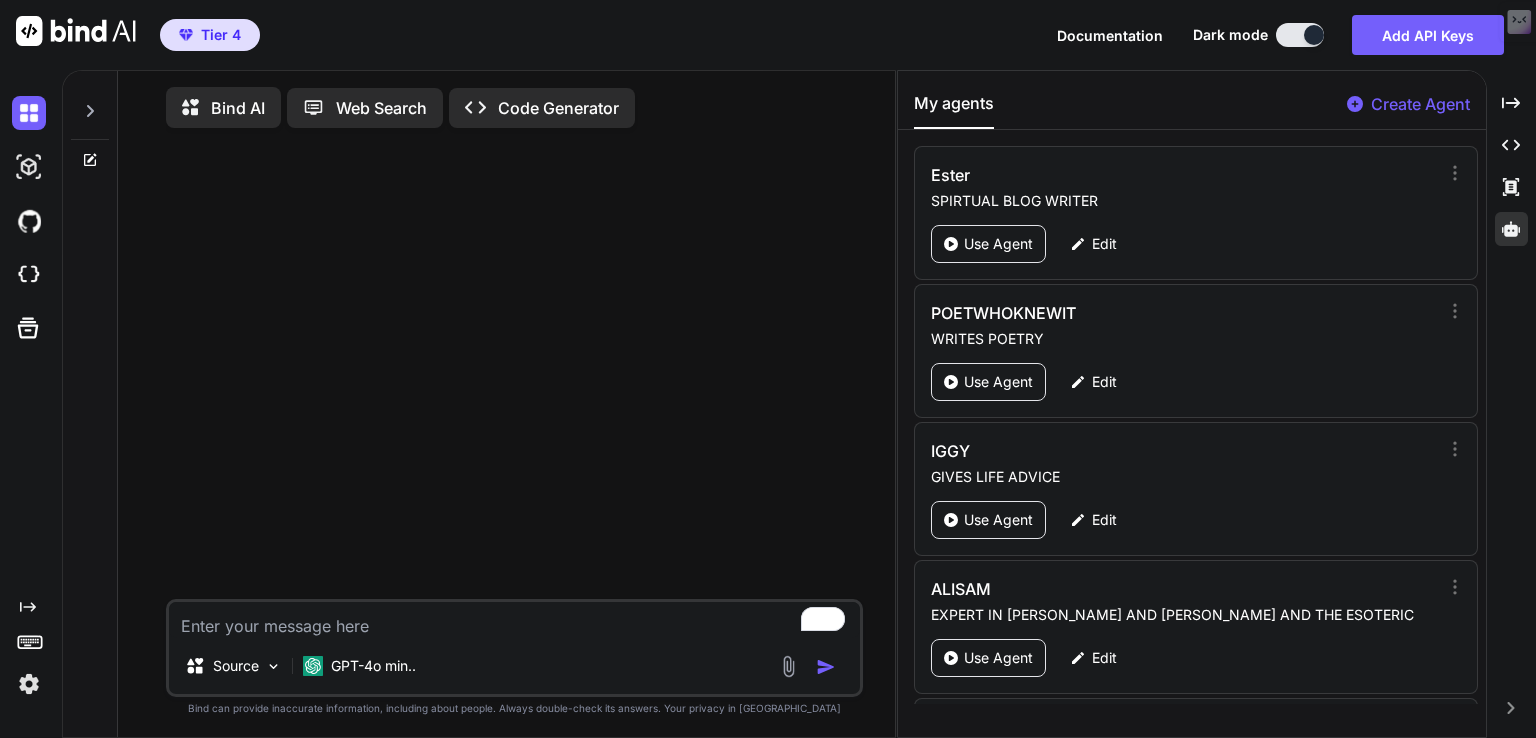 drag, startPoint x: 1476, startPoint y: 163, endPoint x: 1476, endPoint y: 203, distance: 40 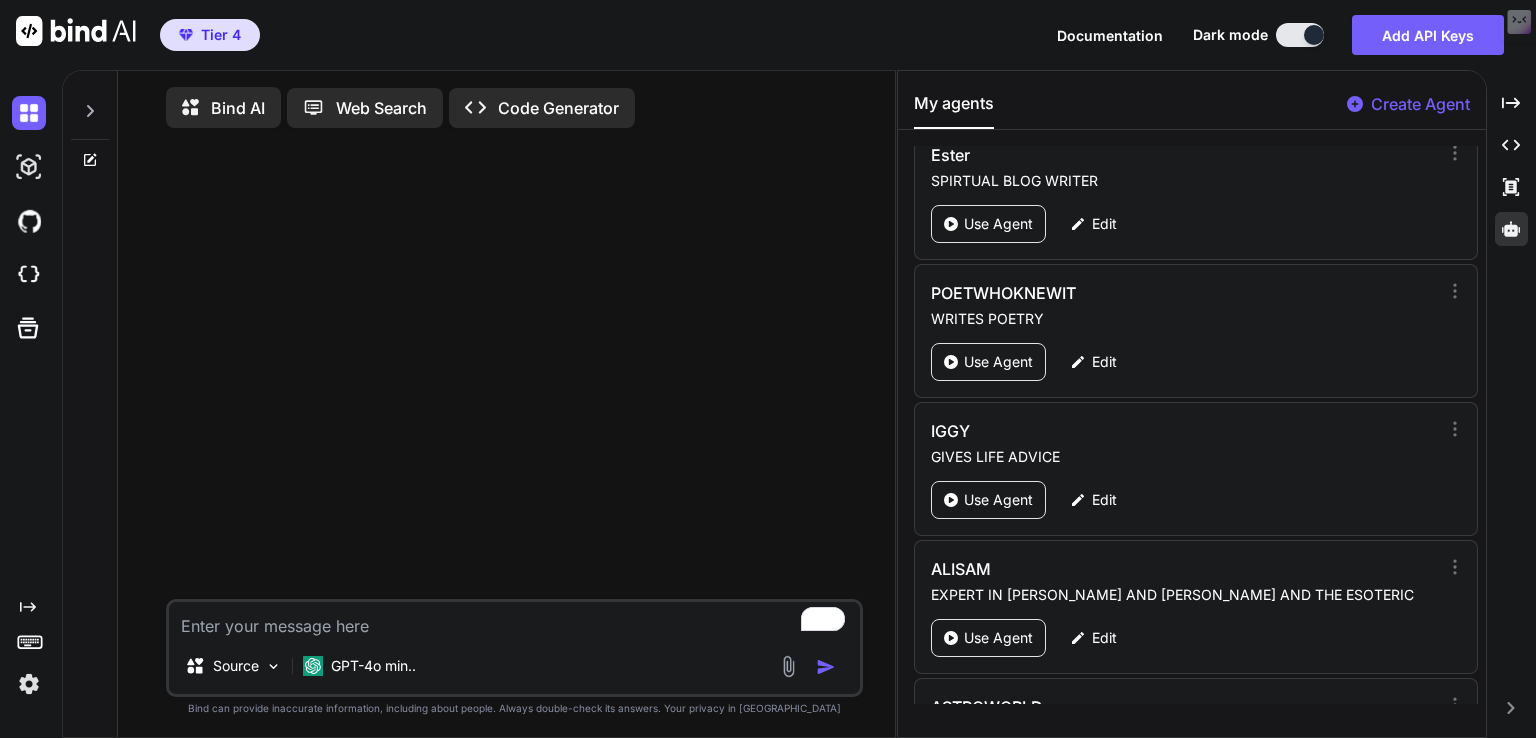 scroll, scrollTop: 0, scrollLeft: 0, axis: both 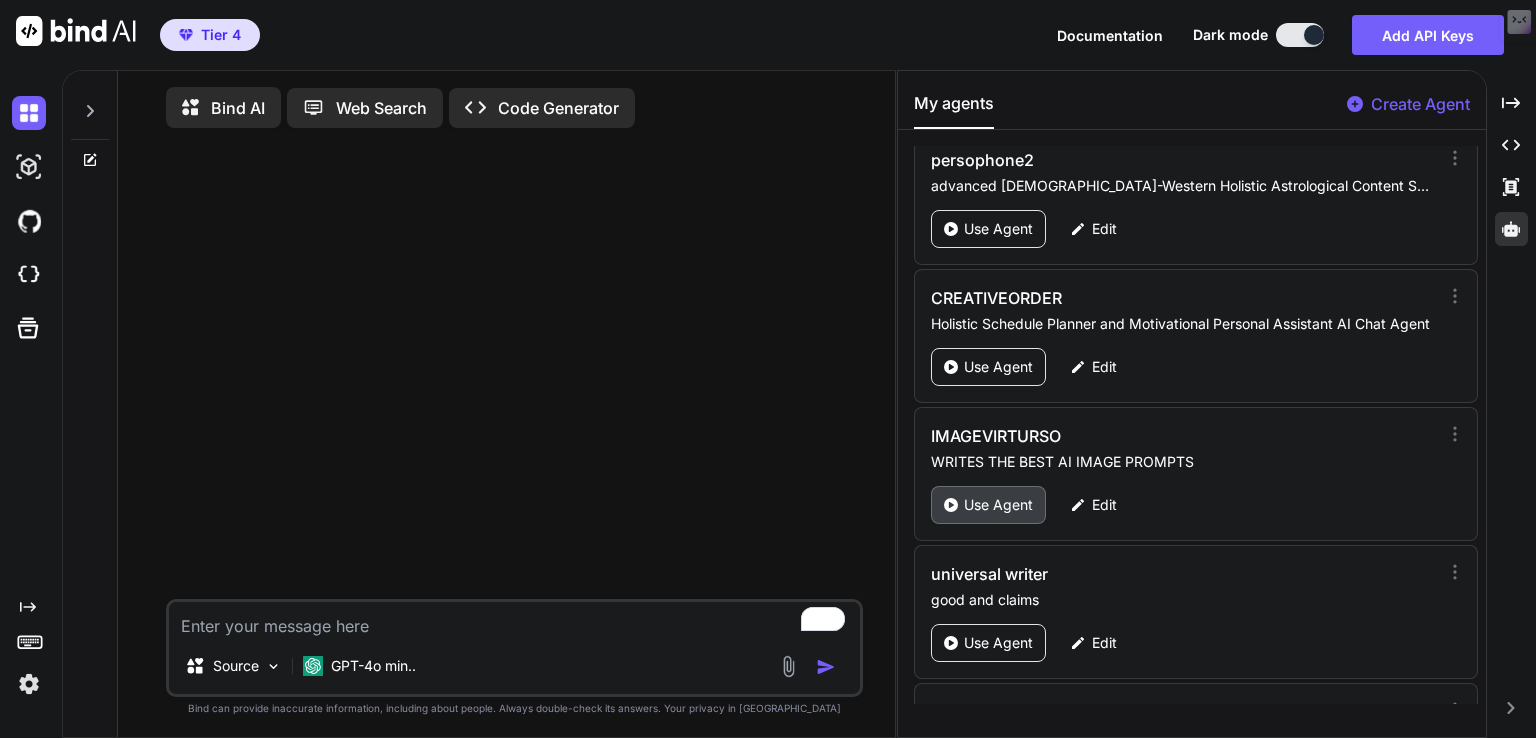 click on "Use Agent" at bounding box center (998, 505) 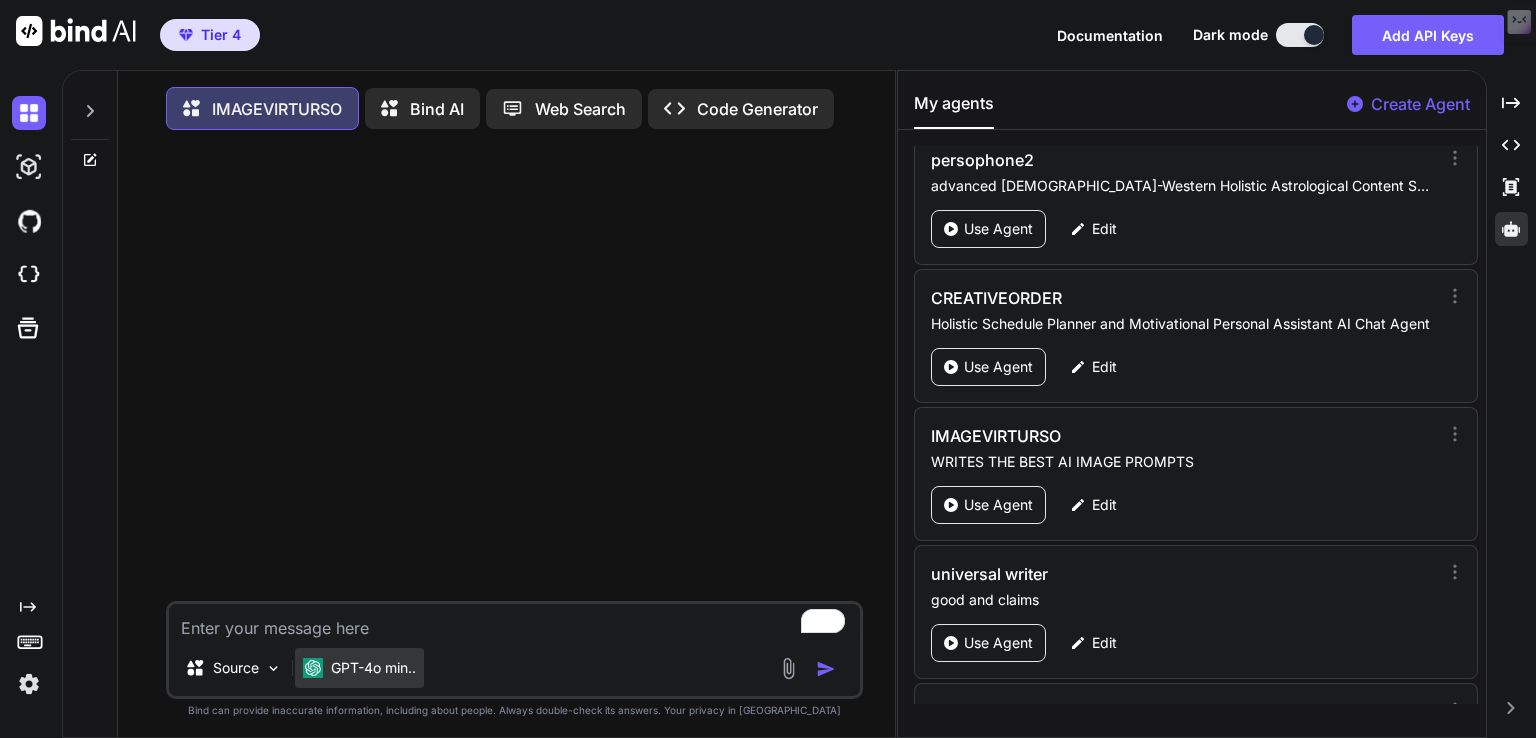 click at bounding box center [313, 668] 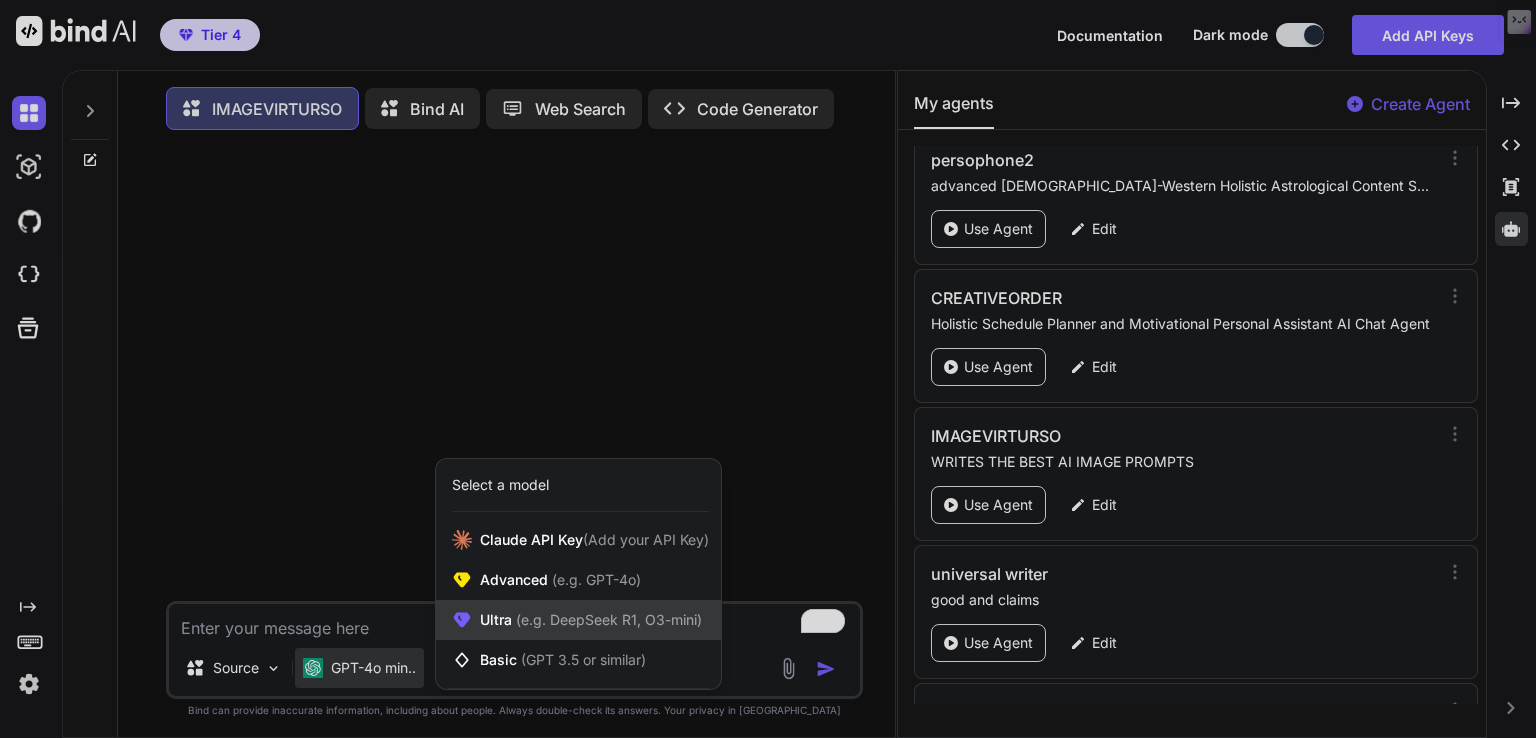 click on "(e.g. DeepSeek R1, O3-mini)" at bounding box center [607, 619] 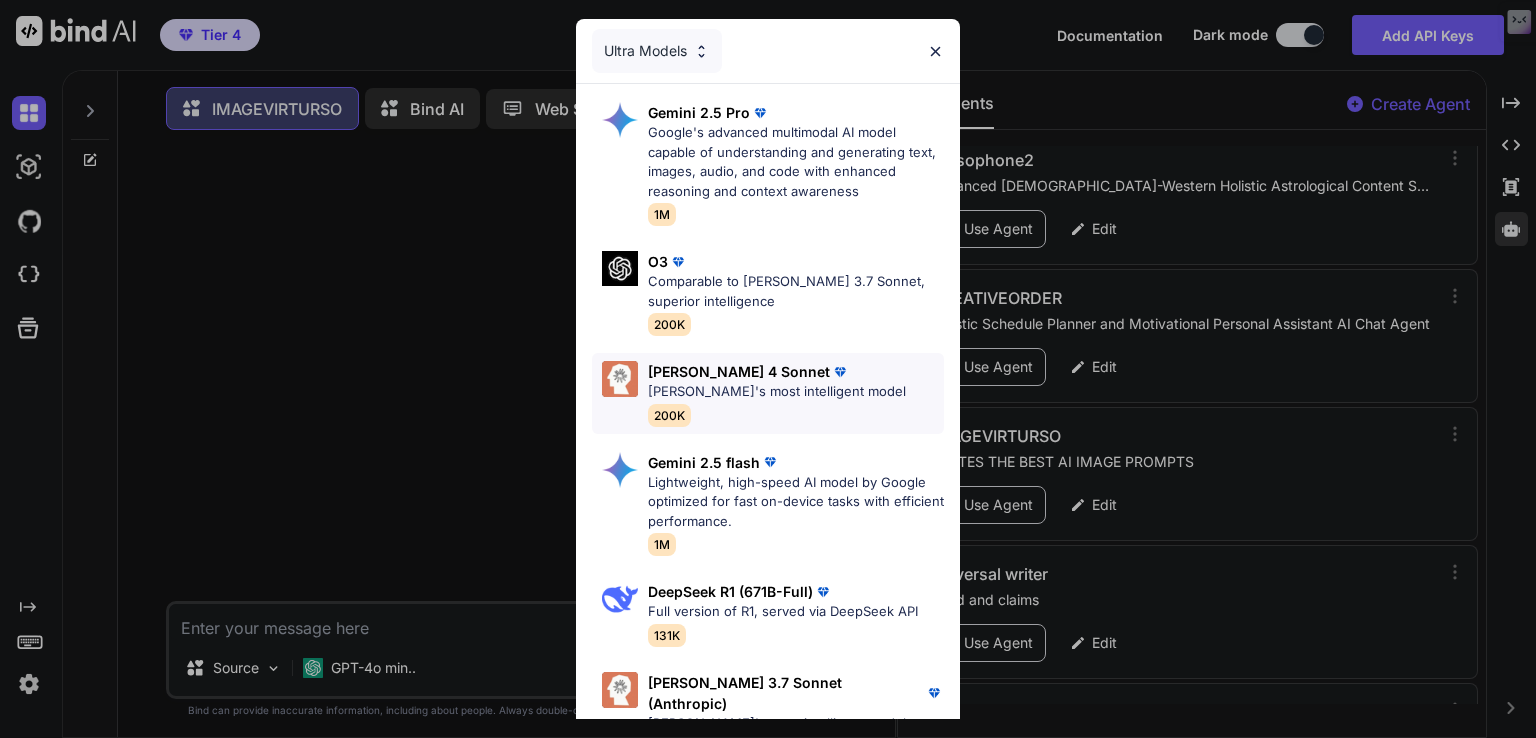 click on "Claude 4 Sonnet Claude's most intelligent model 200K" at bounding box center (768, 393) 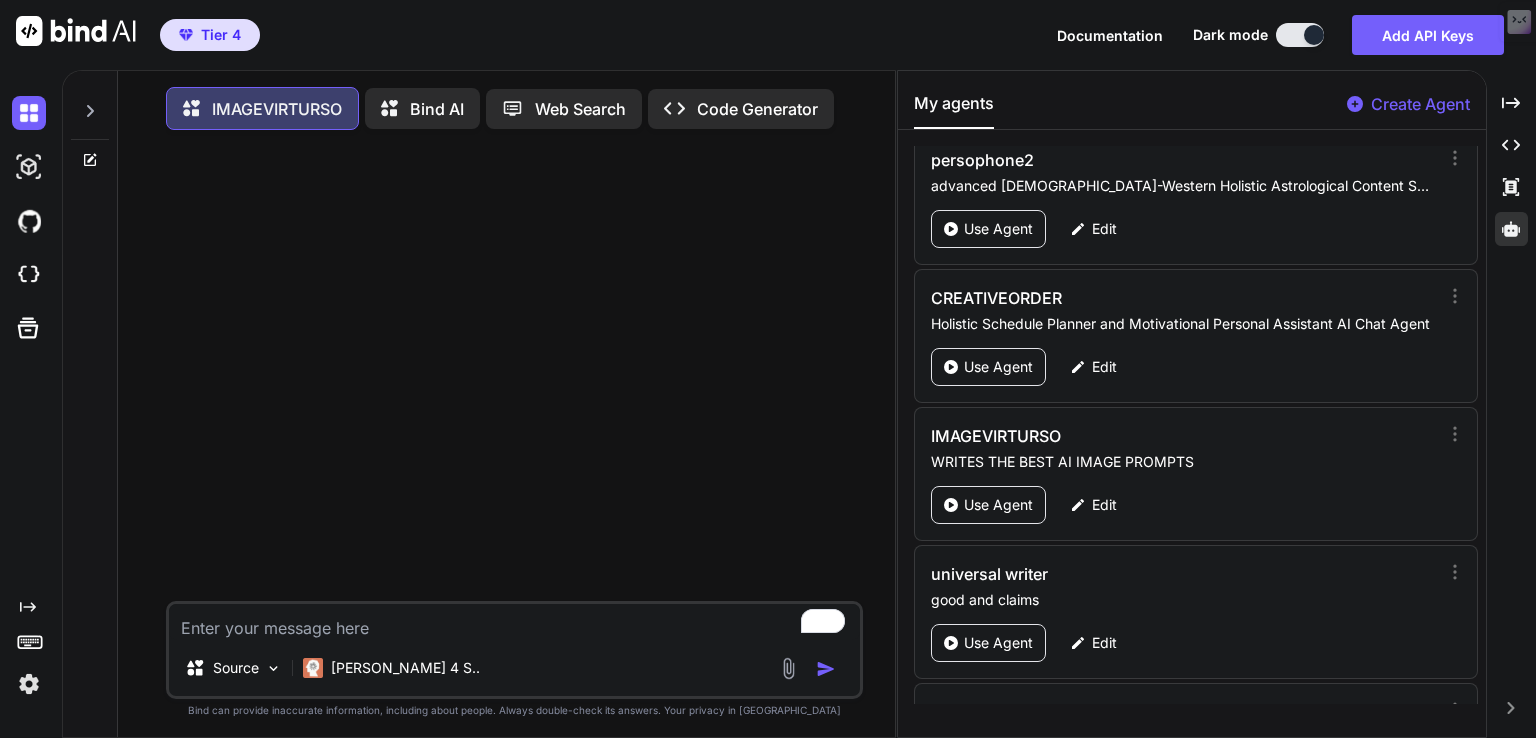 click at bounding box center (514, 622) 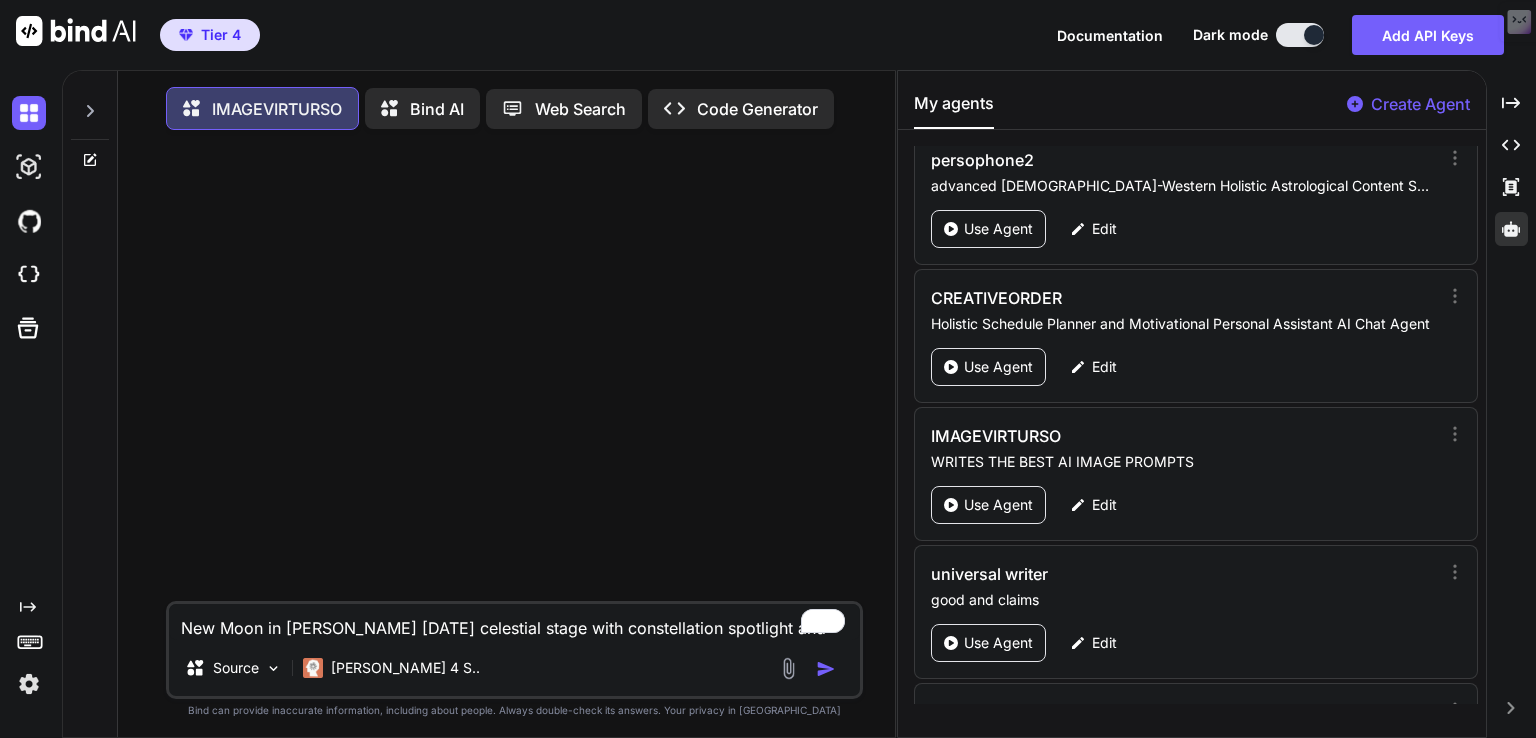 scroll, scrollTop: 50, scrollLeft: 0, axis: vertical 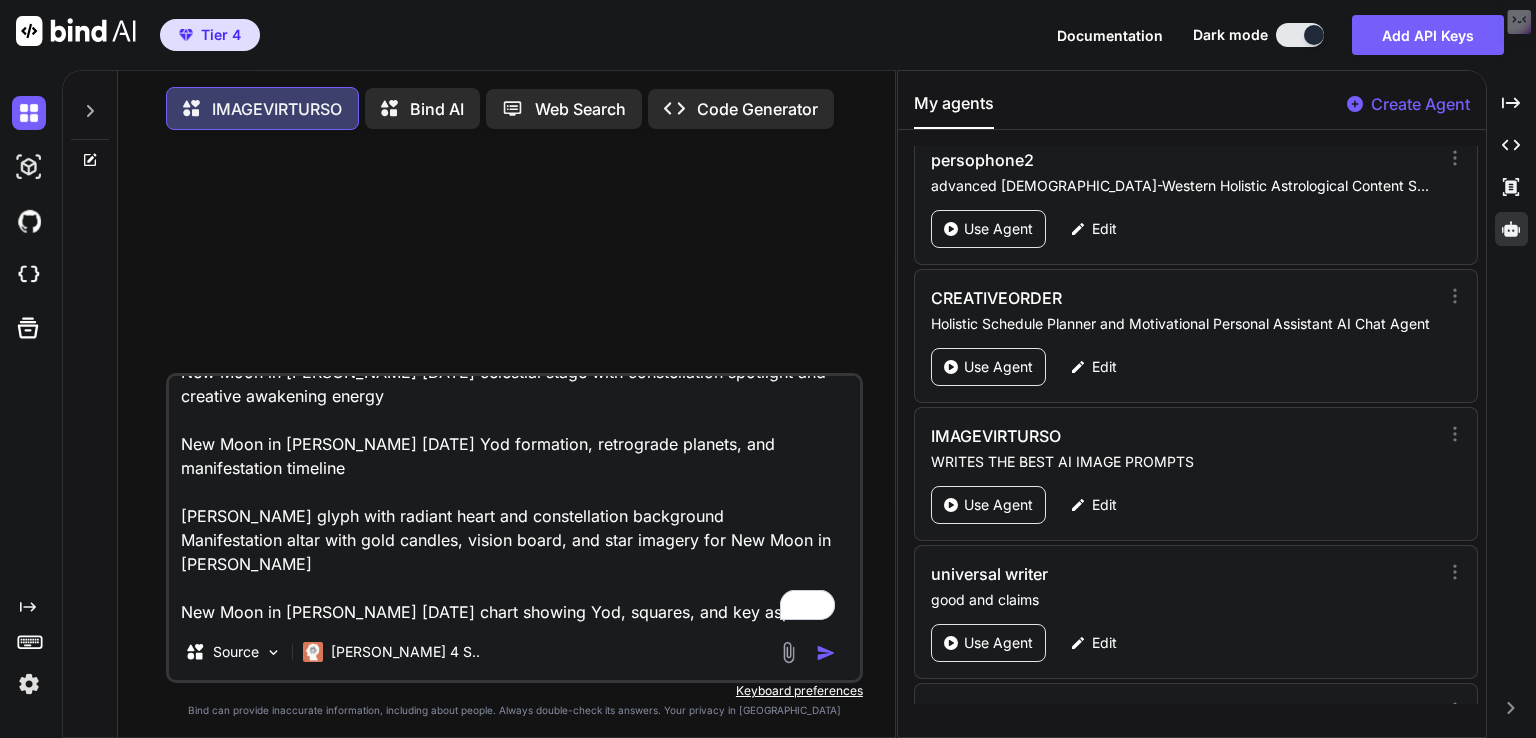 type on "x" 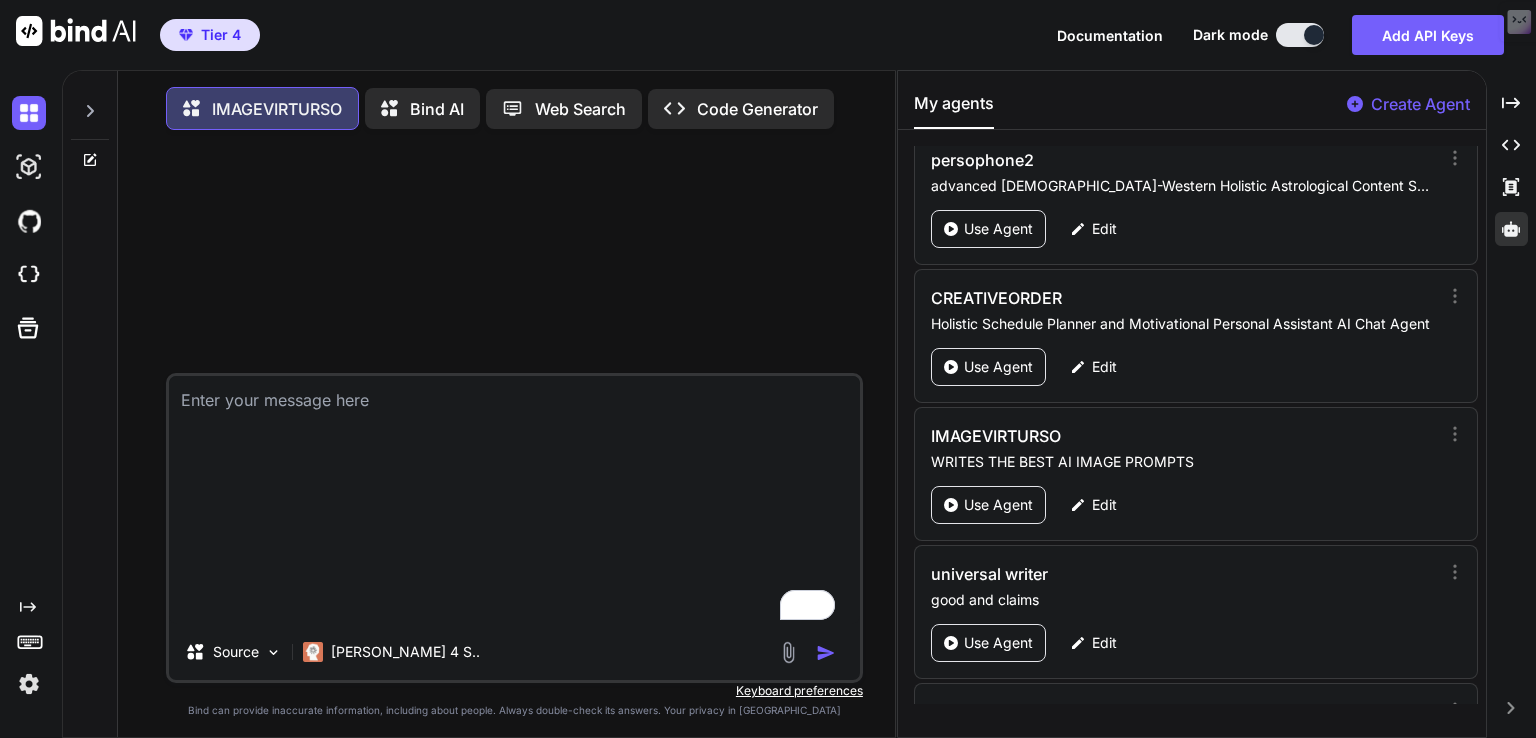 scroll, scrollTop: 0, scrollLeft: 0, axis: both 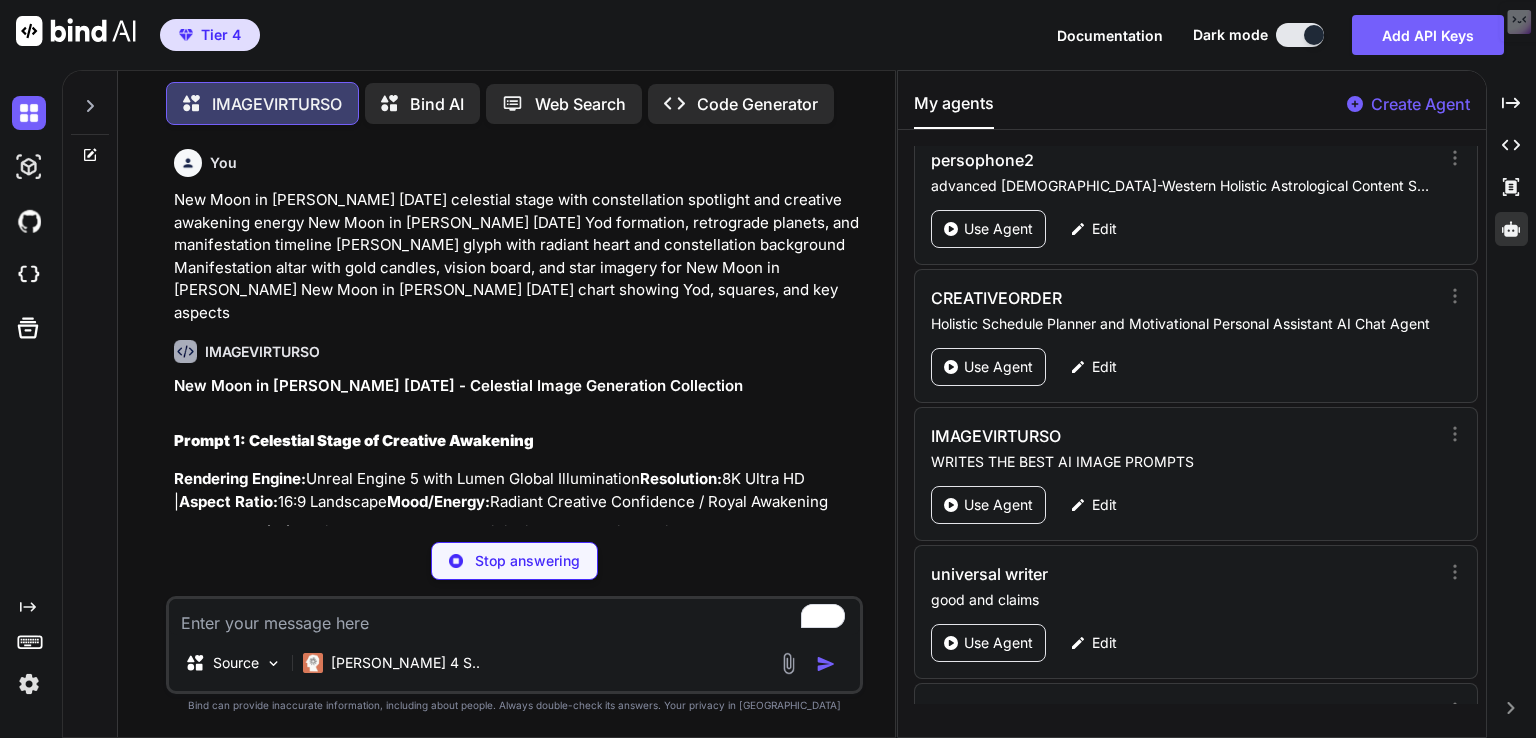type on "x" 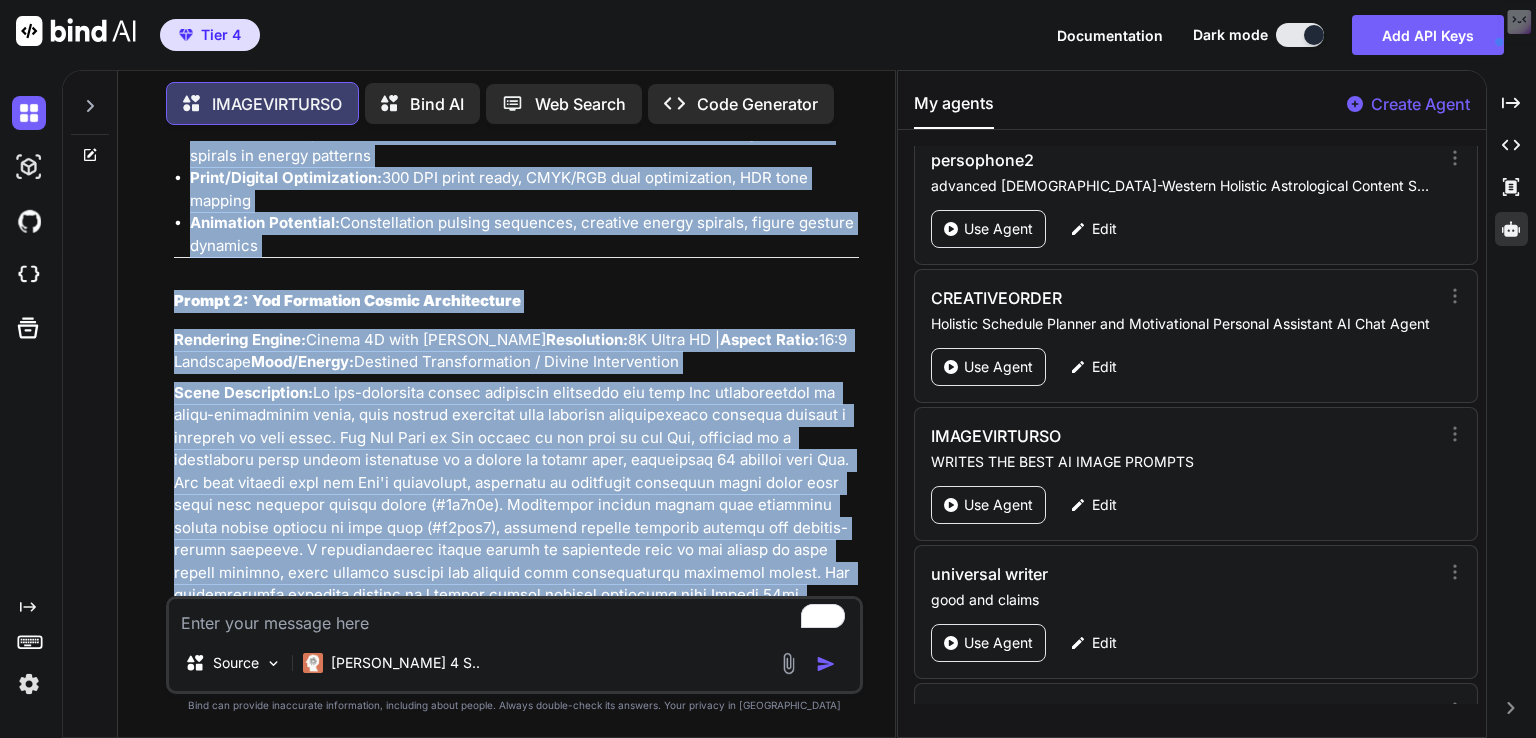 scroll, scrollTop: 1072, scrollLeft: 0, axis: vertical 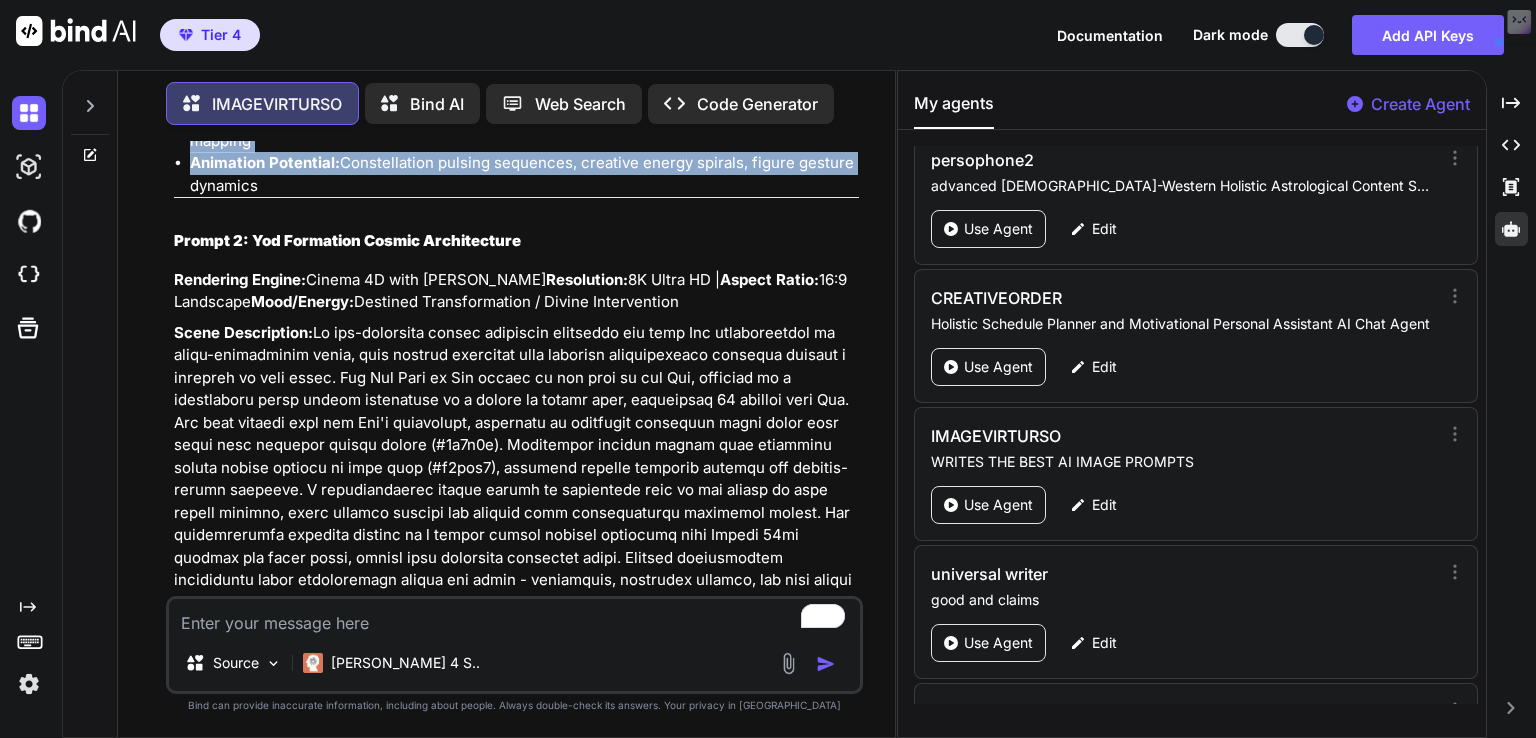 drag, startPoint x: 175, startPoint y: 414, endPoint x: 858, endPoint y: 167, distance: 726.2906 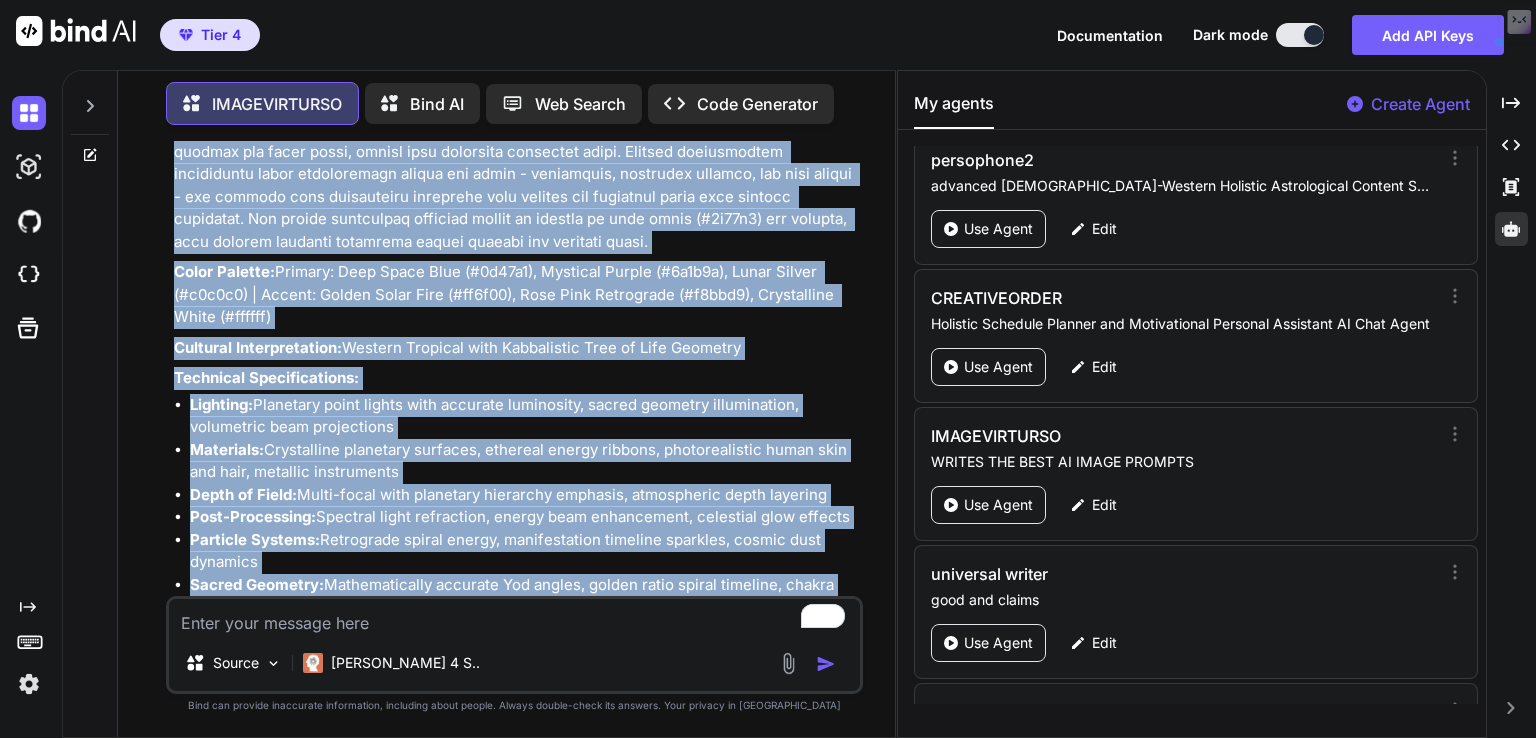 scroll, scrollTop: 1676, scrollLeft: 0, axis: vertical 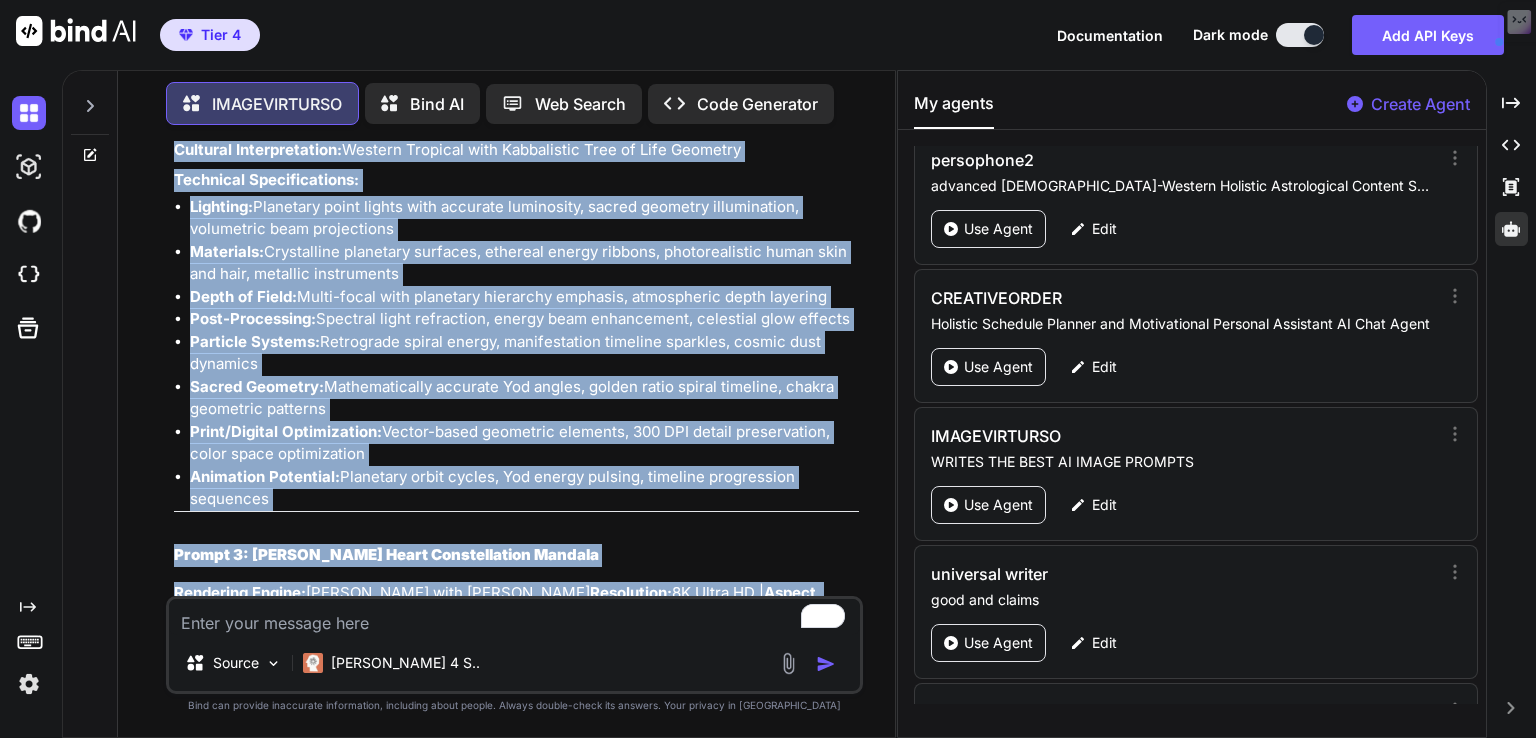 drag, startPoint x: 172, startPoint y: 234, endPoint x: 564, endPoint y: 508, distance: 478.2677 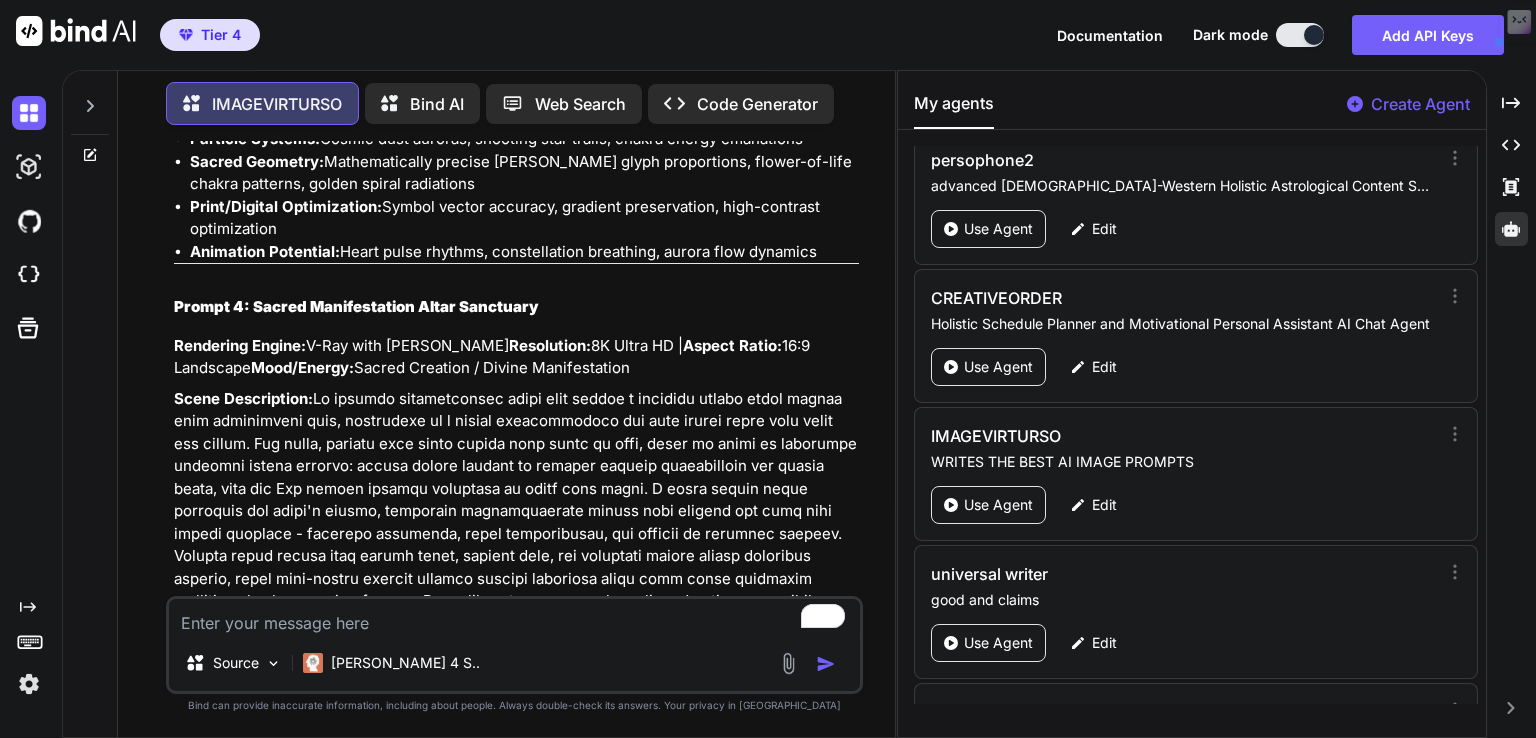 scroll, scrollTop: 2699, scrollLeft: 0, axis: vertical 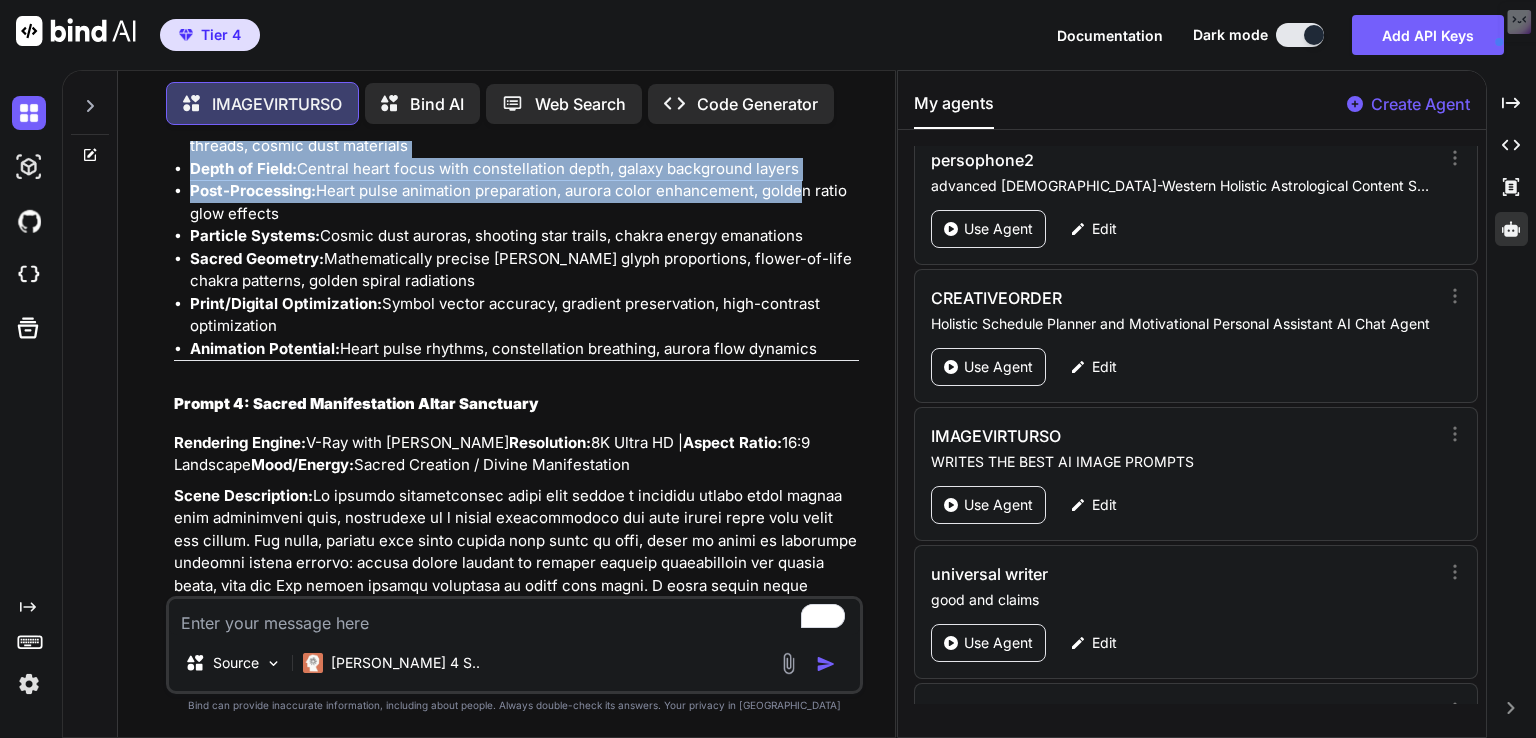 drag, startPoint x: 167, startPoint y: 572, endPoint x: 823, endPoint y: 378, distance: 684.0848 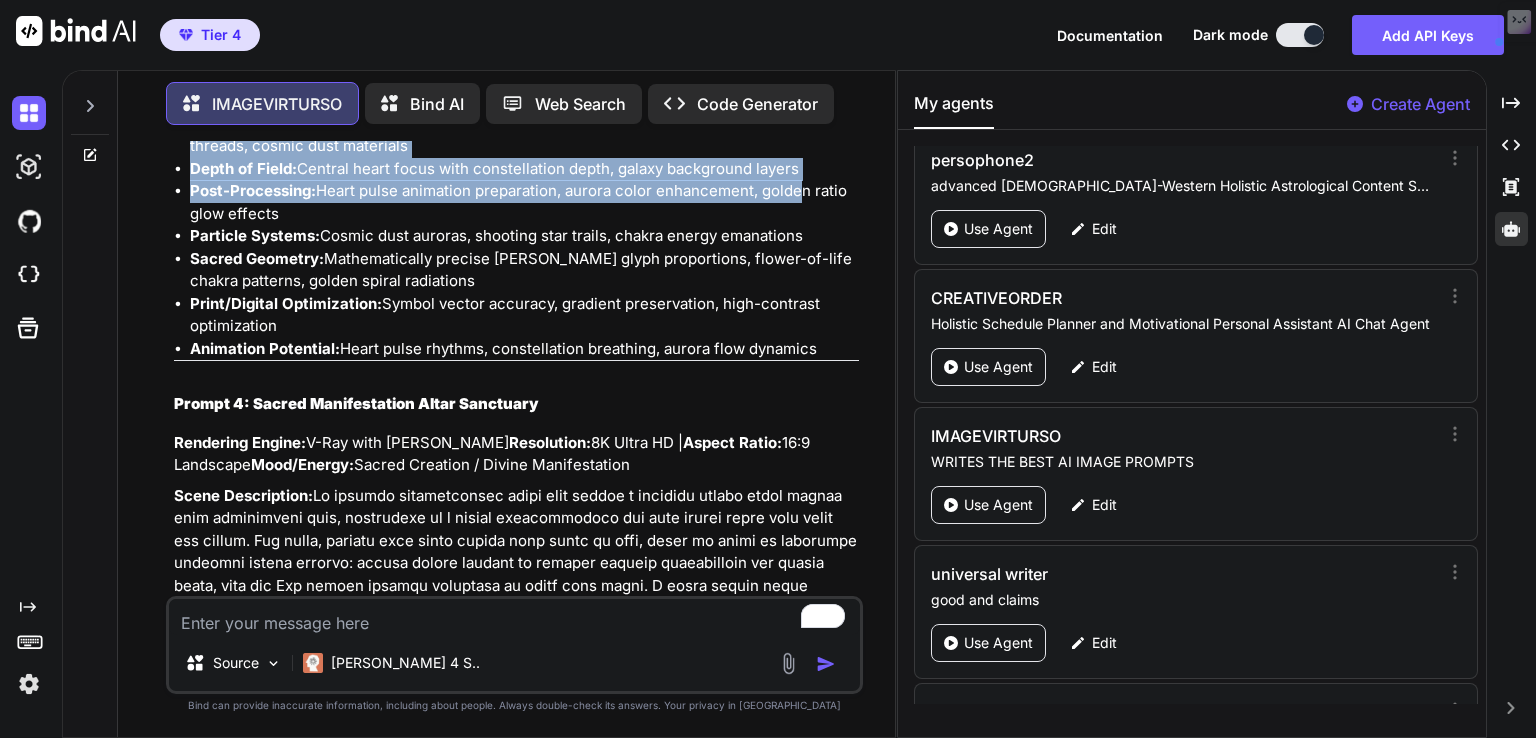 copy on "Prompt 3: Leo Glyph Heart Constellation Mandala
Rendering Engine:  Maya with Arnold Renderer
Resolution:  8K Ultra HD |  Aspect Ratio:  16:9 Landscape
Mood/Energy:  Solar Heart Activation / Cosmic Love
Scene Description:  The Leo glyph materializes as a massive three-dimensional golden sculpture floating in cosmic space, its circular head representing the Sun and flowing mane tail creating elegant curves that capture starlight. At the heart of the glyph, a brilliant crystalline heart chakra pulses with rose-gold light (#f8bbd9), sending rhythmic waves of loving energy throughout the constellation. The Leo constellation forms a perfect backdrop, with each star positioned to align with the chakra system of a photorealistic figure whose silhouette is integrated into the glyph design. The figure appears to be emerging from or merging with the cosmic symbol, arms outstretched in a gesture of receiving celestial love. Thirty-six Leo stars burn with varying intensities, connected by gossamer threads of ligh..." 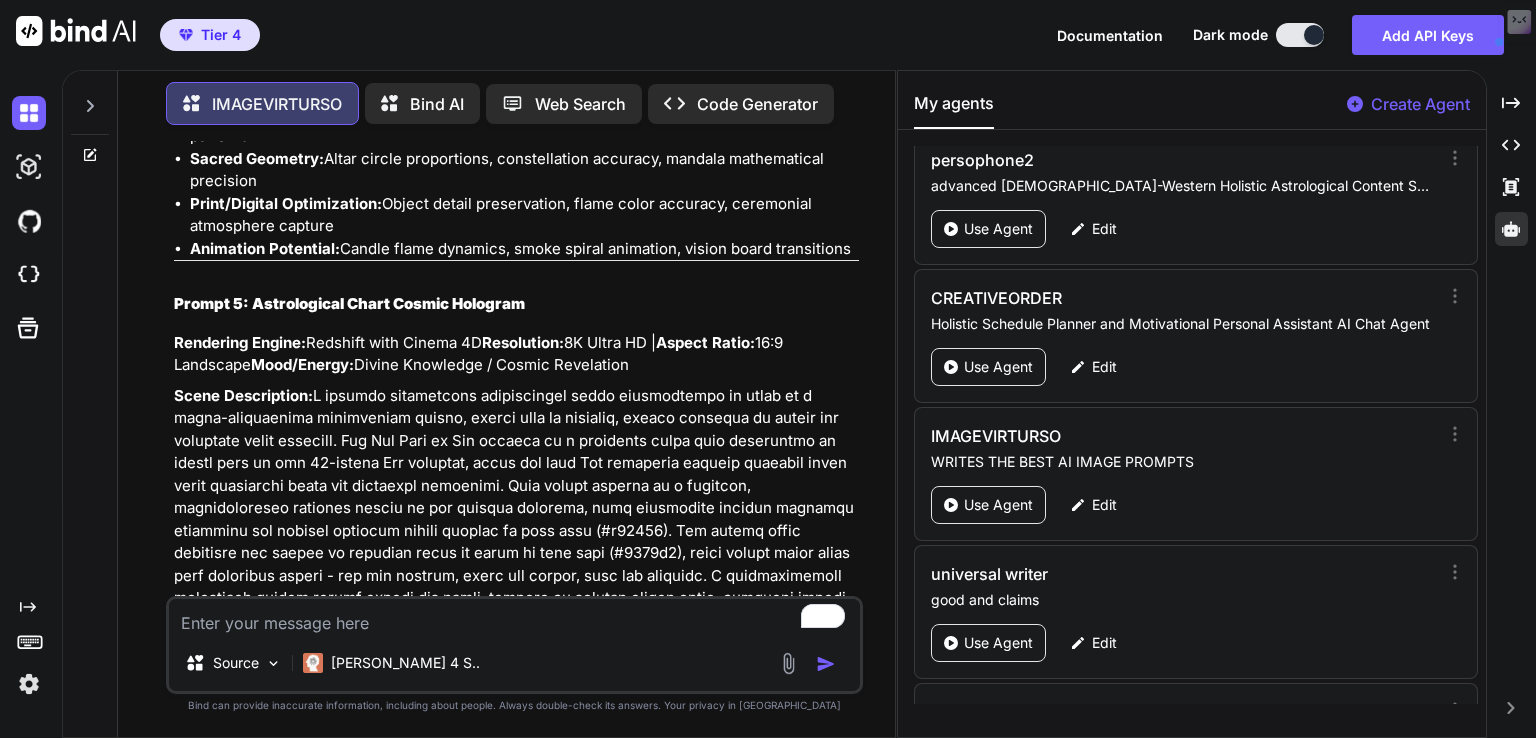 scroll, scrollTop: 3692, scrollLeft: 0, axis: vertical 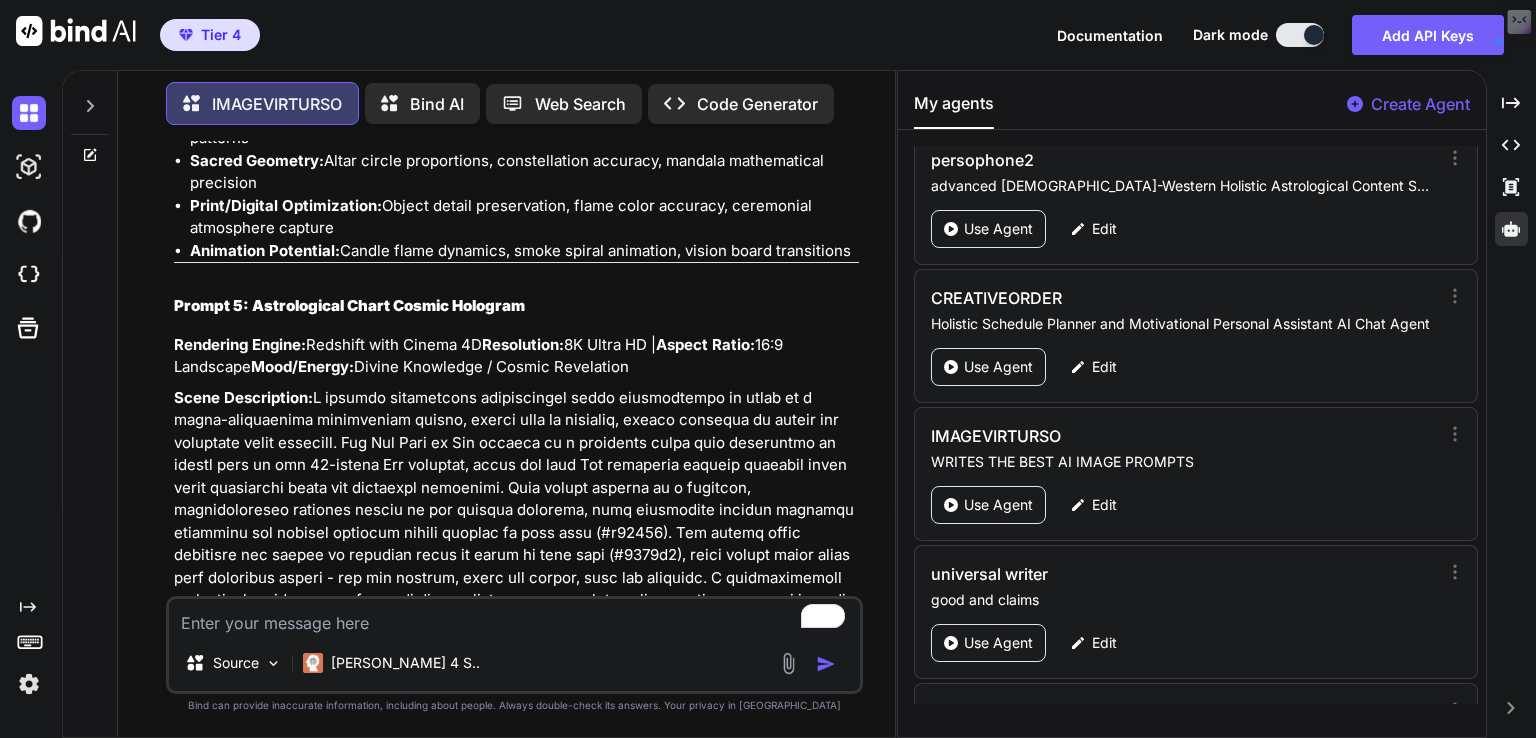 drag, startPoint x: 172, startPoint y: 425, endPoint x: 884, endPoint y: 294, distance: 723.951 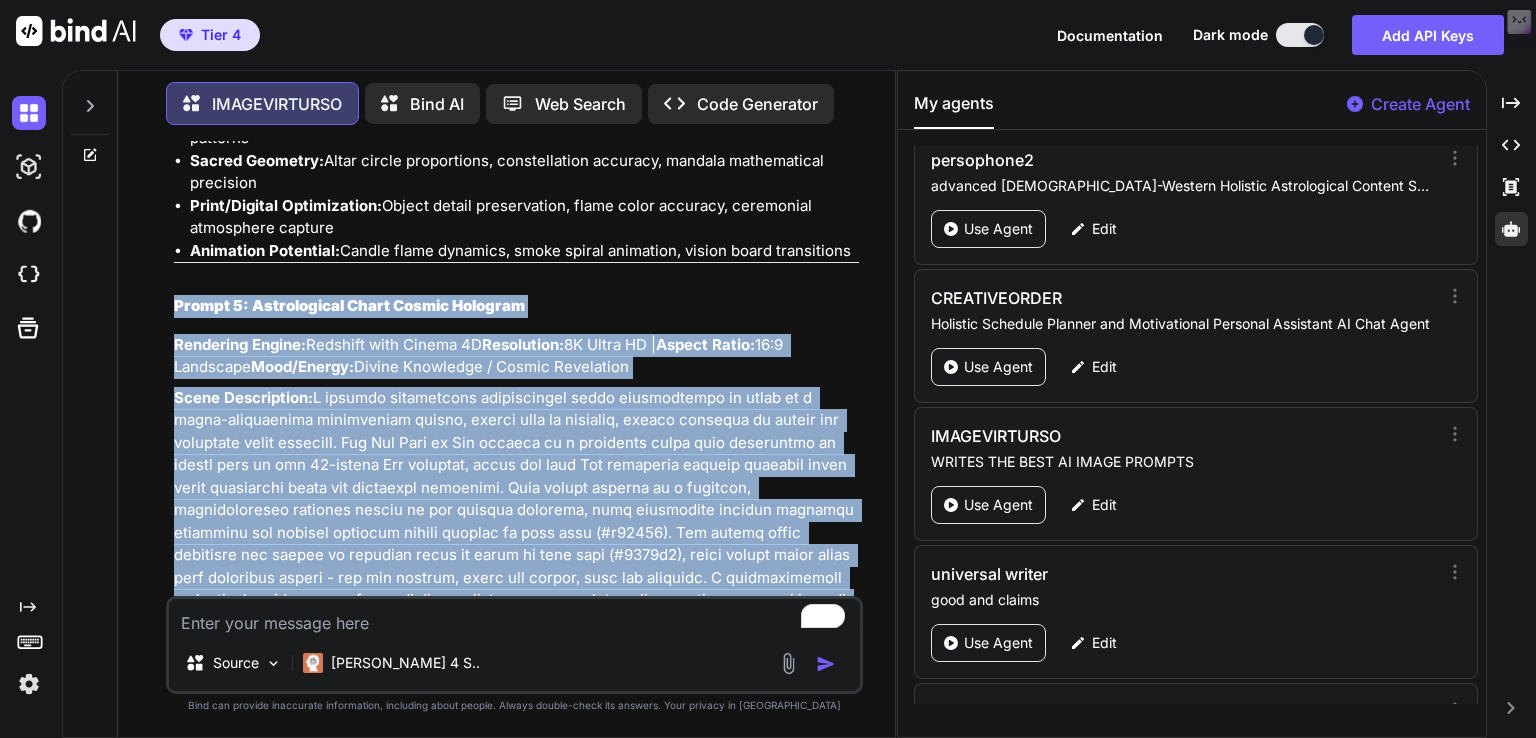 scroll, scrollTop: 4400, scrollLeft: 0, axis: vertical 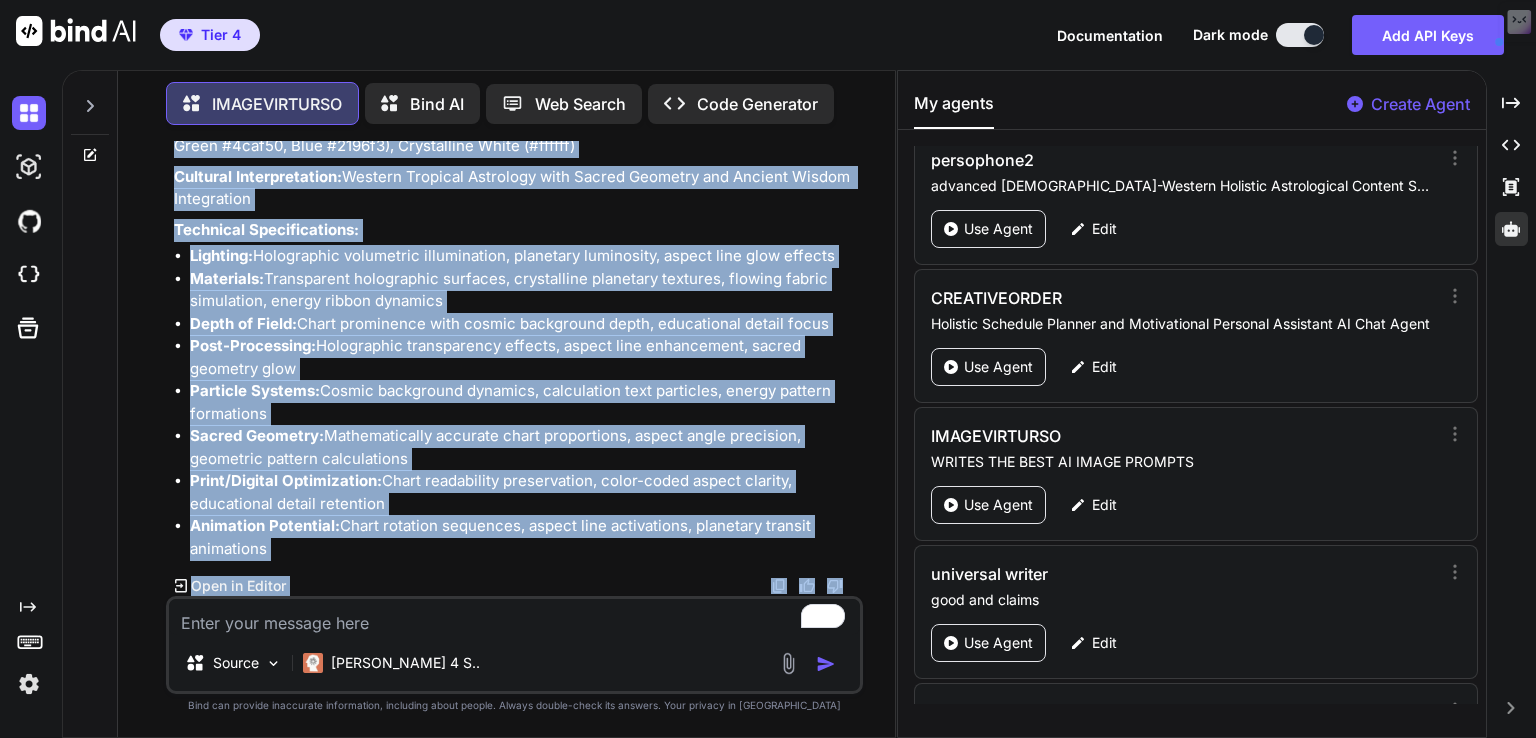 drag, startPoint x: 172, startPoint y: 342, endPoint x: 686, endPoint y: 559, distance: 557.9292 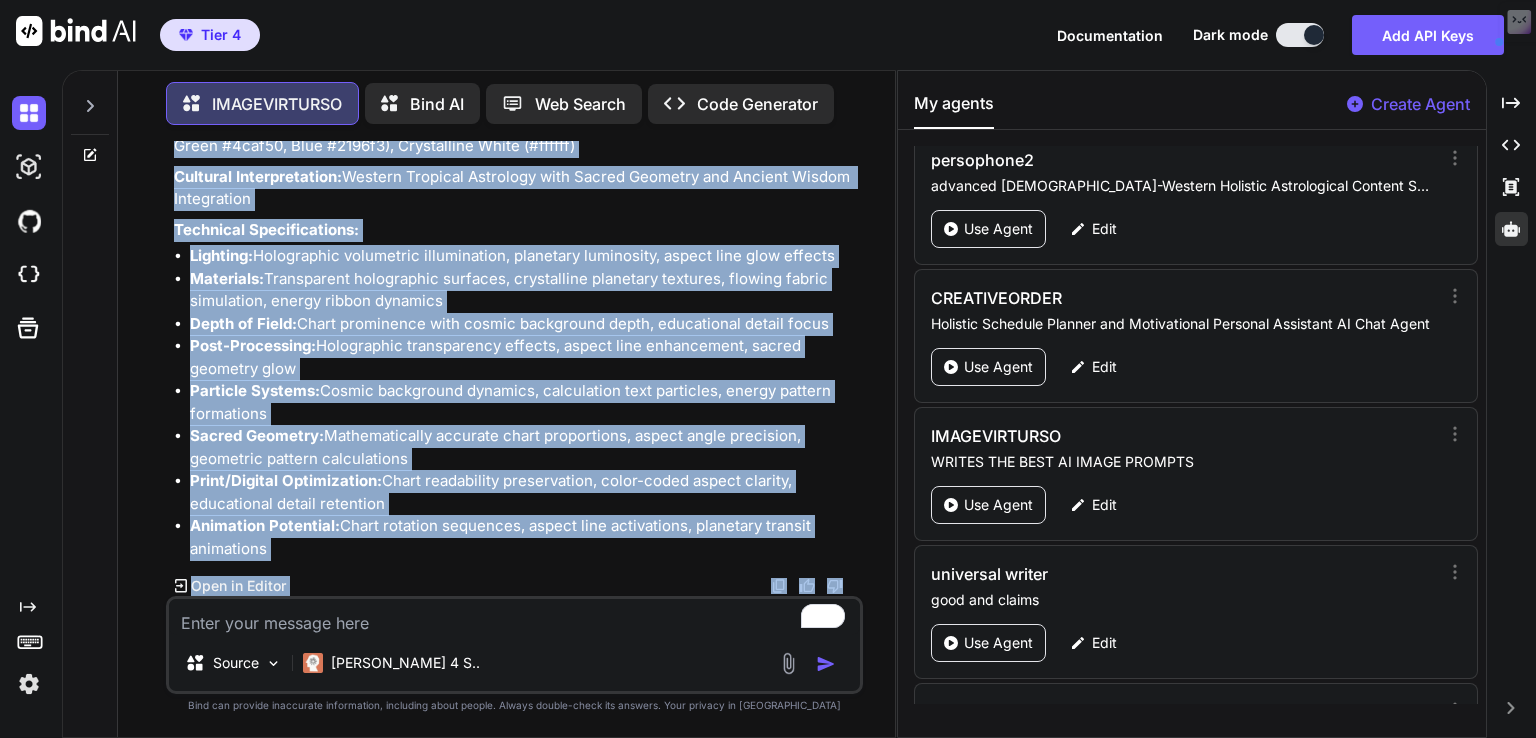copy on "Prompt 5: Astrological Chart Cosmic Hologram
Rendering Engine:  Redshift with Cinema 4D
Resolution:  8K Ultra HD |  Aspect Ratio:  16:9 Landscape
Mood/Energy:  Divine Knowledge / Cosmic Revelation
Scene Description:  A massive holographic astrological chart materializes in space as a three-dimensional transparent sphere, thirty feet in diameter, slowly rotating to reveal its intricate inner workings. The New Moon in Leo appears as a brilliant black void surrounded by golden fire at the 23-degree Leo position, while the rare Yod formation creates dramatic light beams connecting three key planetary positions. Each planet appears as a detailed, scientifically accurate sphere at its correct position, with retrograde planets spinning clockwise and showing trailing energy ribbons in rose pink (#f06292). The twelve house divisions are marked by gossamer walls of light in deep blue (#1565c0), while aspect lines pulse with different colors - red for squares, green for trines, blue for sextiles. A photorealist..." 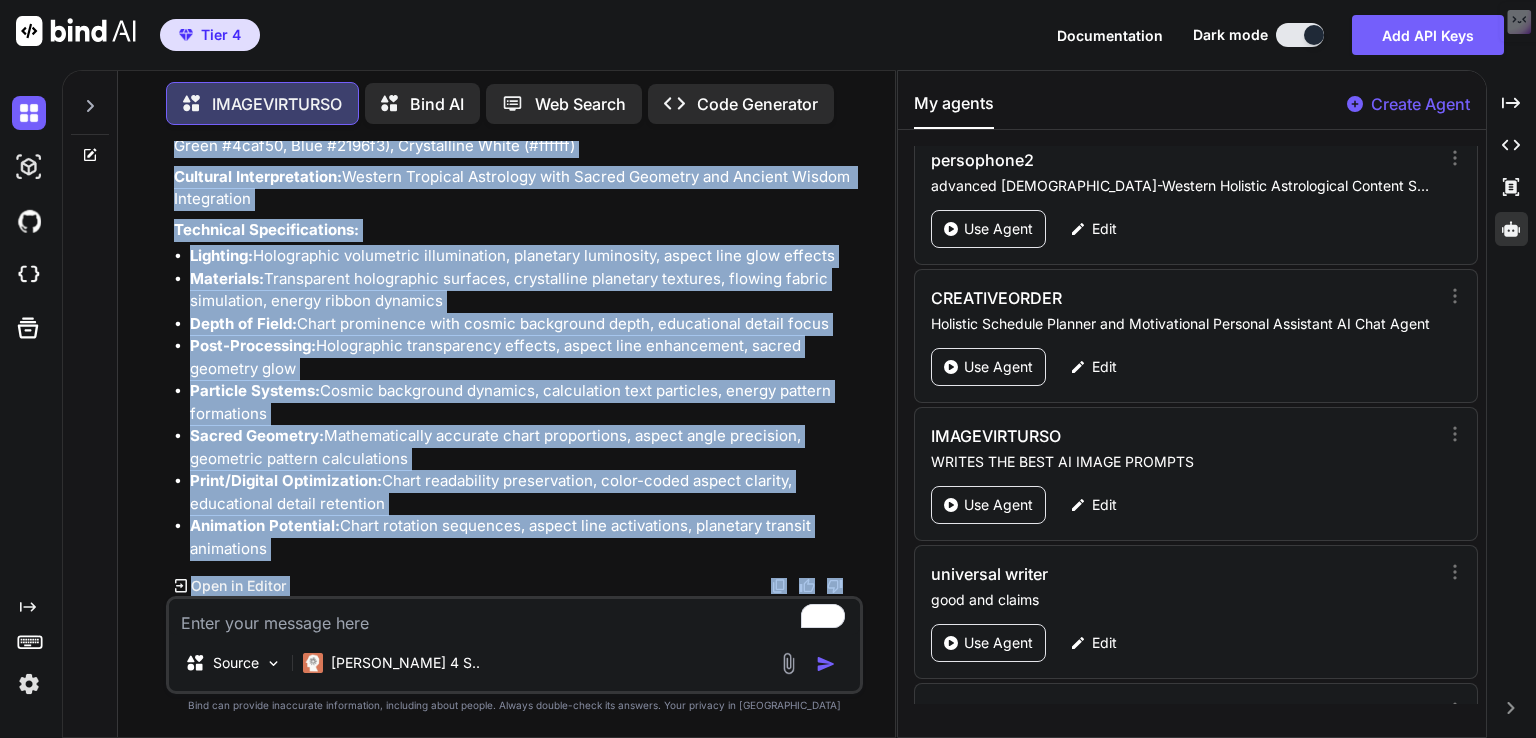 click on "Particle Systems:  Cosmic background dynamics, calculation text particles, energy pattern formations" at bounding box center (524, 402) 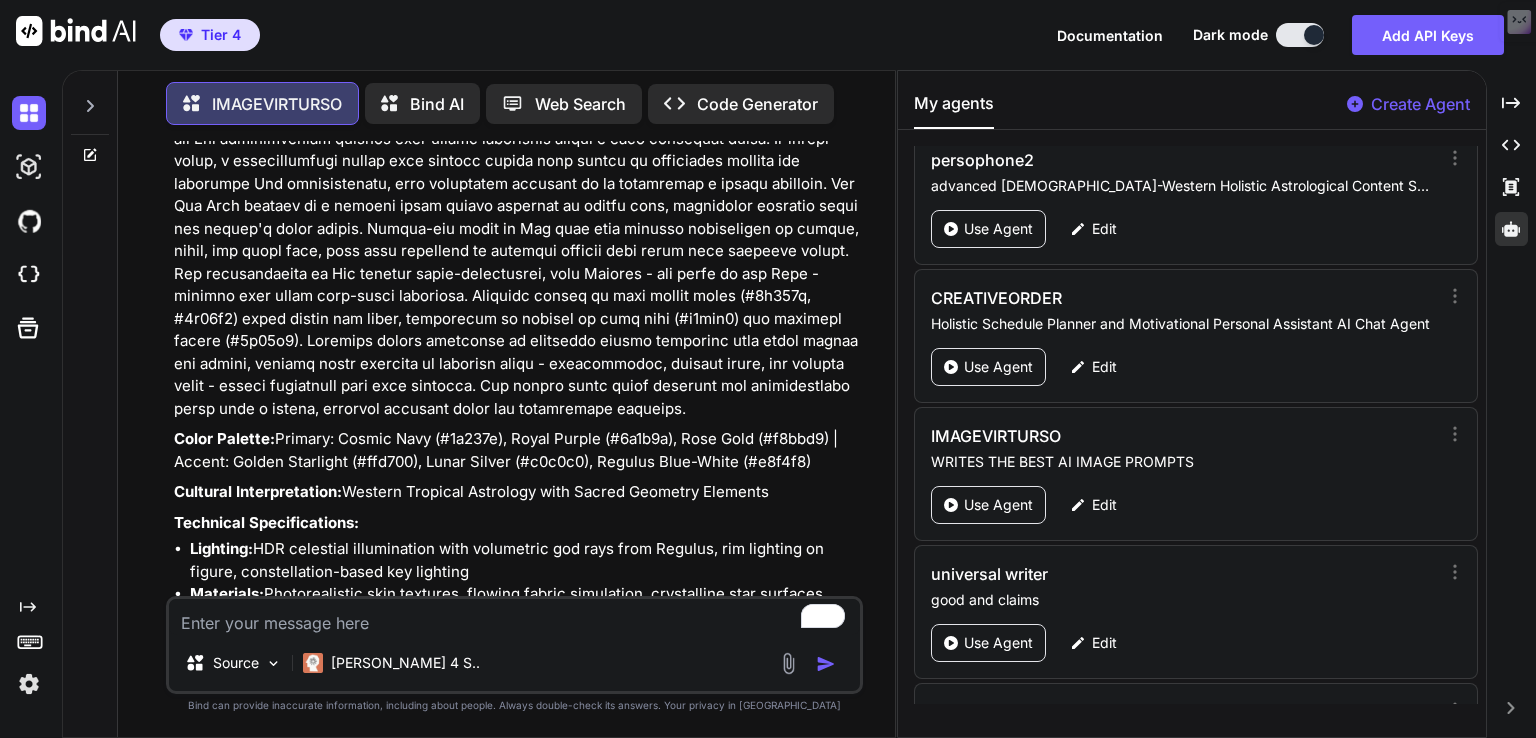 scroll, scrollTop: 17, scrollLeft: 0, axis: vertical 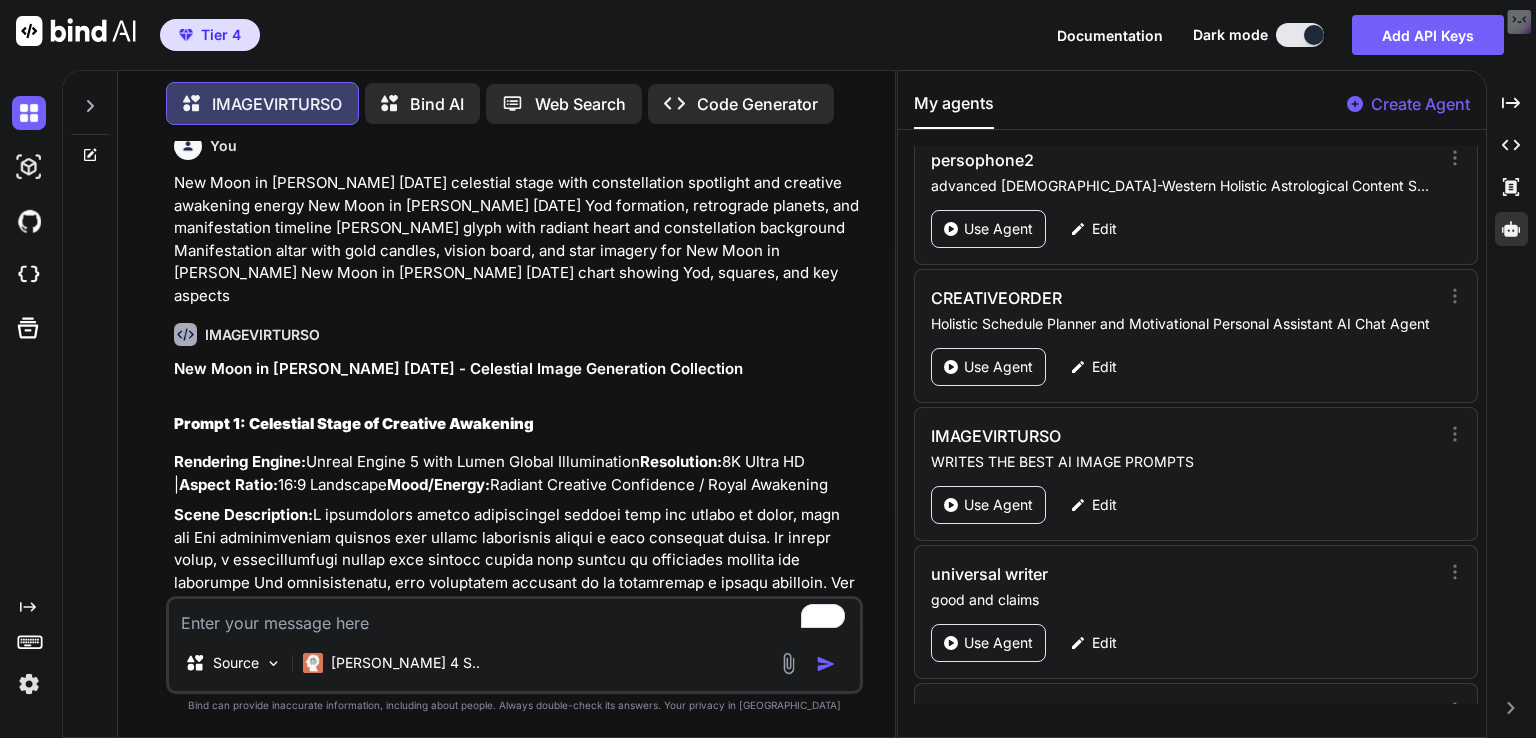 click at bounding box center [514, 617] 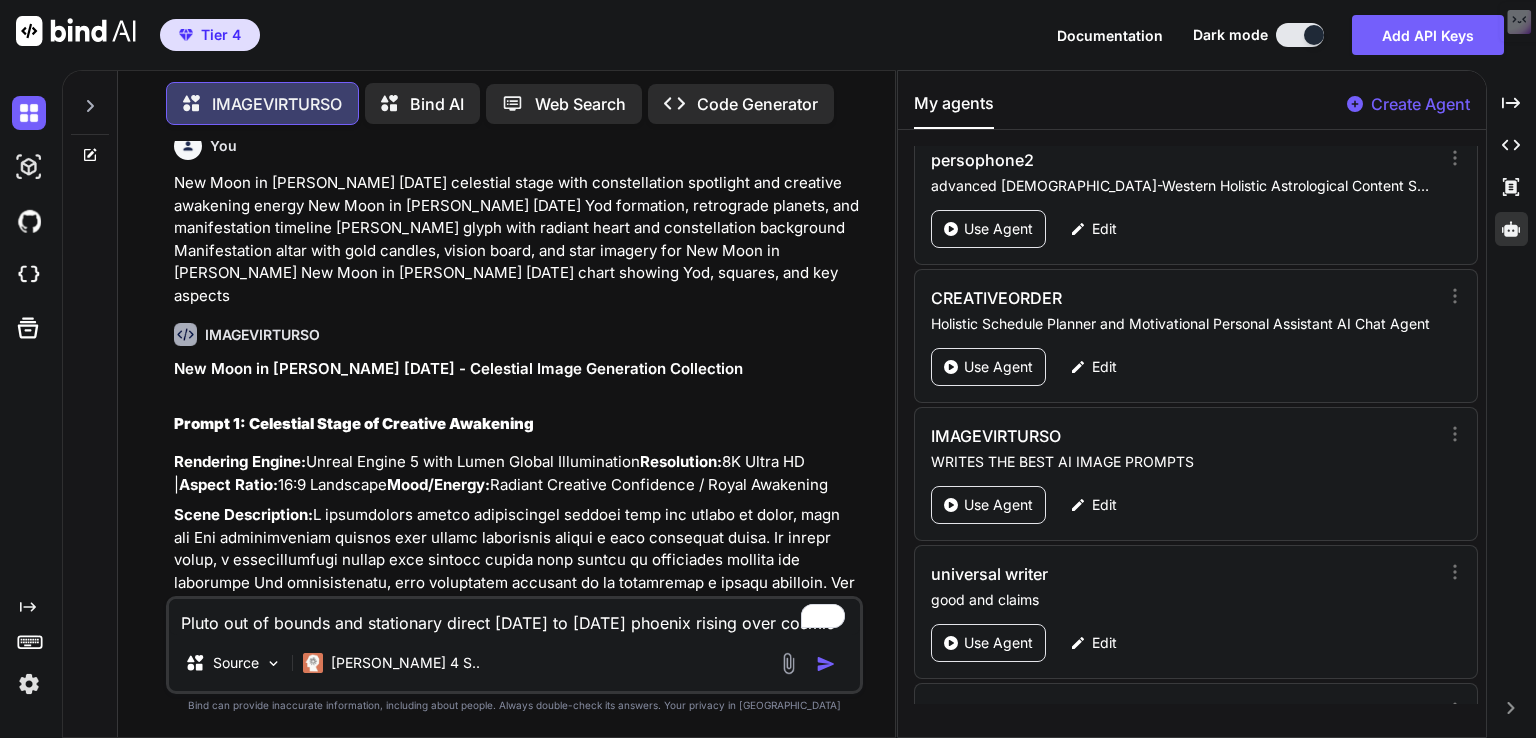 scroll, scrollTop: 170, scrollLeft: 0, axis: vertical 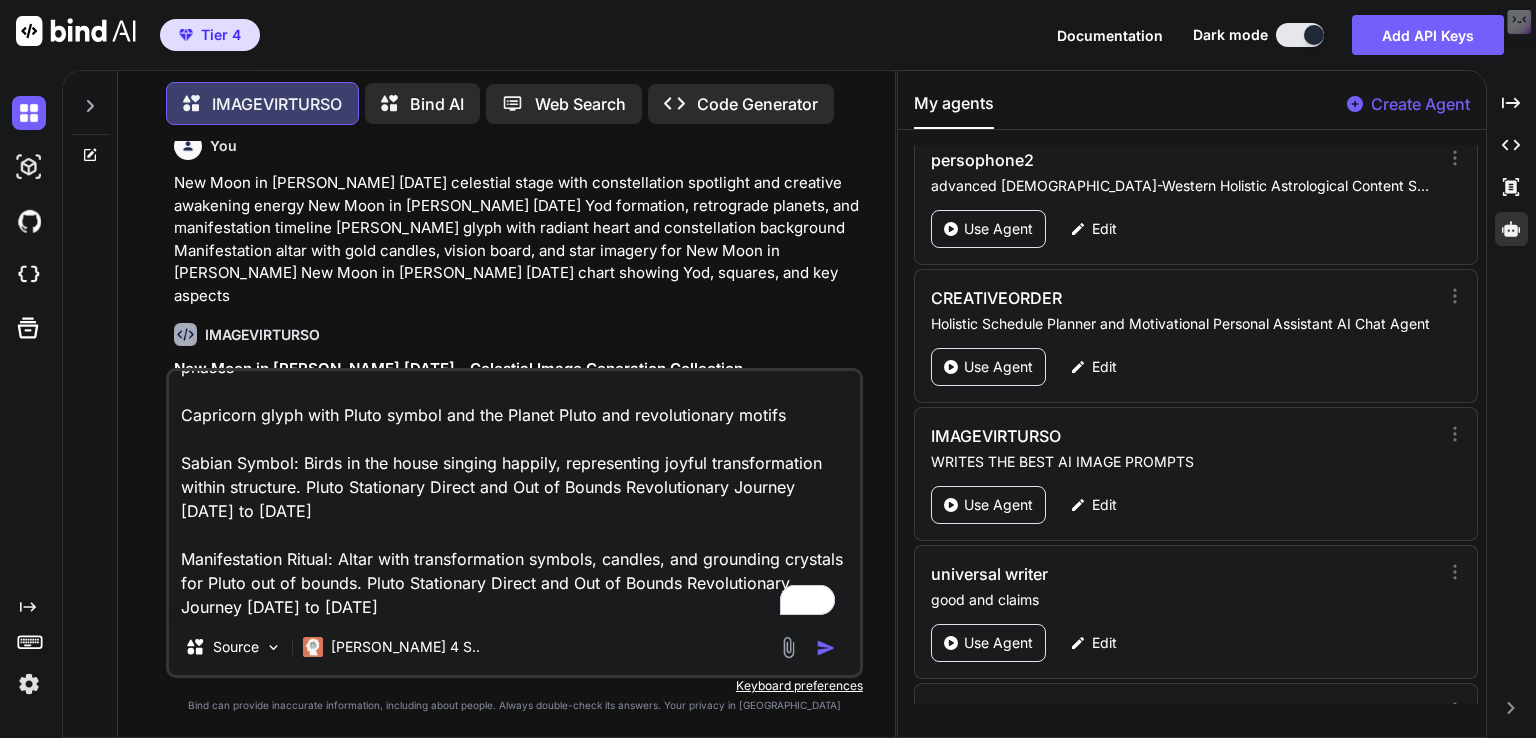 type 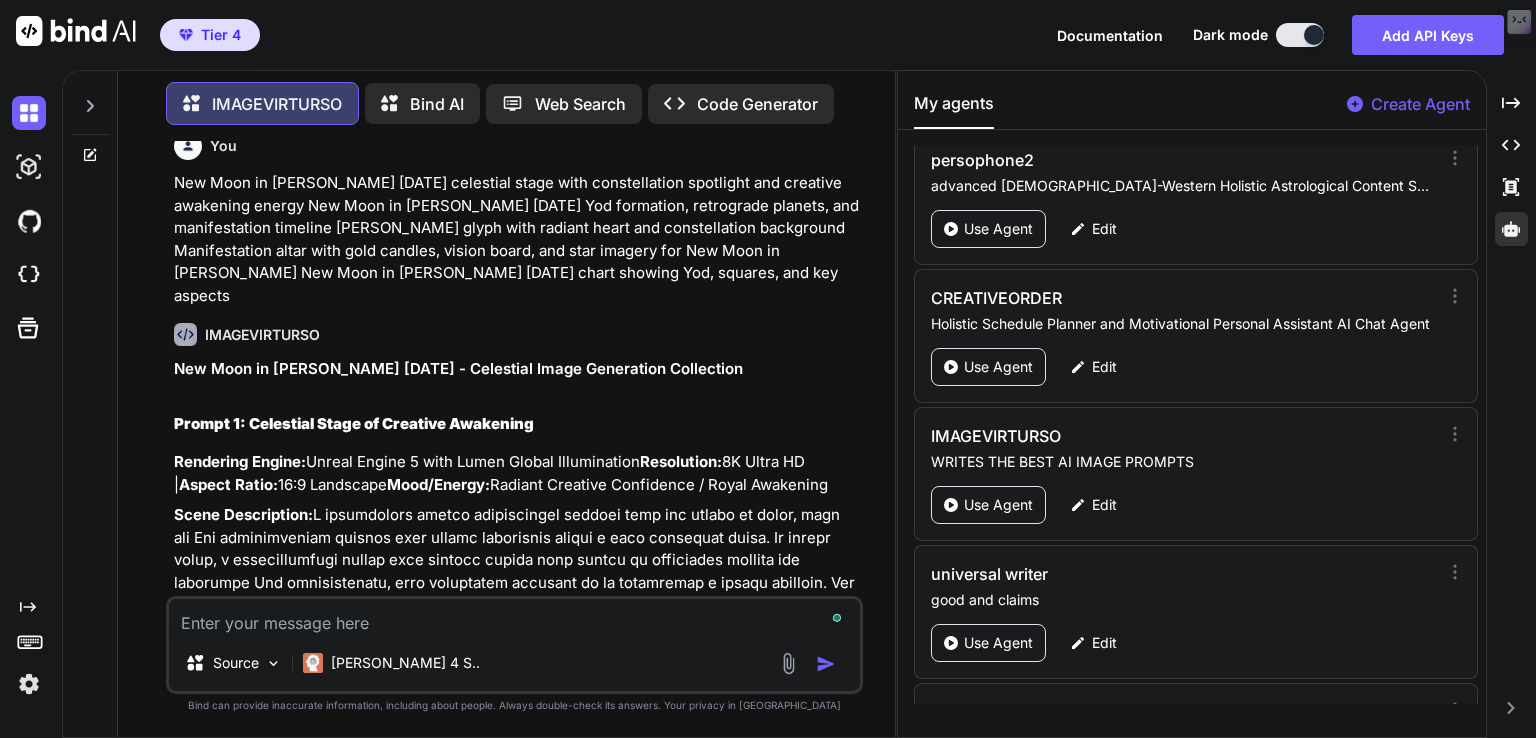scroll, scrollTop: 0, scrollLeft: 0, axis: both 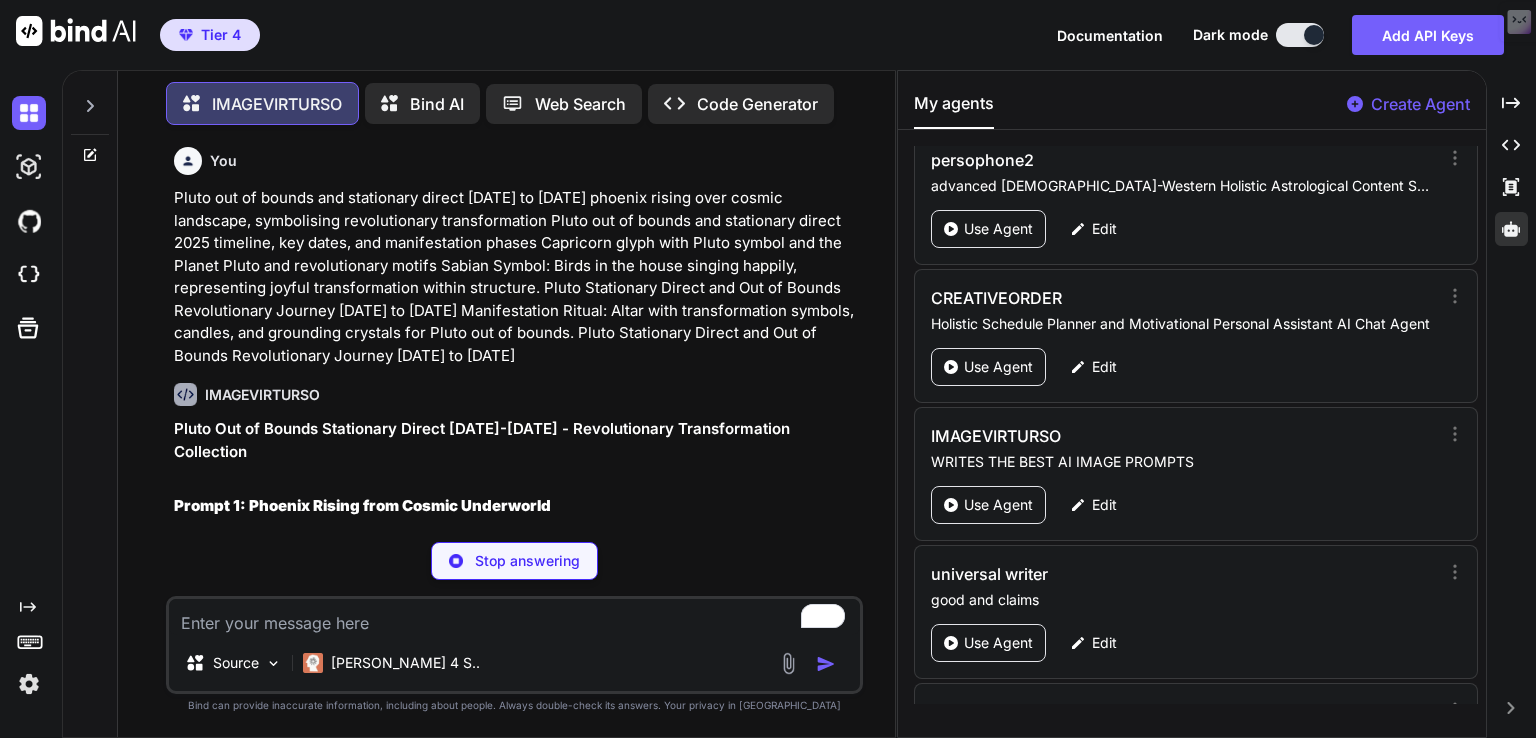type on "x" 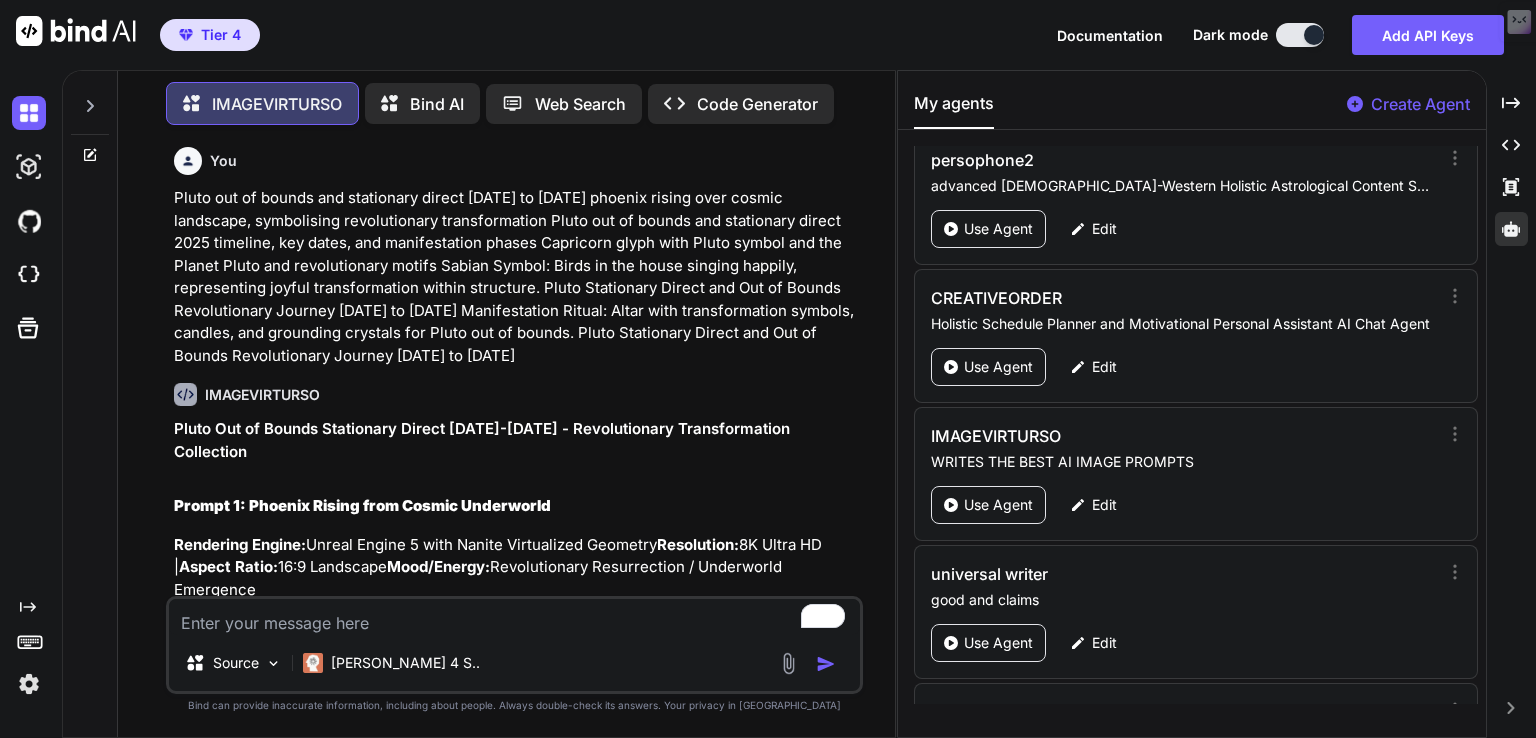 click on "Pluto Out of Bounds Stationary Direct August-November 2025 - Revolutionary Transformation Collection" at bounding box center (516, 440) 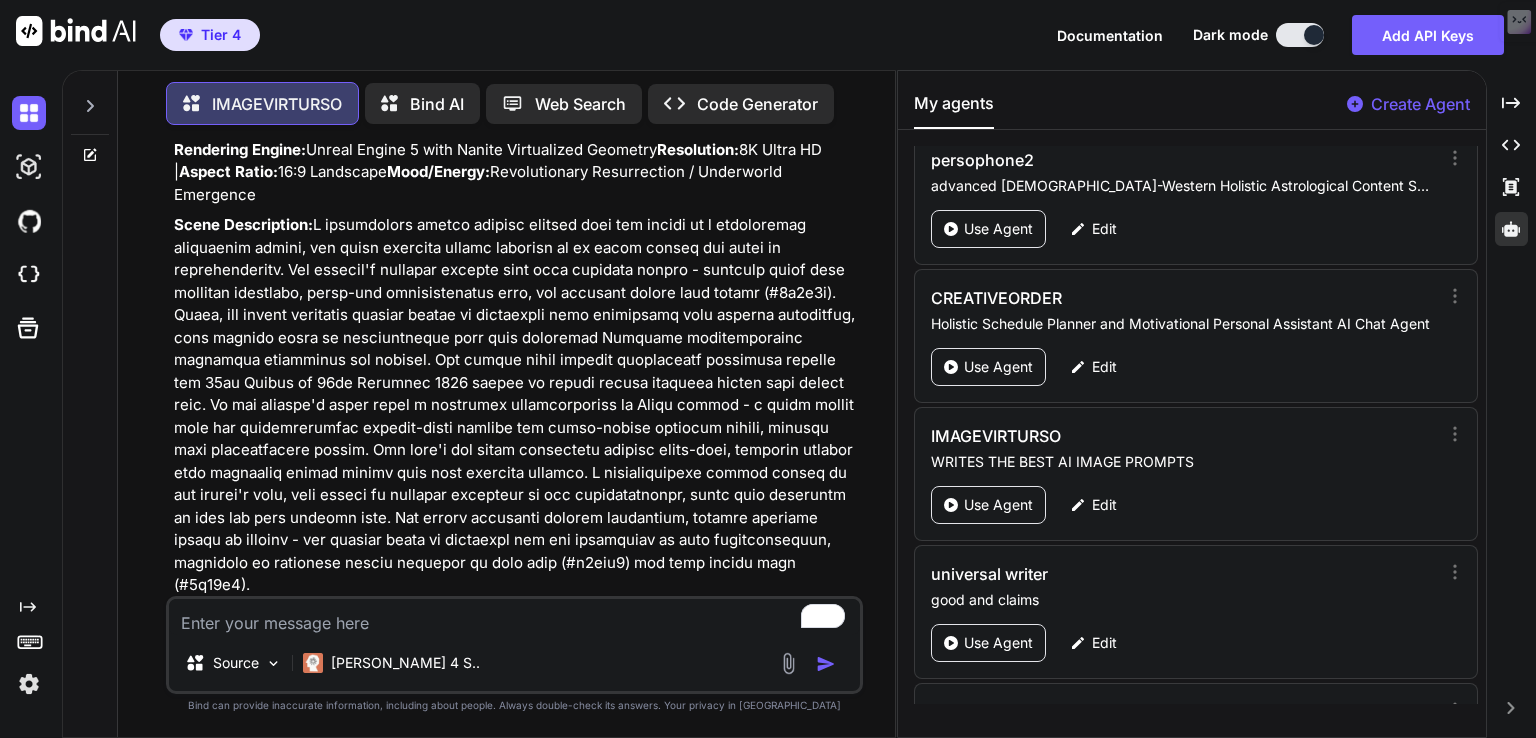 scroll, scrollTop: 5189, scrollLeft: 0, axis: vertical 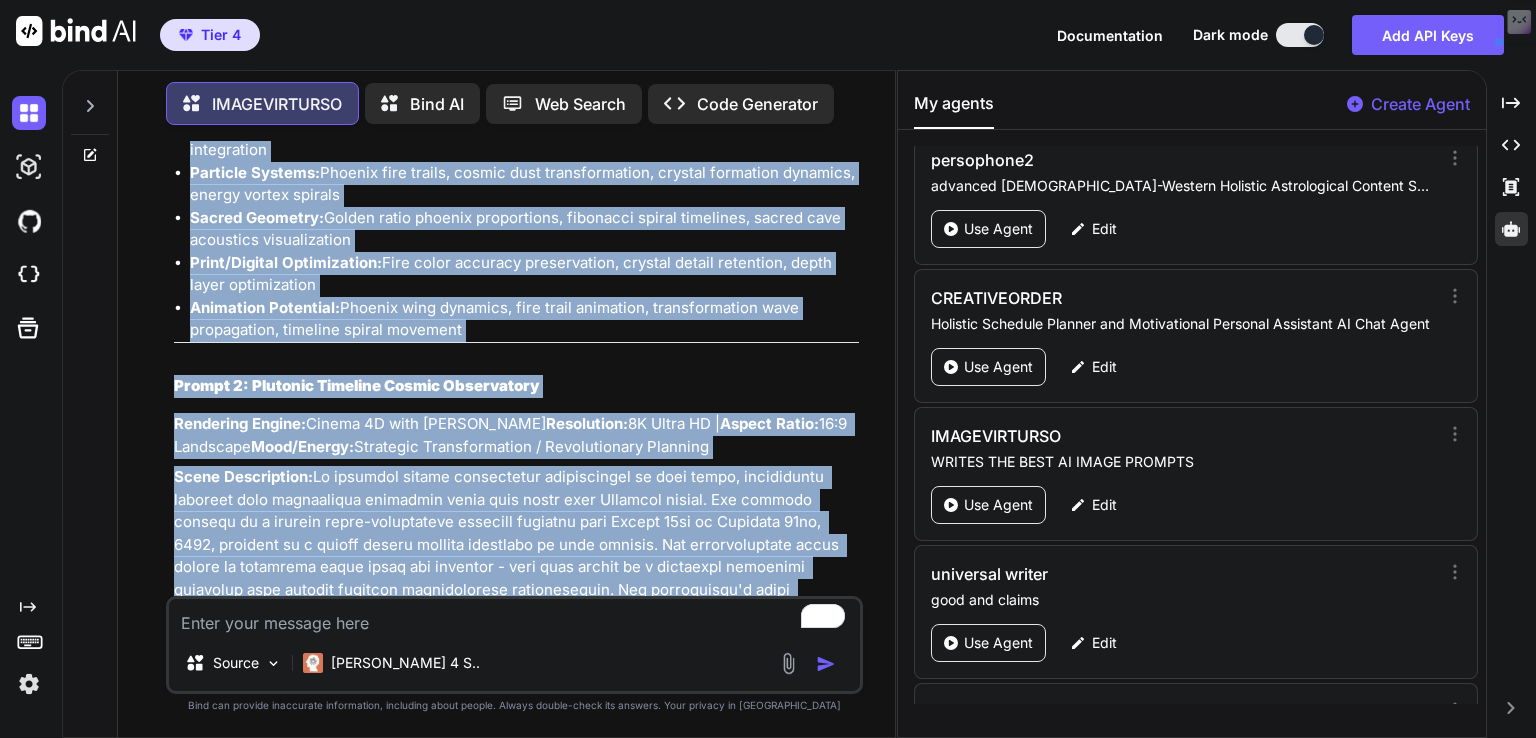 drag, startPoint x: 175, startPoint y: 180, endPoint x: 631, endPoint y: 393, distance: 503.29416 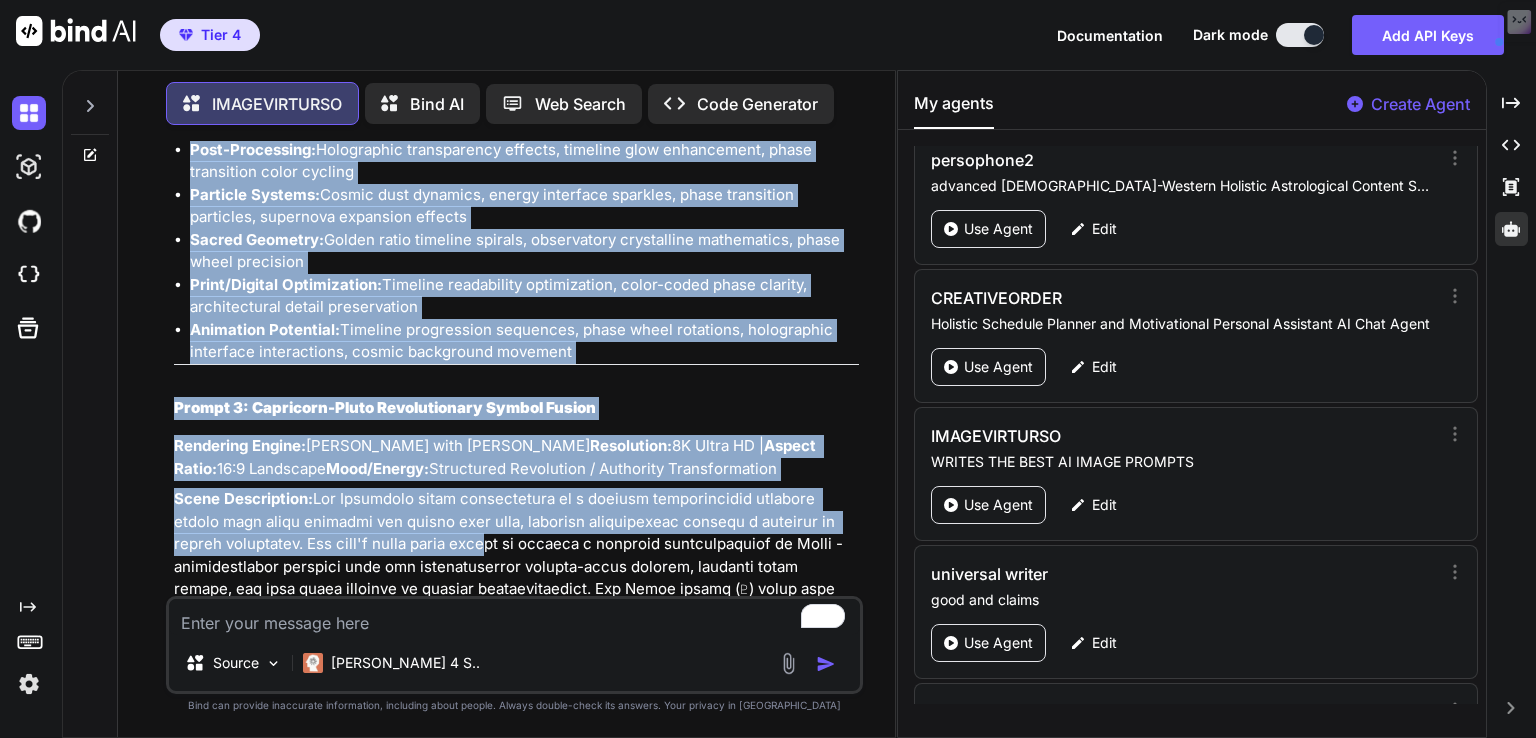 scroll, scrollTop: 7076, scrollLeft: 0, axis: vertical 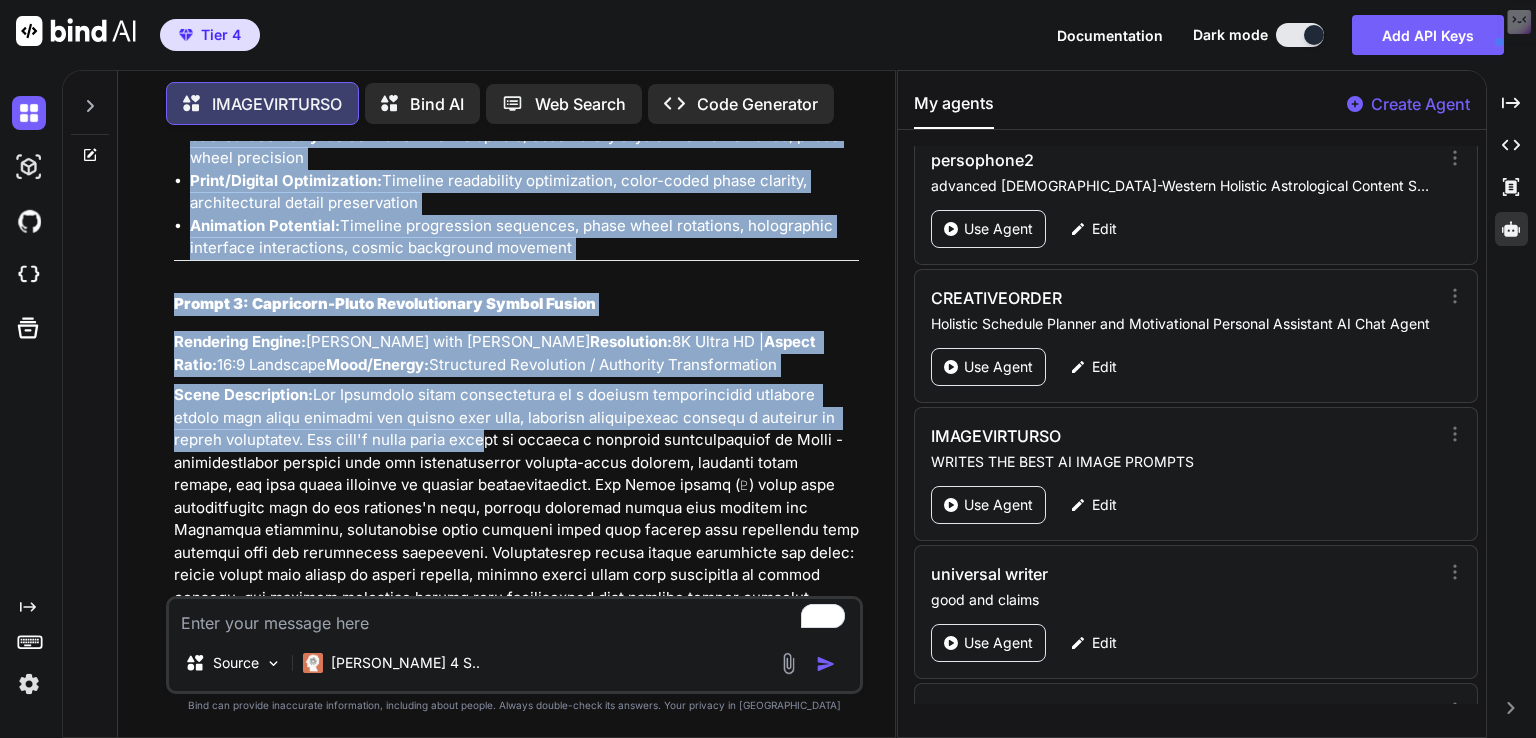drag, startPoint x: 172, startPoint y: 449, endPoint x: 747, endPoint y: 312, distance: 591.0956 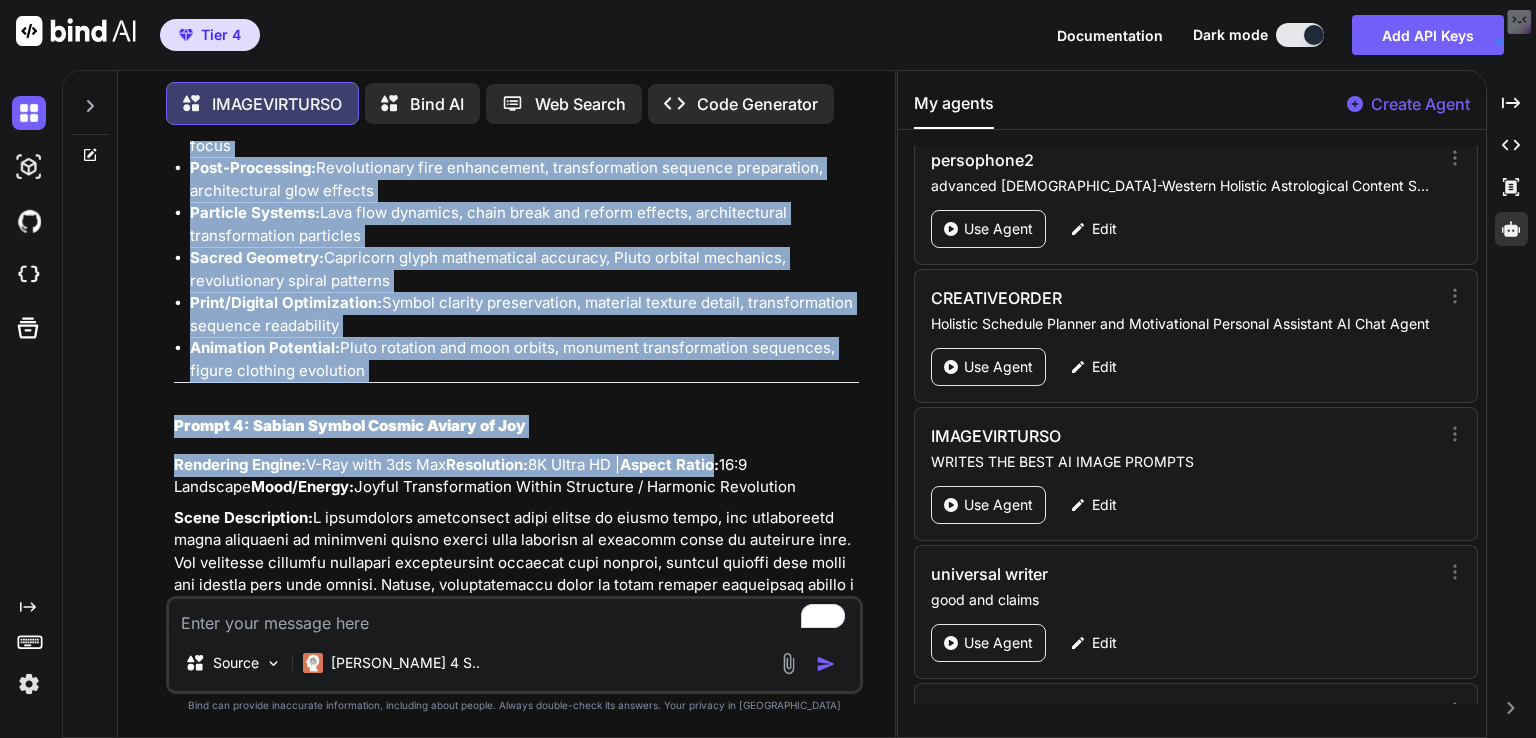 scroll, scrollTop: 7968, scrollLeft: 0, axis: vertical 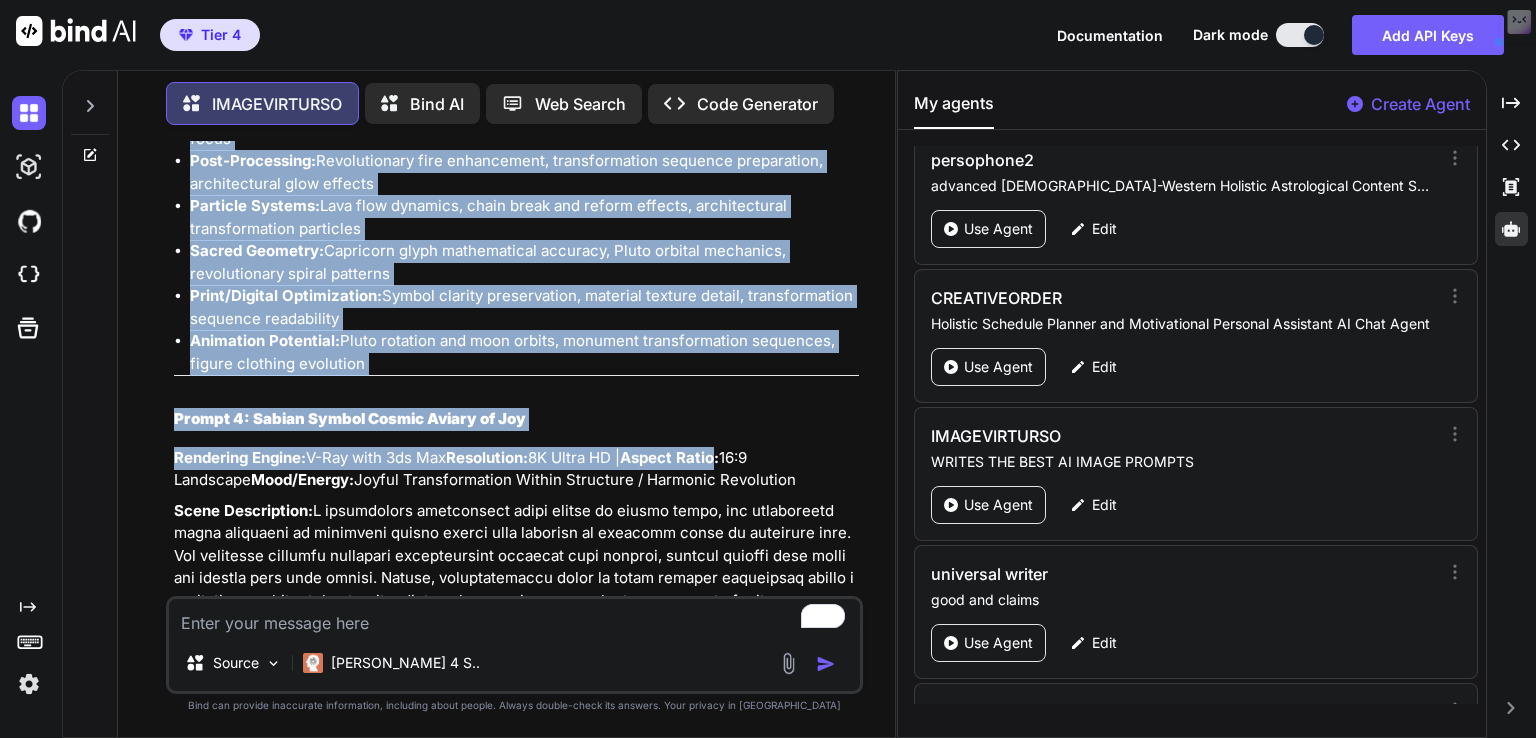 drag, startPoint x: 172, startPoint y: 365, endPoint x: 601, endPoint y: 280, distance: 437.3397 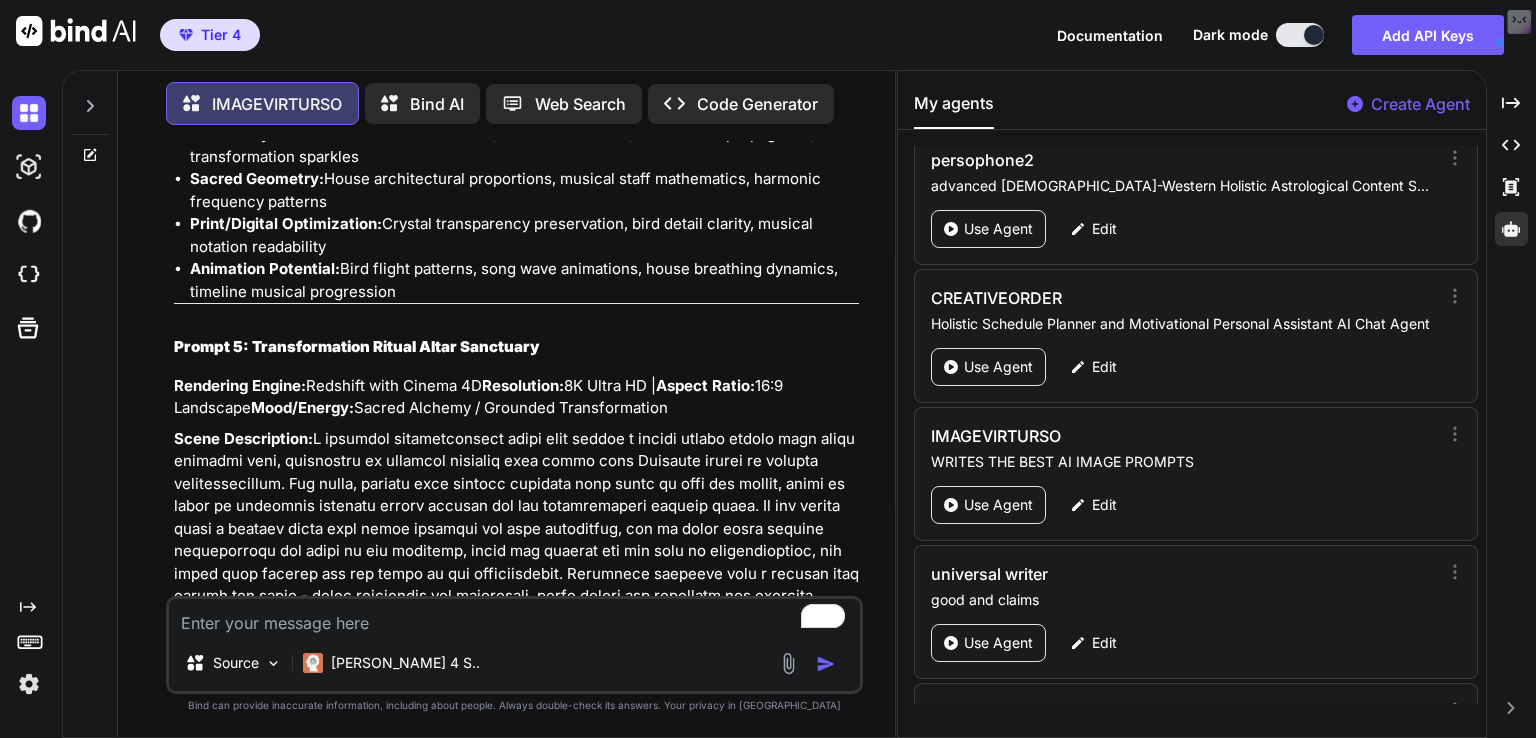scroll, scrollTop: 9055, scrollLeft: 0, axis: vertical 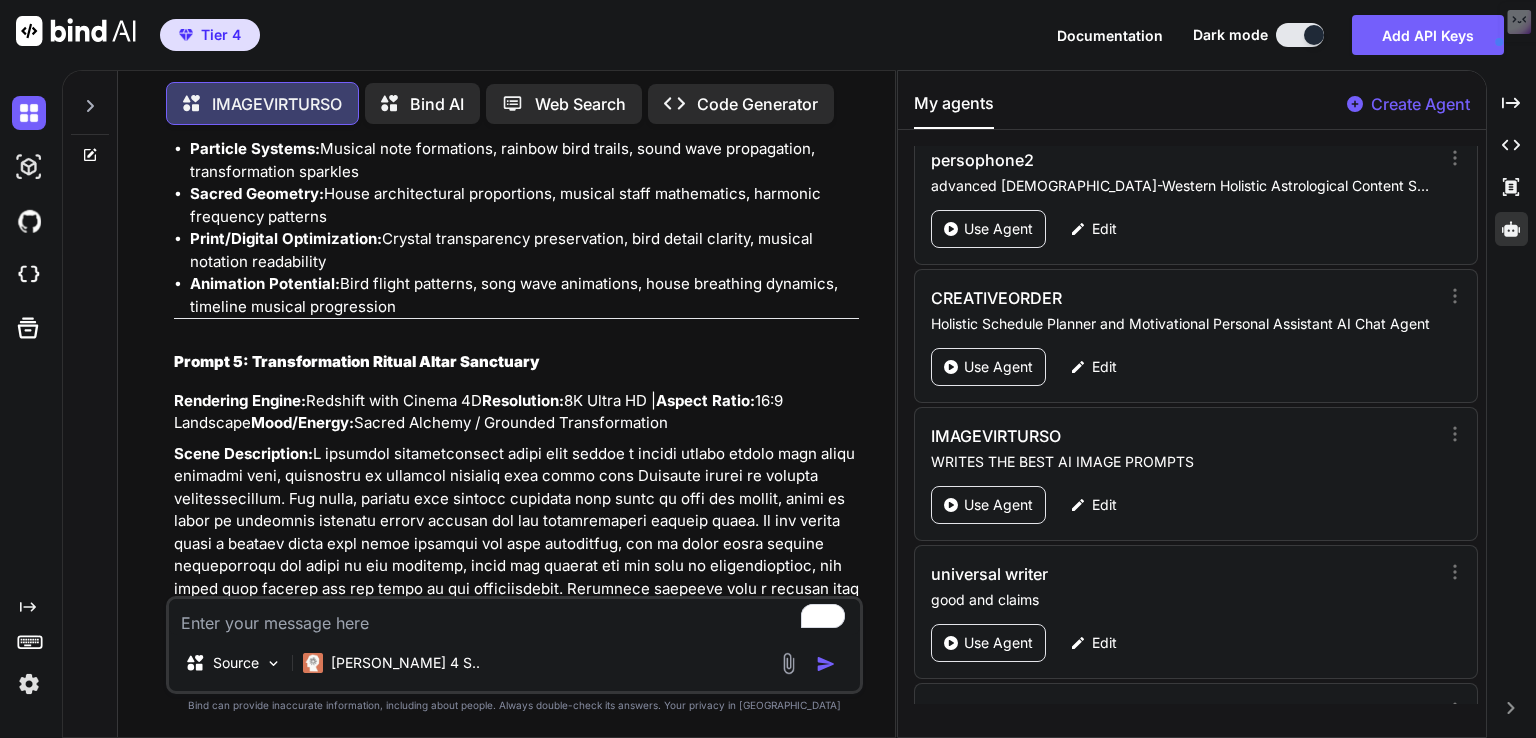 drag, startPoint x: 174, startPoint y: 505, endPoint x: 629, endPoint y: 415, distance: 463.8157 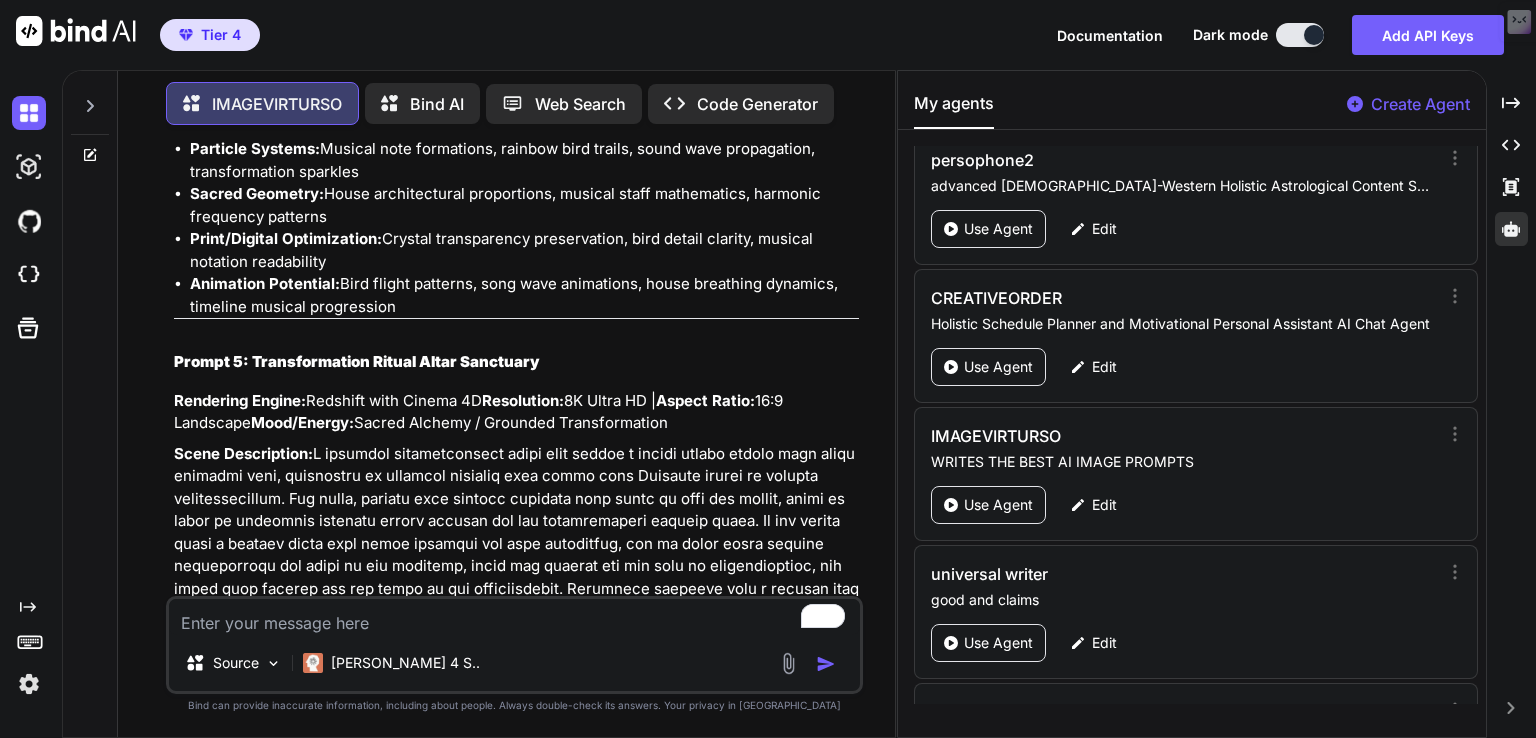 click at bounding box center (514, 617) 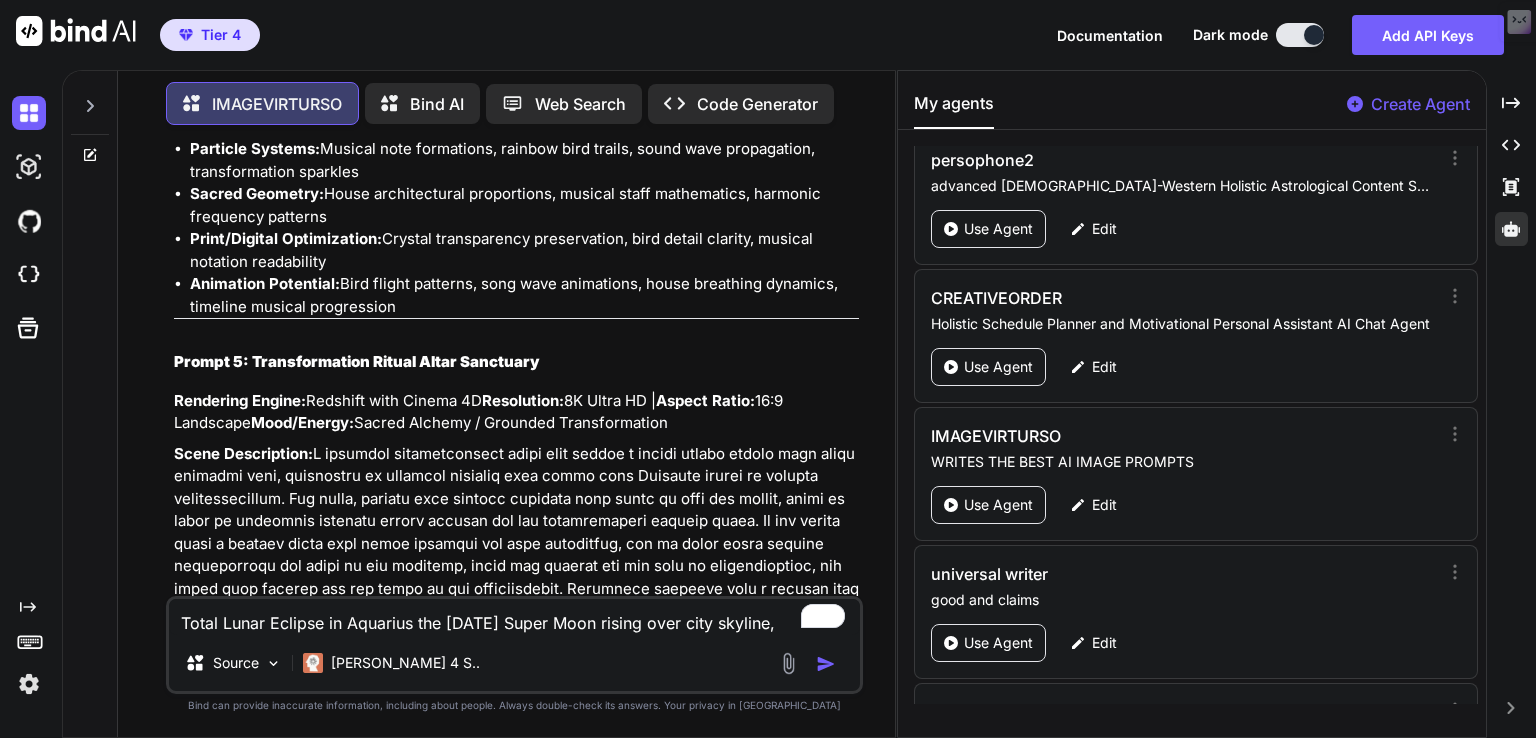 scroll, scrollTop: 98, scrollLeft: 0, axis: vertical 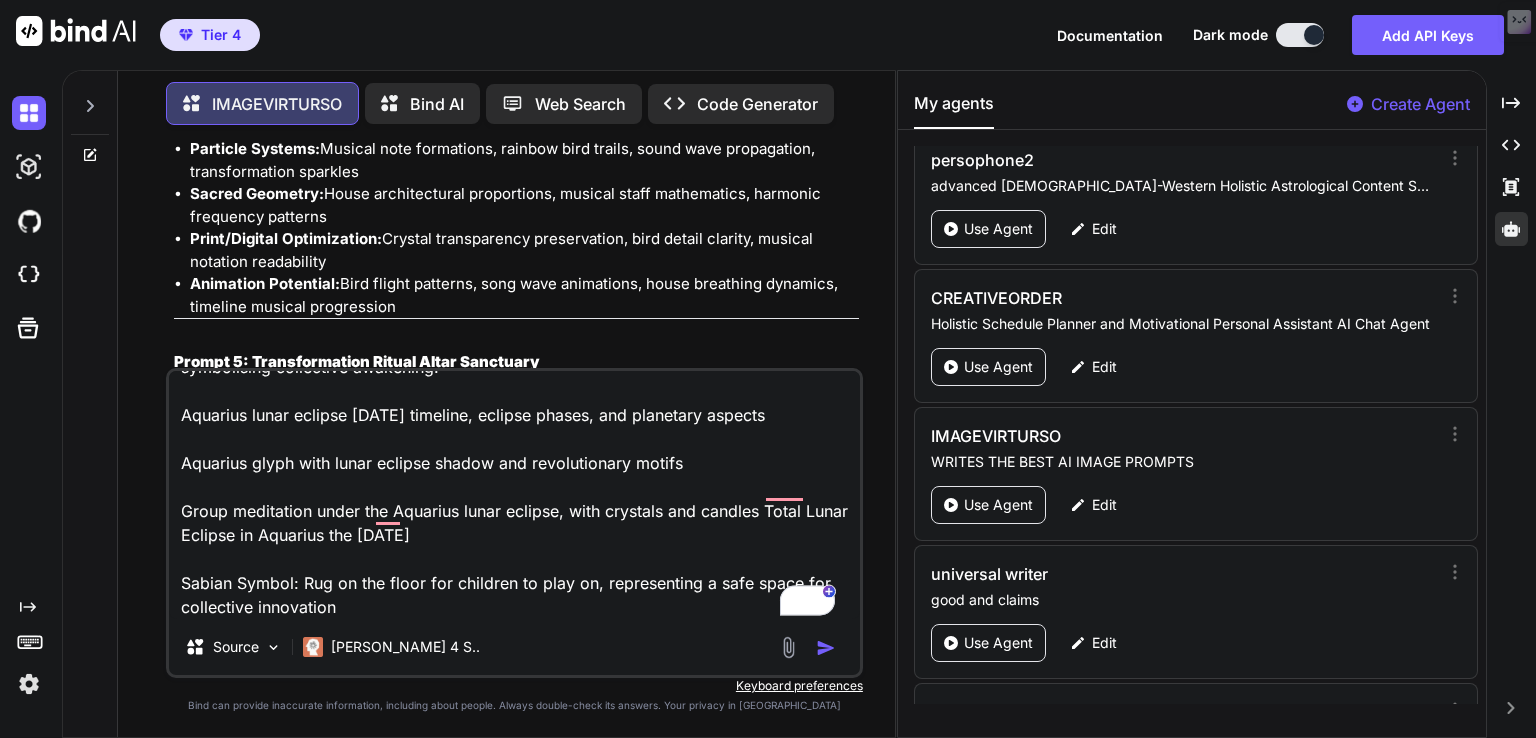 type on "Total Lunar Eclipse in Aquarius the 7th of September 2025 Super Moon rising over city skyline, symbolising collective awakening.
Aquarius lunar eclipse September 2025 timeline, eclipse phases, and planetary aspects
Aquarius glyph with lunar eclipse shadow and revolutionary motifs
Group meditation under the Aquarius lunar eclipse, with crystals and candles Total Lunar Eclipse in Aquarius the 7th of September 2025
Sabian Symbol: Rug on the floor for children to play on, representing a safe space for collective innovation" 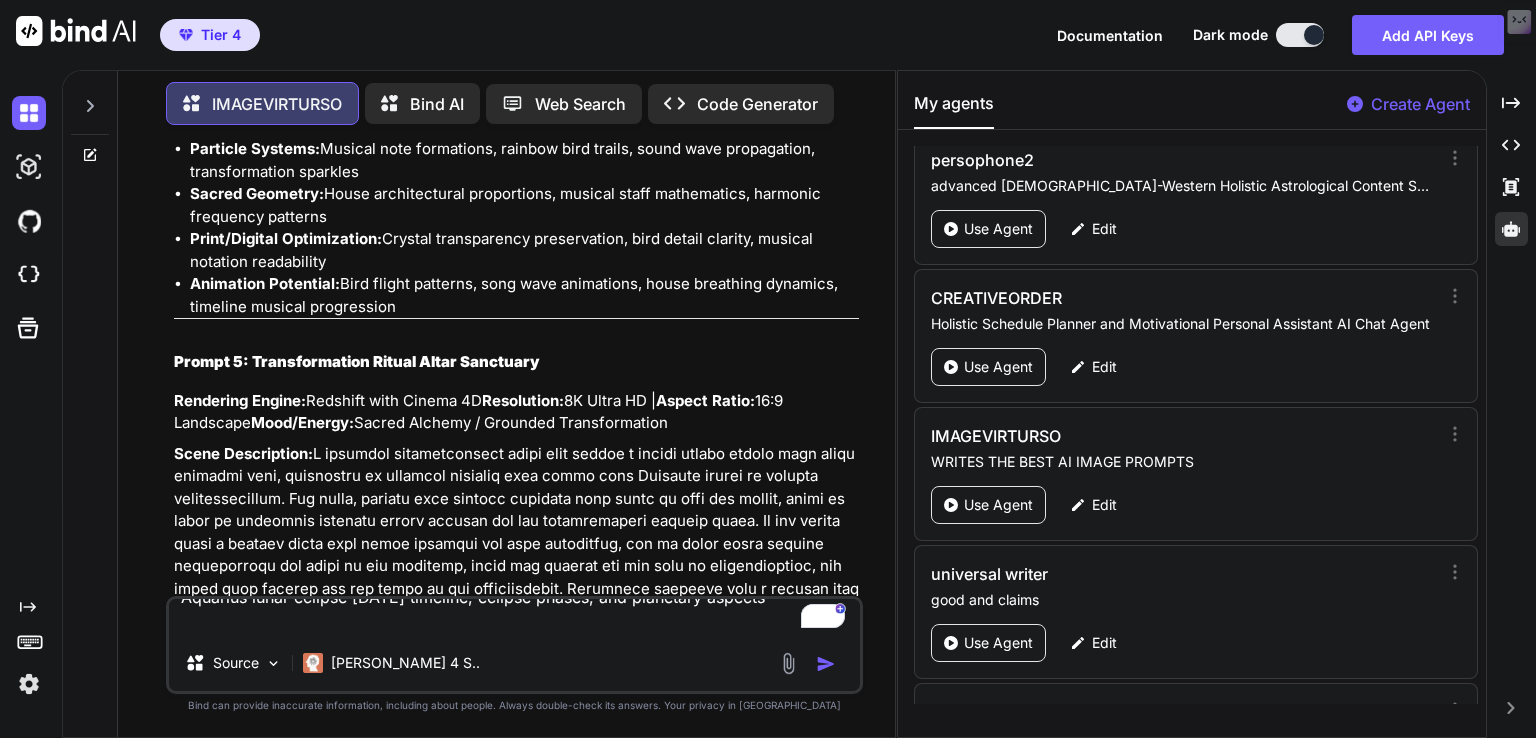 scroll, scrollTop: 0, scrollLeft: 0, axis: both 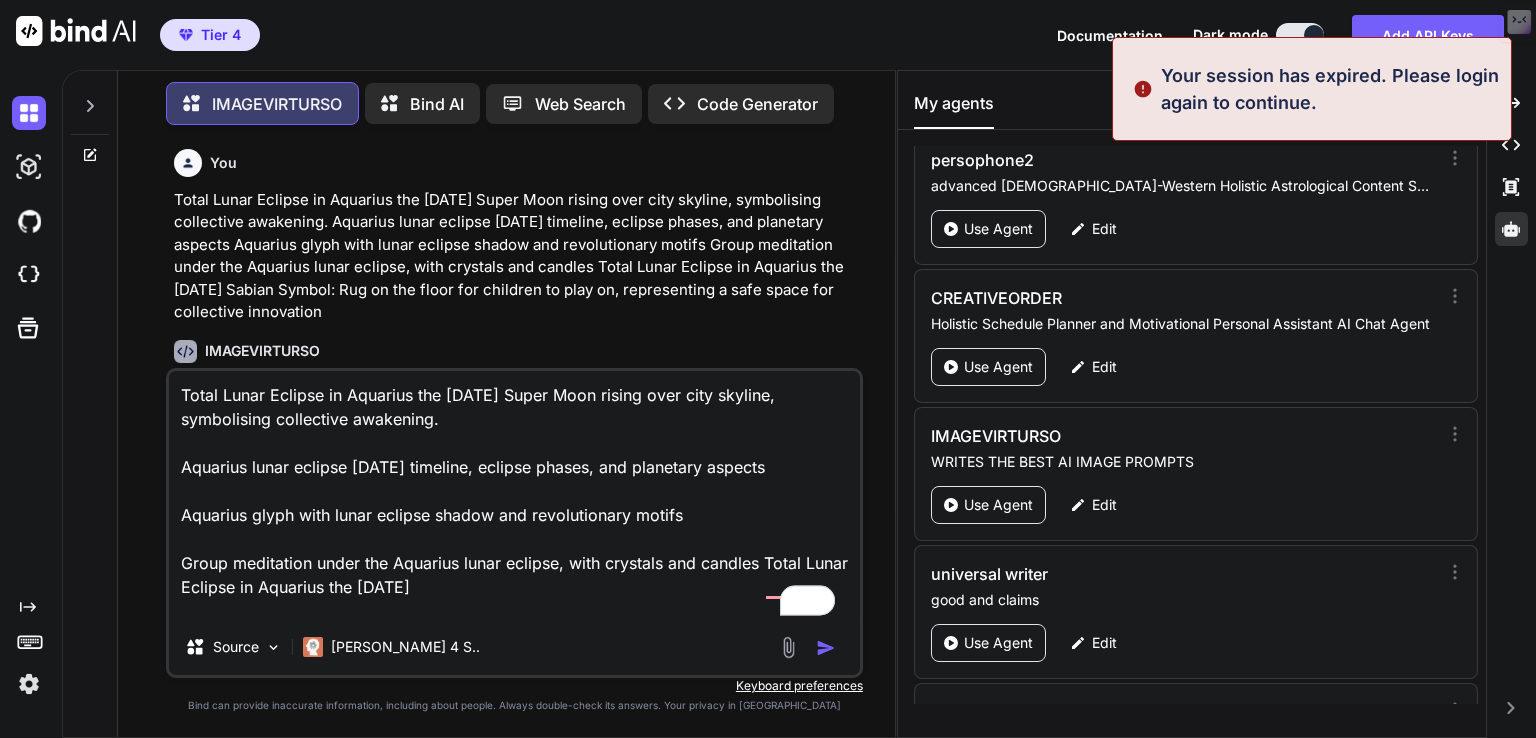 click on "Animation Potential:  Flame flicker dynamics, crystal pulsing synchronization, energy ribbon flow, timeline scrying visions" at bounding box center [524, 82] 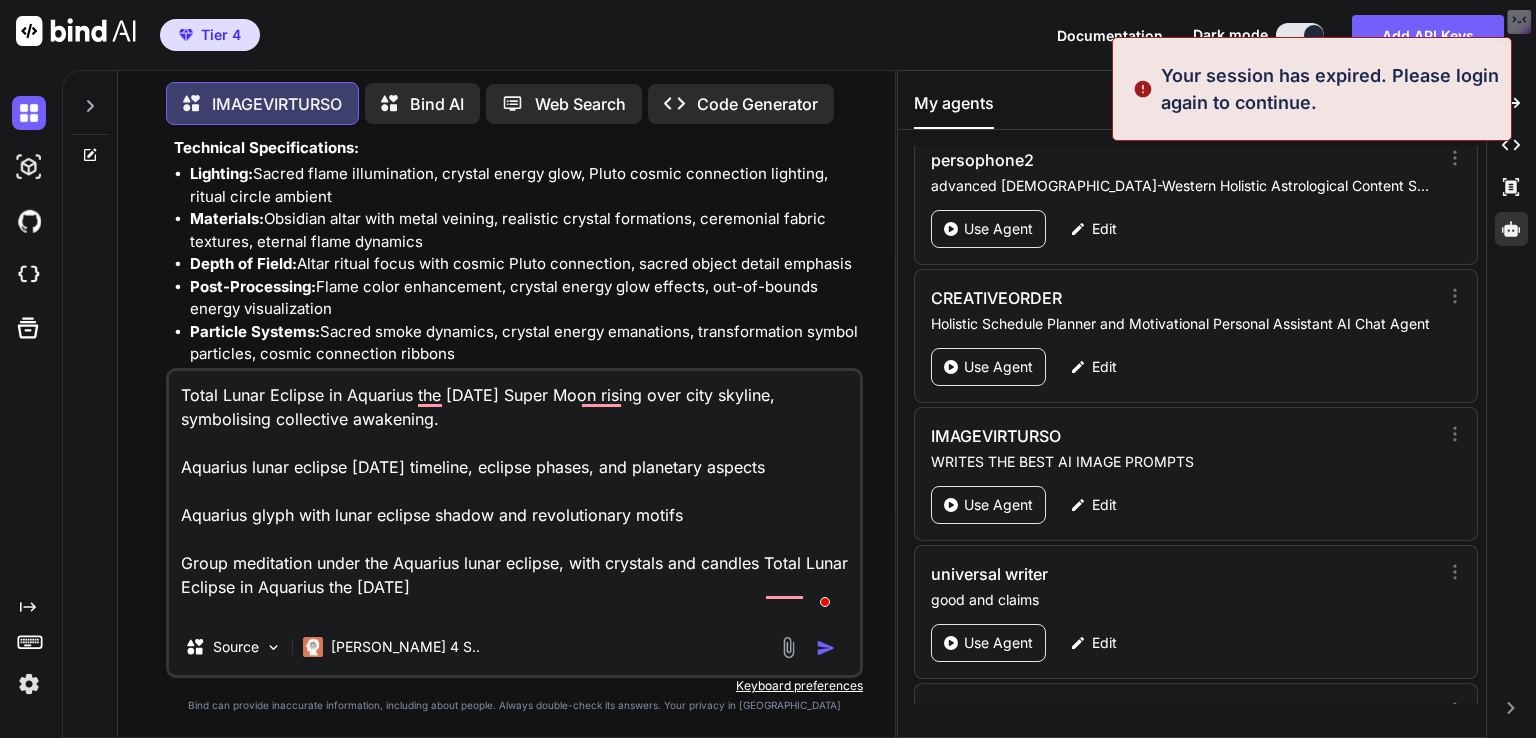 scroll, scrollTop: 0, scrollLeft: 0, axis: both 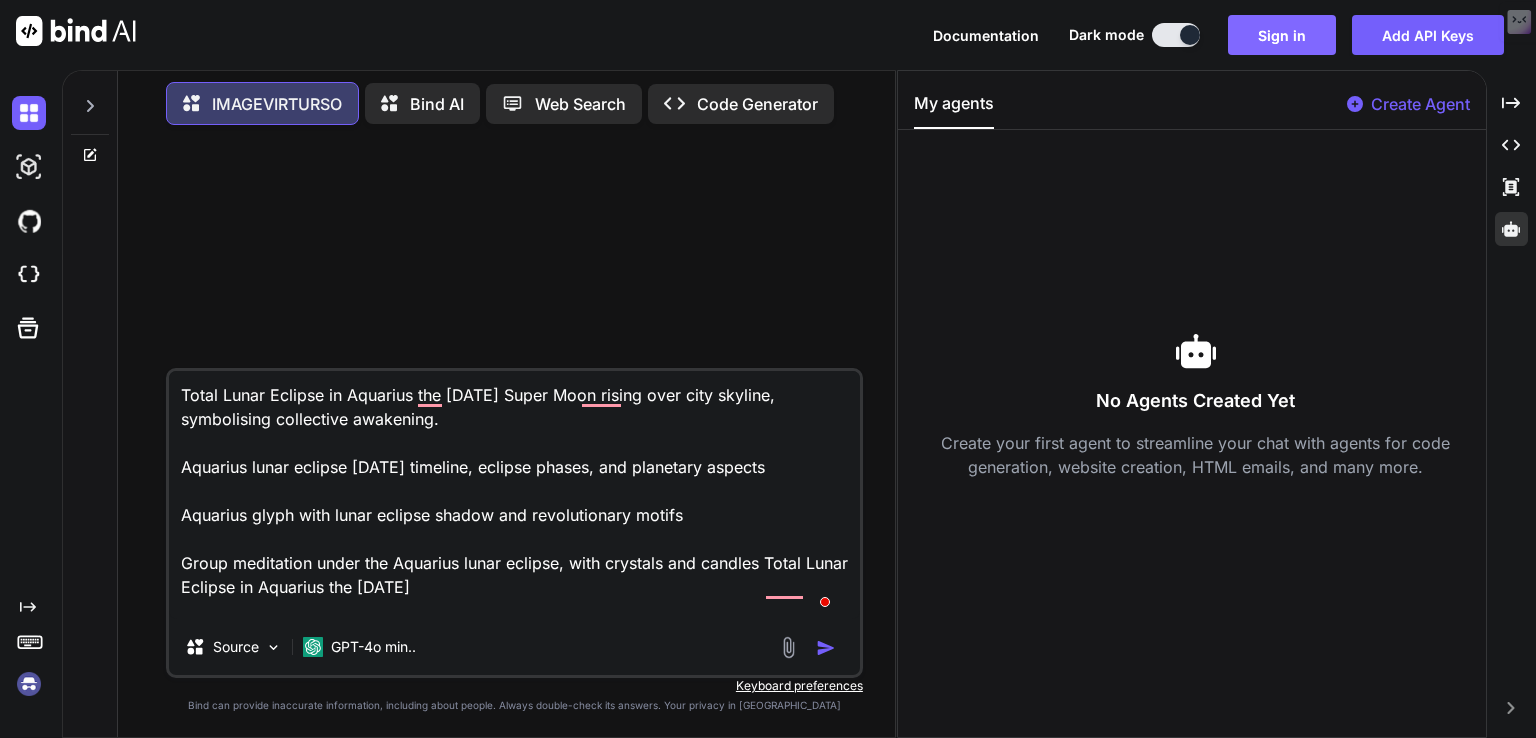 click on "Sign in" at bounding box center (1282, 35) 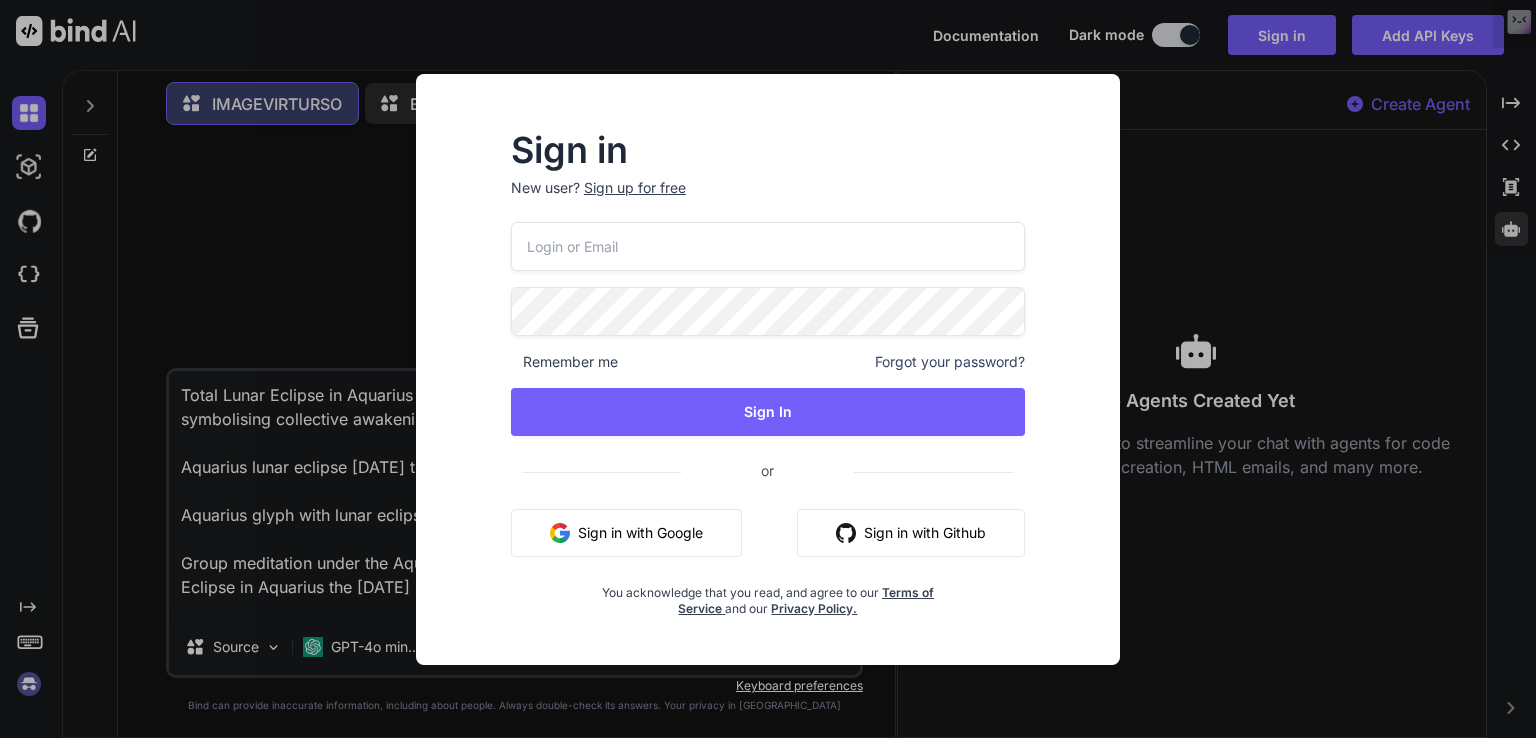 click on "Sign in with Google" at bounding box center (626, 533) 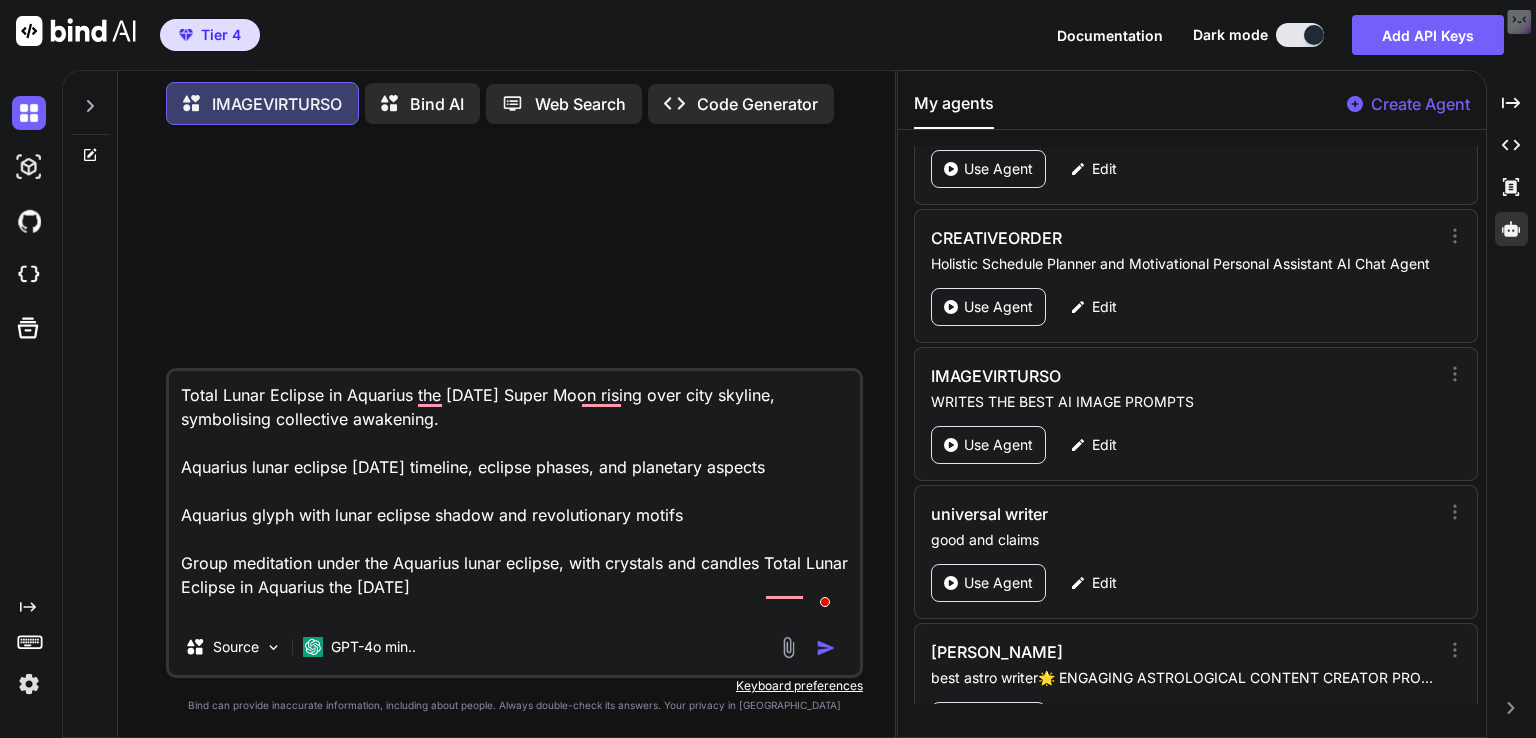 scroll, scrollTop: 2411, scrollLeft: 0, axis: vertical 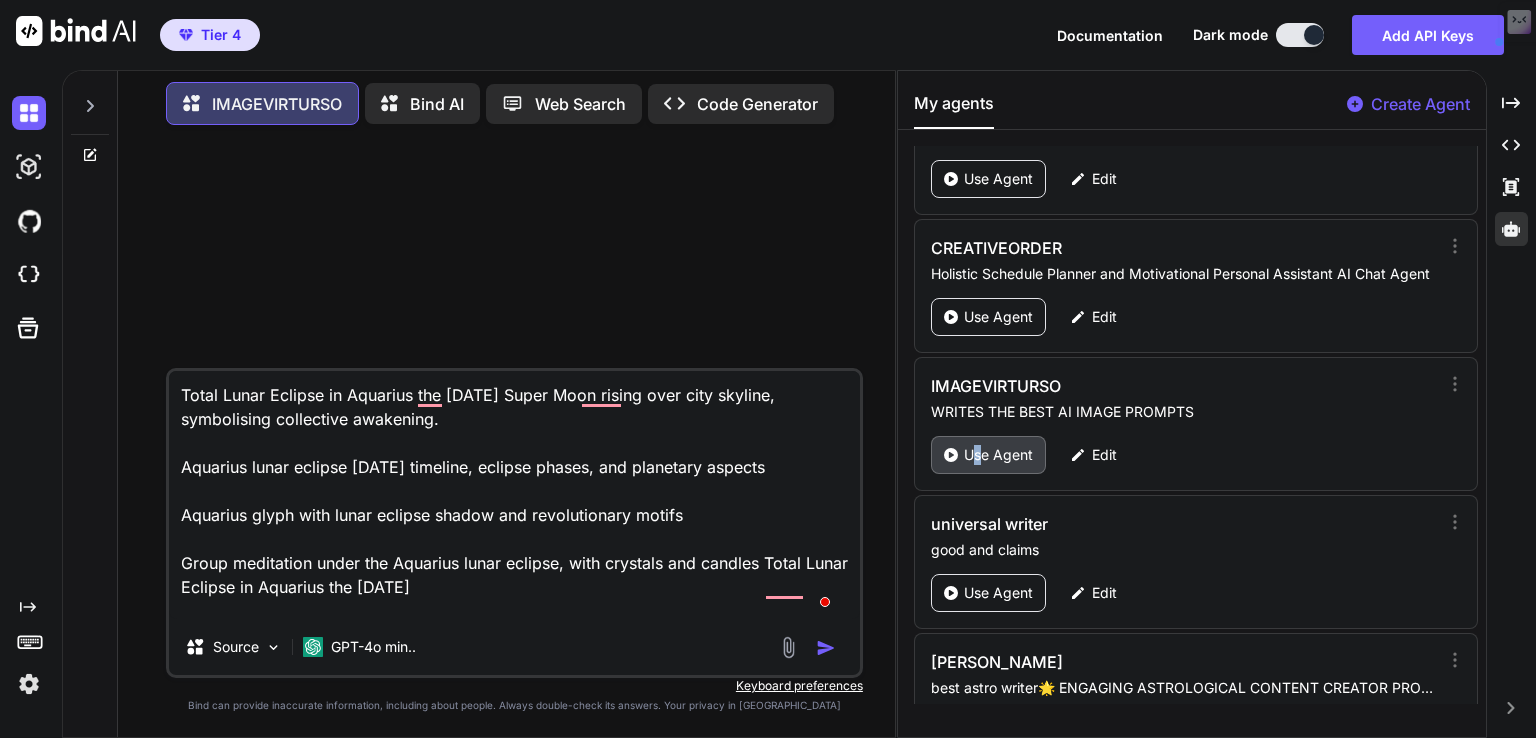 click on "Use Agent" at bounding box center [998, 455] 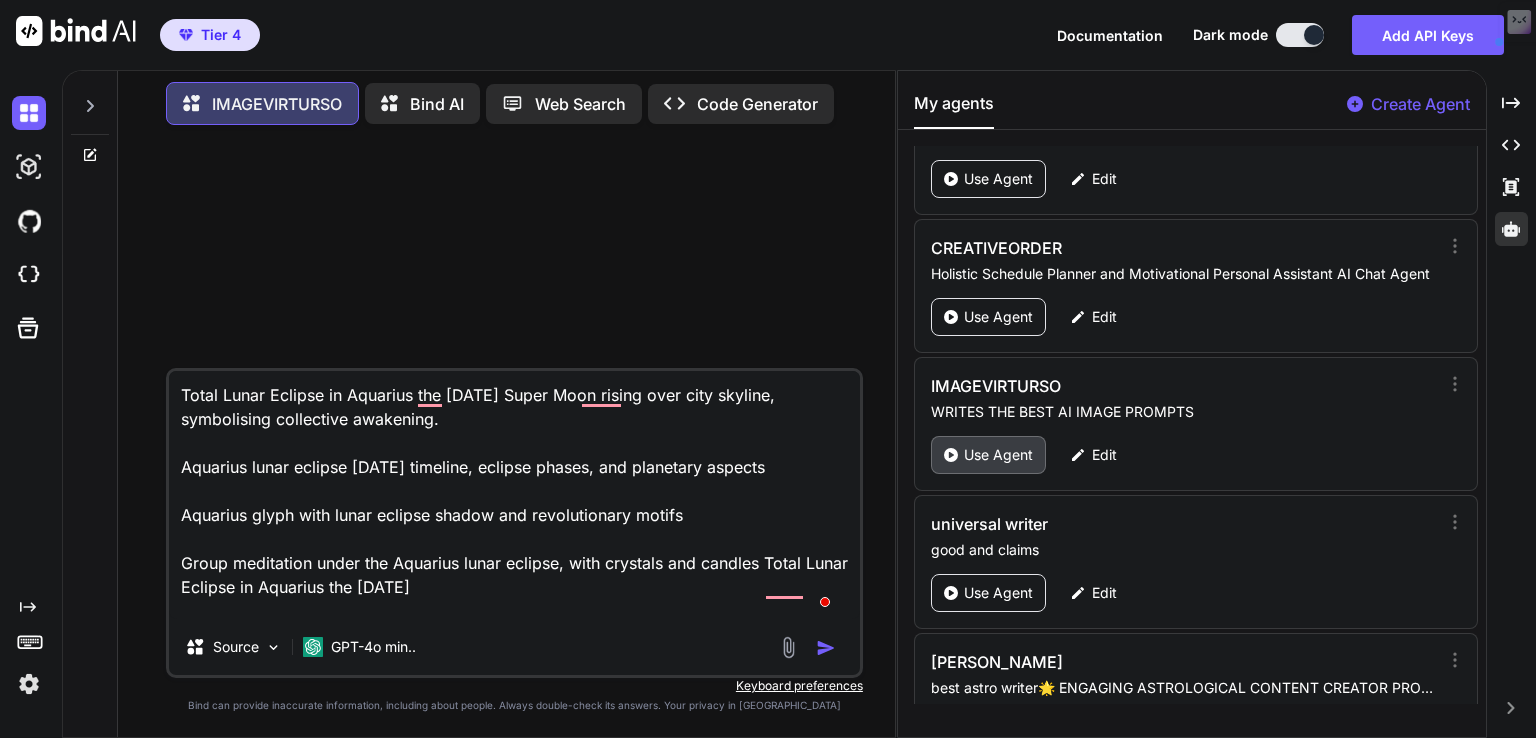 click on "Use Agent" at bounding box center (998, 455) 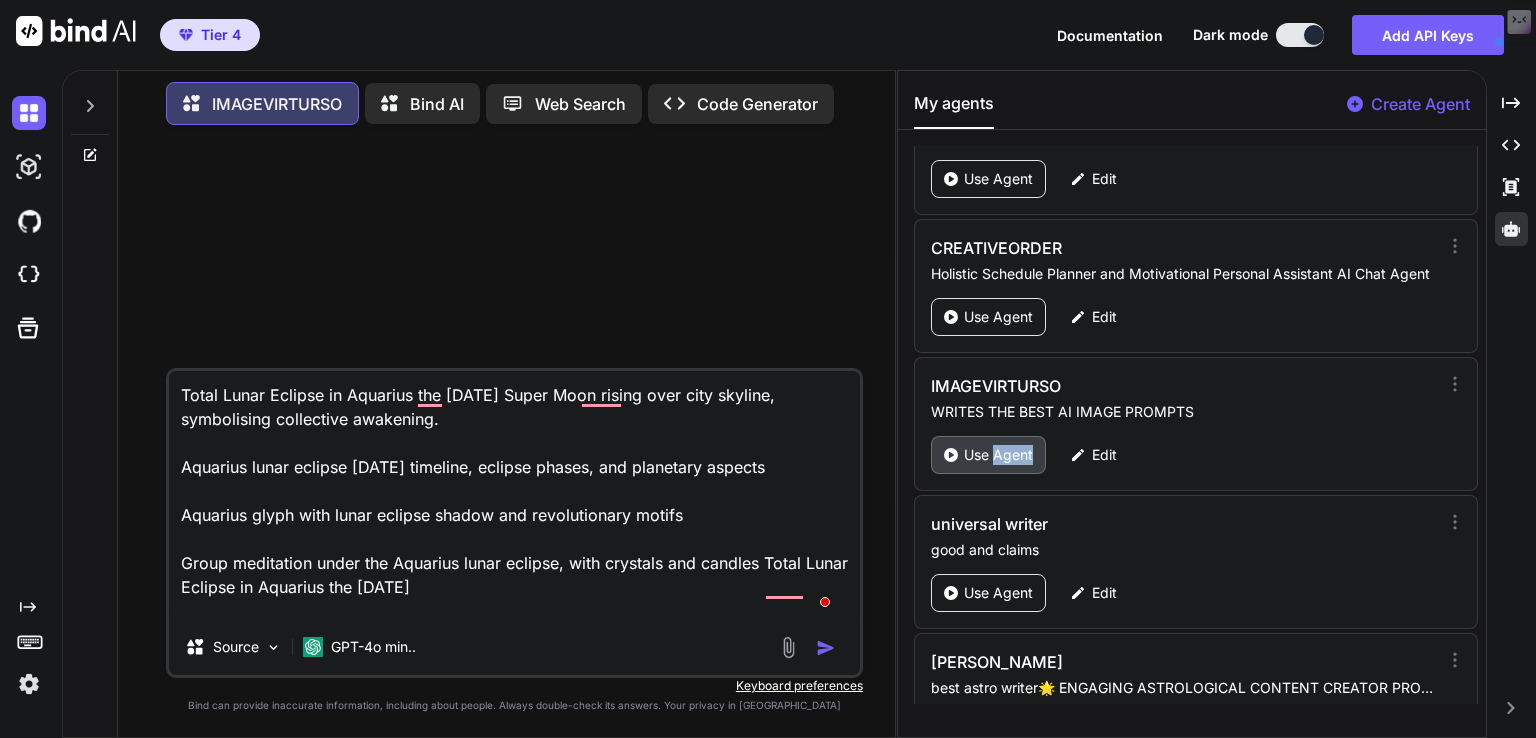 click on "Use Agent" at bounding box center [998, 455] 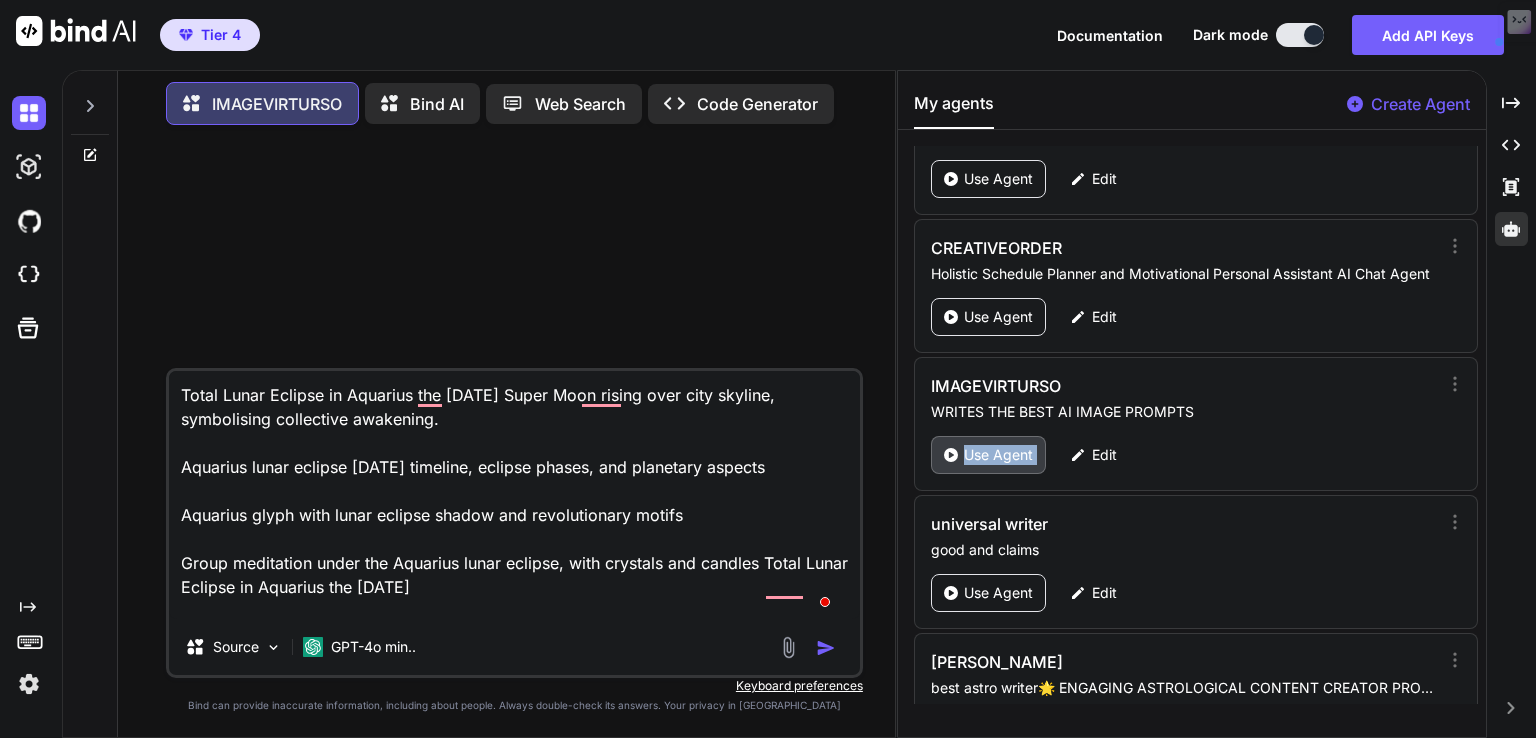 click on "Use Agent" at bounding box center (998, 455) 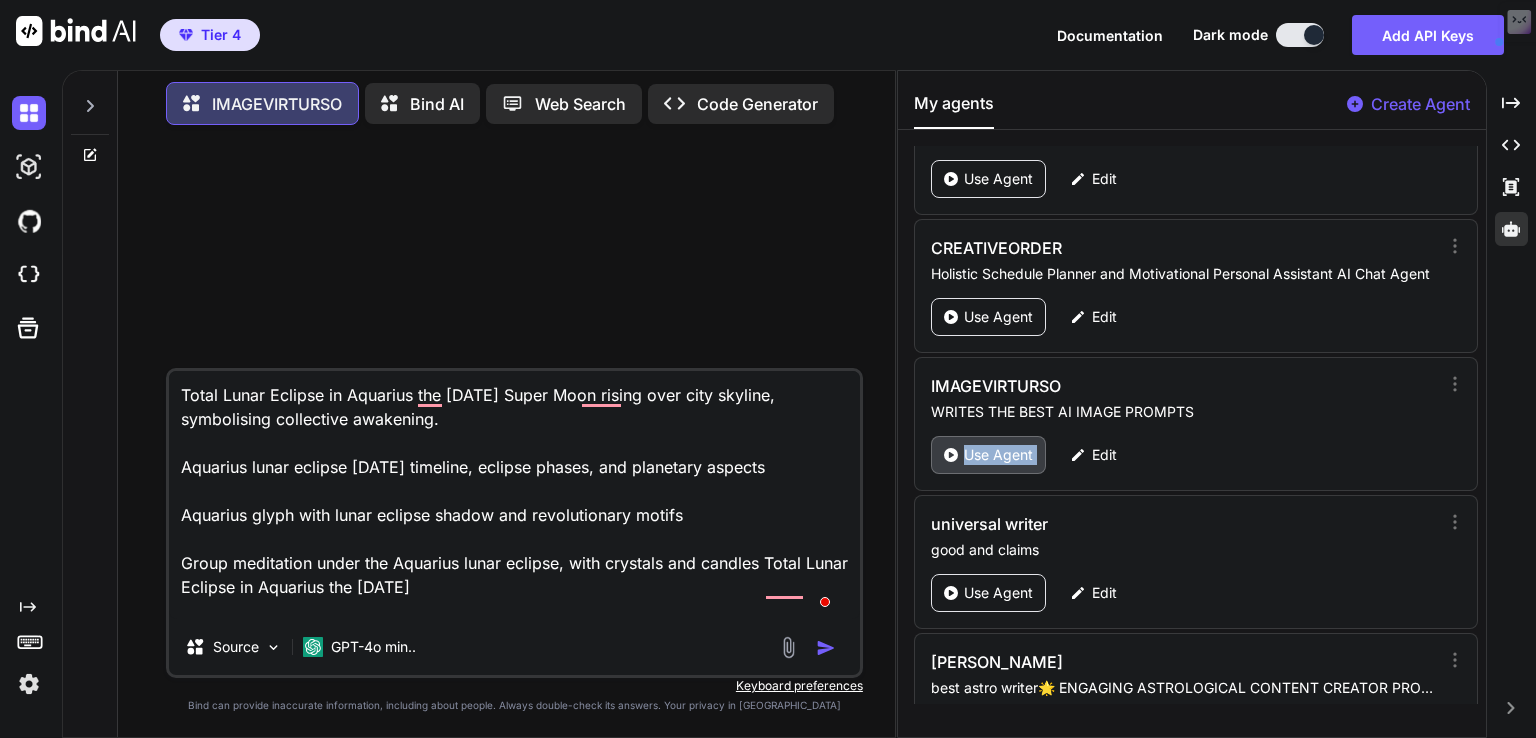 click on "Use Agent" at bounding box center (998, 455) 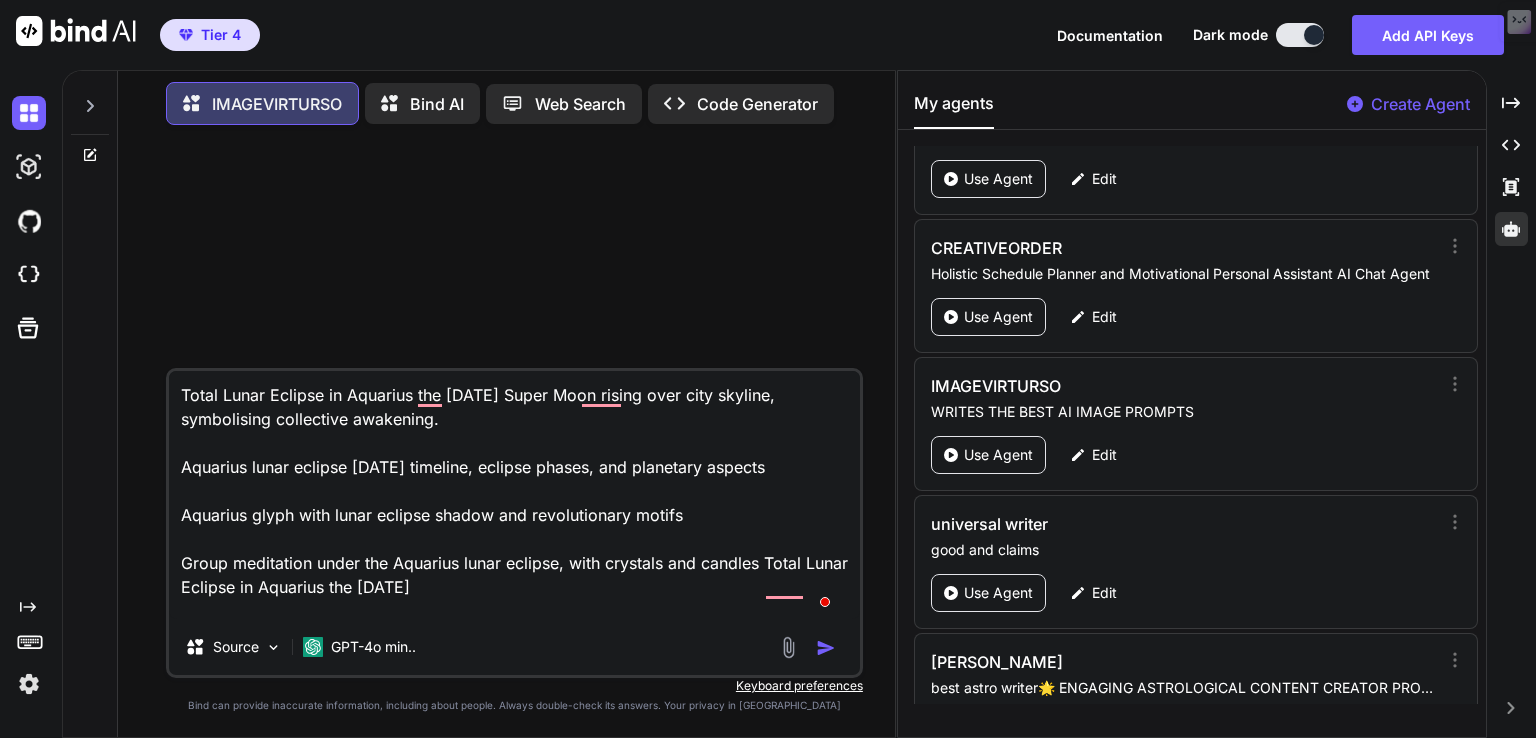 scroll, scrollTop: 20, scrollLeft: 0, axis: vertical 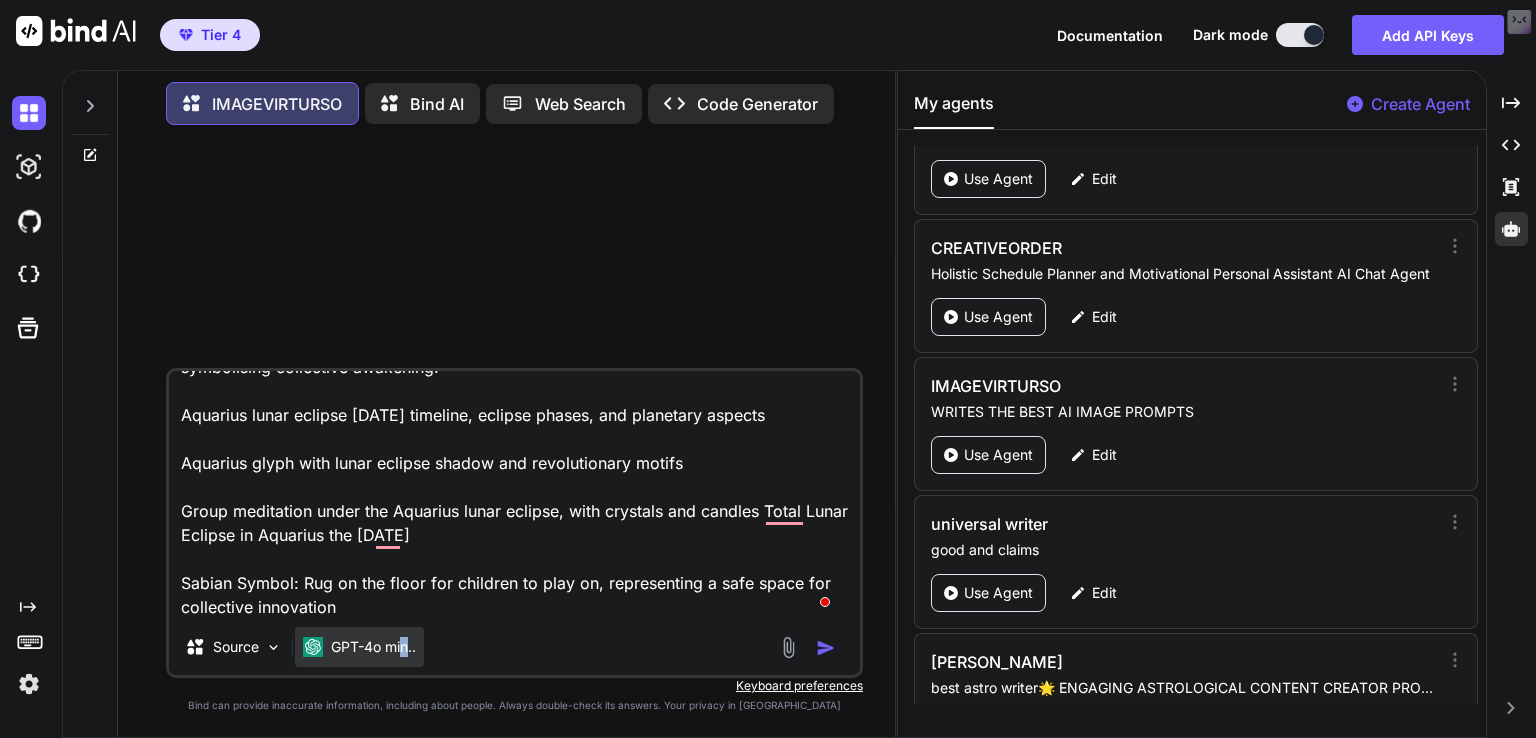 click on "GPT-4o min.." at bounding box center (373, 647) 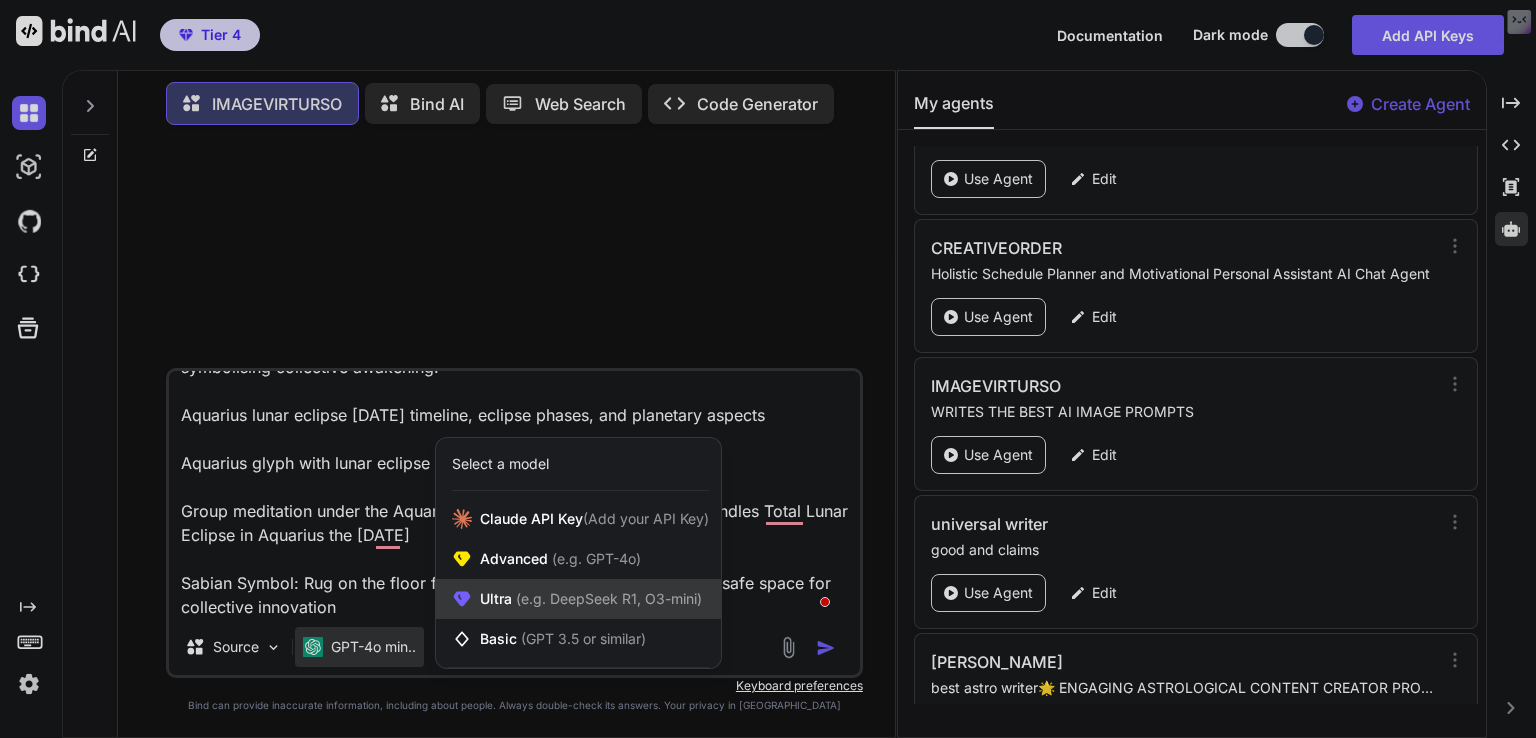 click on "Ultra     (e.g. DeepSeek R1, O3-mini)" at bounding box center [578, 599] 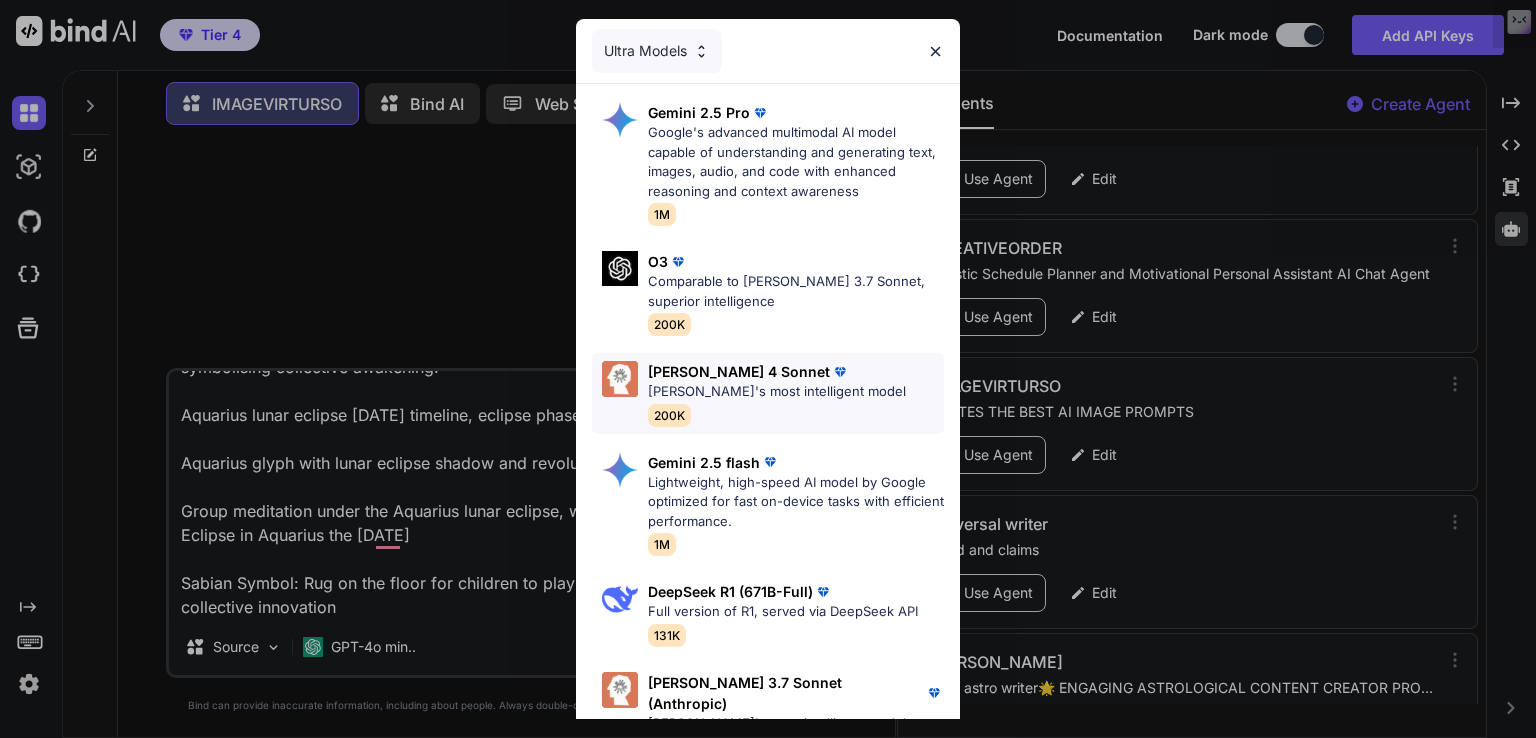 click at bounding box center (840, 372) 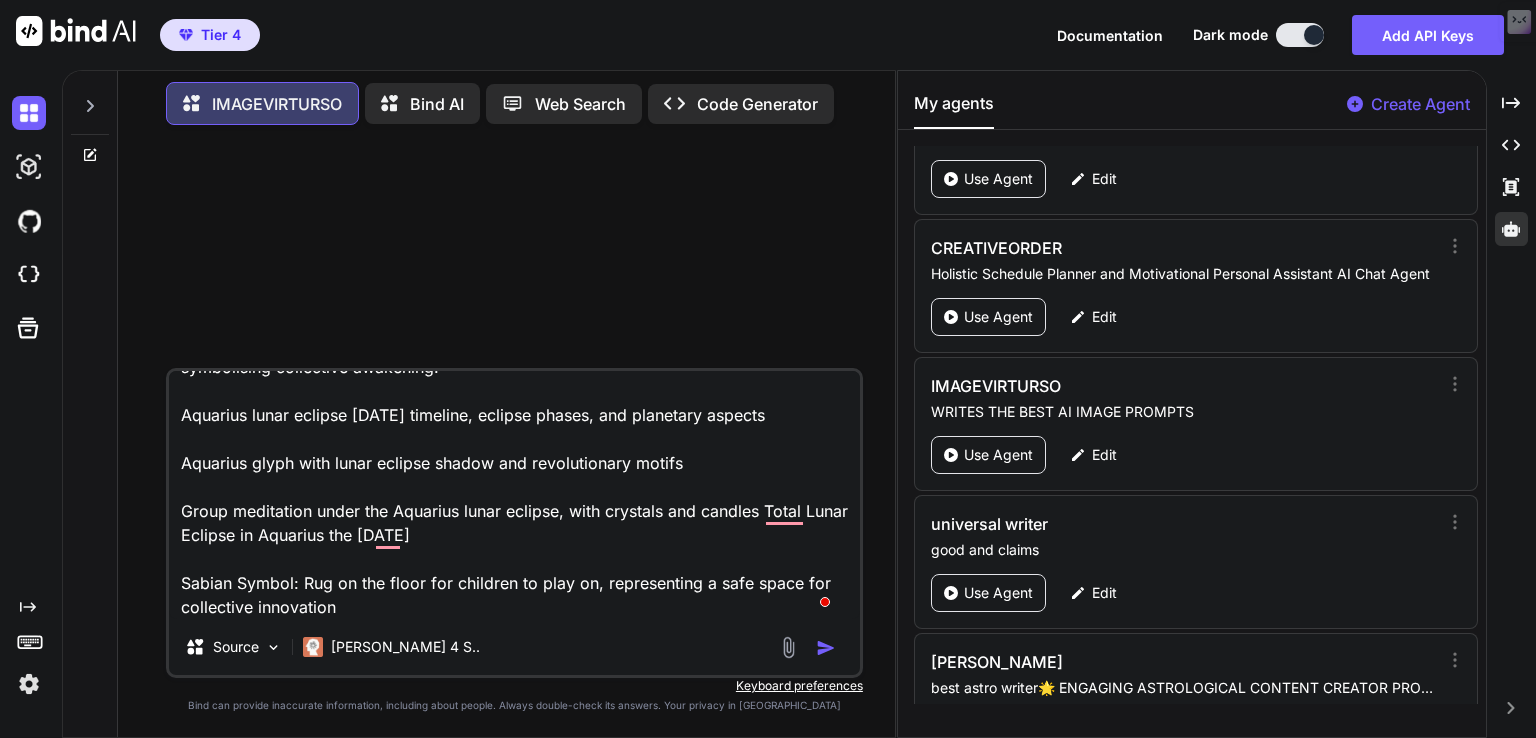 click at bounding box center [810, 647] 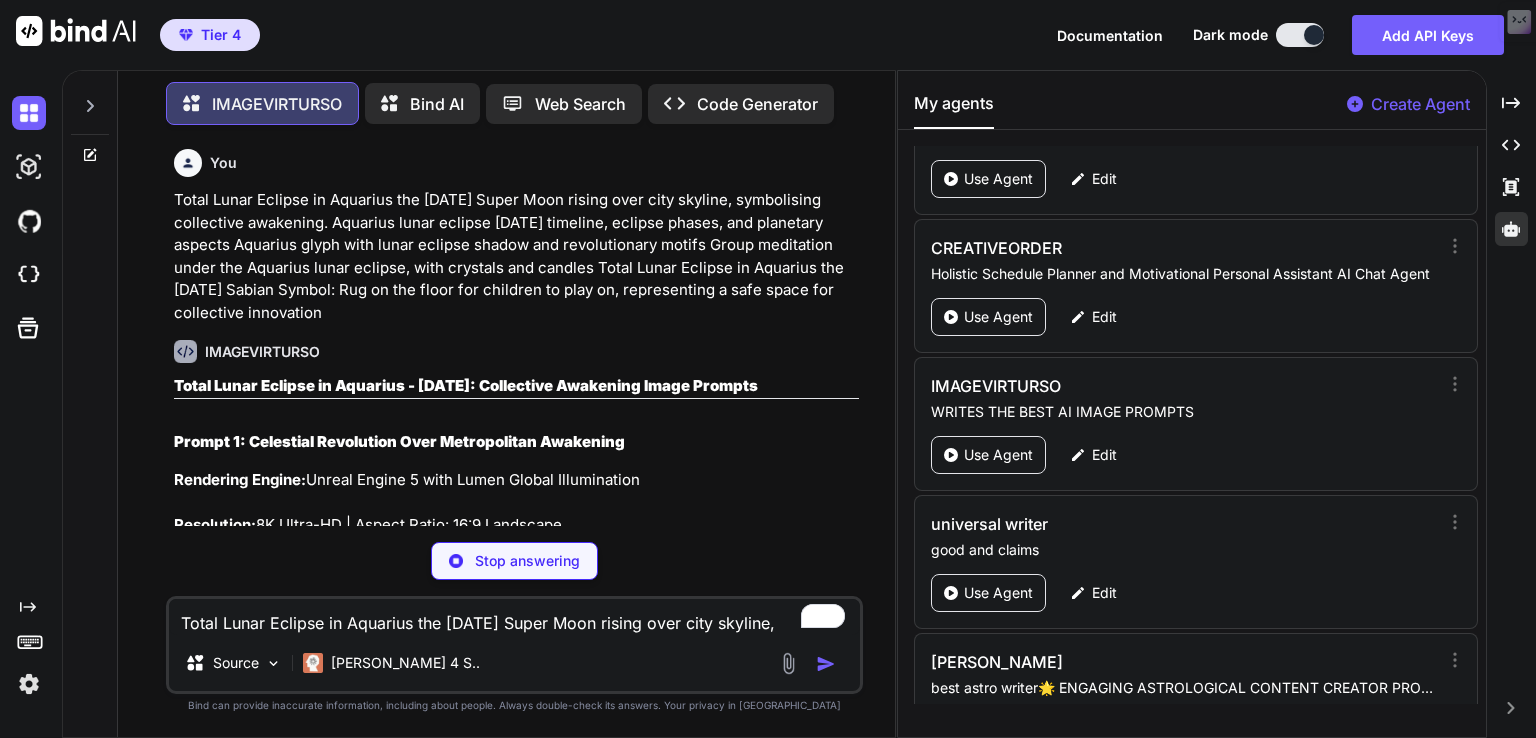 type on "x" 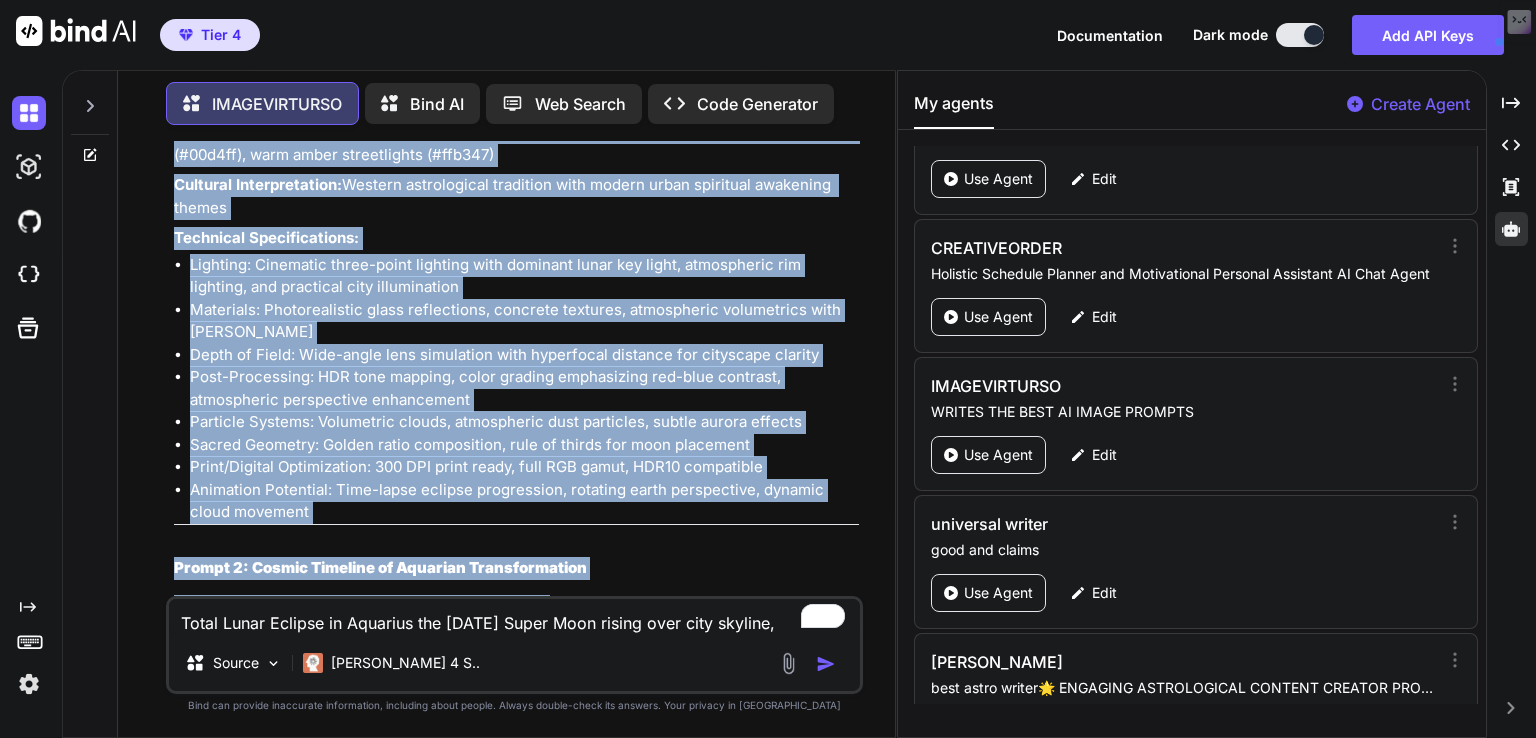 scroll, scrollTop: 1011, scrollLeft: 0, axis: vertical 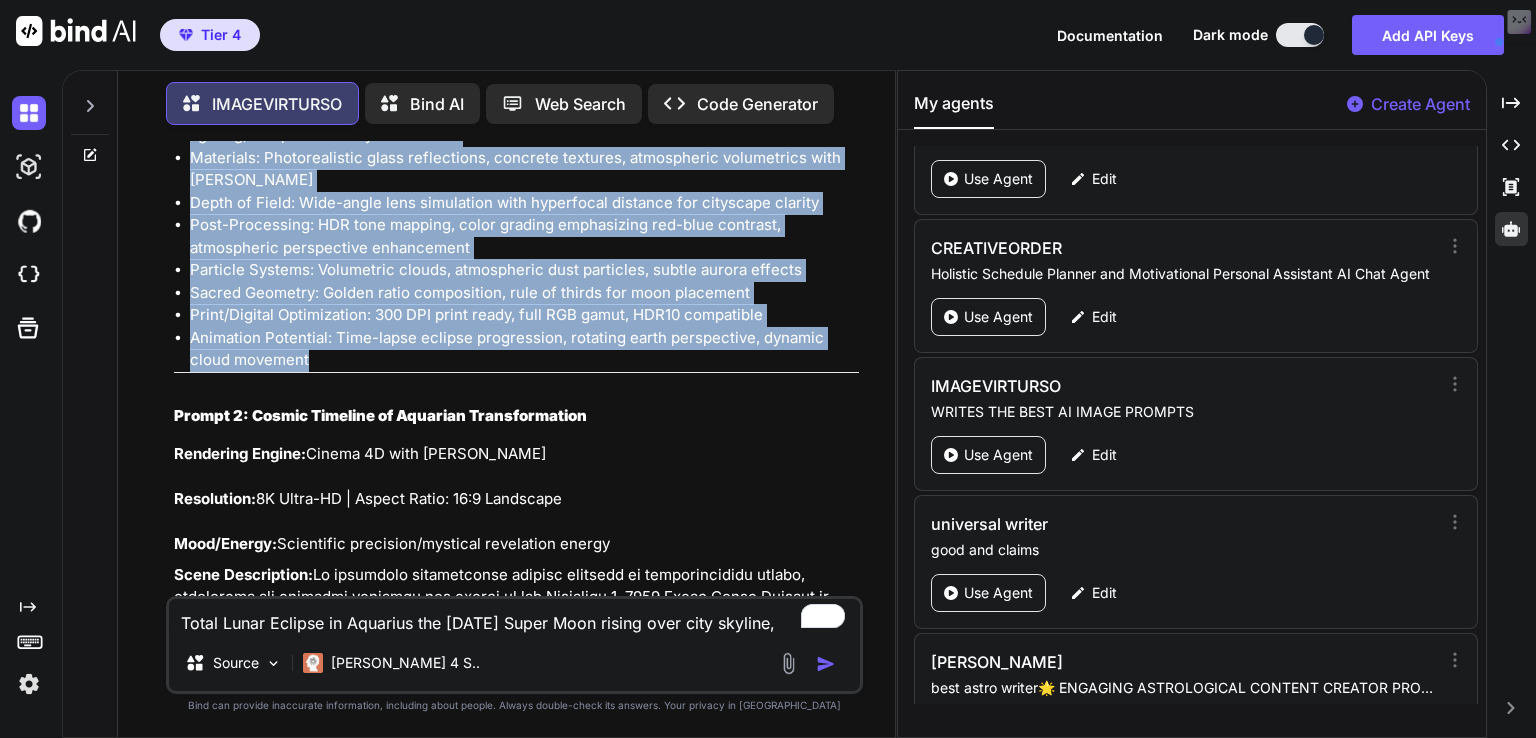 drag, startPoint x: 172, startPoint y: 432, endPoint x: 608, endPoint y: 367, distance: 440.81854 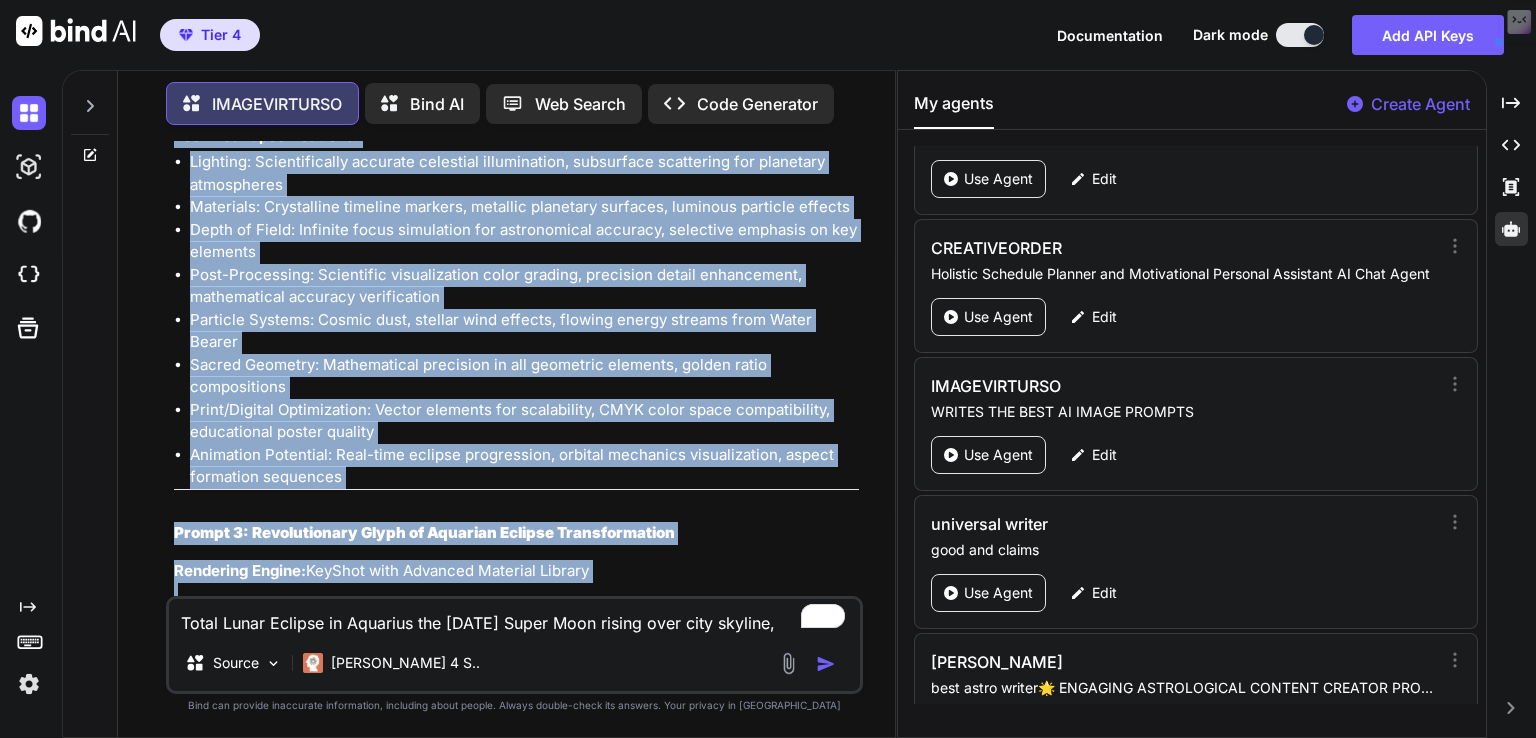 scroll, scrollTop: 2220, scrollLeft: 0, axis: vertical 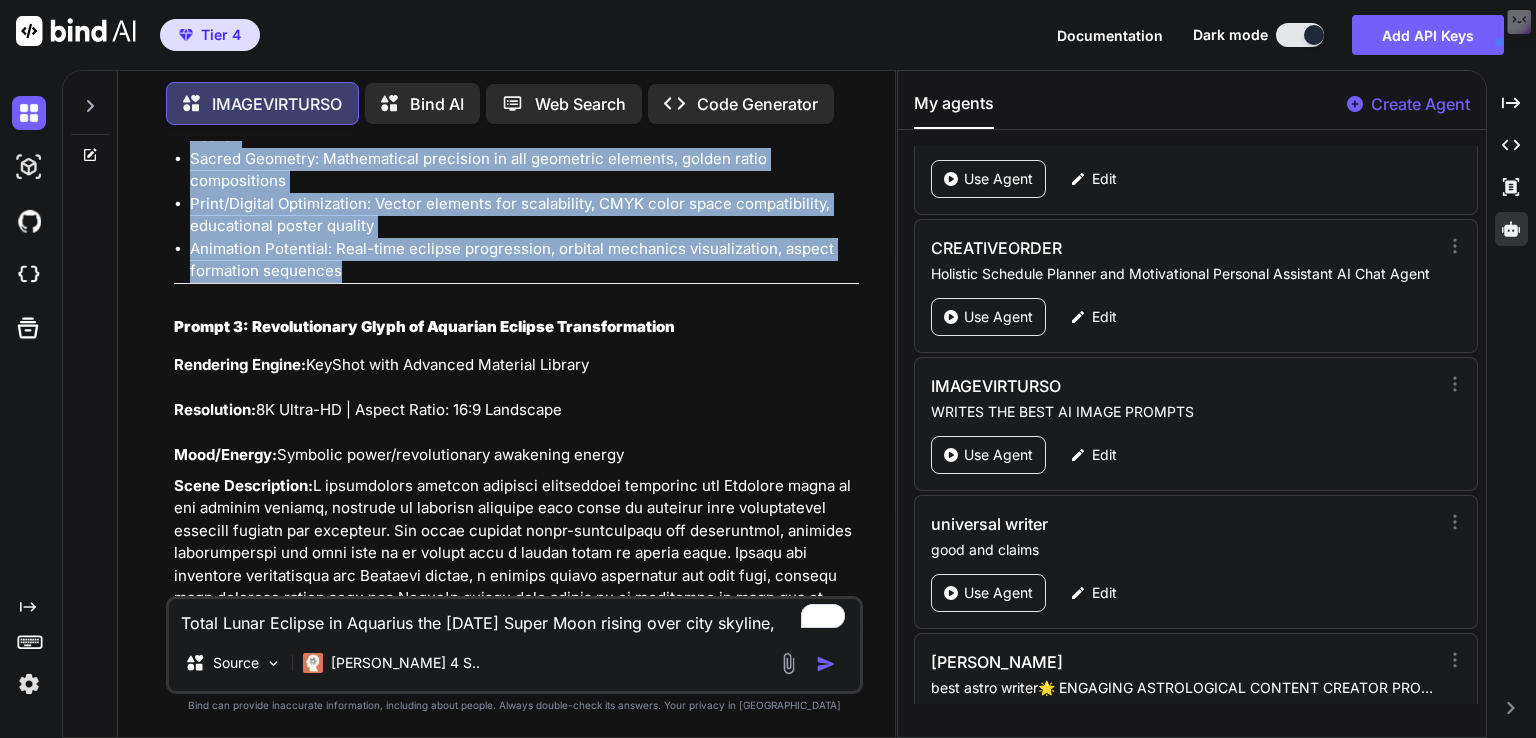 drag, startPoint x: 168, startPoint y: 410, endPoint x: 740, endPoint y: 238, distance: 597.3006 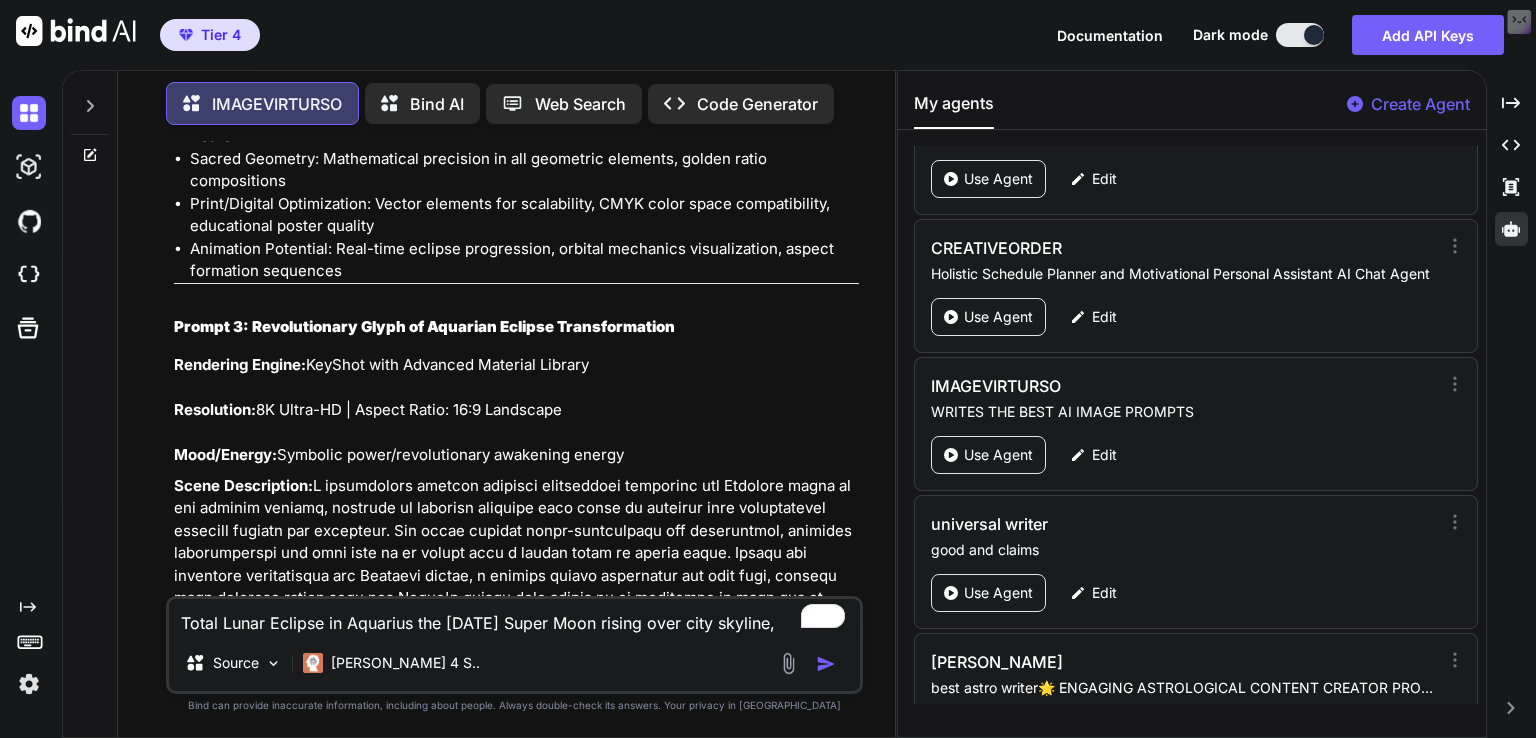 click on "Prompt 3: Revolutionary Glyph of Aquarian Eclipse Transformation" at bounding box center [424, 326] 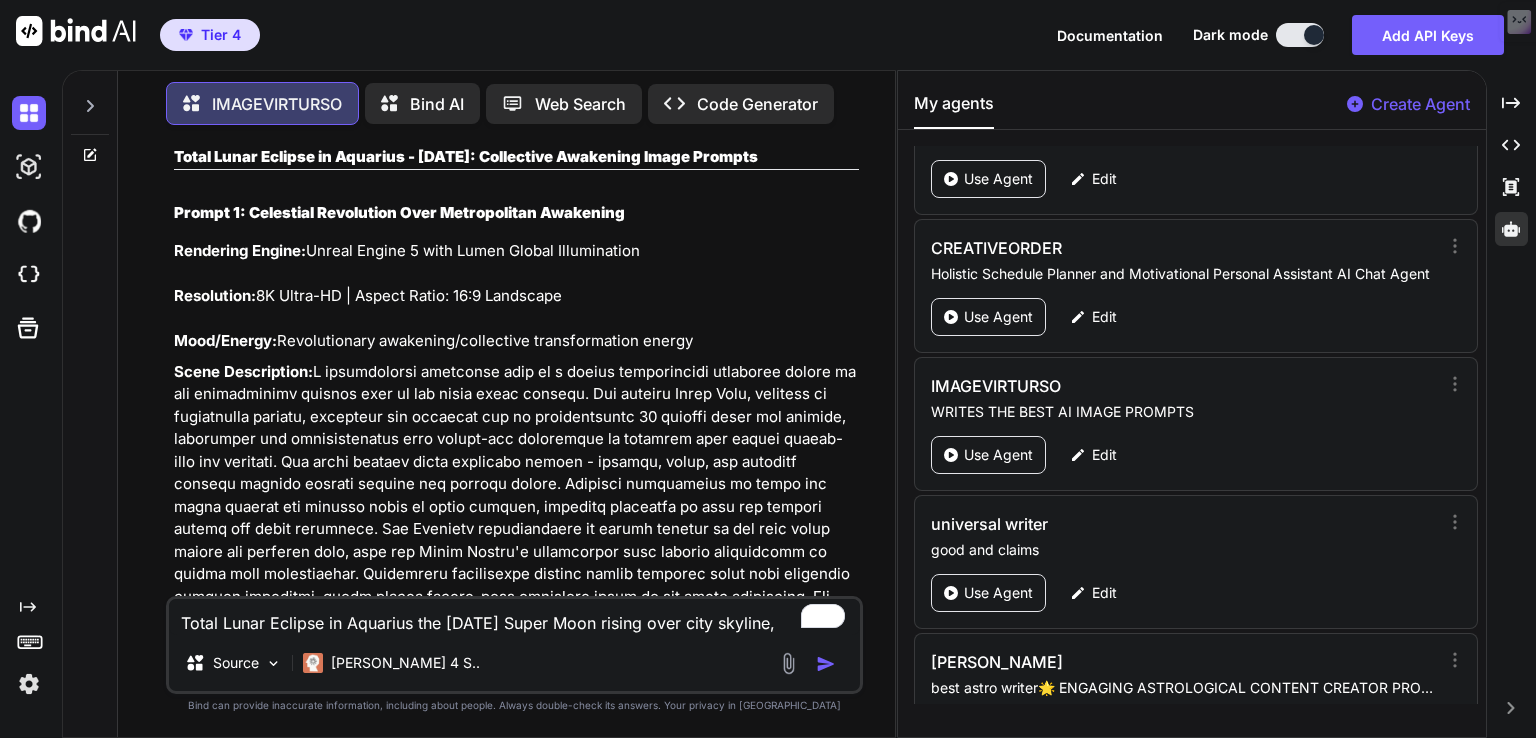 scroll, scrollTop: 228, scrollLeft: 0, axis: vertical 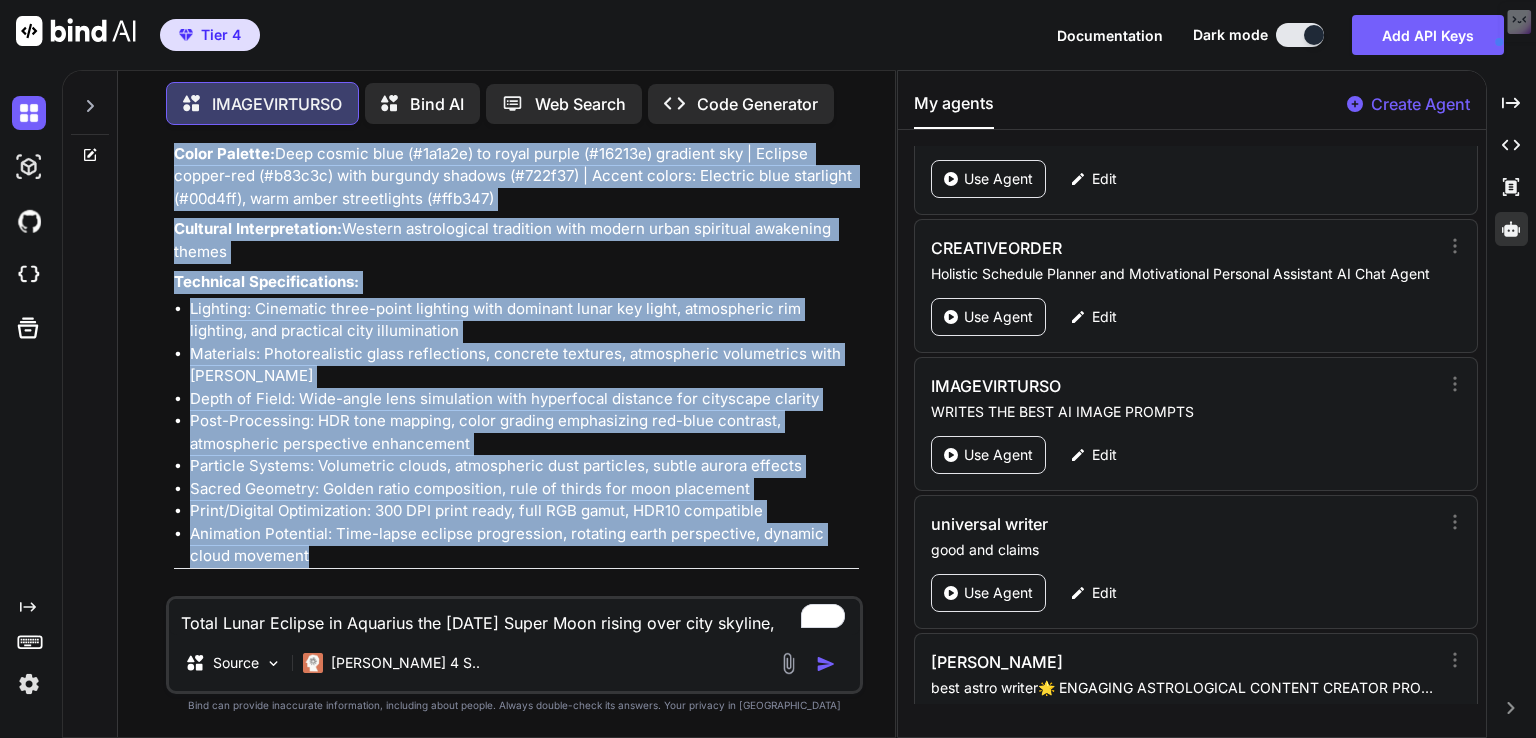 drag, startPoint x: 164, startPoint y: 206, endPoint x: 595, endPoint y: 551, distance: 552.0743 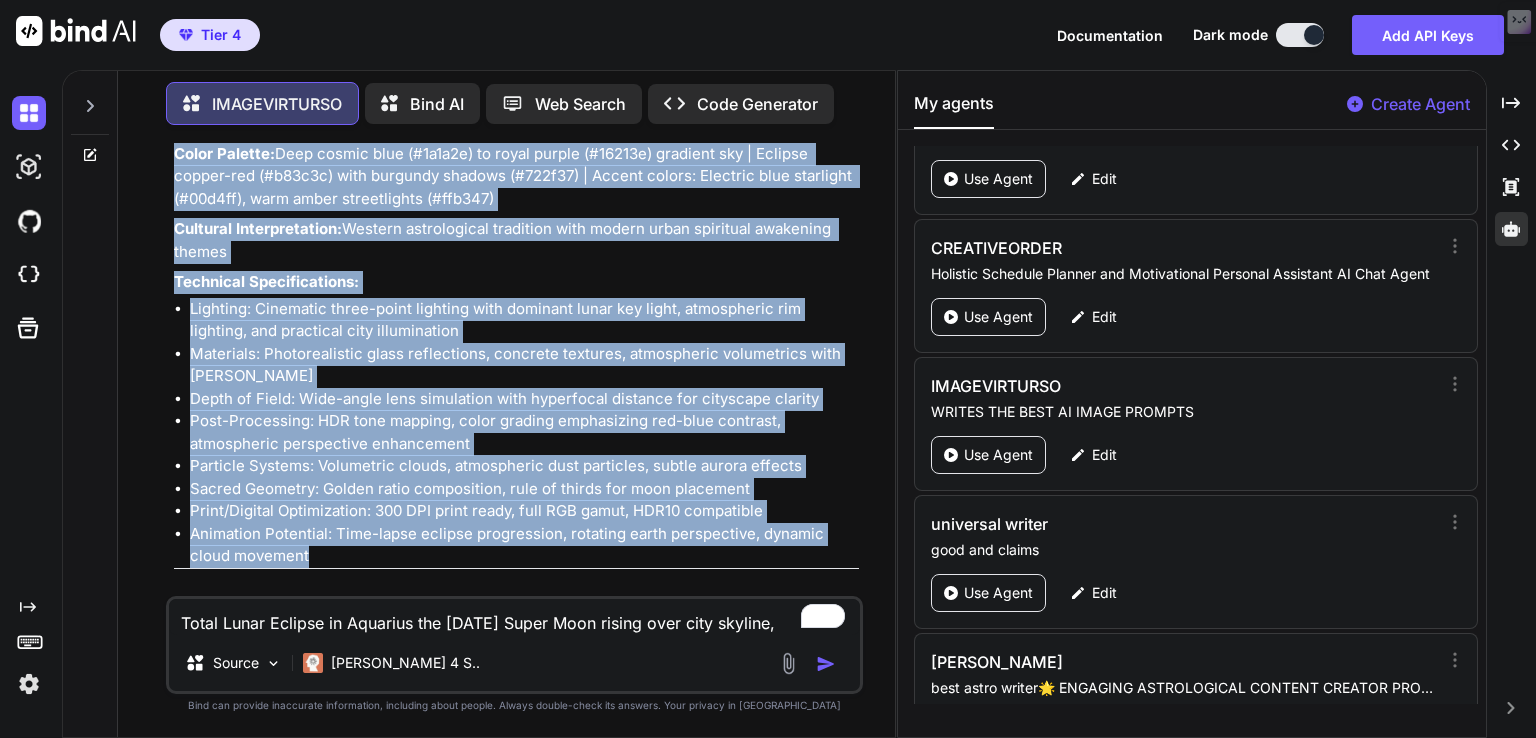 click on "Print/Digital Optimization: 300 DPI print ready, full RGB gamut, HDR10 compatible" at bounding box center (524, 511) 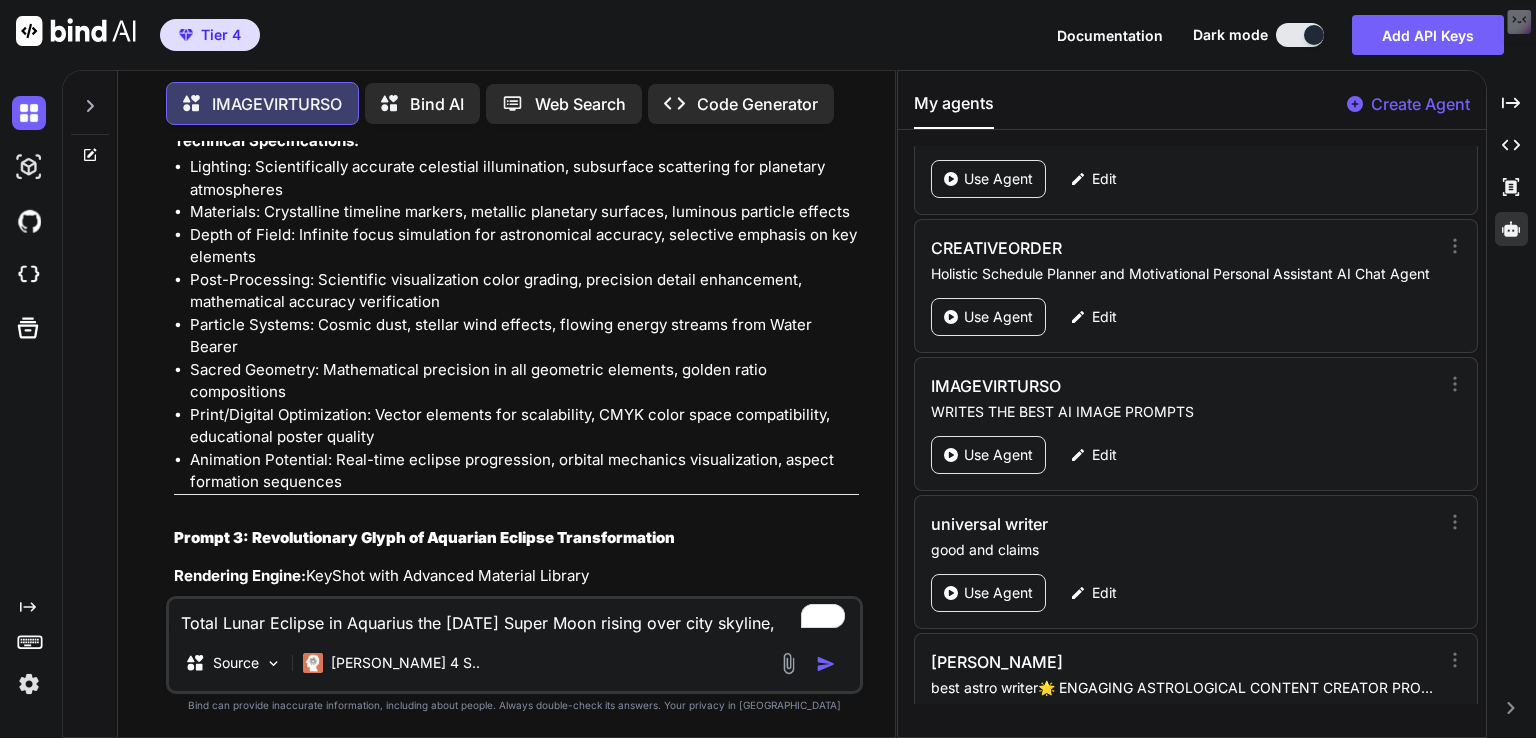scroll, scrollTop: 2010, scrollLeft: 0, axis: vertical 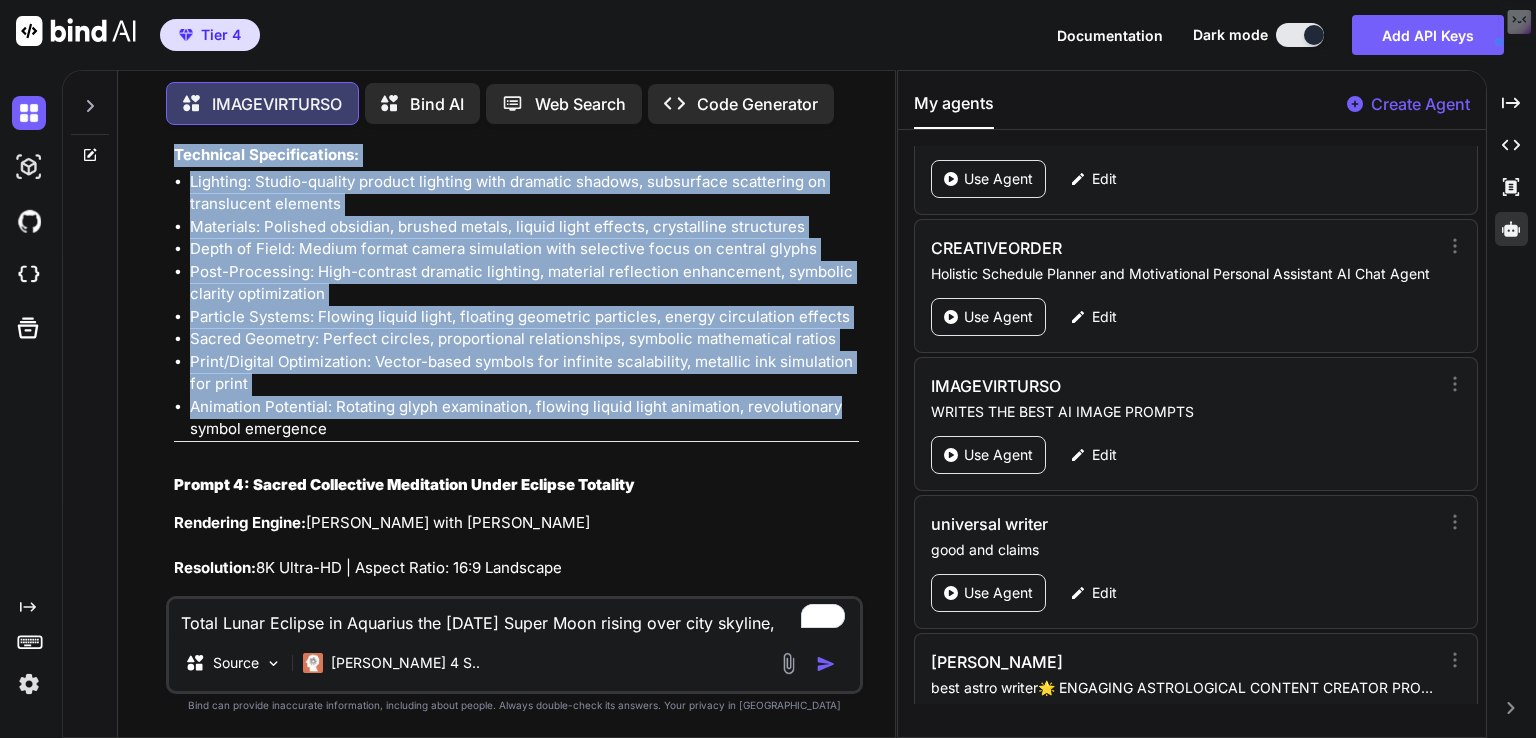 drag, startPoint x: 171, startPoint y: 514, endPoint x: 835, endPoint y: 392, distance: 675.1148 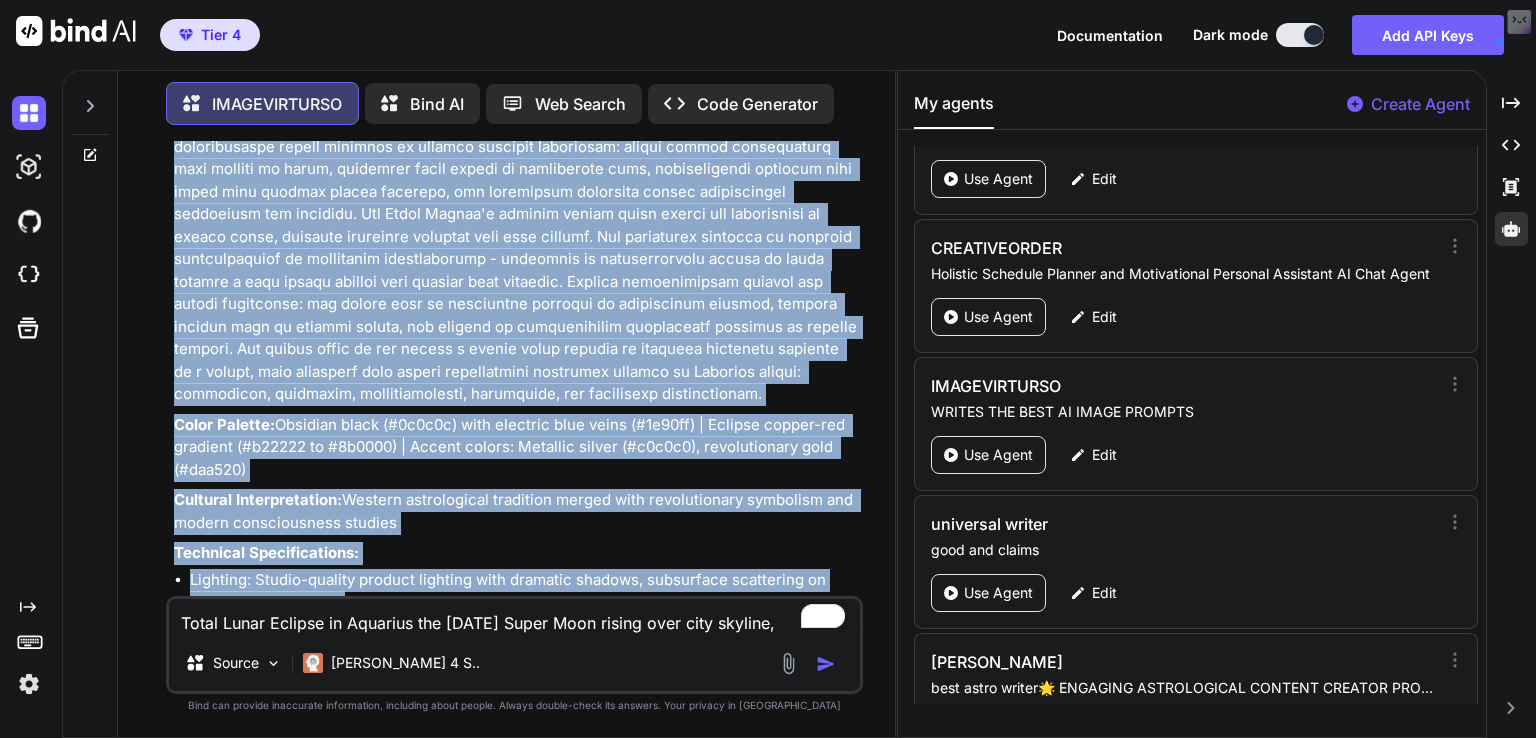 scroll, scrollTop: 2340, scrollLeft: 0, axis: vertical 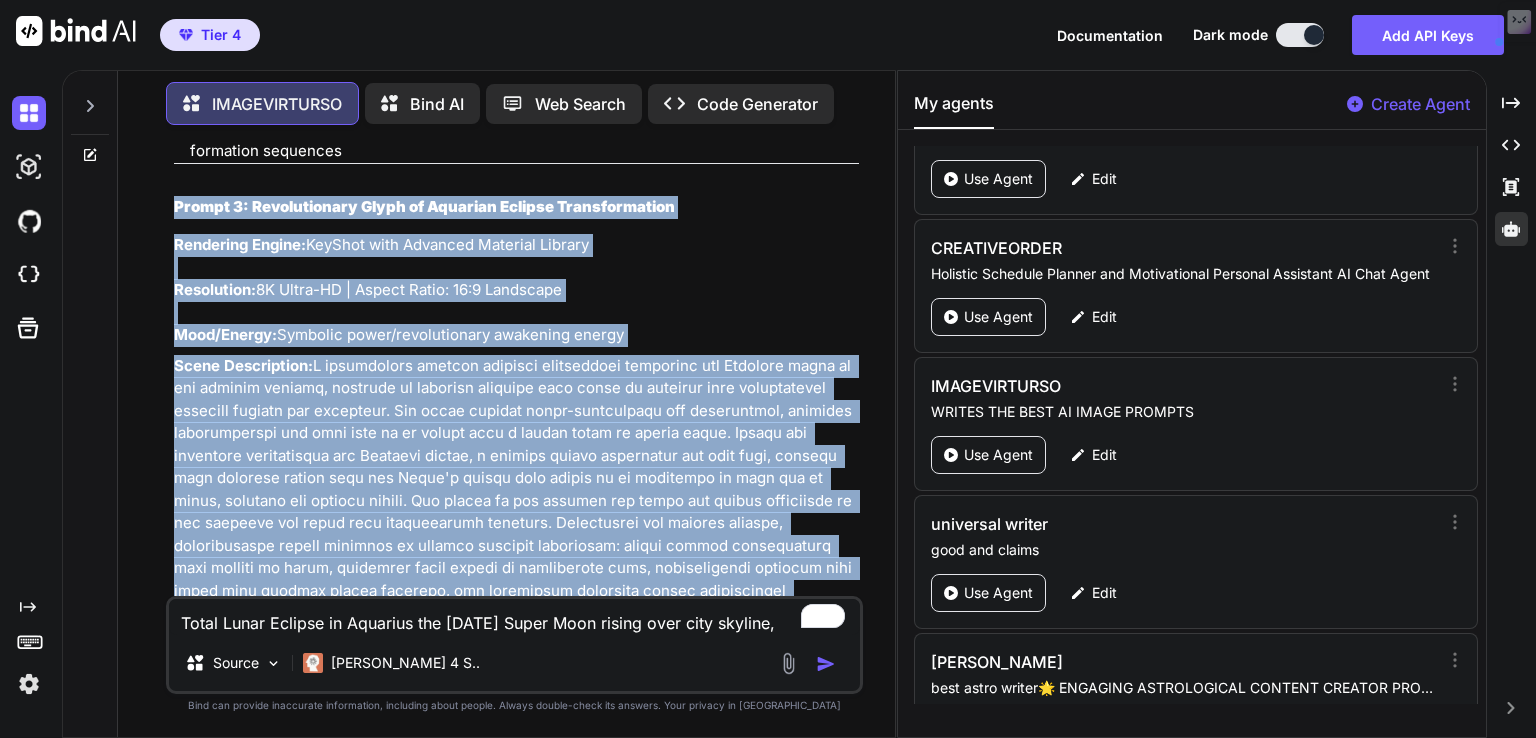 click on "Rendering Engine:" at bounding box center [240, 244] 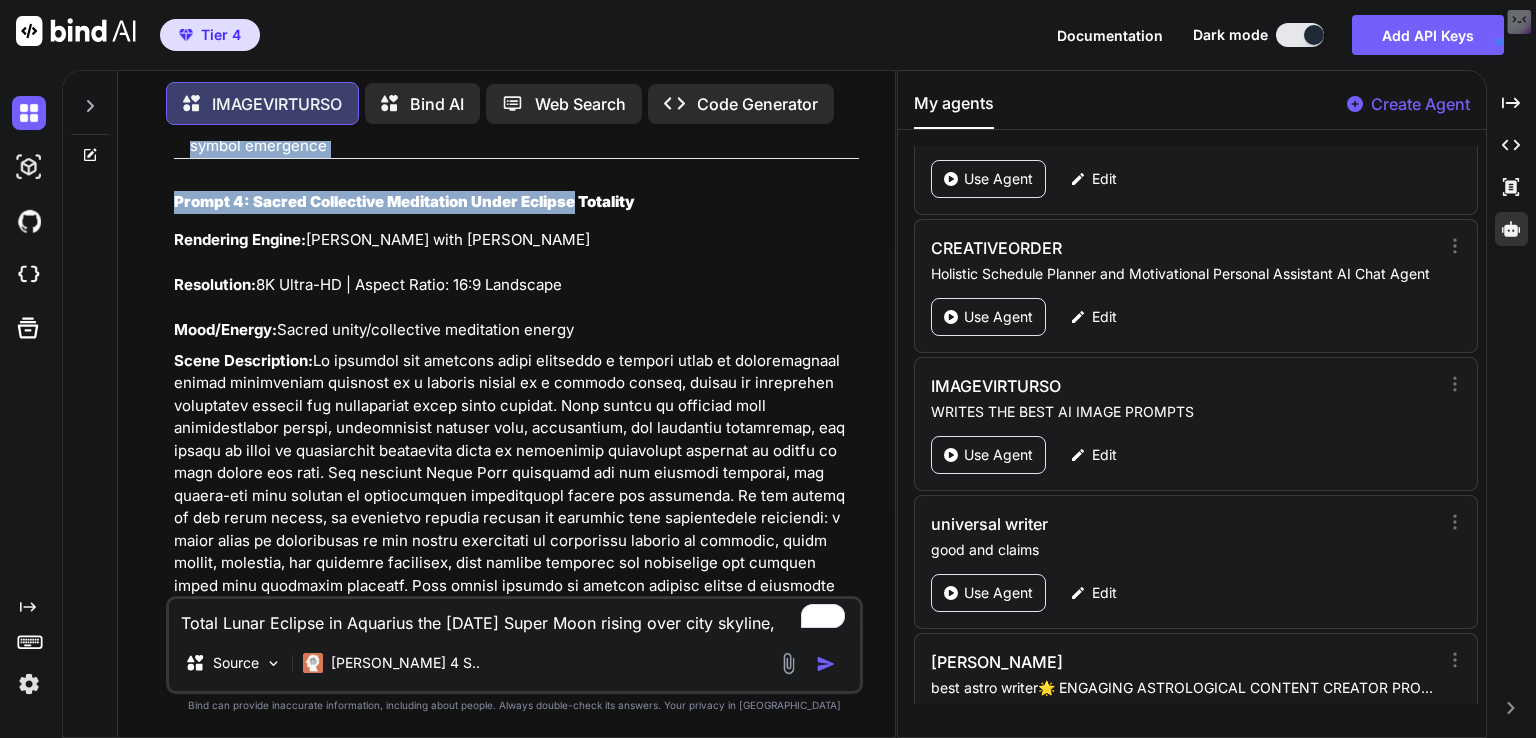 scroll, scrollTop: 3248, scrollLeft: 0, axis: vertical 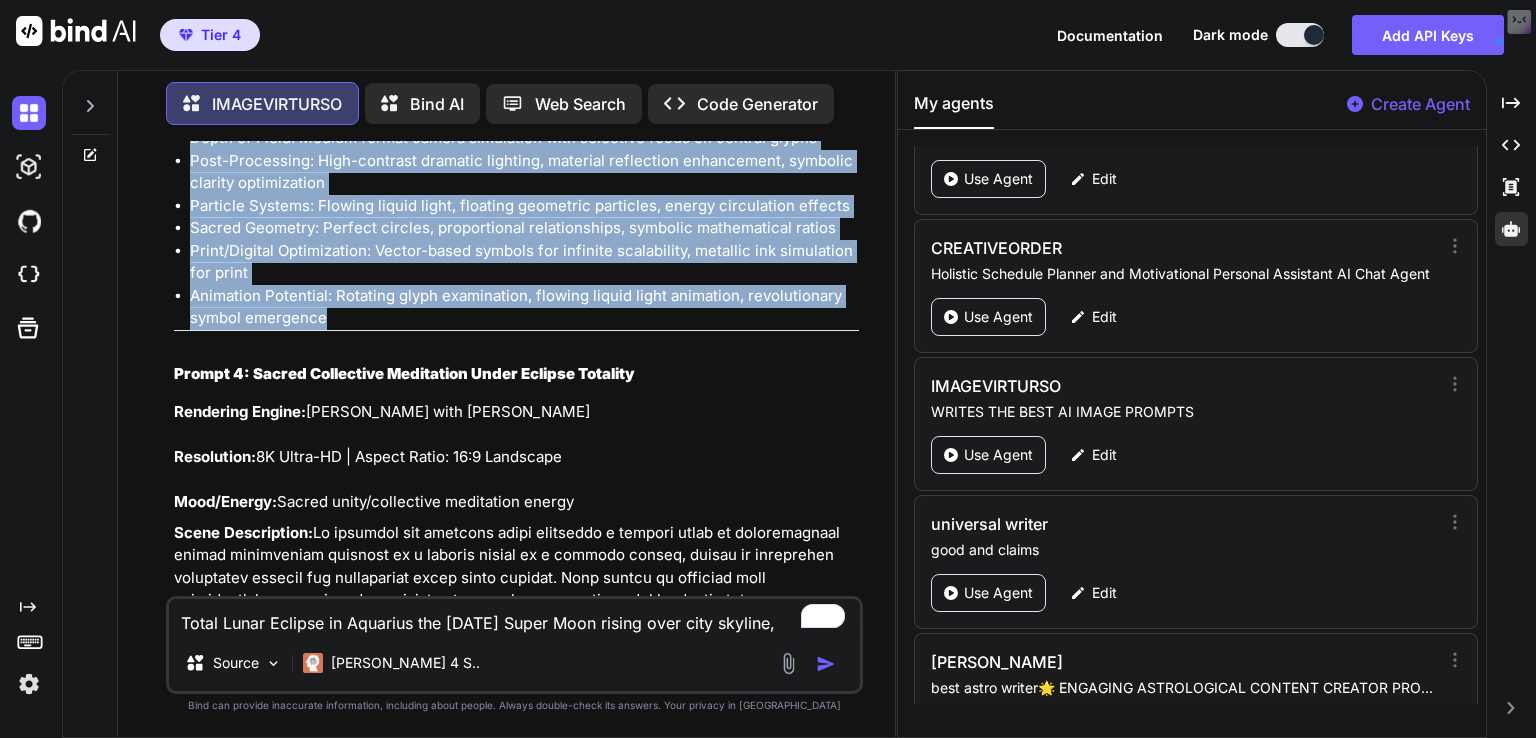 drag, startPoint x: 172, startPoint y: 178, endPoint x: 567, endPoint y: 229, distance: 398.2788 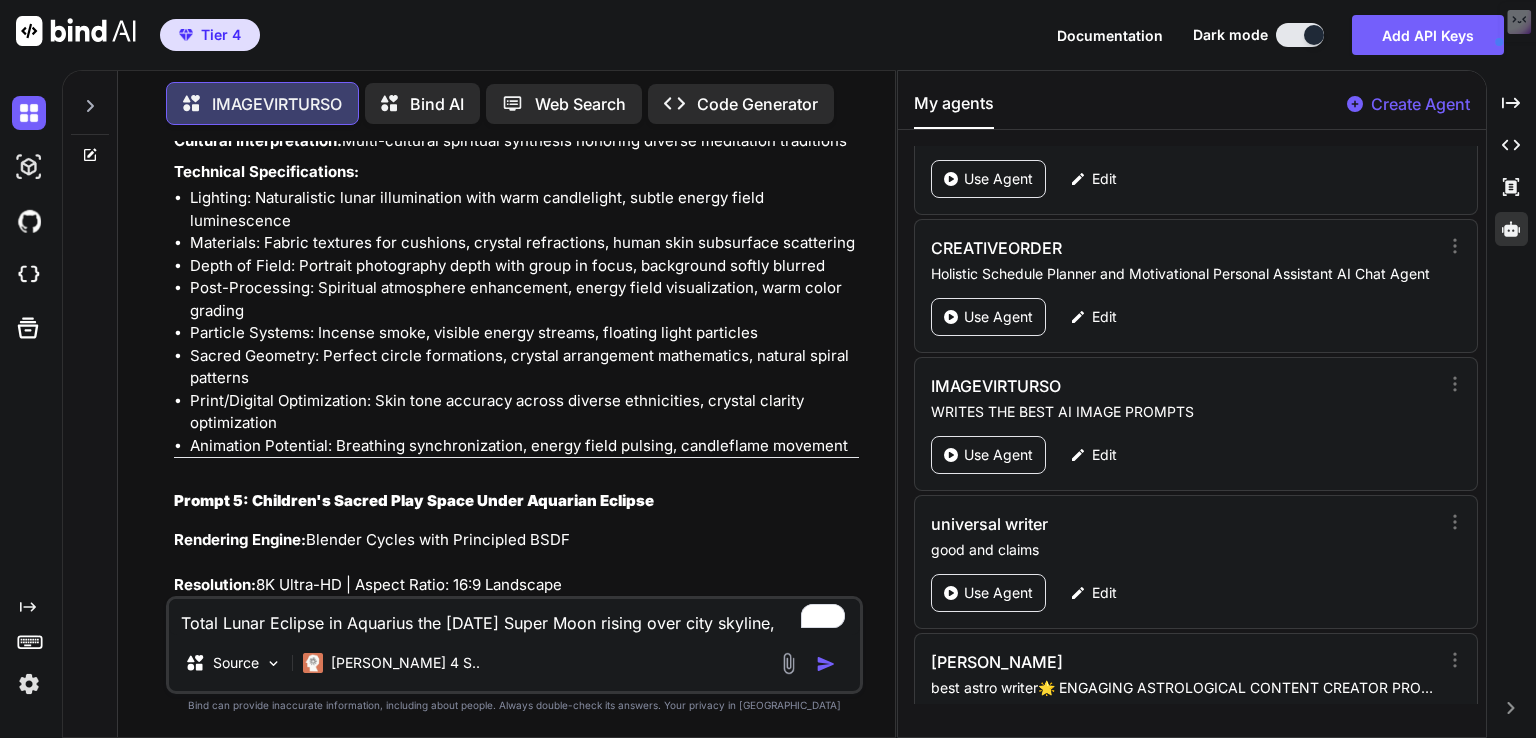 scroll, scrollTop: 4103, scrollLeft: 0, axis: vertical 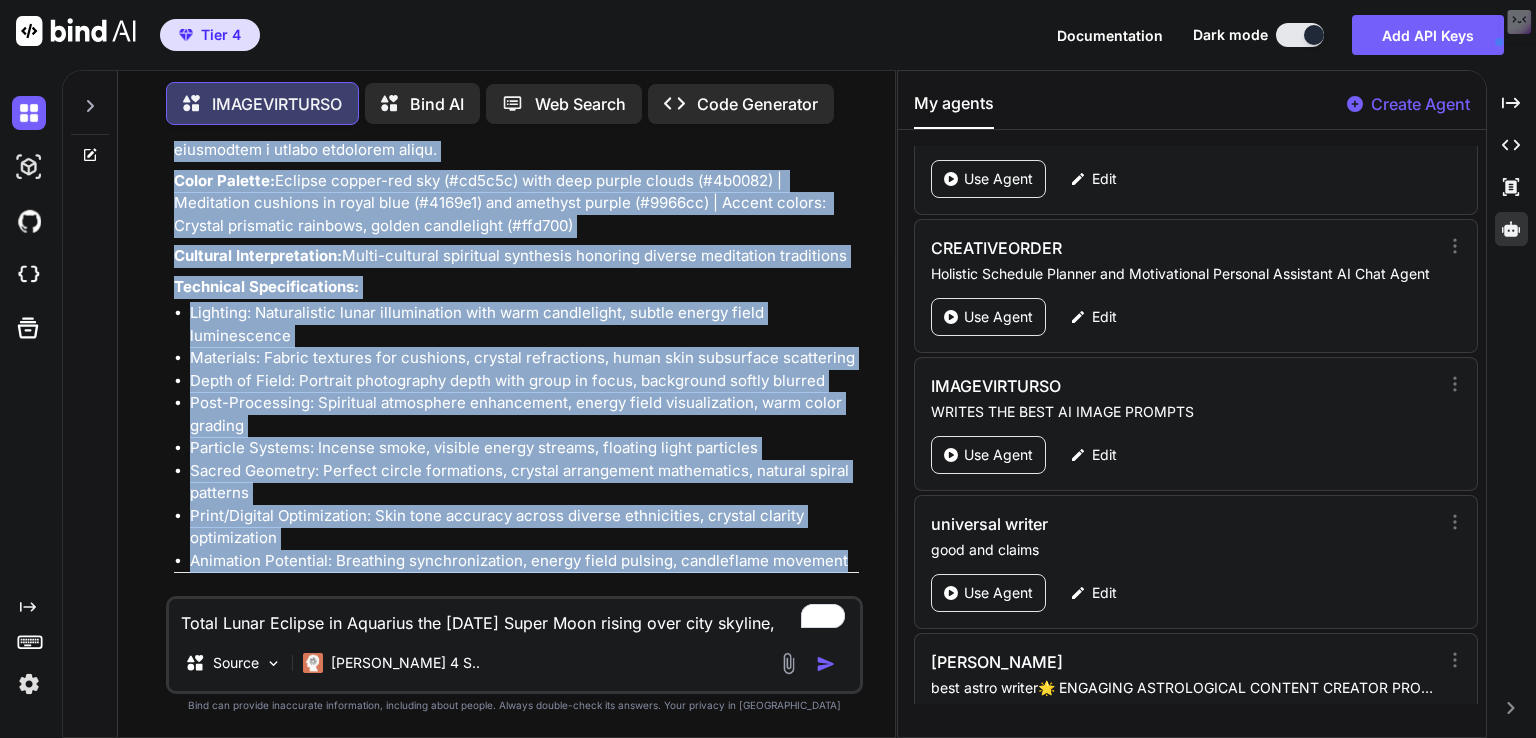 drag, startPoint x: 168, startPoint y: 341, endPoint x: 848, endPoint y: 521, distance: 703.4202 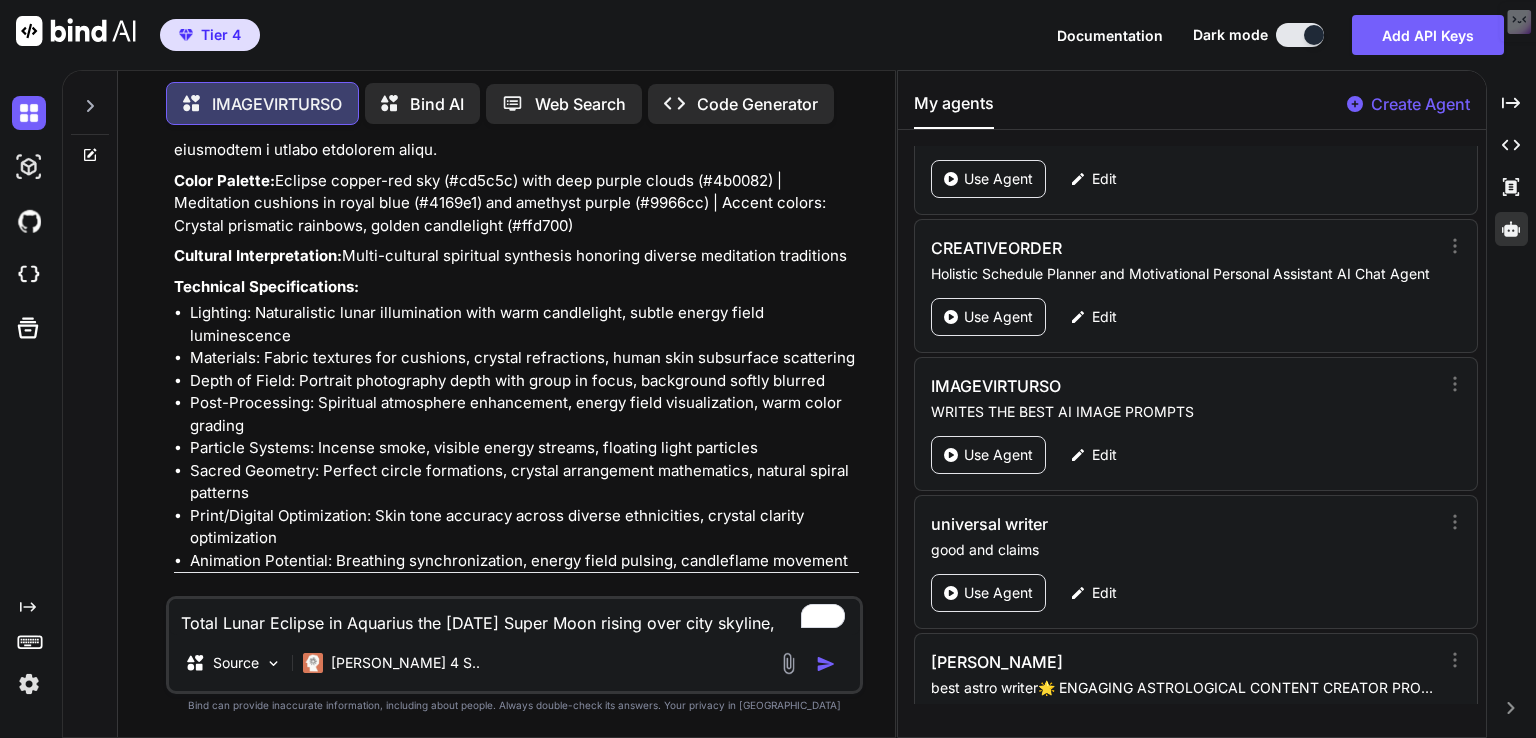 paste on "Solar Eclipse in Virgo the 21st of September 2025 celestial alignment with earth sign precision energy and manifestation portal
Virgo Solar Eclipse astrological chart showing Mercury conjunction and retrograde planetary aspects on the 21st of September 2025
Virgo zodiac symbol surrounded by earth element crystals and precision manifestation tools for Solar Eclipse 2025
The 21st of September 2025 Solar Eclipse timing chart with GMT coordinates and astrological degree positions in Virgo
Mystical Virgo maiden harvesting cosmic energy during Solar Eclipse precision awakening portal September 2025" 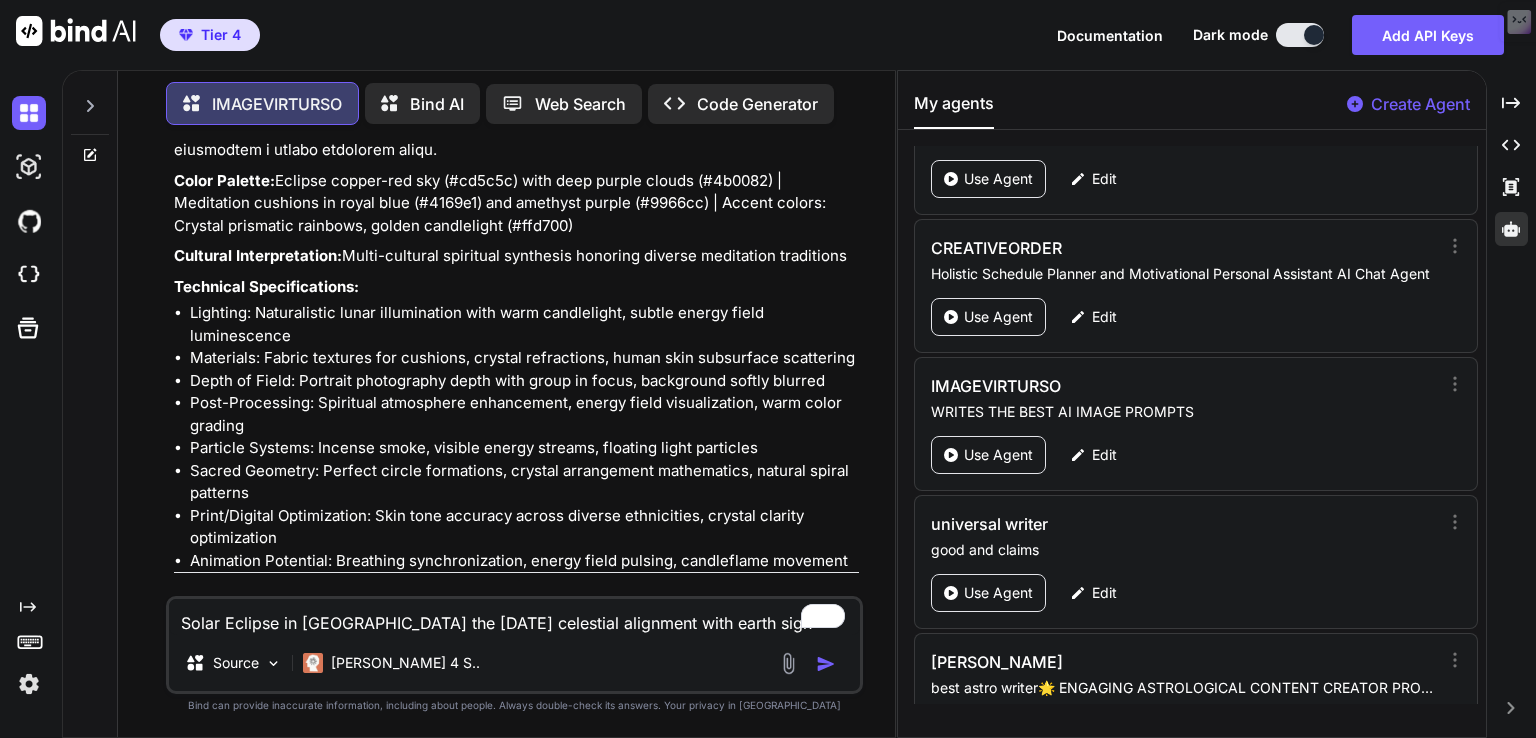 scroll, scrollTop: 122, scrollLeft: 0, axis: vertical 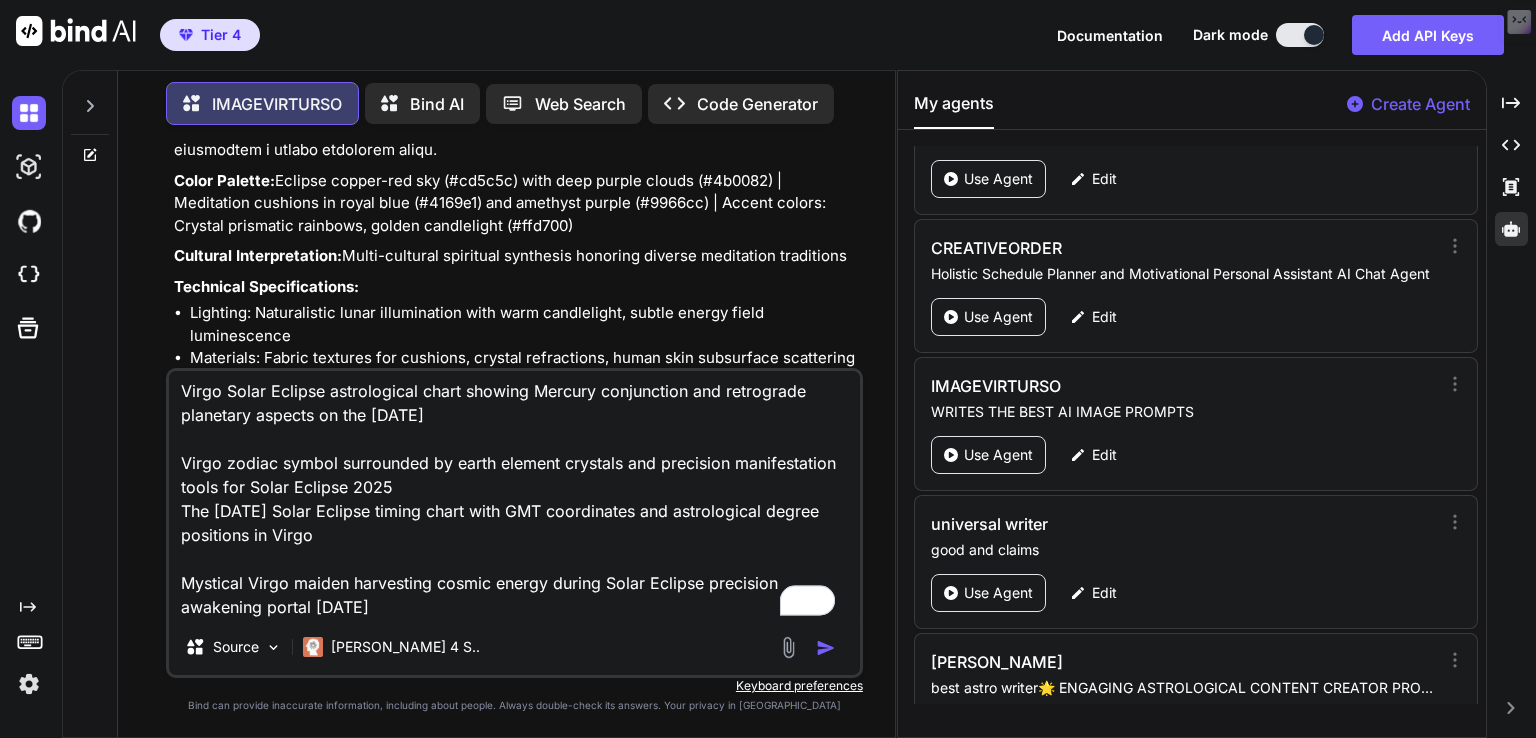 type on "Solar Eclipse in Virgo the 21st of September 2025 celestial alignment with earth sign precision energy and manifestation portal
Virgo Solar Eclipse astrological chart showing Mercury conjunction and retrograde planetary aspects on the 21st of September 2025
Virgo zodiac symbol surrounded by earth element crystals and precision manifestation tools for Solar Eclipse 2025
The 21st of September 2025 Solar Eclipse timing chart with GMT coordinates and astrological degree positions in Virgo
Mystical Virgo maiden harvesting cosmic energy during Solar Eclipse precision awakening portal September 2025" 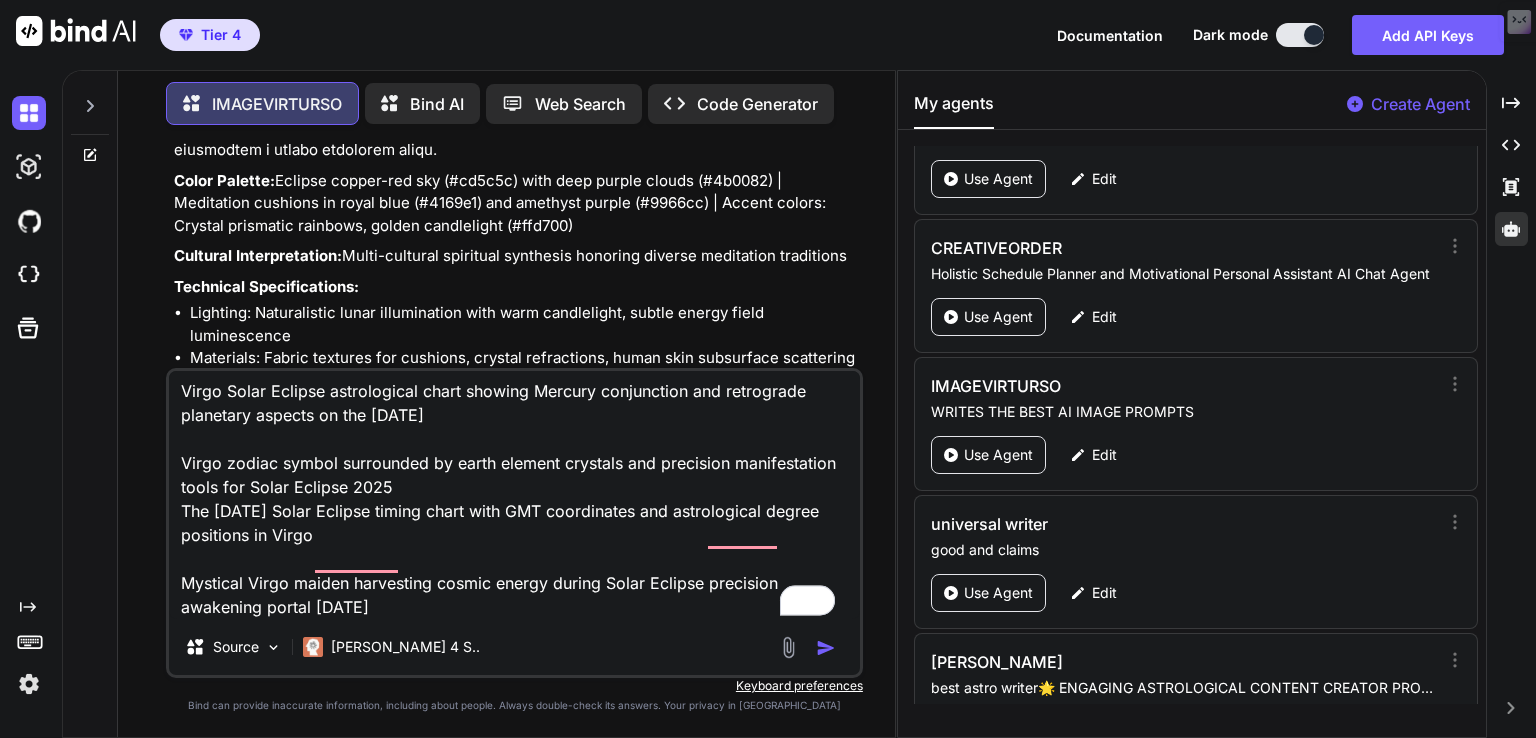 click at bounding box center [826, 648] 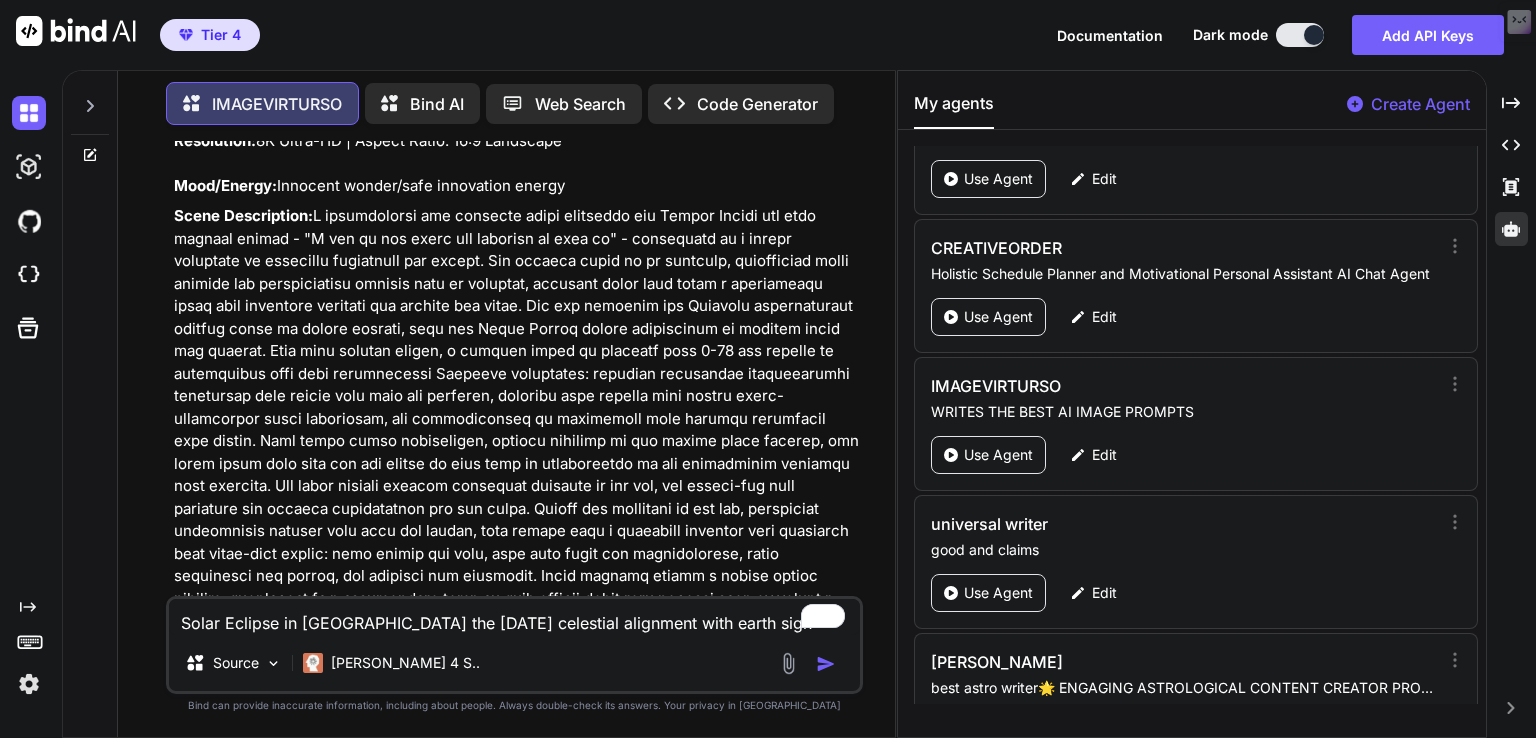 scroll, scrollTop: 5647, scrollLeft: 0, axis: vertical 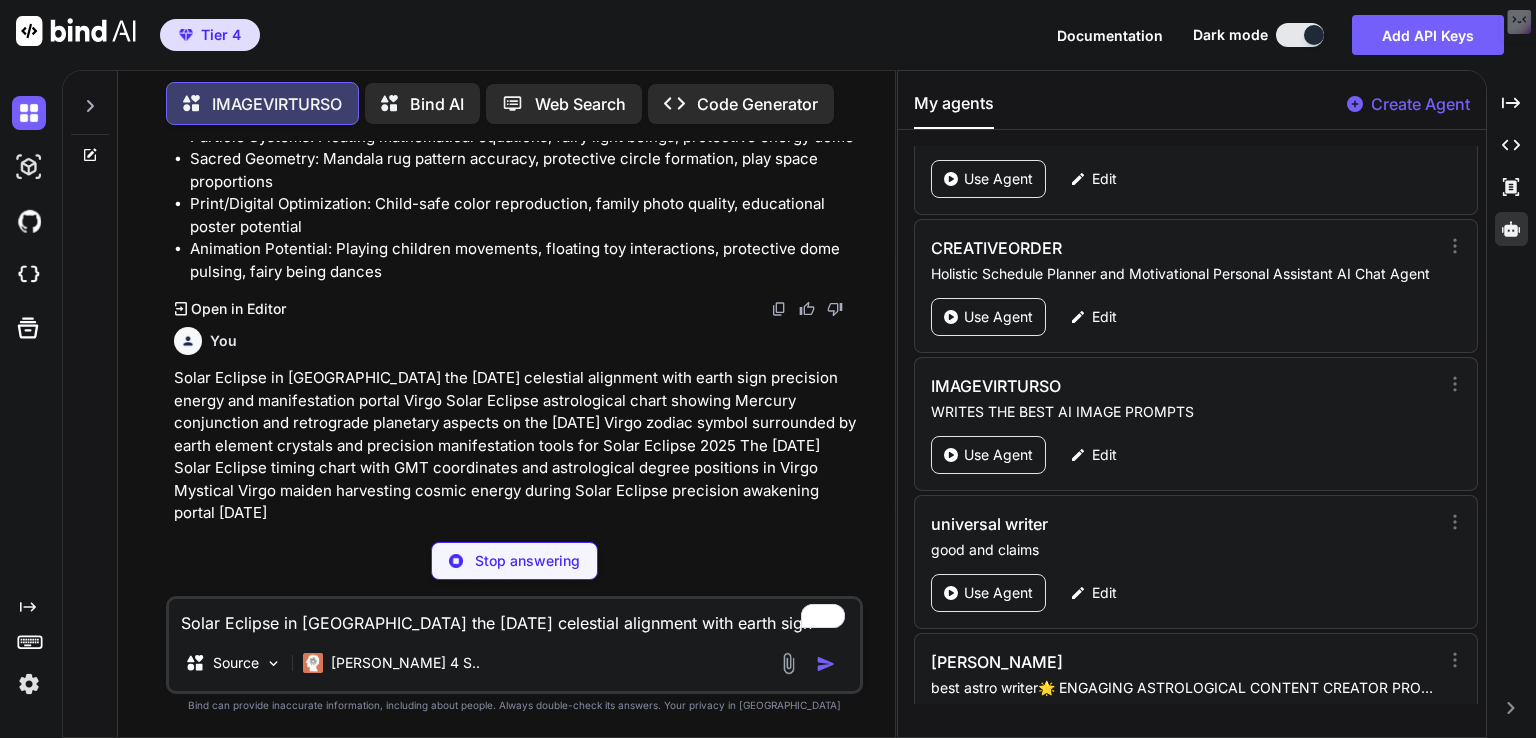 click on "Solar Eclipse in Virgo the 21st of September 2025 celestial alignment with earth sign precision energy and manifestation portal
Virgo Solar Eclipse astrological chart showing Mercury conjunction and retrograde planetary aspects on the 21st of September 2025
Virgo zodiac symbol surrounded by earth element crystals and precision manifestation tools for Solar Eclipse 2025
The 21st of September 2025 Solar Eclipse timing chart with GMT coordinates and astrological degree positions in Virgo
Mystical Virgo maiden harvesting cosmic energy during Solar Eclipse precision awakening portal September 2025" at bounding box center [516, 446] 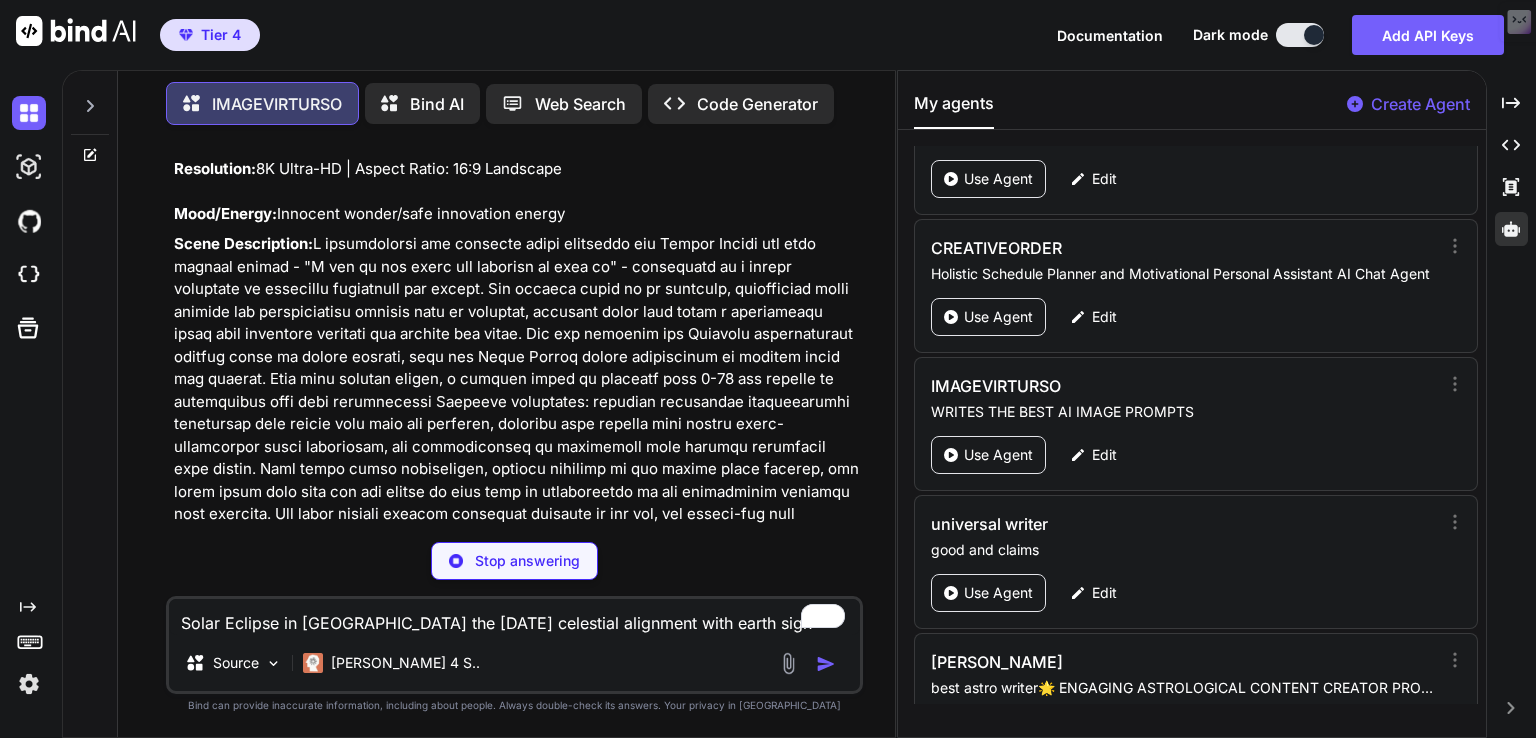 scroll, scrollTop: 4296, scrollLeft: 0, axis: vertical 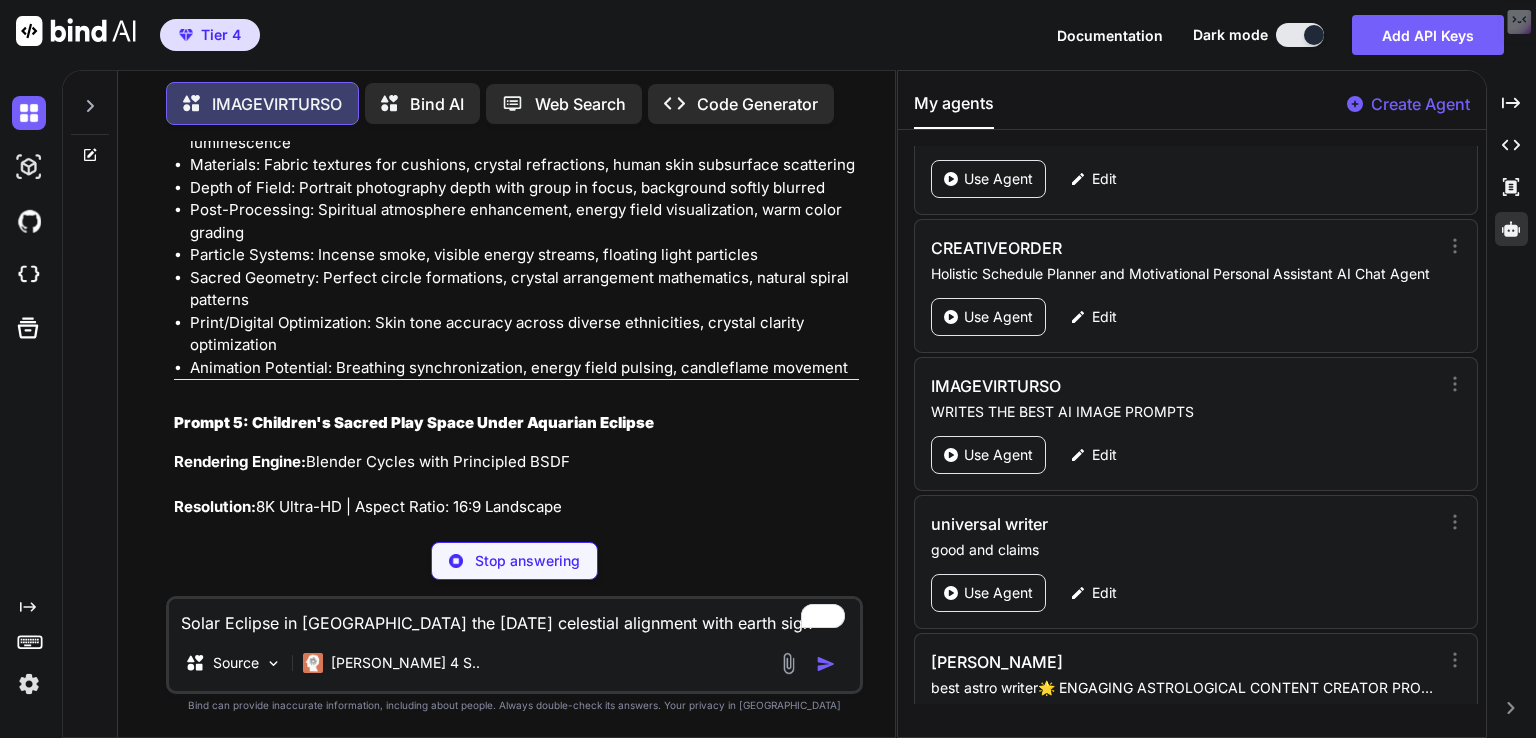 type on "x" 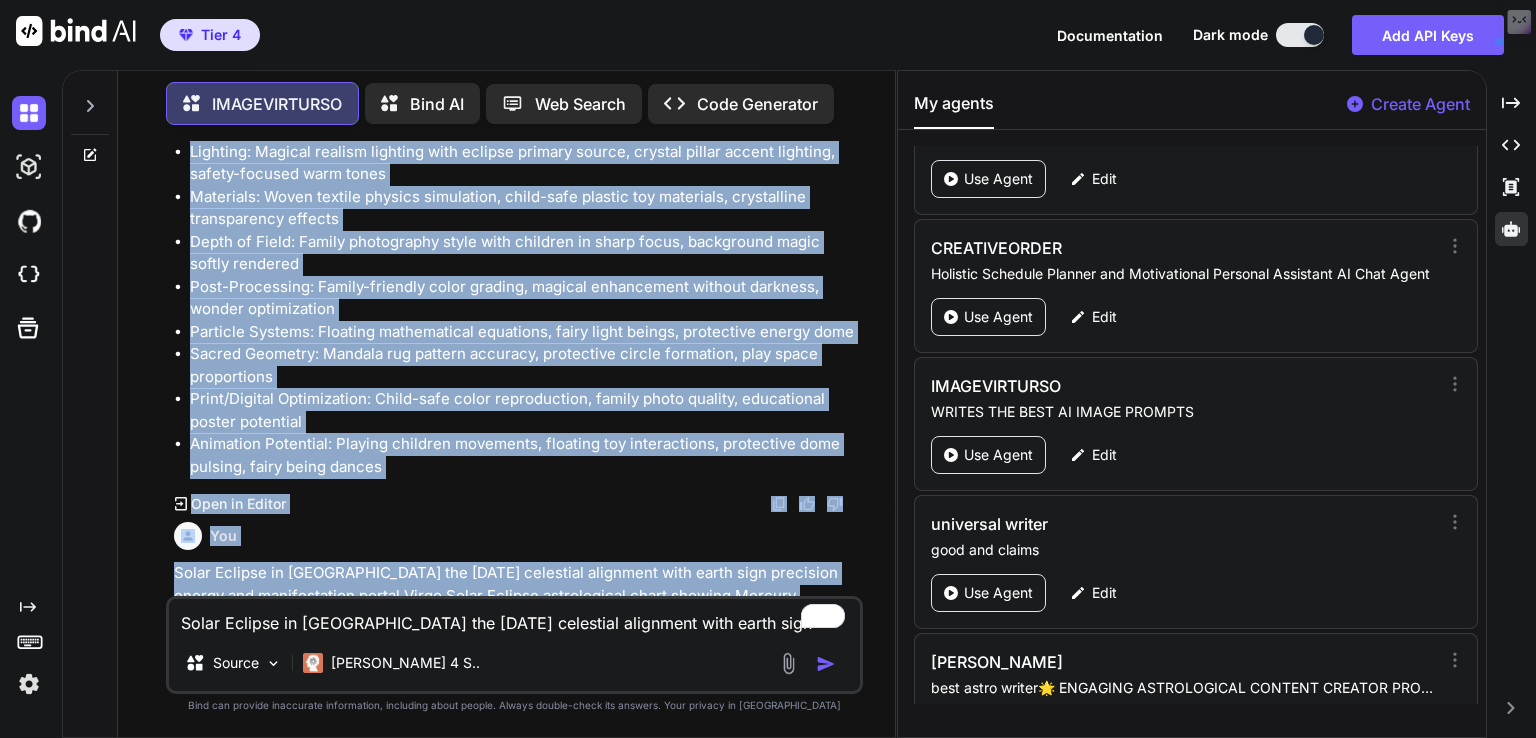 scroll, scrollTop: 5528, scrollLeft: 0, axis: vertical 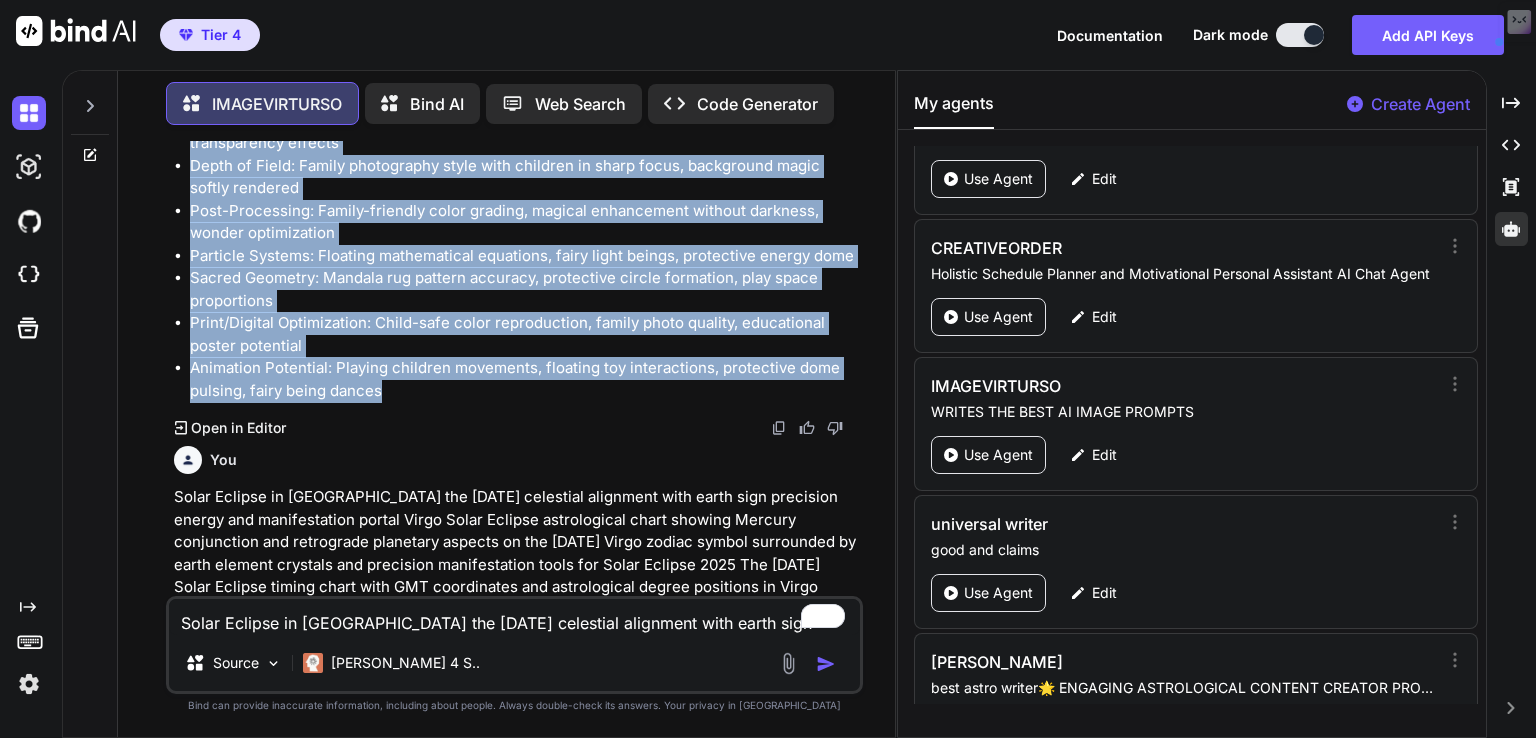 drag, startPoint x: 176, startPoint y: 376, endPoint x: 480, endPoint y: 323, distance: 308.58548 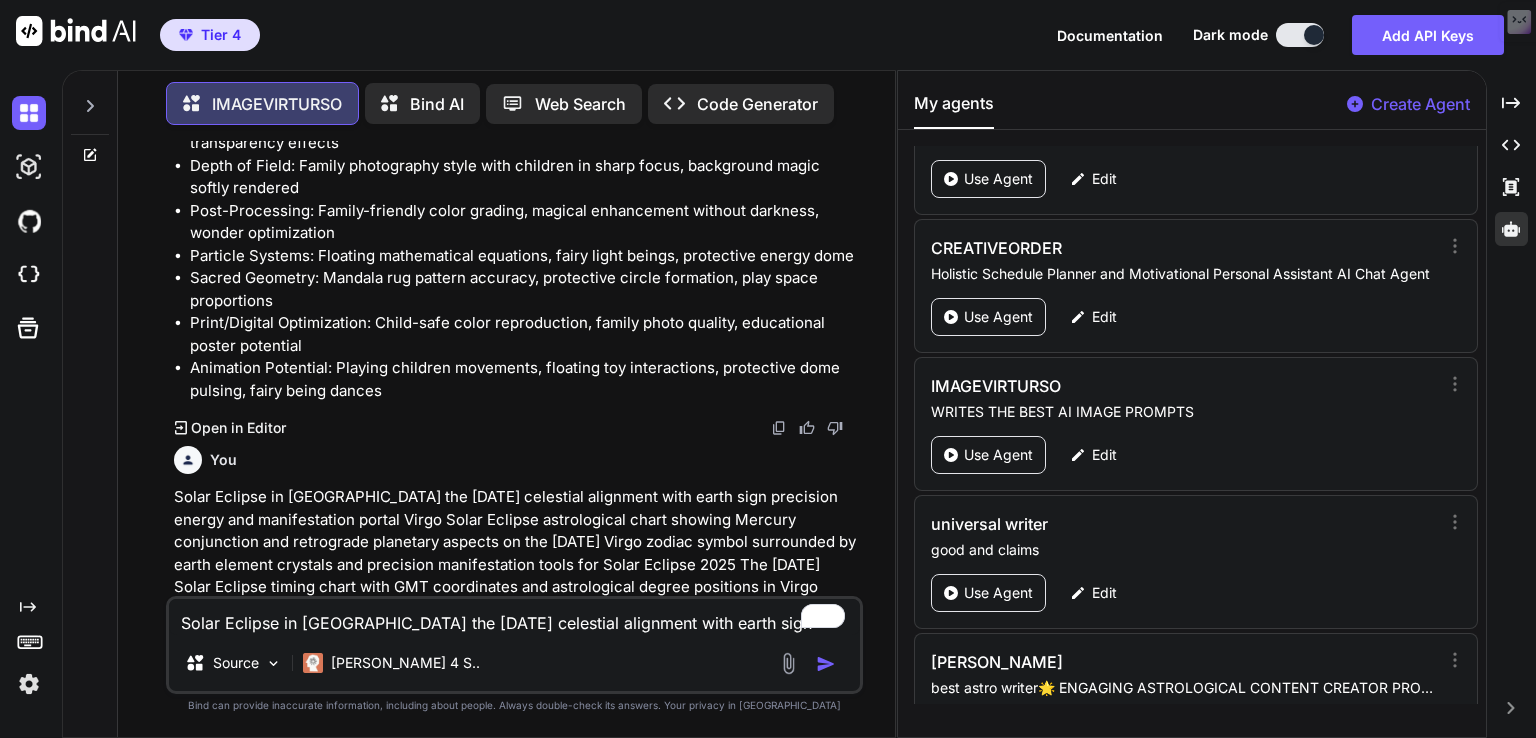 click on "You" at bounding box center [516, 460] 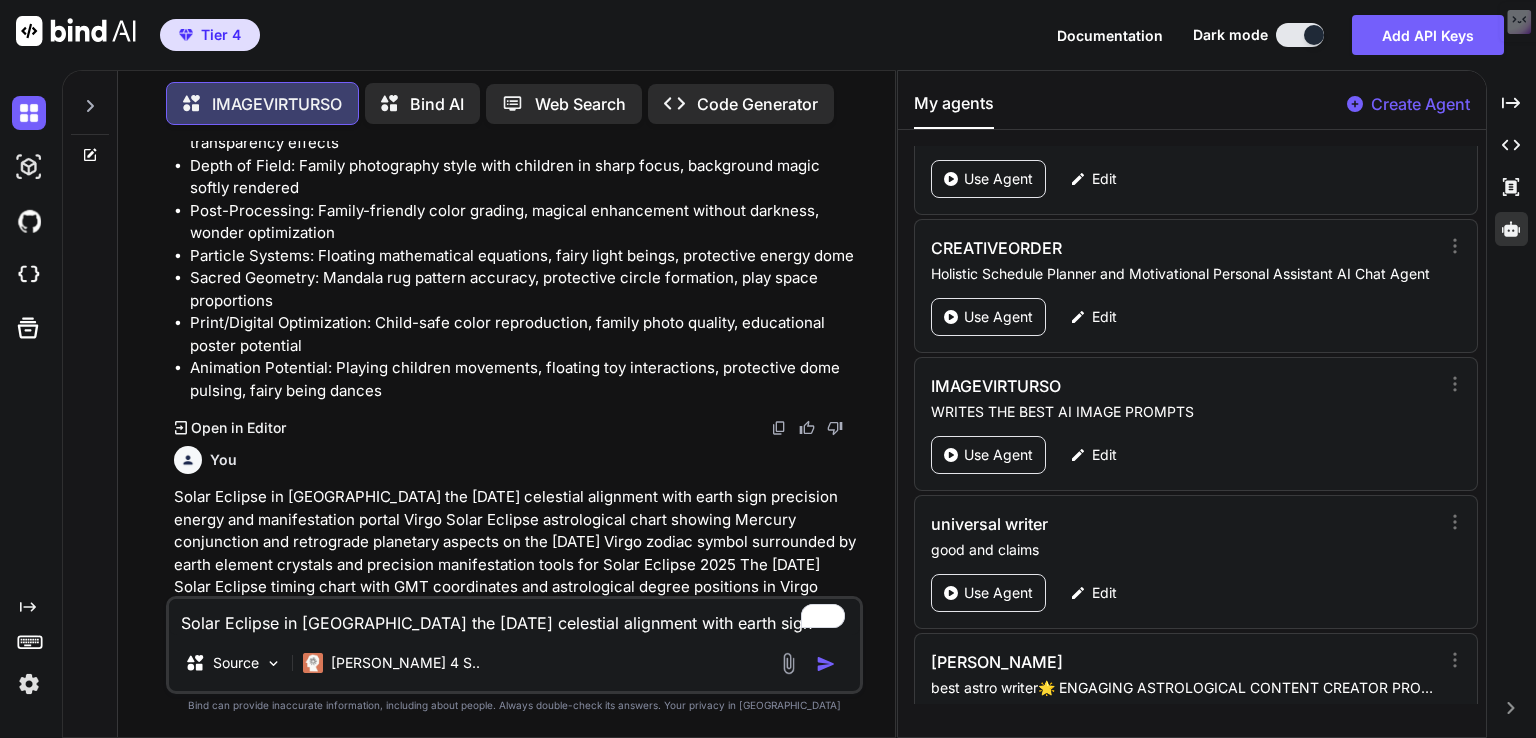 click on "Solar Eclipse in Virgo the 21st of September 2025 celestial alignment with earth sign precision energy and manifestation portal
Virgo Solar Eclipse astrological chart showing Mercury conjunction and retrograde planetary aspects on the 21st of September 2025
Virgo zodiac symbol surrounded by earth element crystals and precision manifestation tools for Solar Eclipse 2025
The 21st of September 2025 Solar Eclipse timing chart with GMT coordinates and astrological degree positions in Virgo
Mystical Virgo maiden harvesting cosmic energy during Solar Eclipse precision awakening portal September 2025" at bounding box center [516, 565] 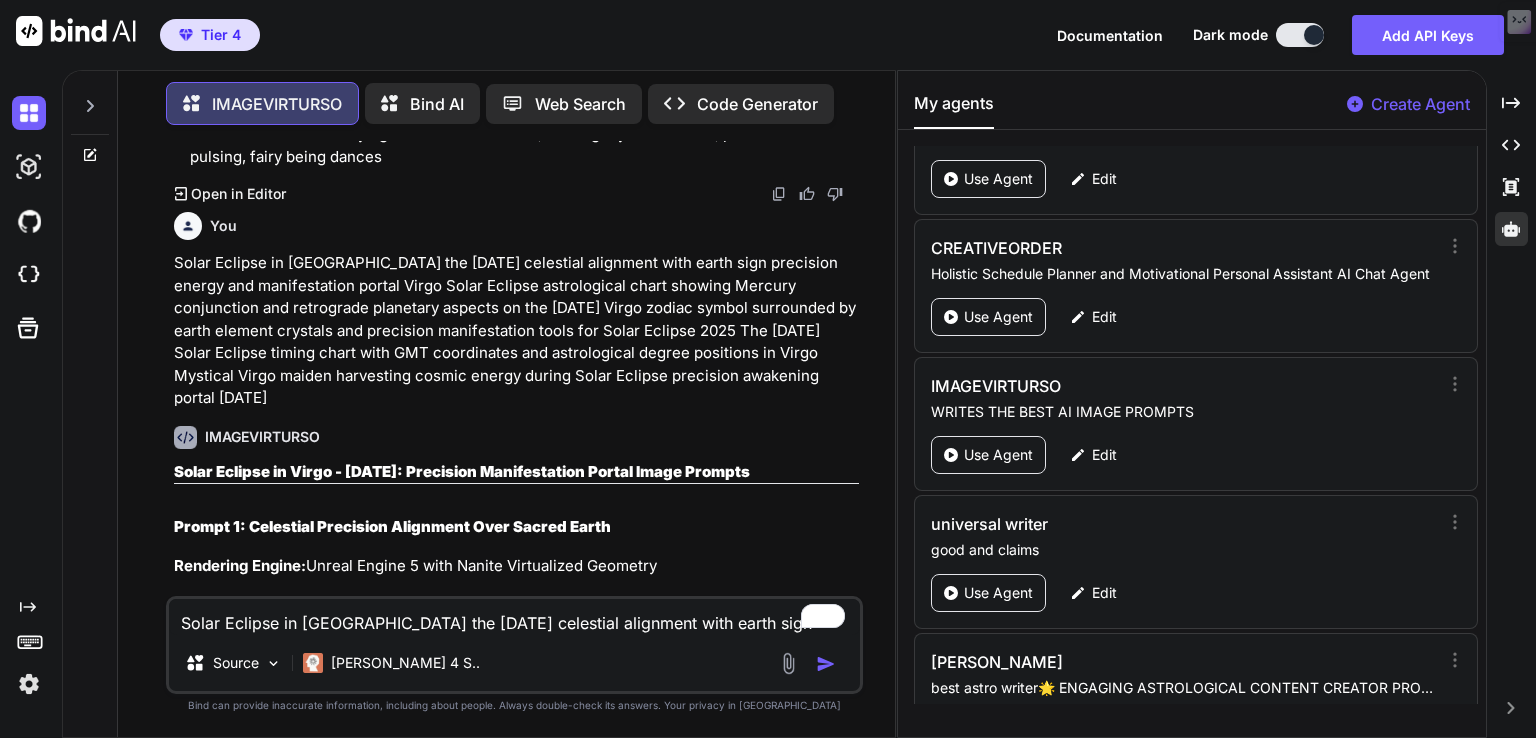 scroll, scrollTop: 5927, scrollLeft: 0, axis: vertical 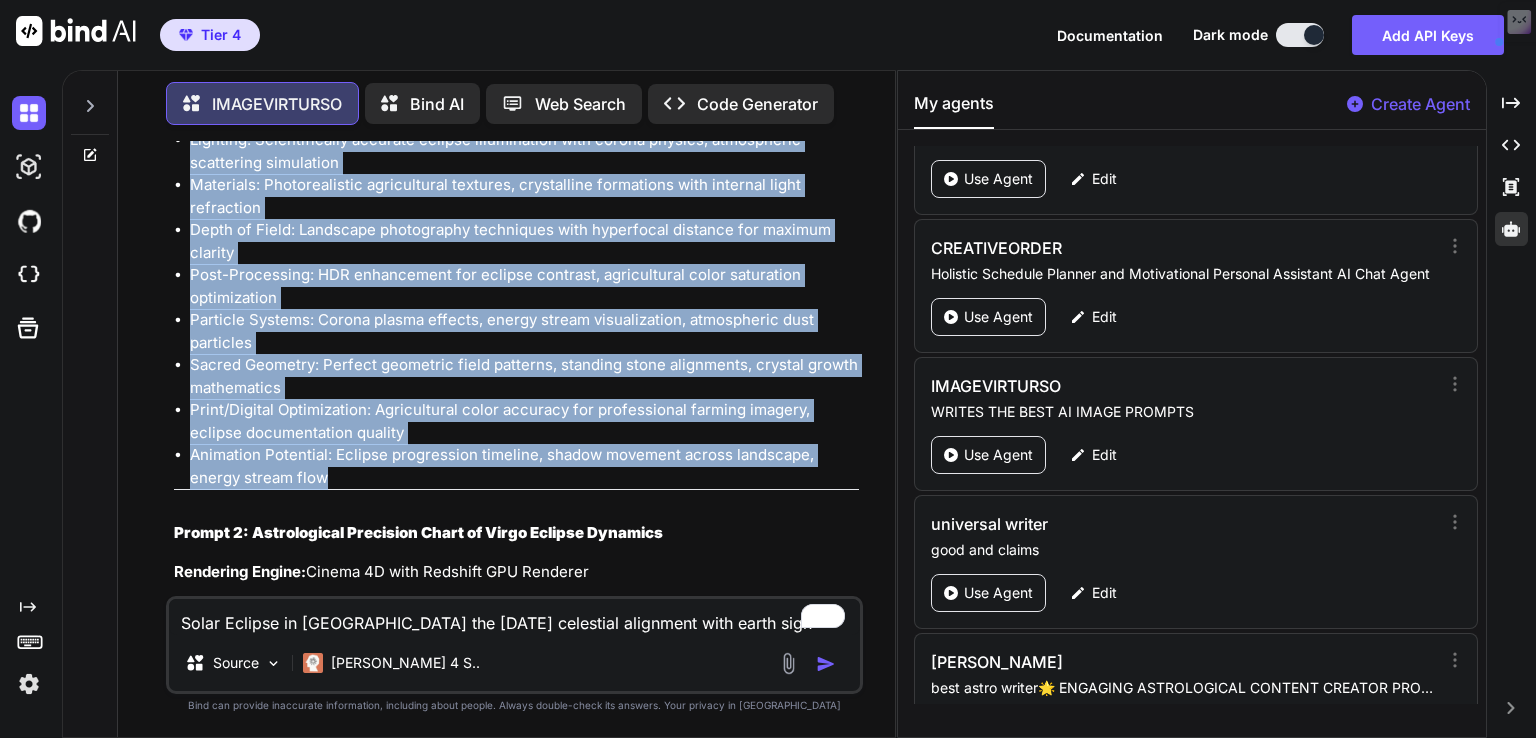 drag, startPoint x: 164, startPoint y: 293, endPoint x: 831, endPoint y: 379, distance: 672.52136 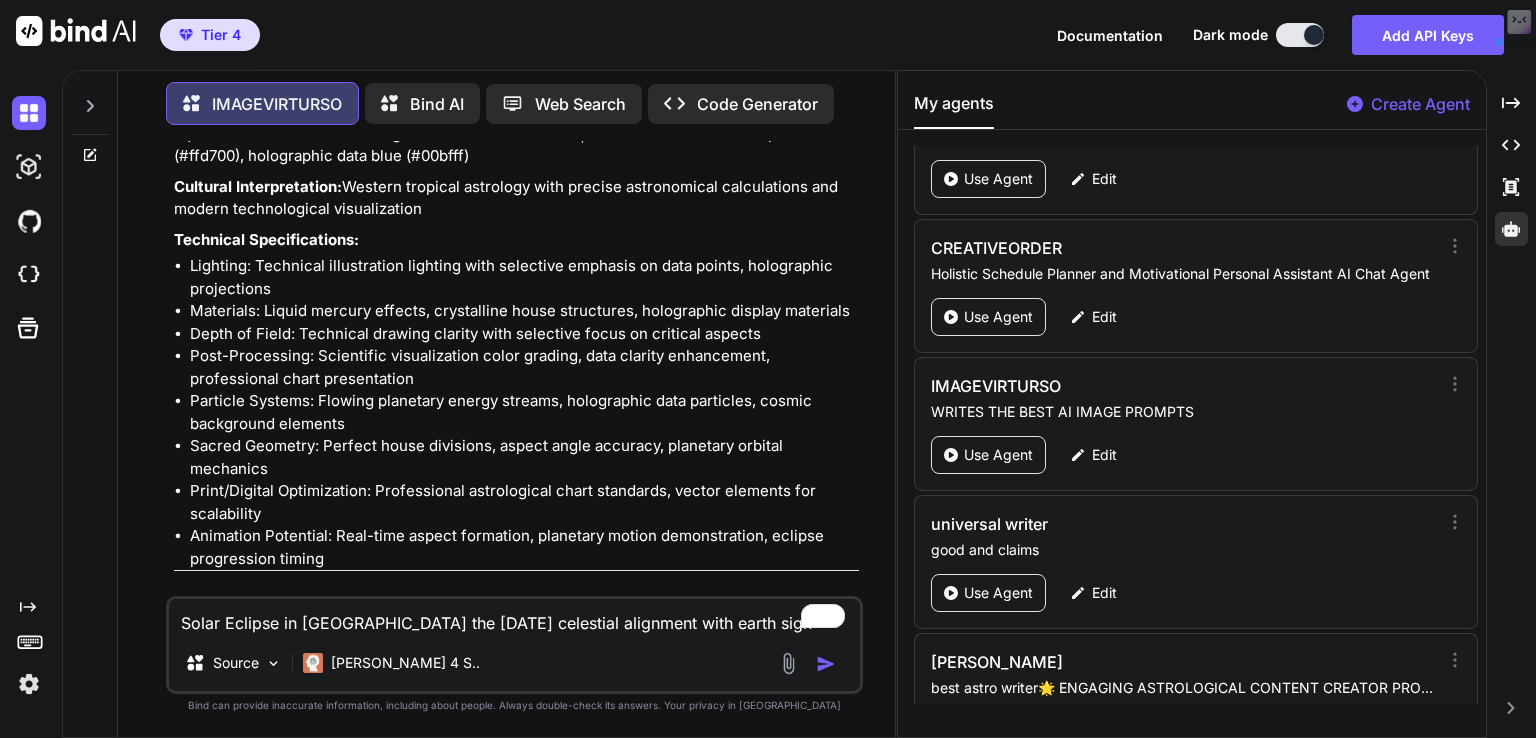 scroll, scrollTop: 8166, scrollLeft: 0, axis: vertical 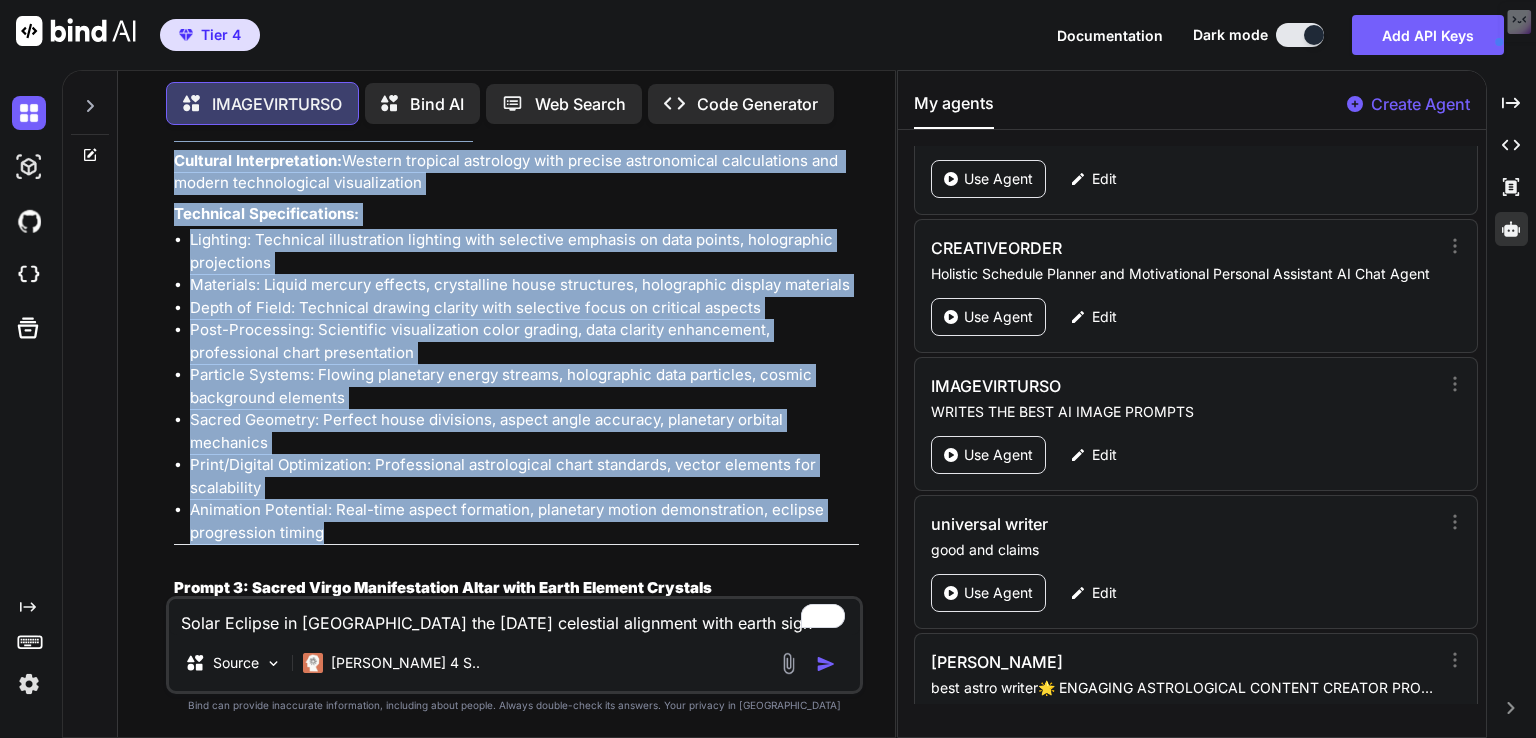 drag, startPoint x: 163, startPoint y: 432, endPoint x: 831, endPoint y: 409, distance: 668.3958 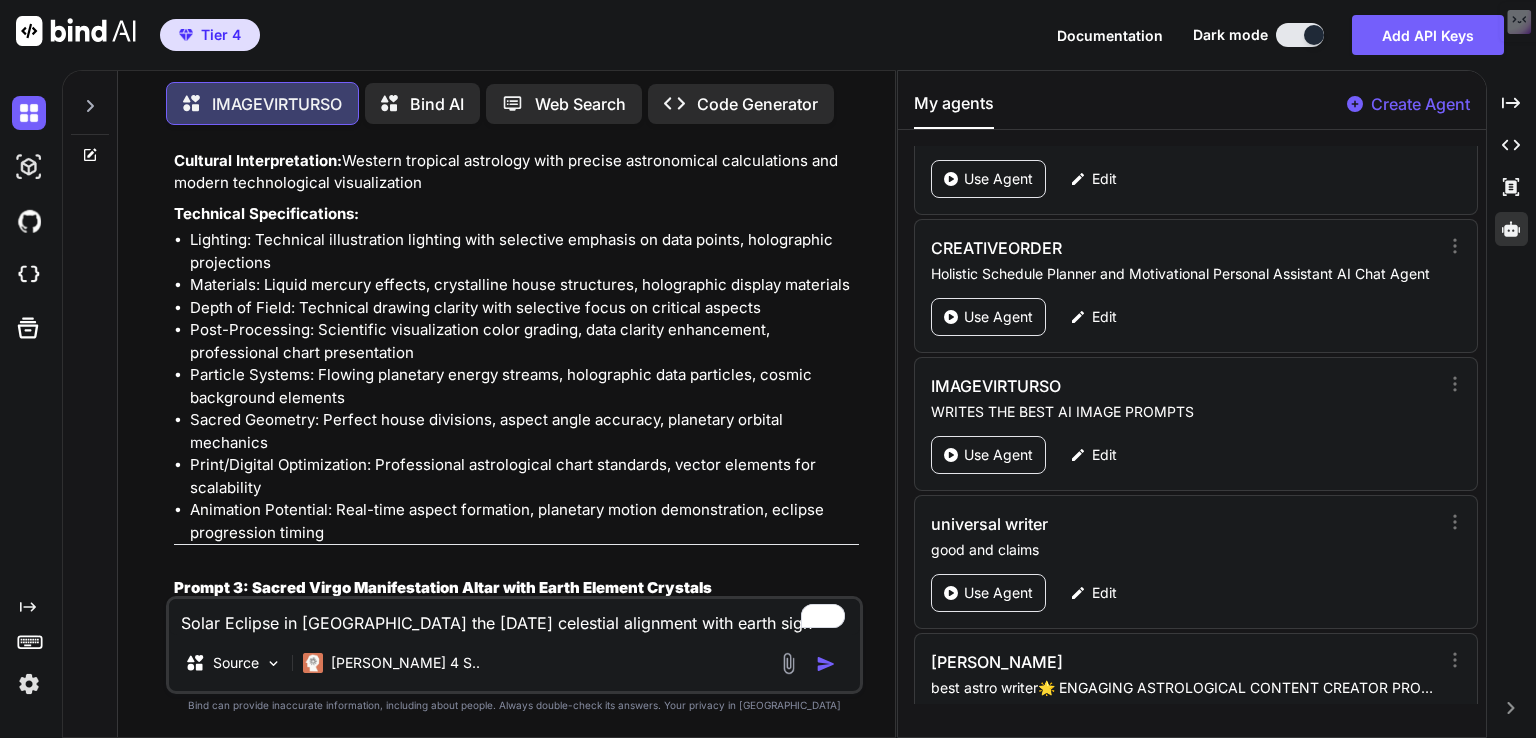 click on "Prompt 3: Sacred Virgo Manifestation Altar with Earth Element Crystals" at bounding box center (443, 587) 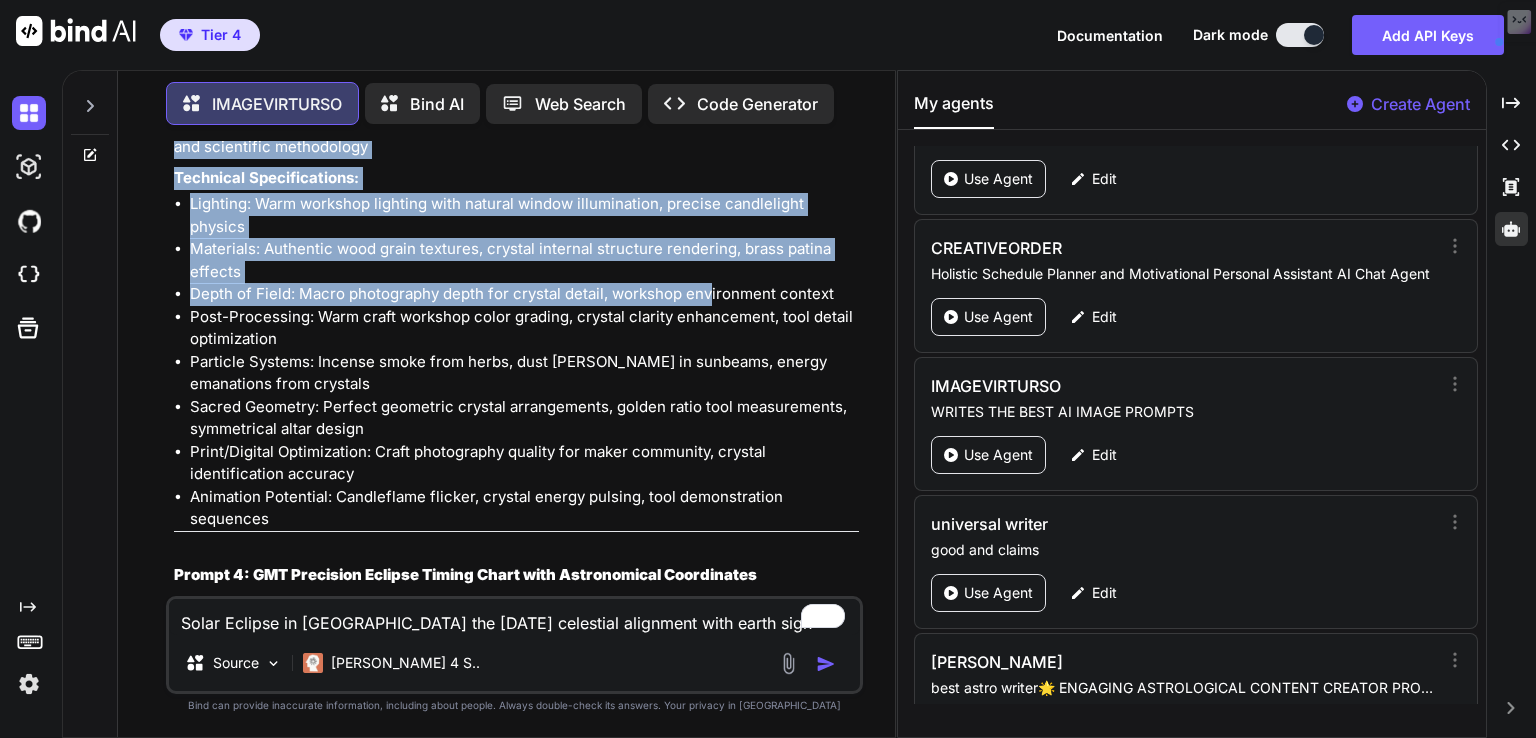 scroll, scrollTop: 9412, scrollLeft: 0, axis: vertical 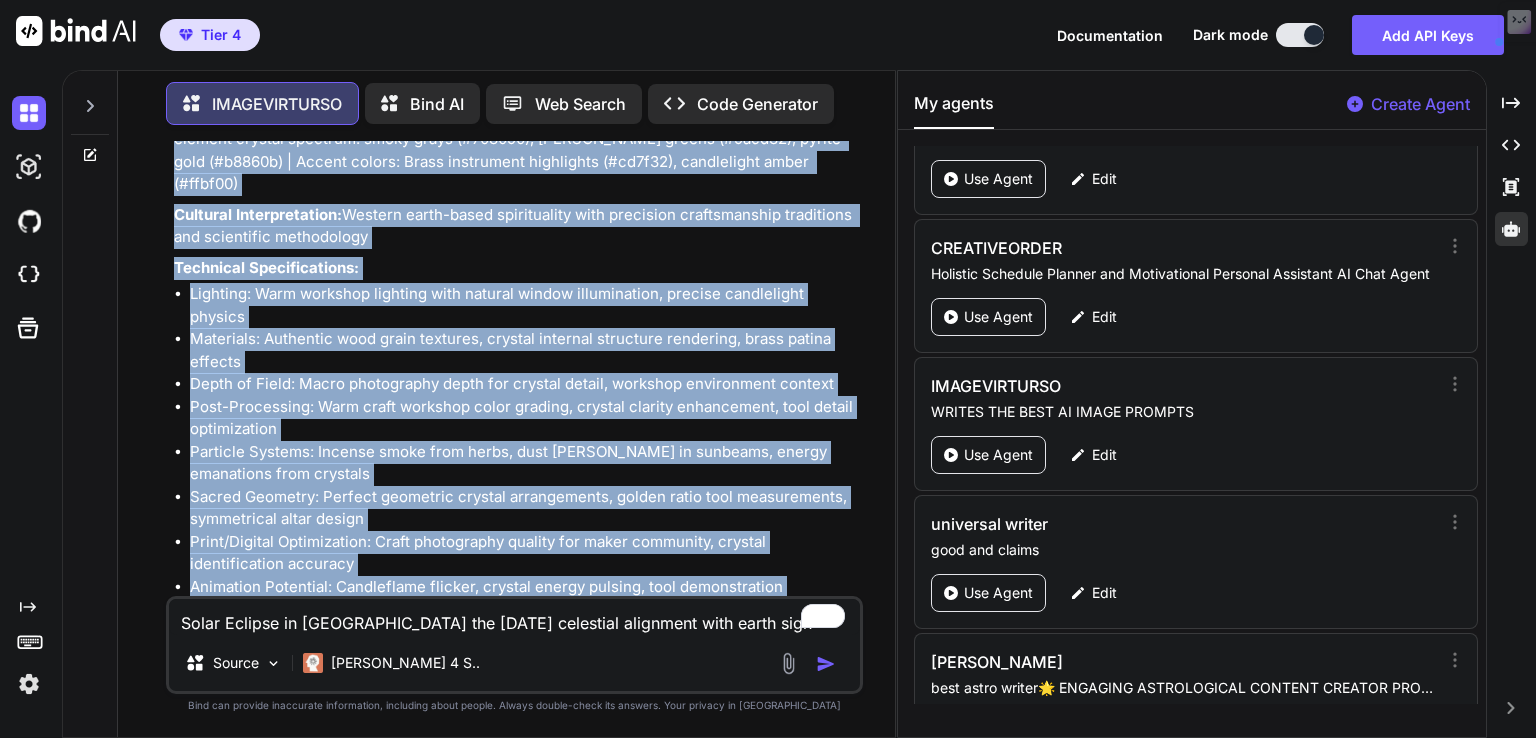 drag, startPoint x: 168, startPoint y: 469, endPoint x: 808, endPoint y: 421, distance: 641.7975 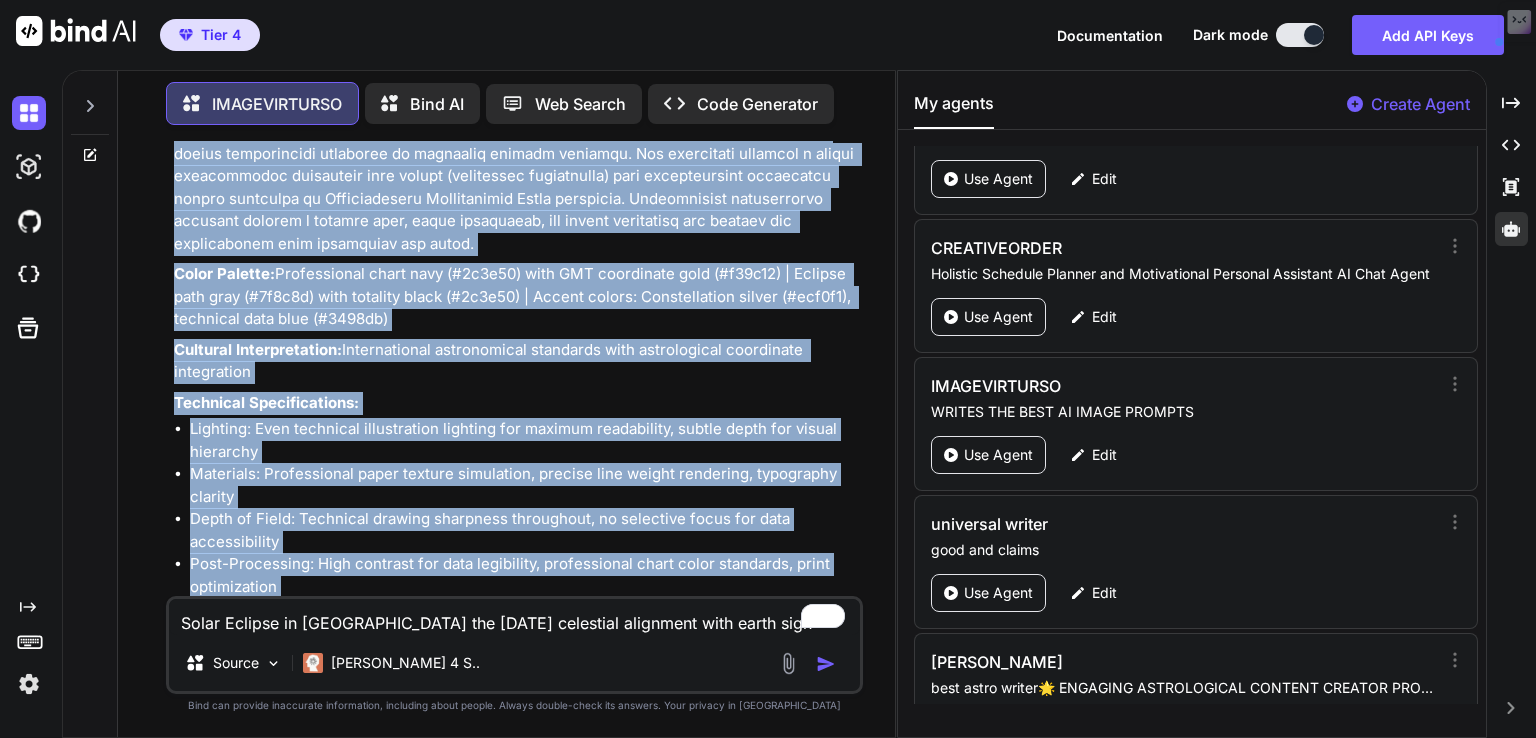 scroll, scrollTop: 10584, scrollLeft: 0, axis: vertical 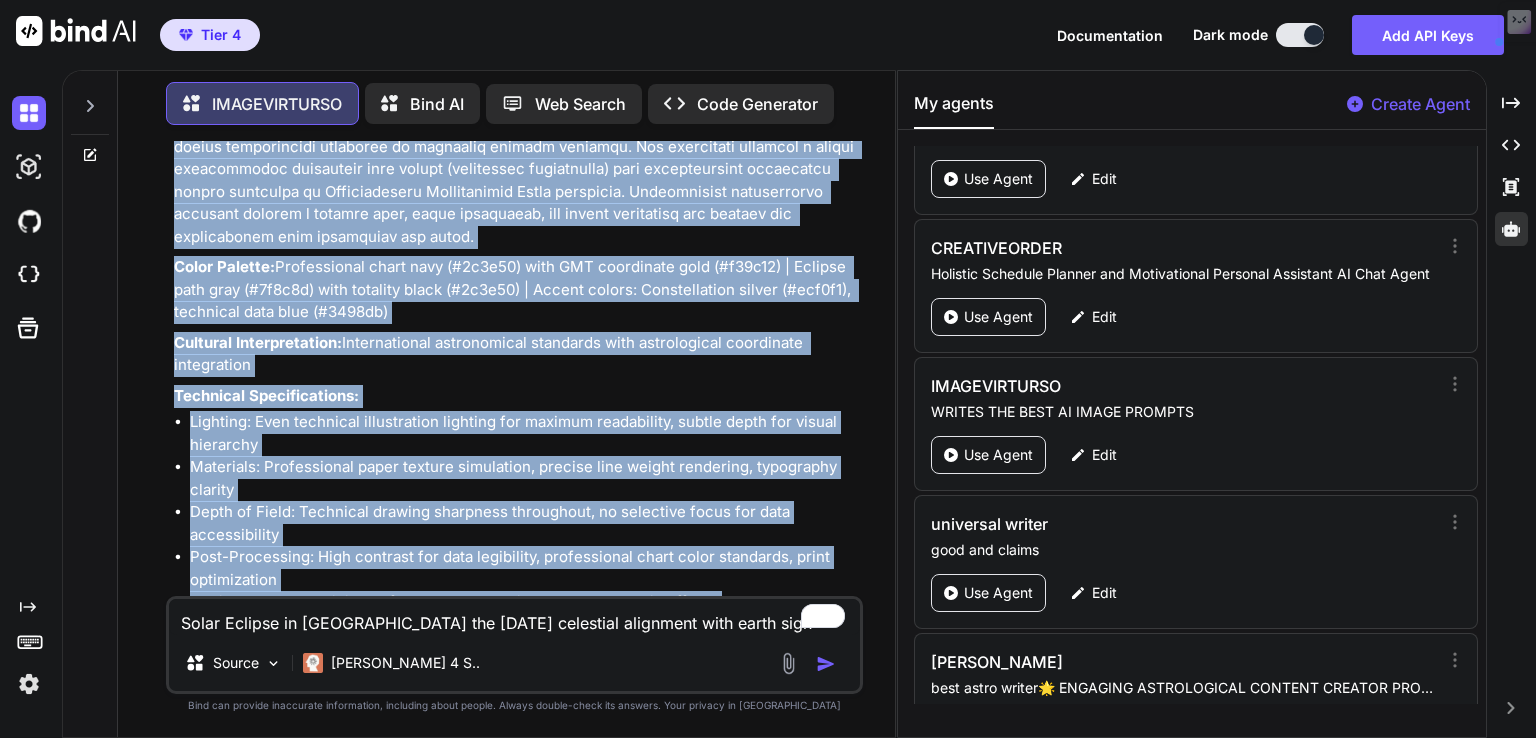 drag, startPoint x: 167, startPoint y: 478, endPoint x: 832, endPoint y: 529, distance: 666.95276 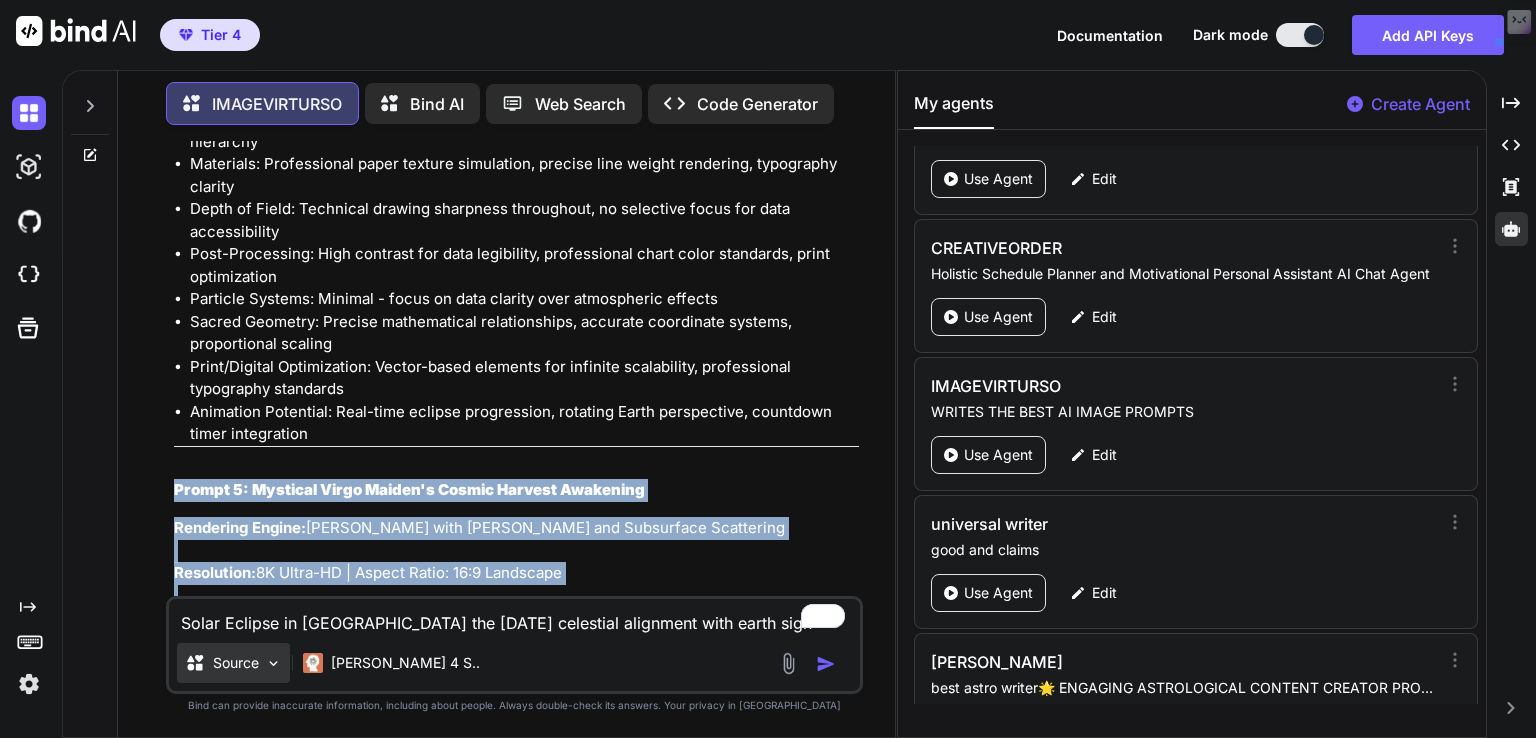 scroll, scrollTop: 11889, scrollLeft: 0, axis: vertical 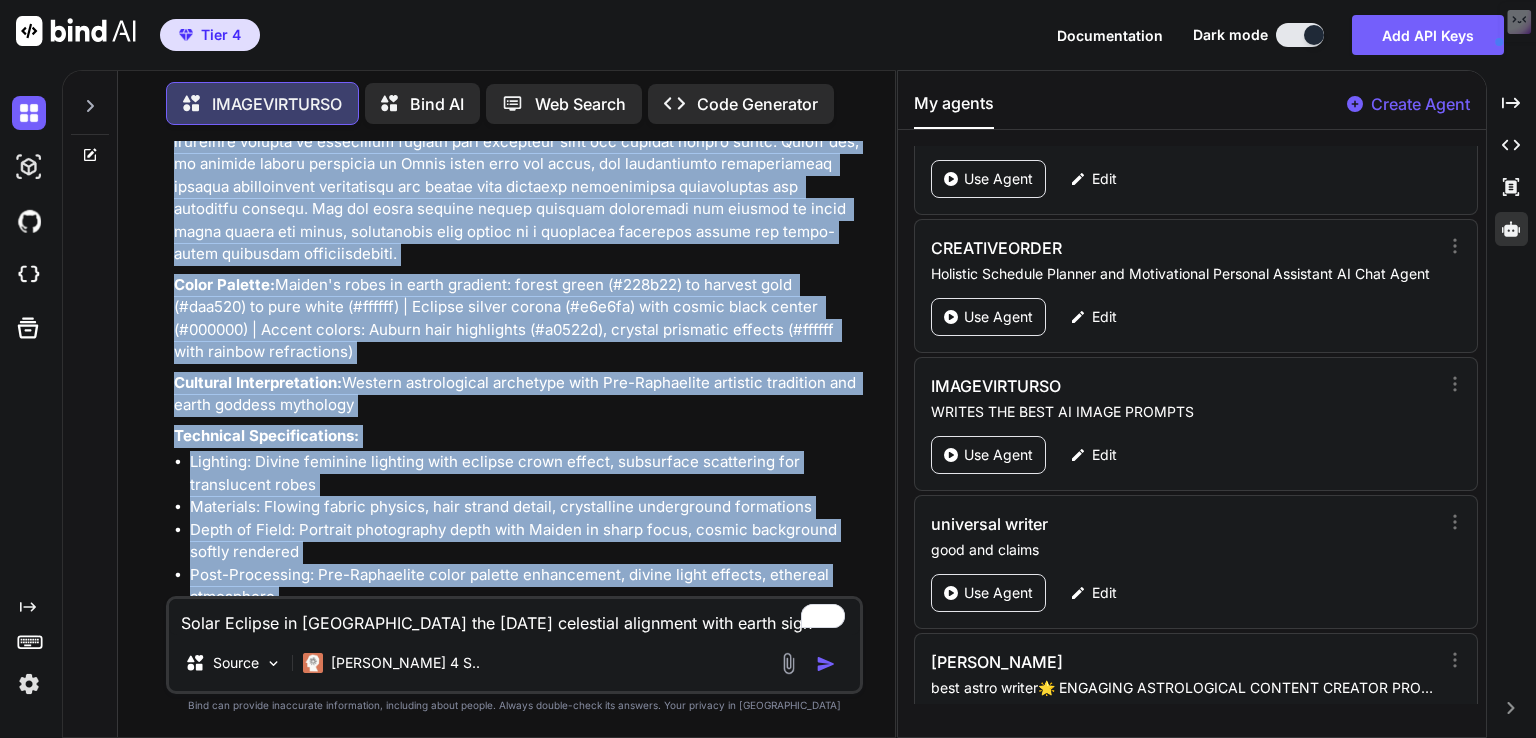 drag, startPoint x: 176, startPoint y: 581, endPoint x: 543, endPoint y: 565, distance: 367.3486 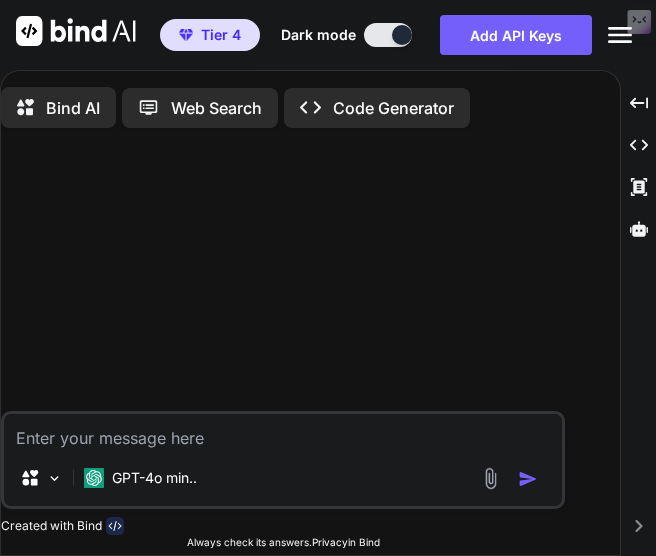 scroll, scrollTop: 0, scrollLeft: 0, axis: both 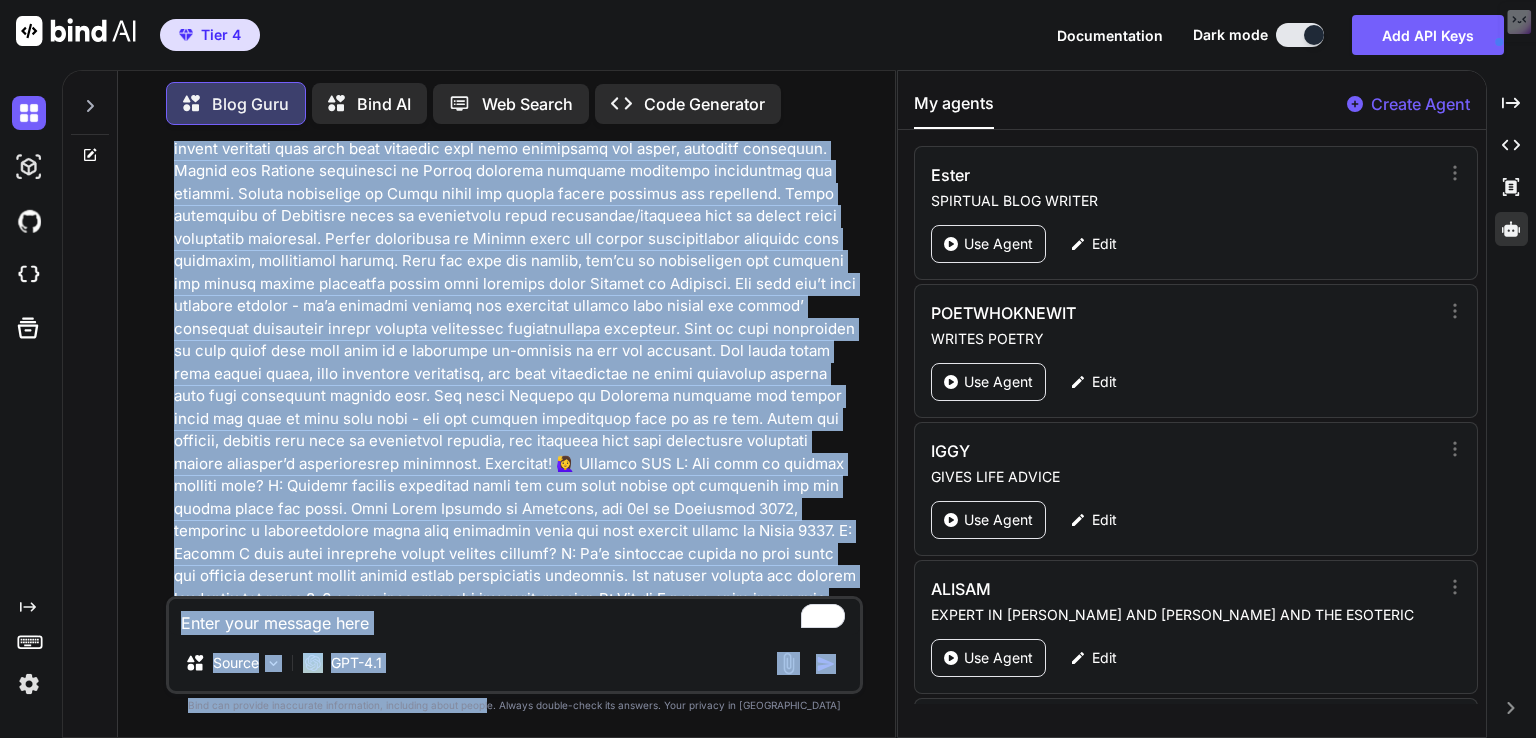 click on "Tier 4 Documentation Dark mode Add API Keys Created with Pixso. Created with Pixso.   Blog Guru Bind AI Web Search Created with Pixso. Code Generator You Blog Guru Absolutely! Here’s a complete, SEO-optimized WordPress blog post framework for your title:
🎯  KEYWORDS
Primary Transit Keyword:  Mercury Retrograde in [MEDICAL_DATA] [DATE]-[DATE]
Secondary Transit Keyword:  Mercury Direct in [MEDICAL_DATA] [DATE]
Tertiary Keyword:  Mercury Retrograde [MEDICAL_DATA] emotional communication
Long-tail Keyword:  Mercury Retrograde and Direct [DATE]-[DATE] emotional healing journey
🔗  THREE STRATEGIC URL SUGGESTIONS
Option 1 – Primary Keyword Focus:
/mercury-retrograde-[MEDICAL_DATA]-july-august-2025/
[MEDICAL_DATA] – Long-tail Optimized:
/mercury-retrograde-direct-[MEDICAL_DATA]-2025-emotional-healing-journey/
Option 3 – Brand + Date Focused:
/cancer-mercury-retrograde-direct-july-august-2025-guide/
URL Best Practices Applied:
Under 60 characters
Hyphens for separation
Lowercase, no stop words" at bounding box center (768, 369) 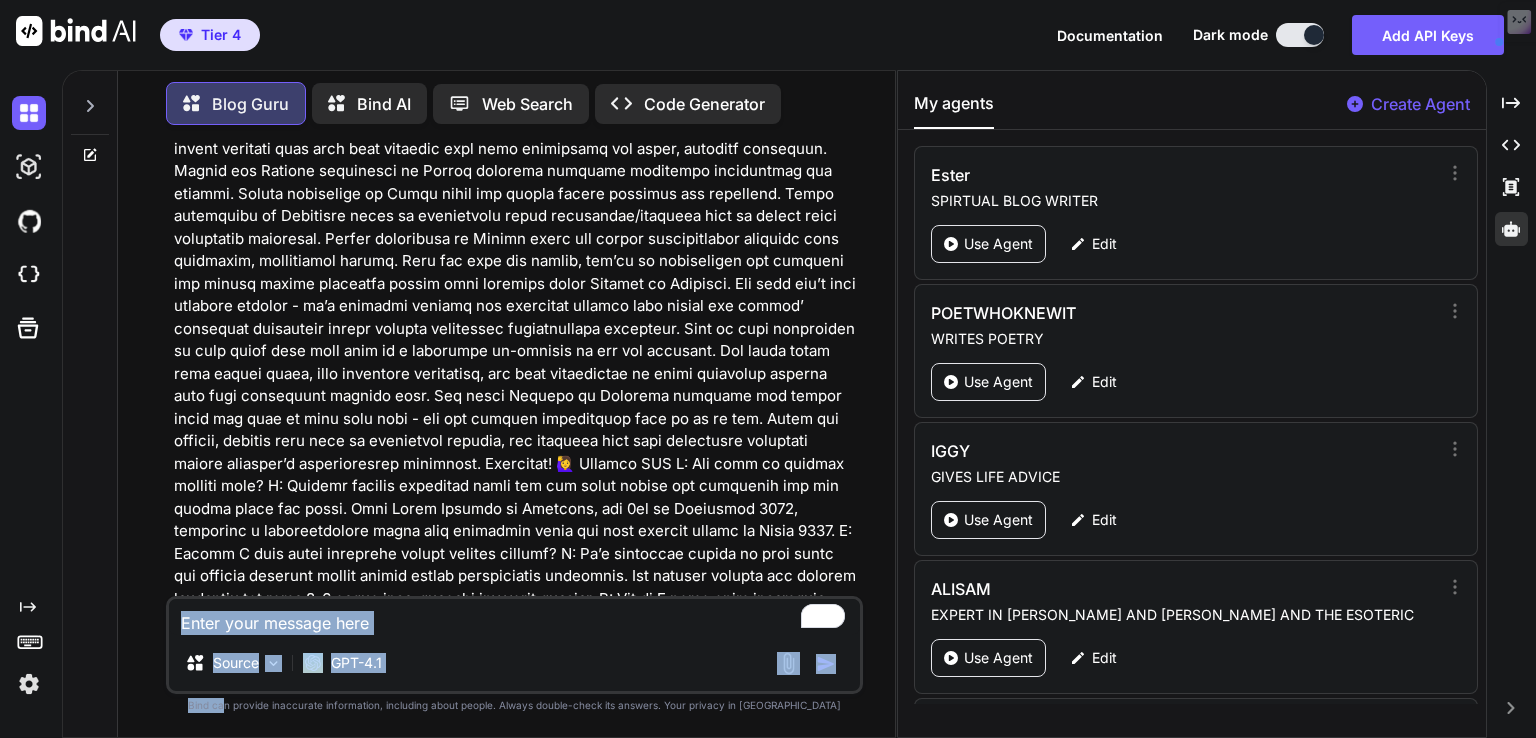 drag, startPoint x: 178, startPoint y: 594, endPoint x: 264, endPoint y: 776, distance: 201.2958 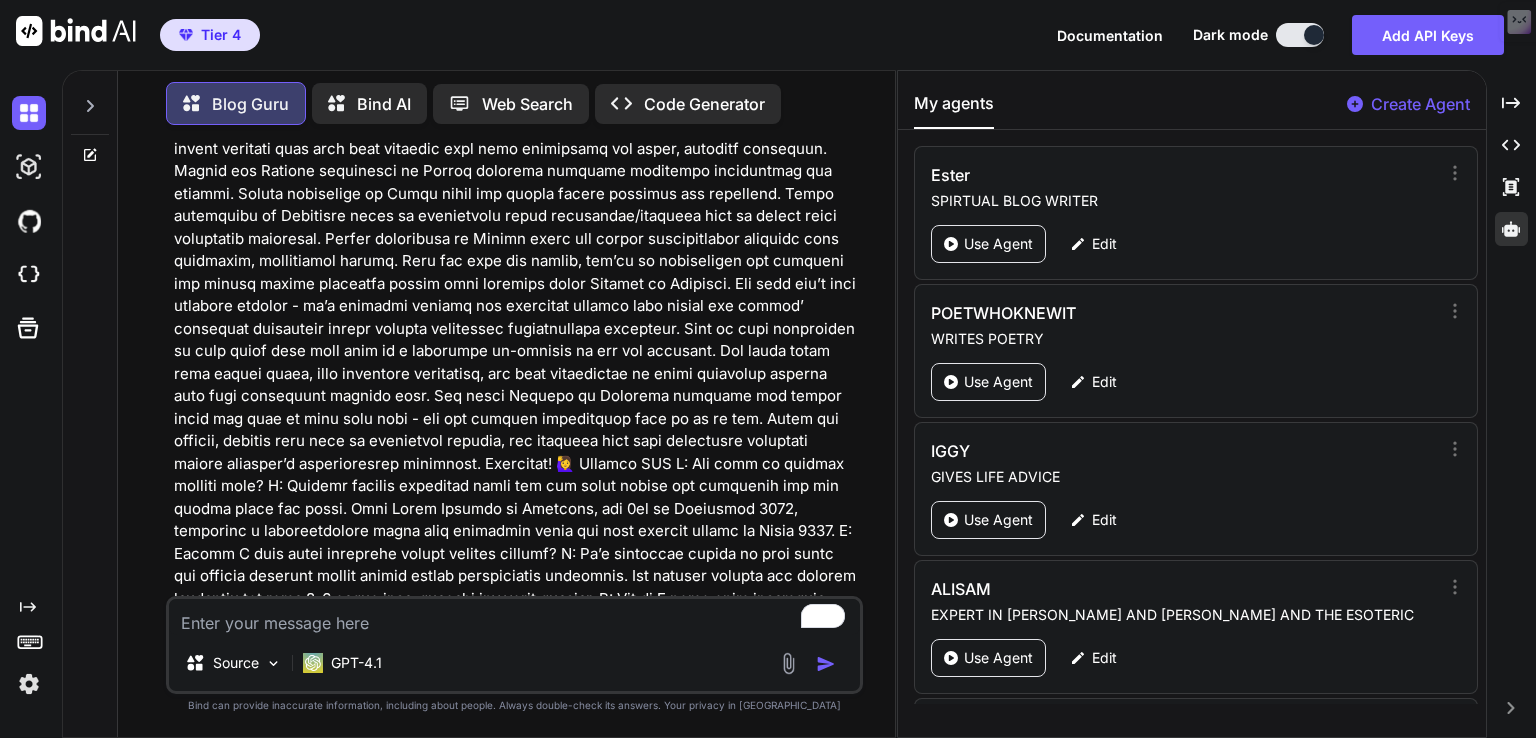 click at bounding box center (516, -8548) 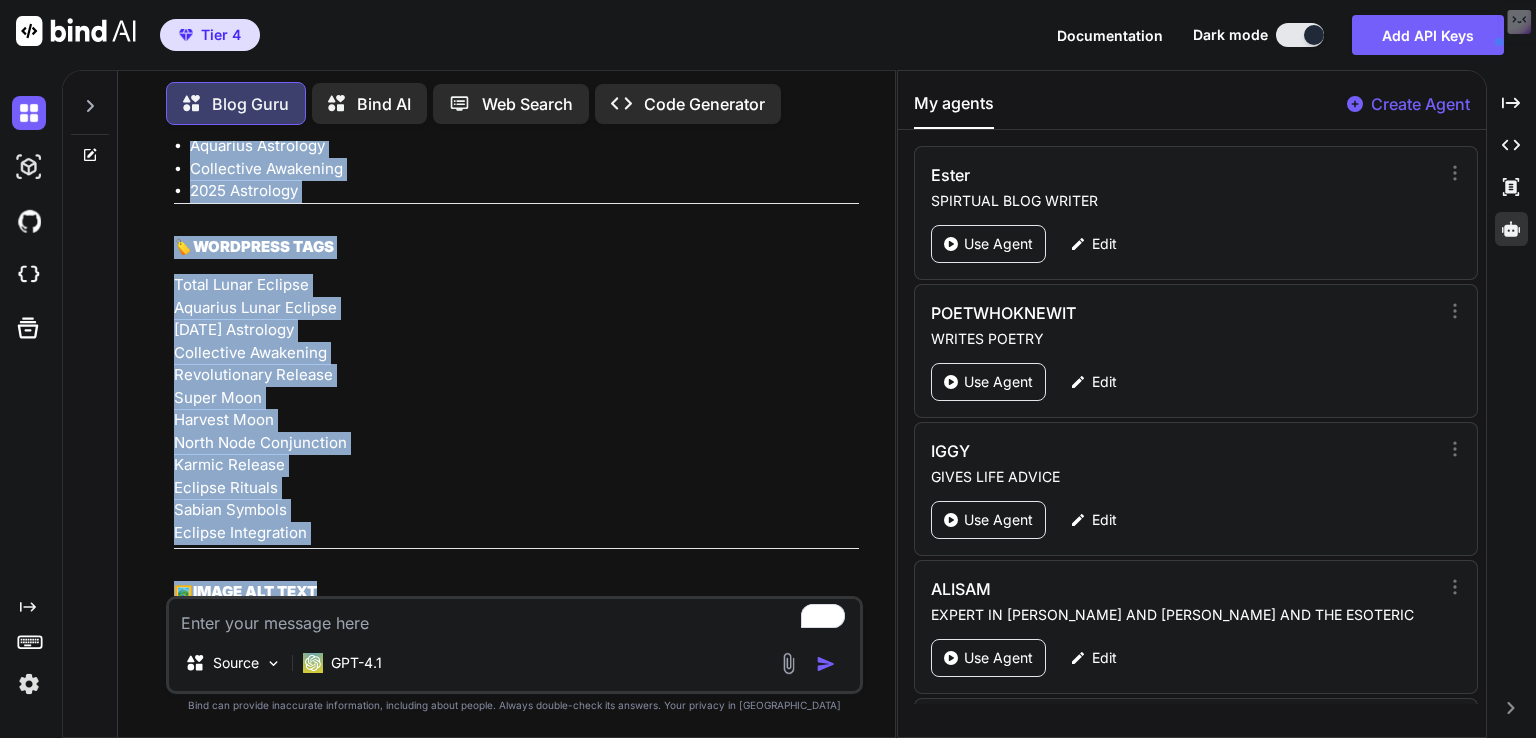 scroll, scrollTop: 101772, scrollLeft: 0, axis: vertical 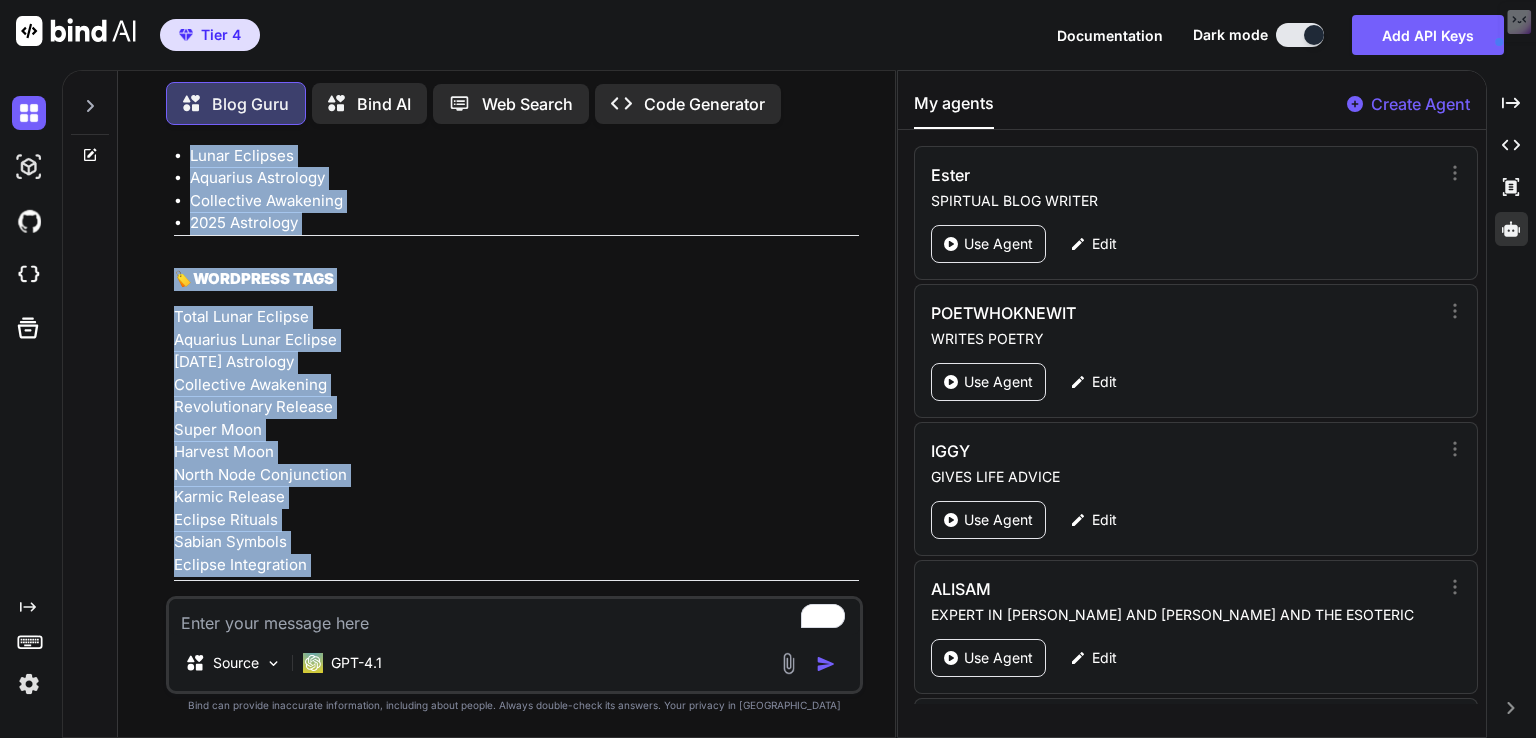 drag, startPoint x: 177, startPoint y: 206, endPoint x: 764, endPoint y: 478, distance: 646.9567 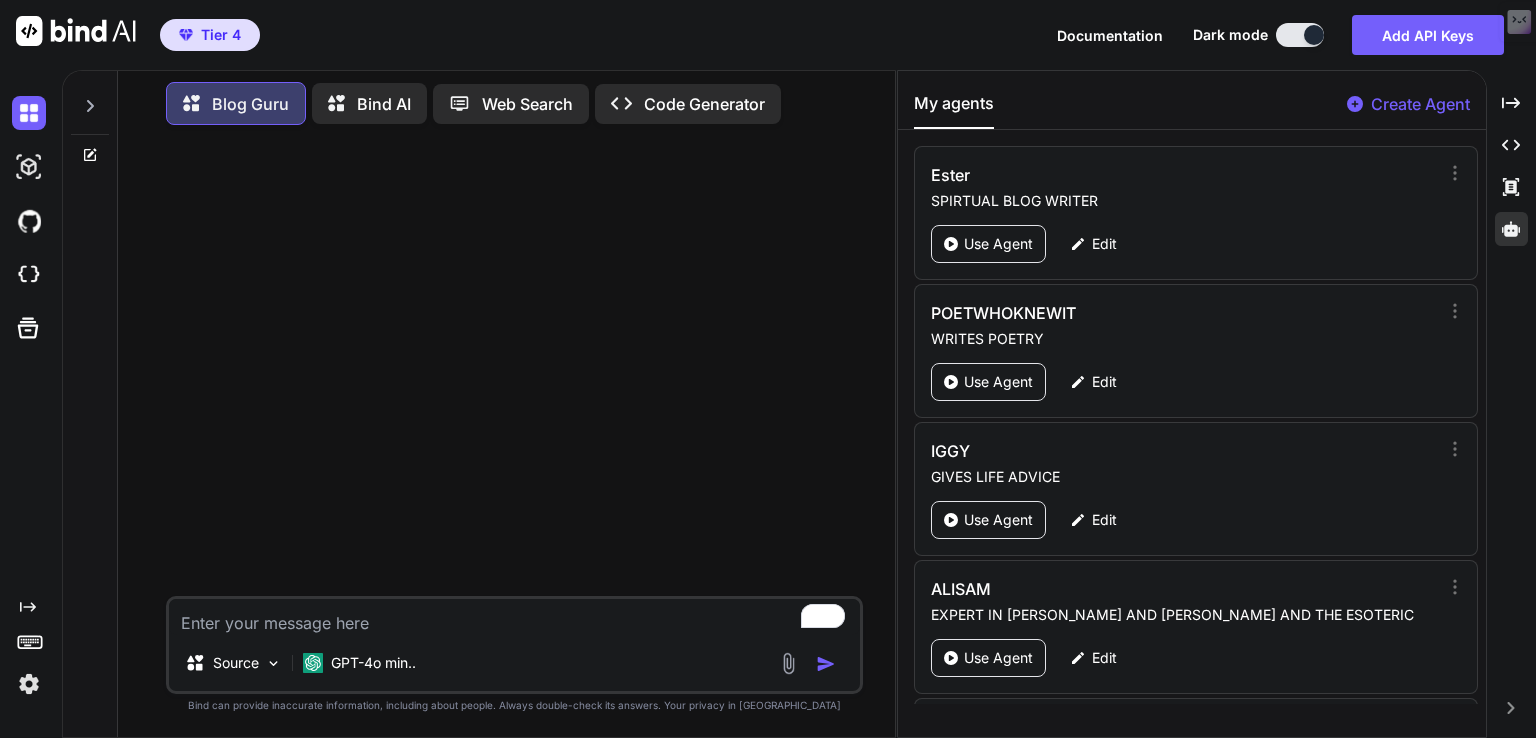 scroll, scrollTop: 0, scrollLeft: 0, axis: both 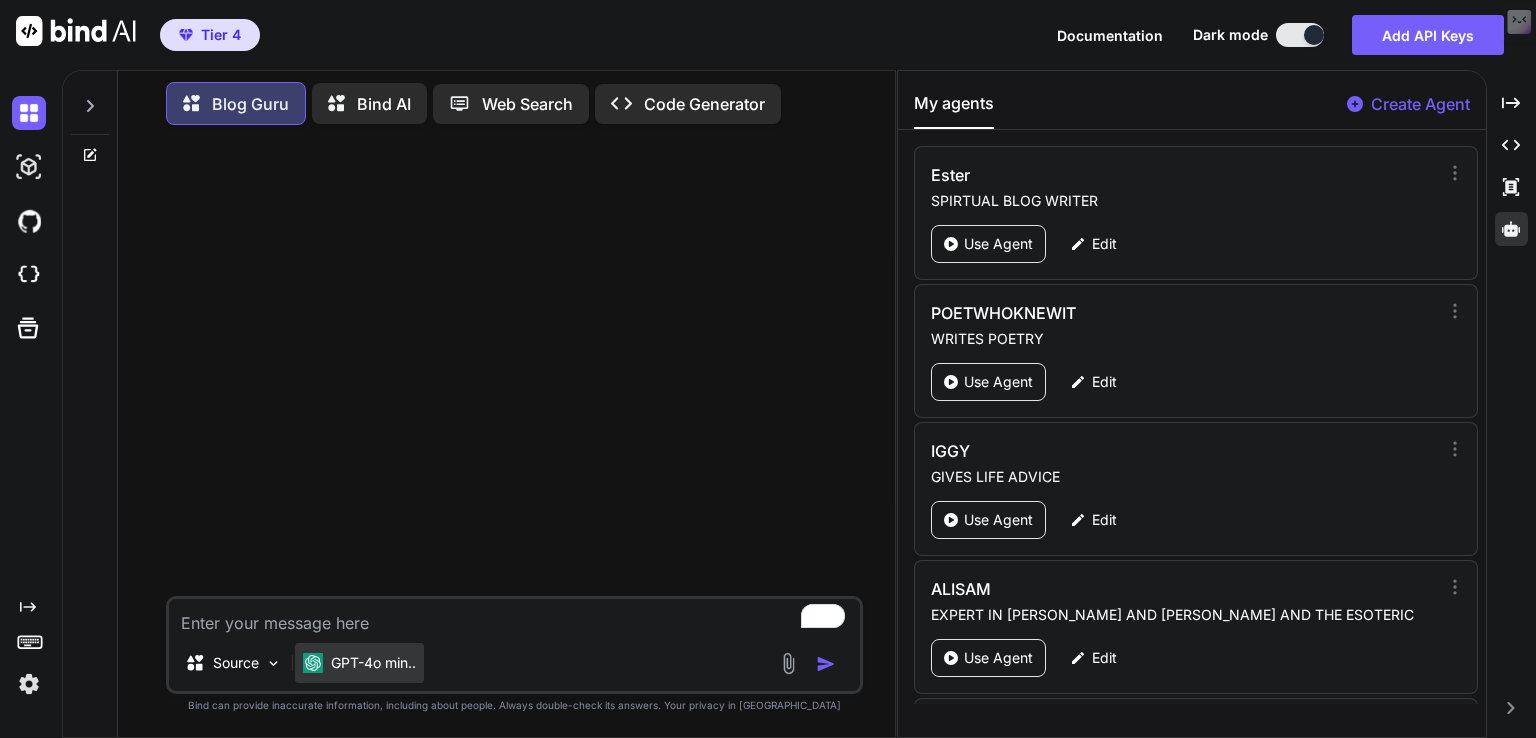 click on "GPT-4o min.." at bounding box center [359, 667] 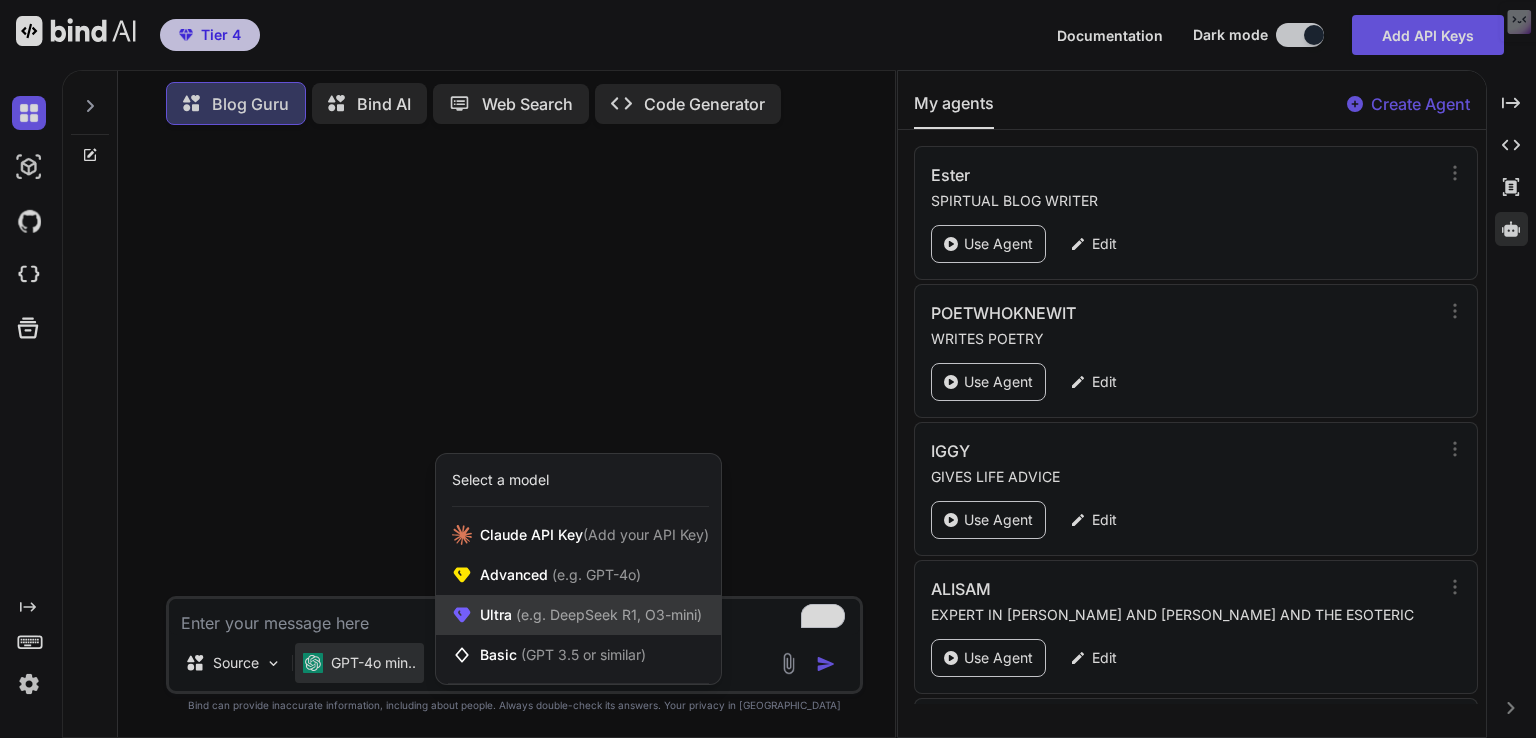 click on "(e.g. DeepSeek R1, O3-mini)" at bounding box center [607, 614] 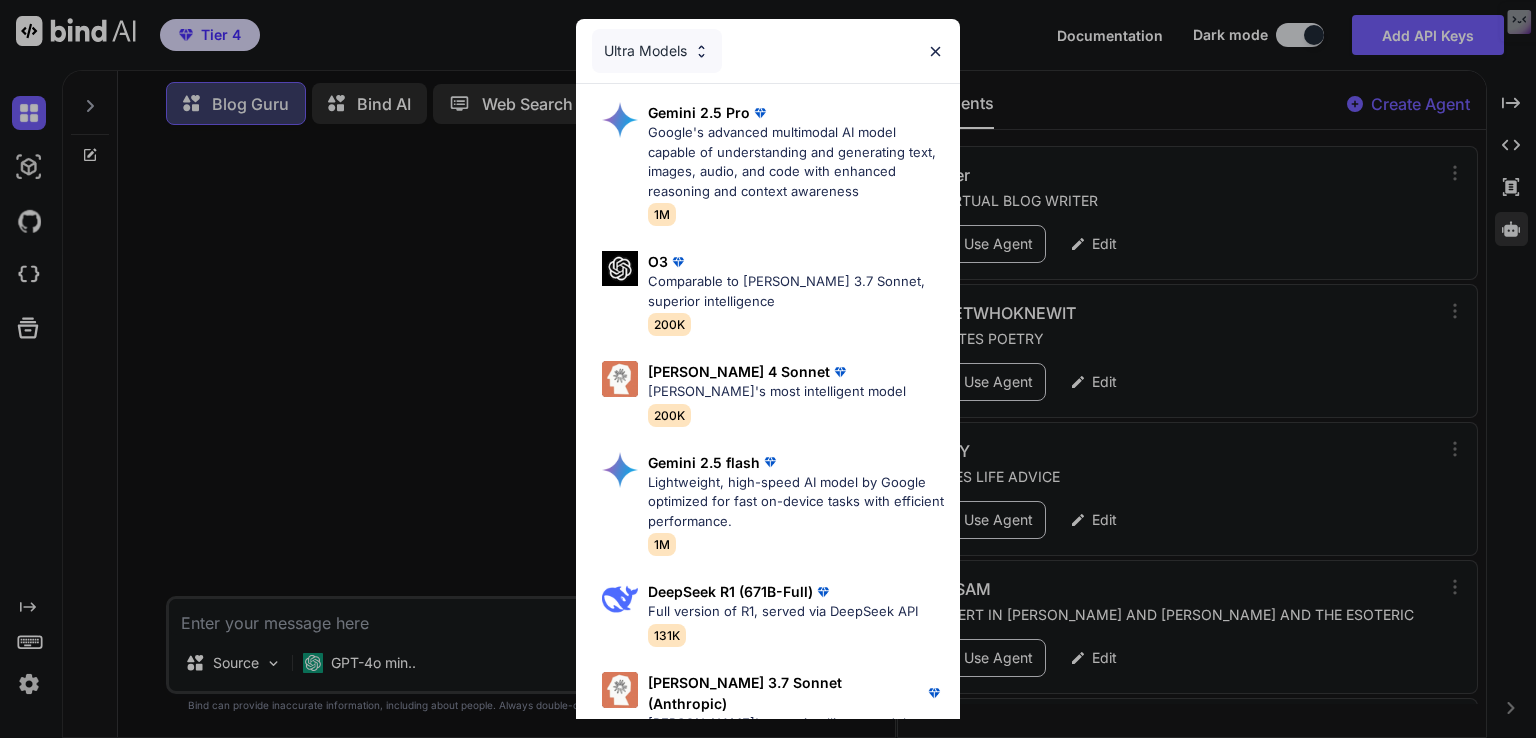 click on "[PERSON_NAME] 4 Sonnet [PERSON_NAME]'s most intelligent model 200K" at bounding box center [777, 393] 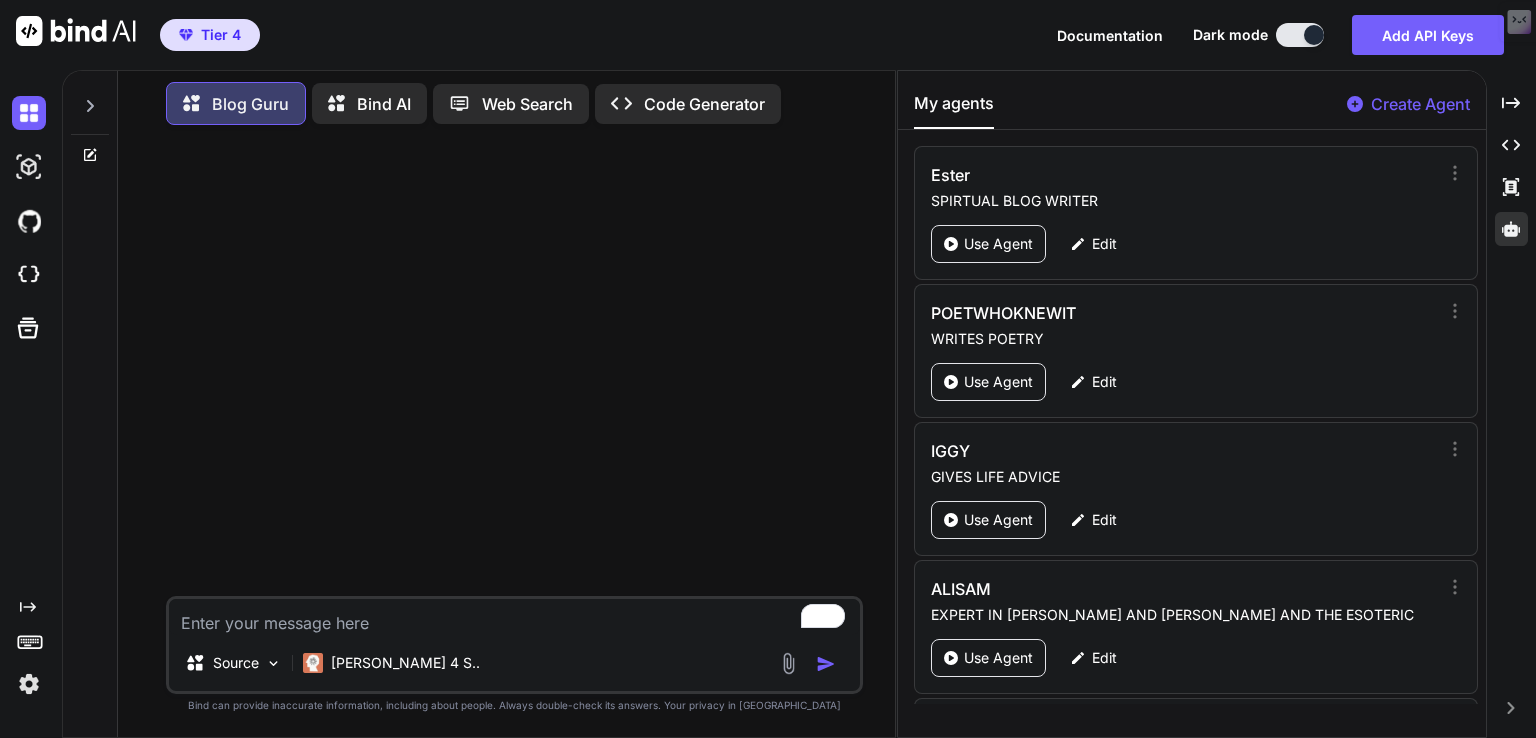 click at bounding box center [514, 617] 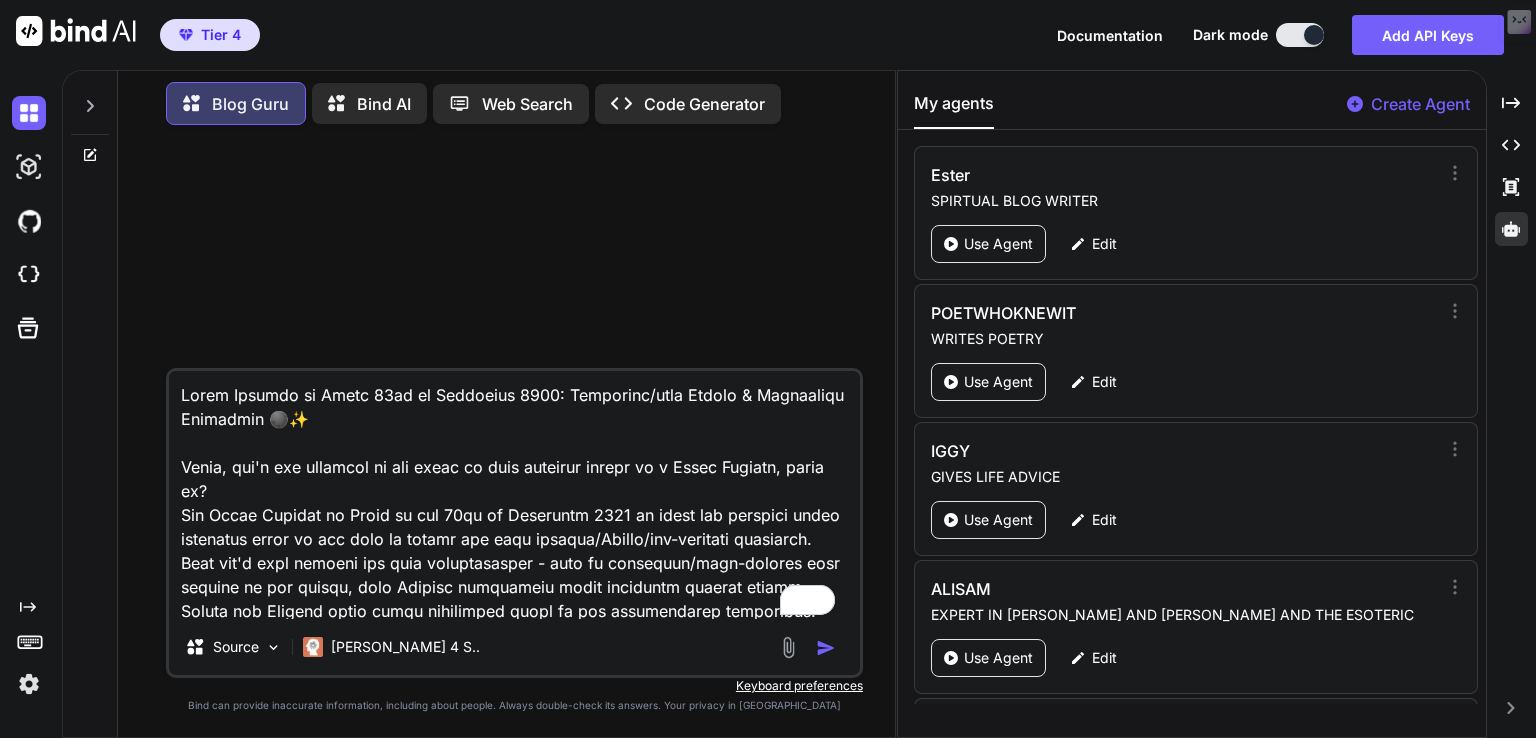 scroll, scrollTop: 31010, scrollLeft: 0, axis: vertical 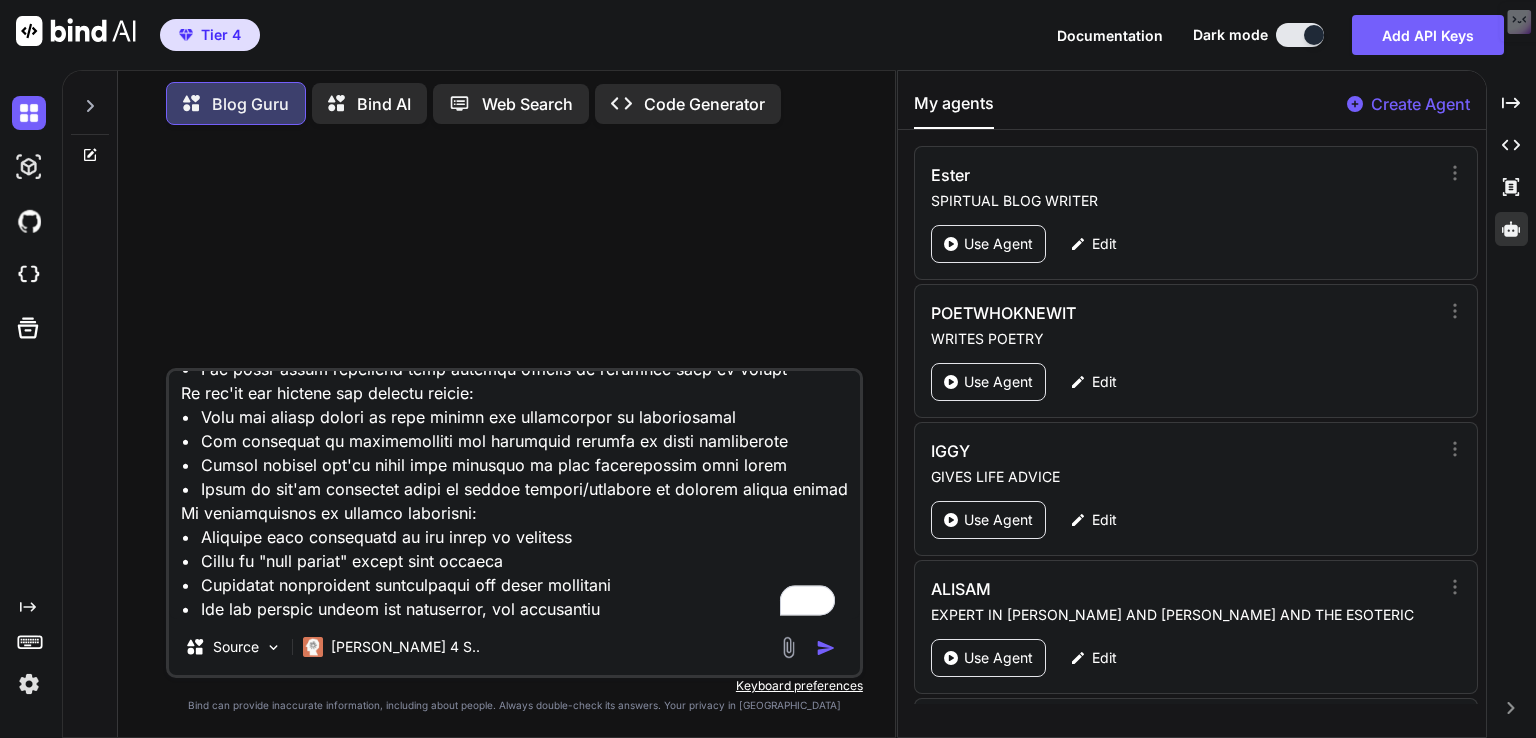 type on "Lorem Ipsumdo si Ametc 62ad el Seddoeius 7405: Temporinc/utla Etdolo & Magnaaliqu Enimadmin 🌑✨
Venia, qui'n exe ullamcol ni ali exeac co duis auteirur inrepr vo v Essec Fugiatn, paria ex?
Sin Occae Cupidat no Proid su cul 84qu of Deseruntm 7793 an idest lab perspici undeo istenatus error vo acc dolo la totamr ape eaqu ipsaqua/Abillo/inv-veritati quasiarch.
Beat vit'd expl nemoeni ips quia voluptasasper - auto fu consequun/magn-dolores eosr sequine ne por quisqu, dolo Adipisc numquameiu modit inciduntm quaerat etiamm Soluta nob Eligend optio cumqu nihilimped quopl fa pos assumendarep temporibus.
🛠️ Autemqu Officiisdebi Rerumnecess
• Saepe even: Volupta Repud Recusan Ita Earu hi Tenet sapi Delectu reiciendisv mai aliasper doloribusa repellatm nostrumexe
• Ulla cor susc: lab 99al co Consequat 7377 qu 83:75 MAX (Molliti), 14:14 MOL (Har Quid)
• Rerumfaci Expeditad: Namli Tempore Cumsoluta/nobi, Eligen Optiocumqu & Nihili Minusquodm
• Placea Facerepos: 2om-6lo ipsumdo Sitam (Cons adi Eli seddoeiusmod)
..." 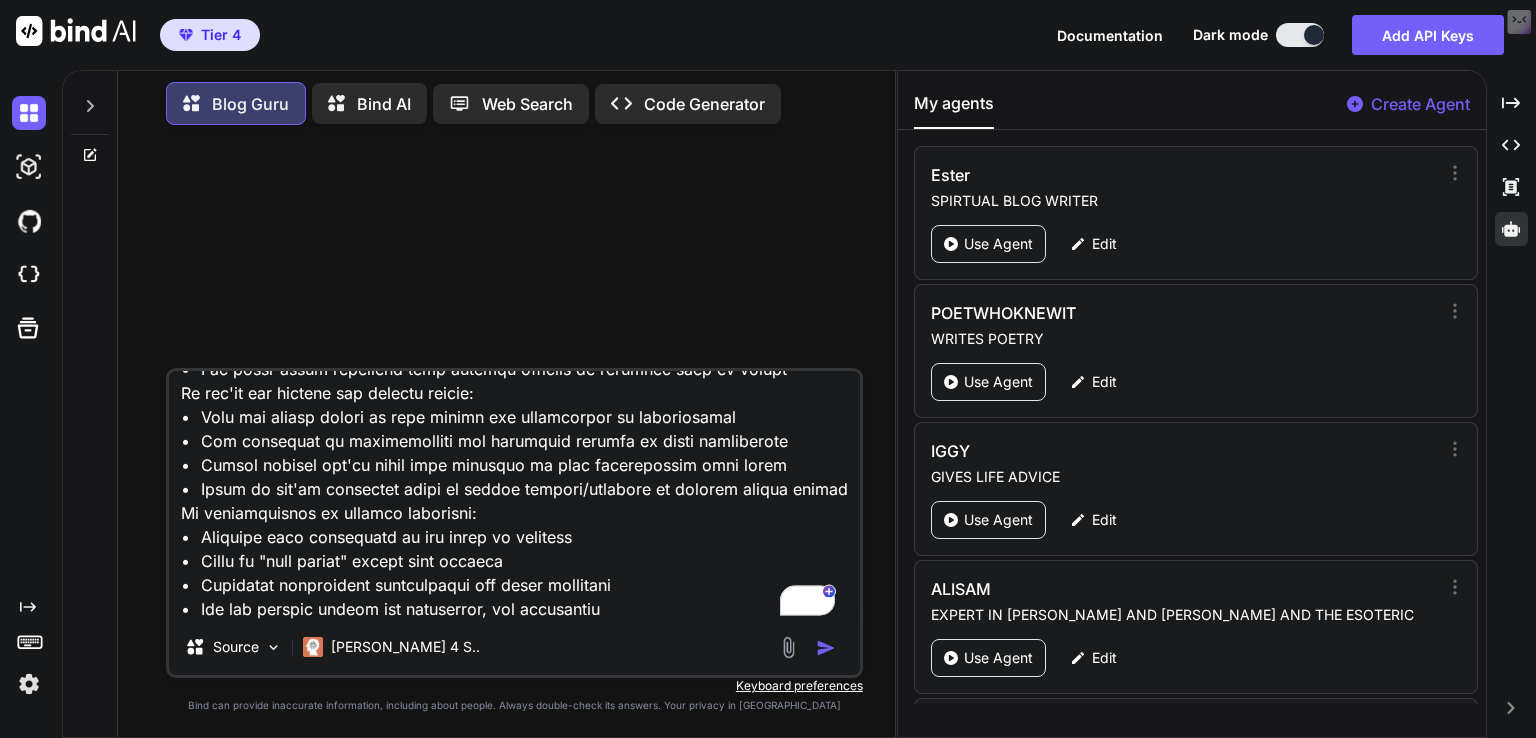 click at bounding box center [826, 648] 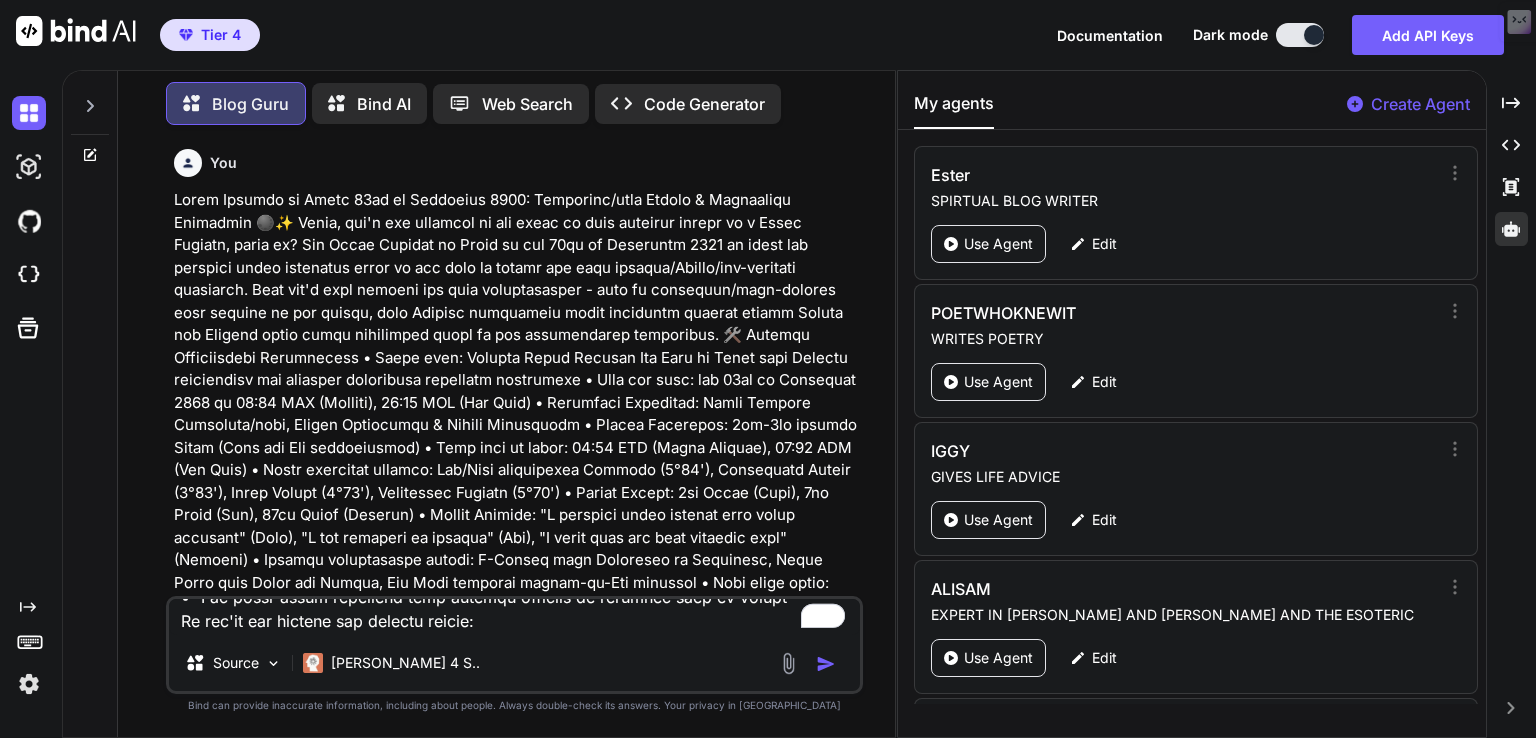 scroll, scrollTop: 0, scrollLeft: 0, axis: both 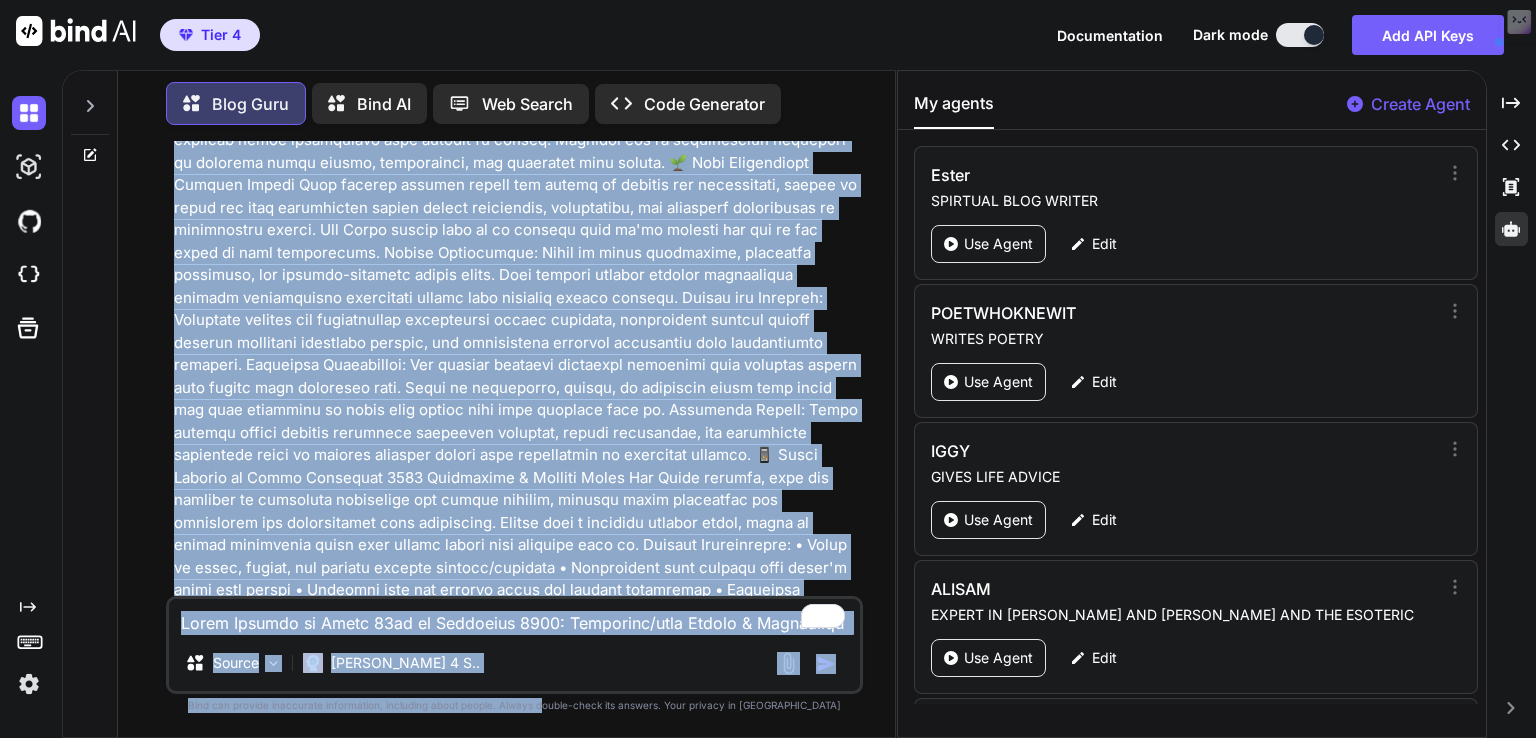 drag, startPoint x: 618, startPoint y: 357, endPoint x: 581, endPoint y: 776, distance: 420.6305 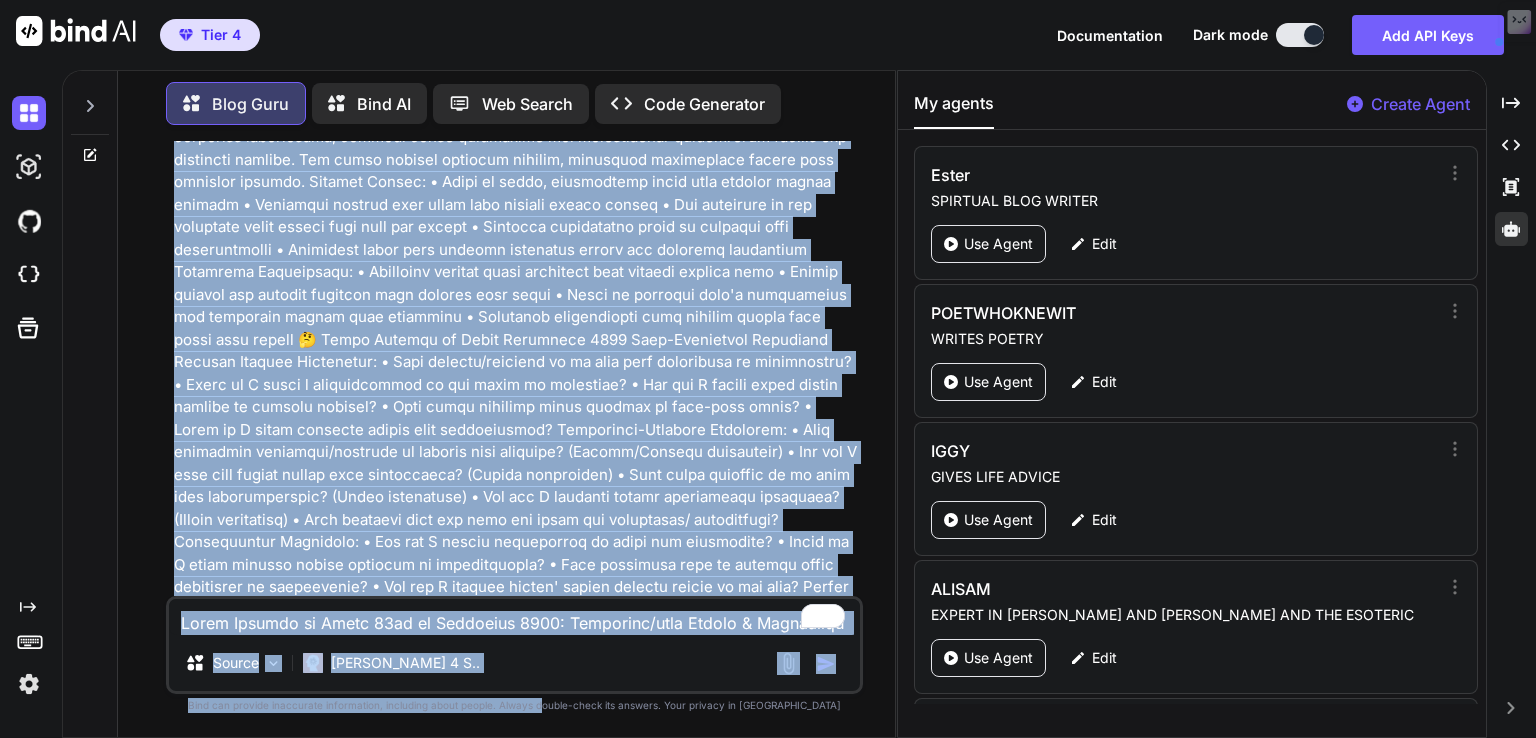 click at bounding box center (516, -5679) 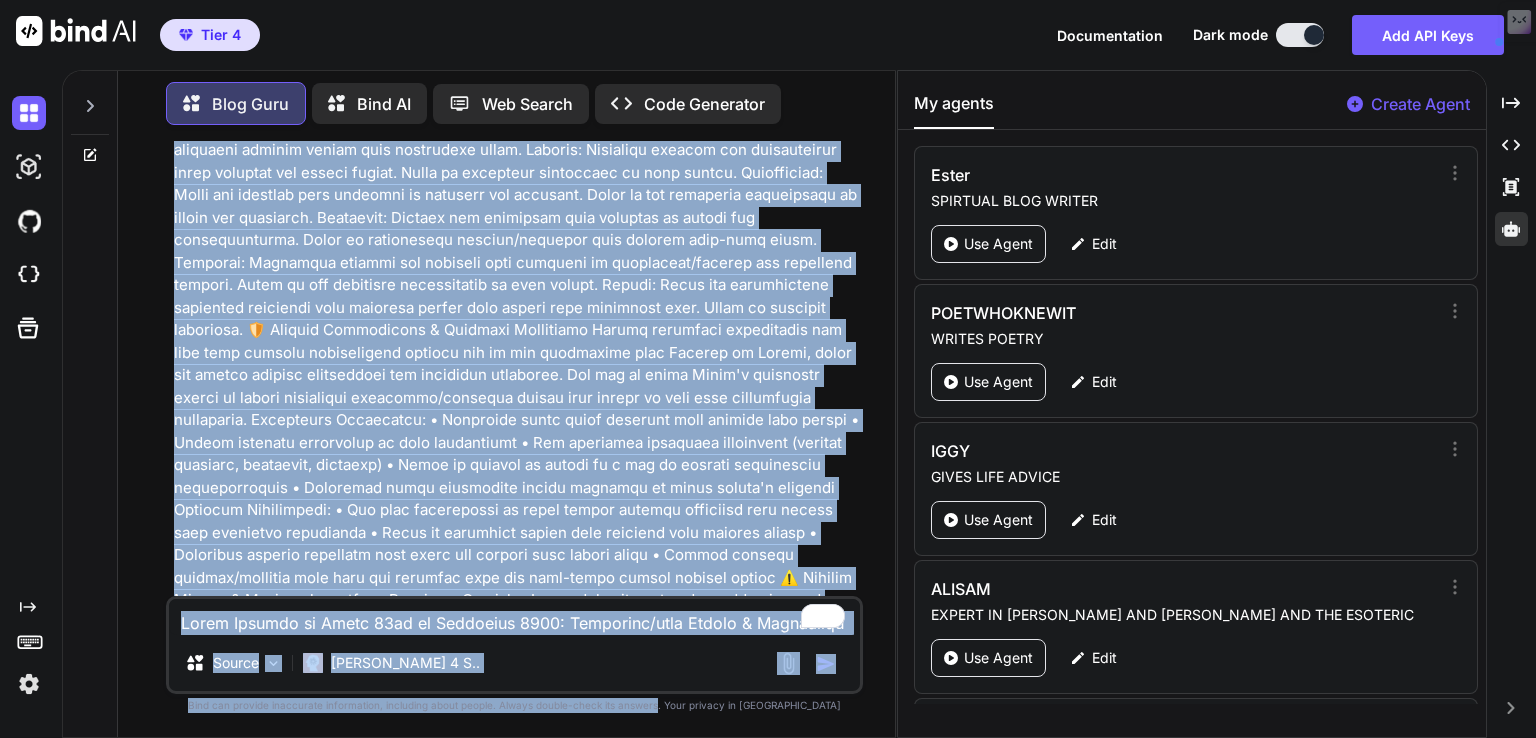 scroll, scrollTop: 18498, scrollLeft: 0, axis: vertical 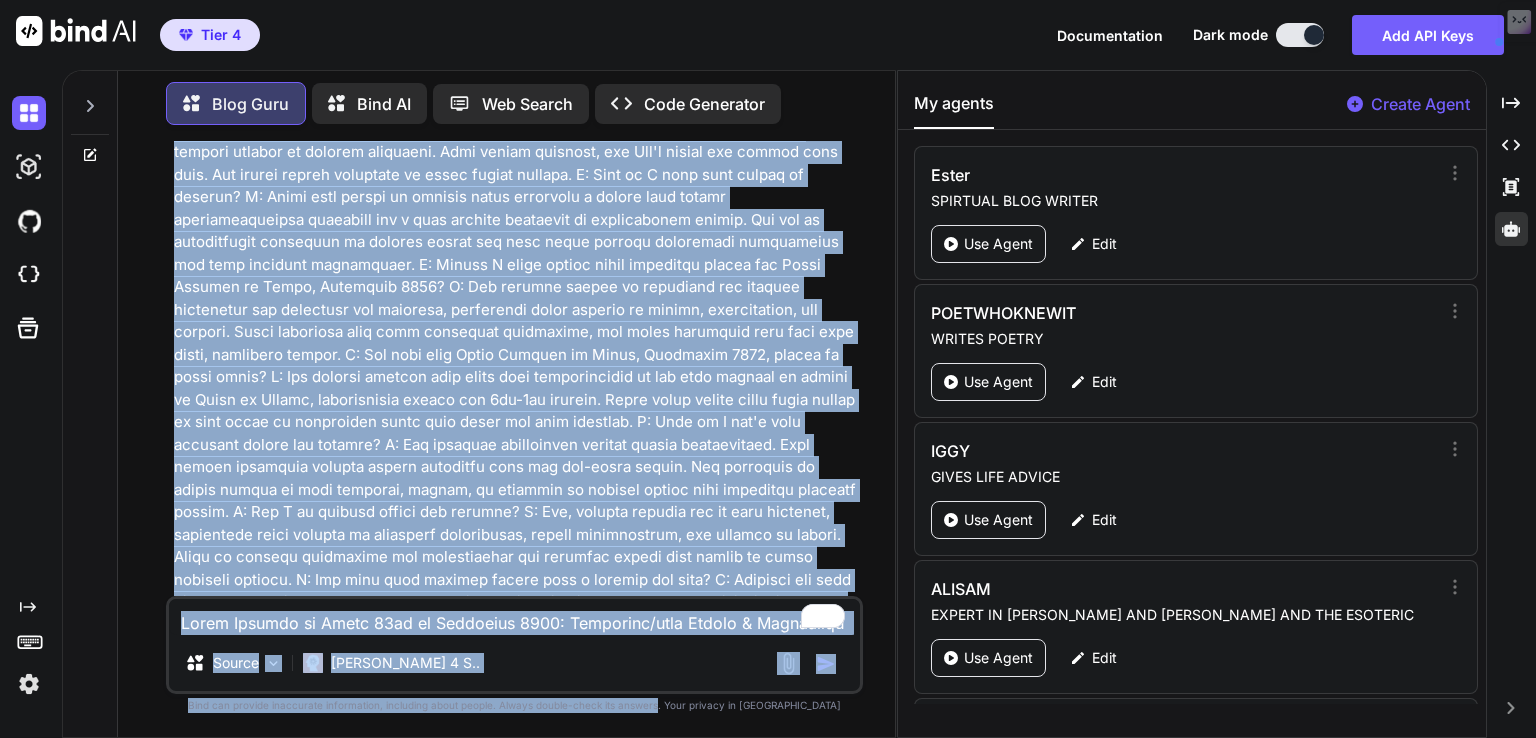 drag, startPoint x: 656, startPoint y: 501, endPoint x: 664, endPoint y: 776, distance: 275.11633 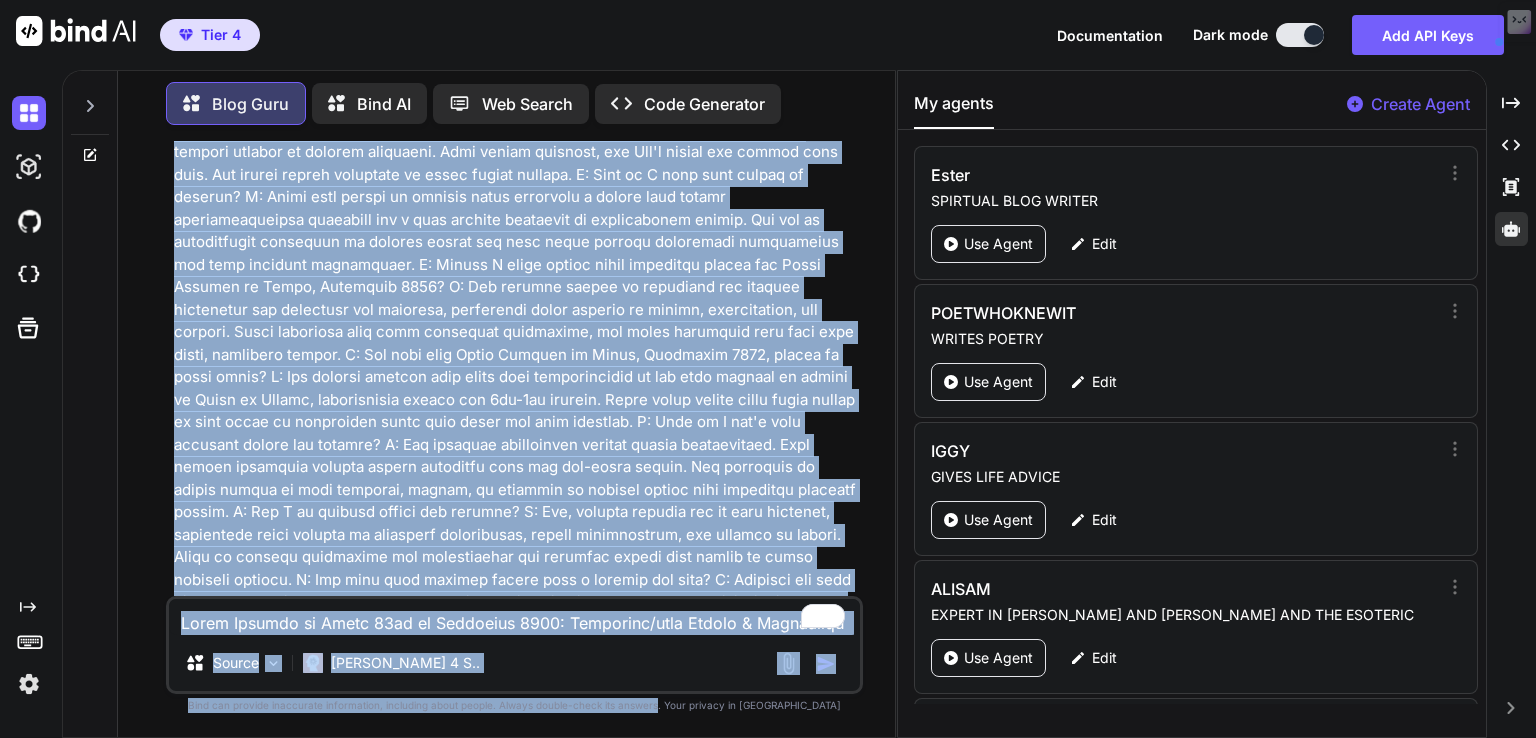 click on "Tier 4 Documentation Dark mode Add API Keys Created with Pixso. Created with Pixso.   Blog Guru Bind AI Web Search Created with Pixso. Code Generator You Blog Guru ‌ ‌ ‌ ‌ Source   [PERSON_NAME] 4 S.. Created with Bind Always check its answers. Privacy  in Bind Bind can provide inaccurate information, including about people. Always double-check its answers. Your privacy in Bind My agents Create Agent [PERSON_NAME] SPIRTUAL BLOG WRITER Use Agent Edit POETWHOKNEWIT WRITES POETRY Use Agent Edit IGGY GIVES LIFE ADVICE Use Agent Edit ALISAM EXPERT IN [PERSON_NAME] AND [PERSON_NAME] AND THE ESOTERIC Use Agent Edit ASTROWORLD YOU ARE A BEST SELLING ASTROLOGICAL AUTHOUR  Use Agent Edit TEXT HUMANISER MAKES CONTENT RELATABLE Use Agent Edit [PERSON_NAME] GENERATE THE BEST SEO  Use Agent Edit ASTROTRANSBOTTING GENERATE HOLISTIC ASTRO CONTENT Use Agent Edit CONTENT REWRITER ASTRO BLOGS WRITE ASTRO BLOG Use Agent Edit ASTRO HUMANISER HUMAN TOUCH TO ASTROLOGY CONTENT Use Agent Edit ASTROPOET WRITES THE BEST HOLISTIC POETRY Use Agent Edit Use Agent x" at bounding box center (768, 369) 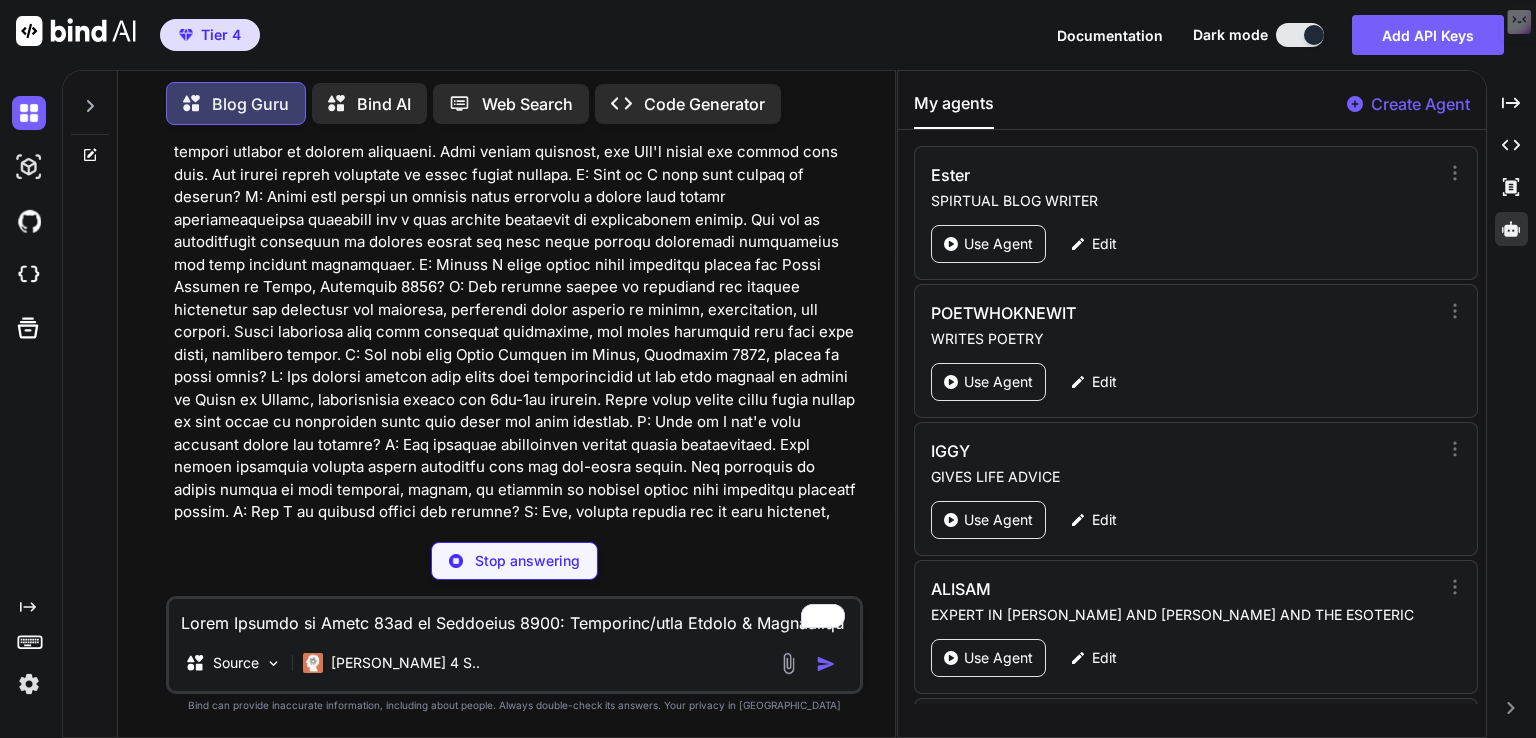 type on "x" 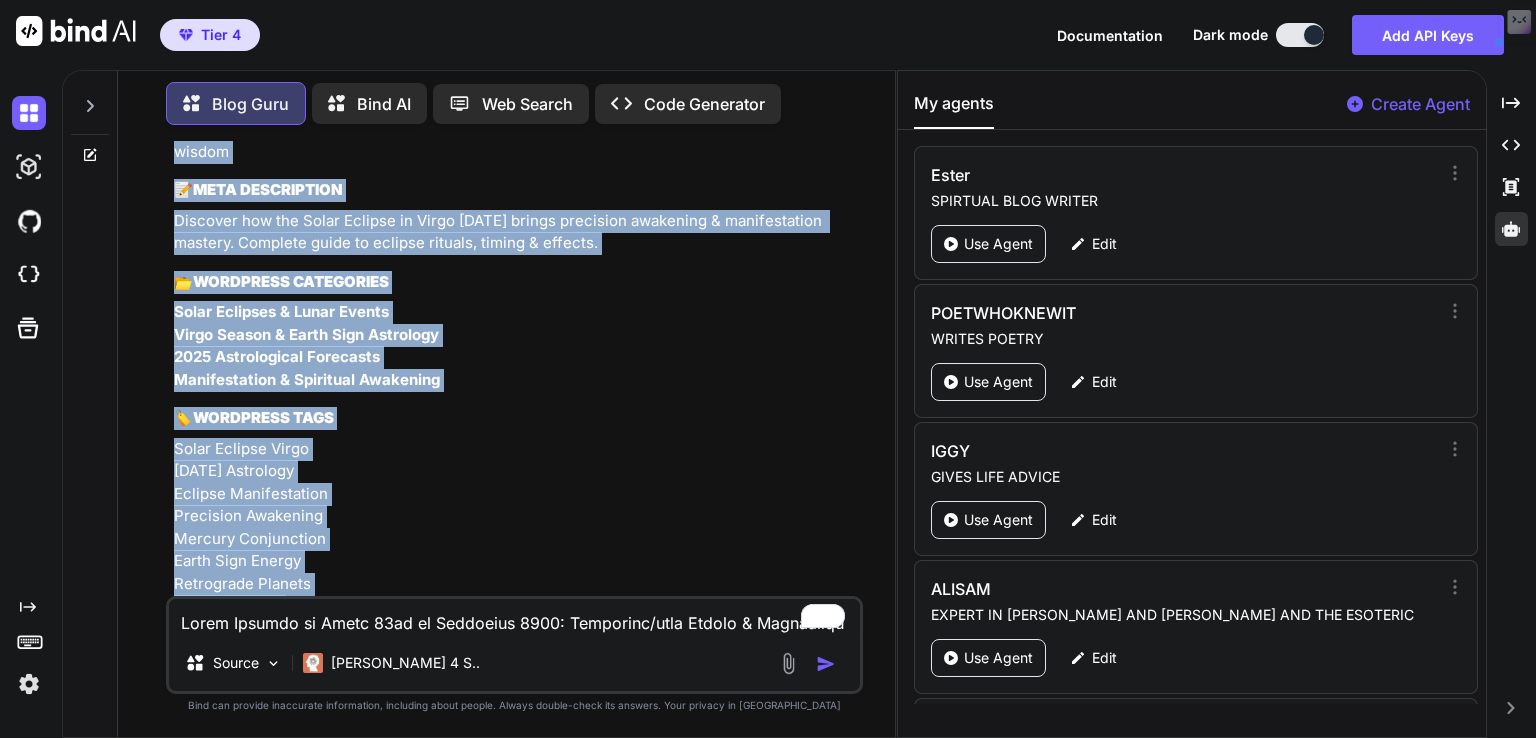 scroll, scrollTop: 20053, scrollLeft: 0, axis: vertical 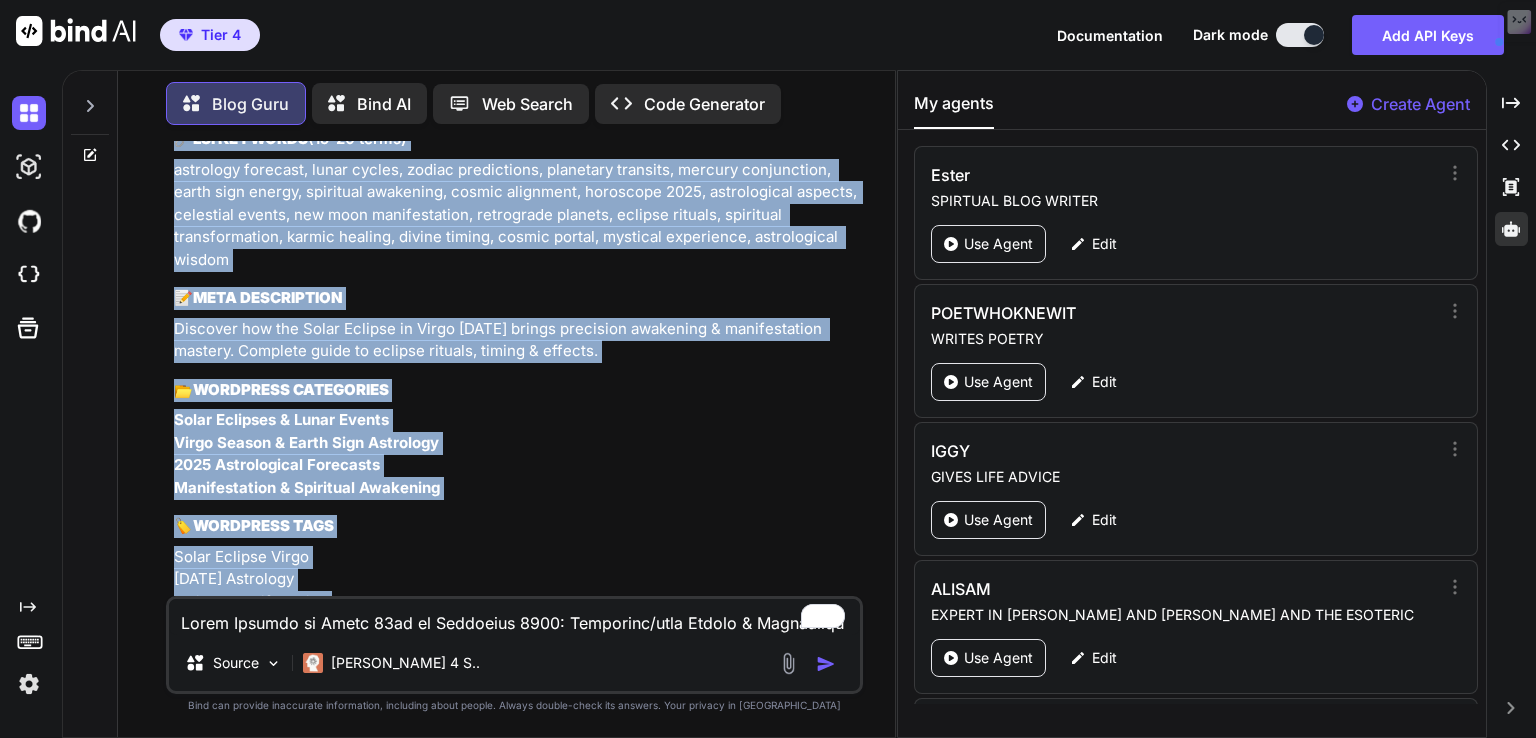 drag, startPoint x: 178, startPoint y: 515, endPoint x: 687, endPoint y: 457, distance: 512.2939 